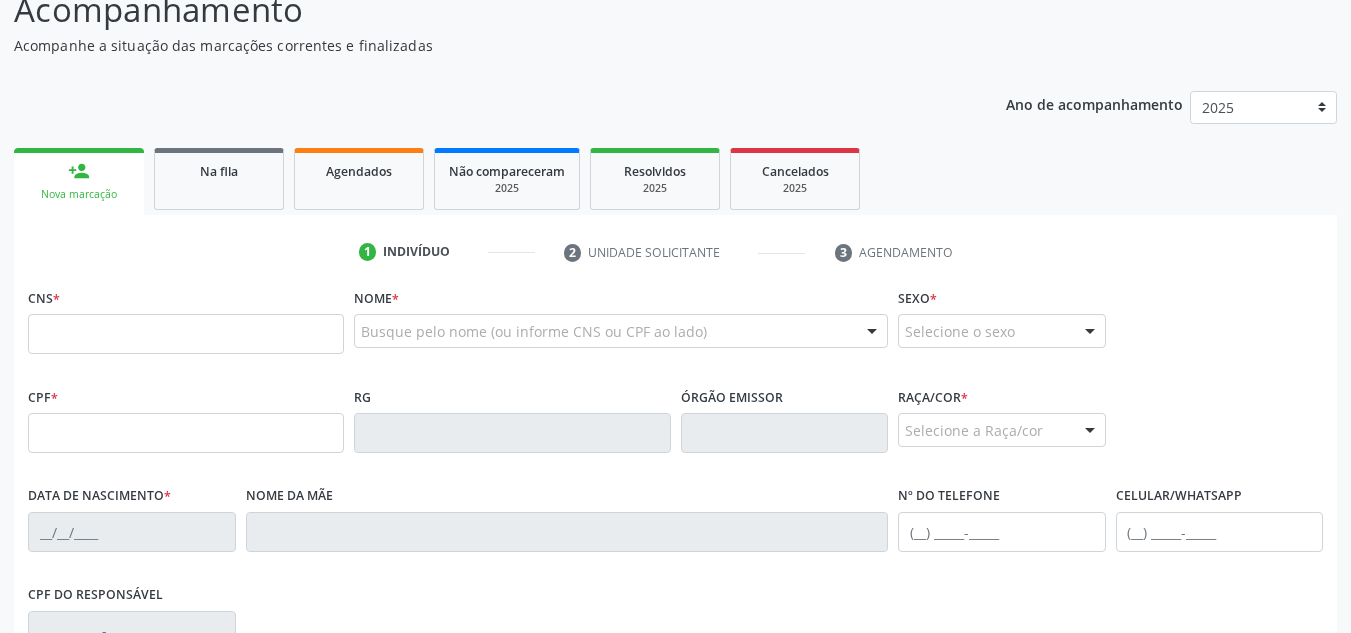 scroll, scrollTop: 179, scrollLeft: 0, axis: vertical 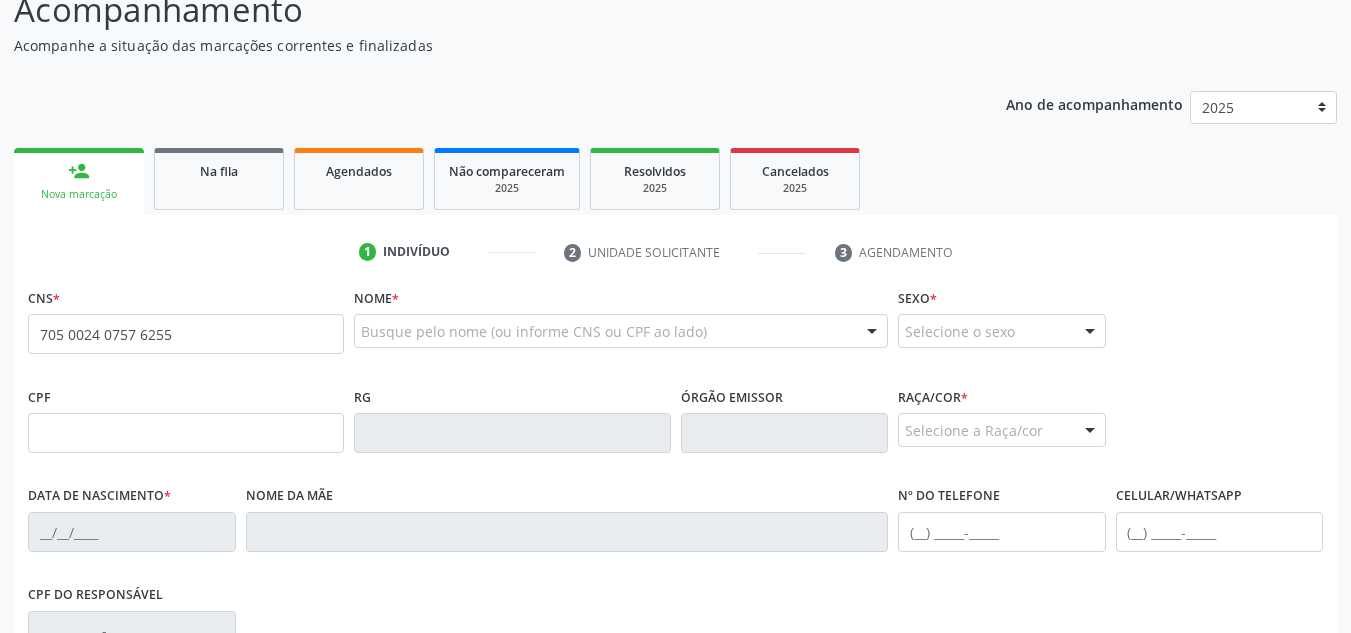 type on "705 0024 0757 6255" 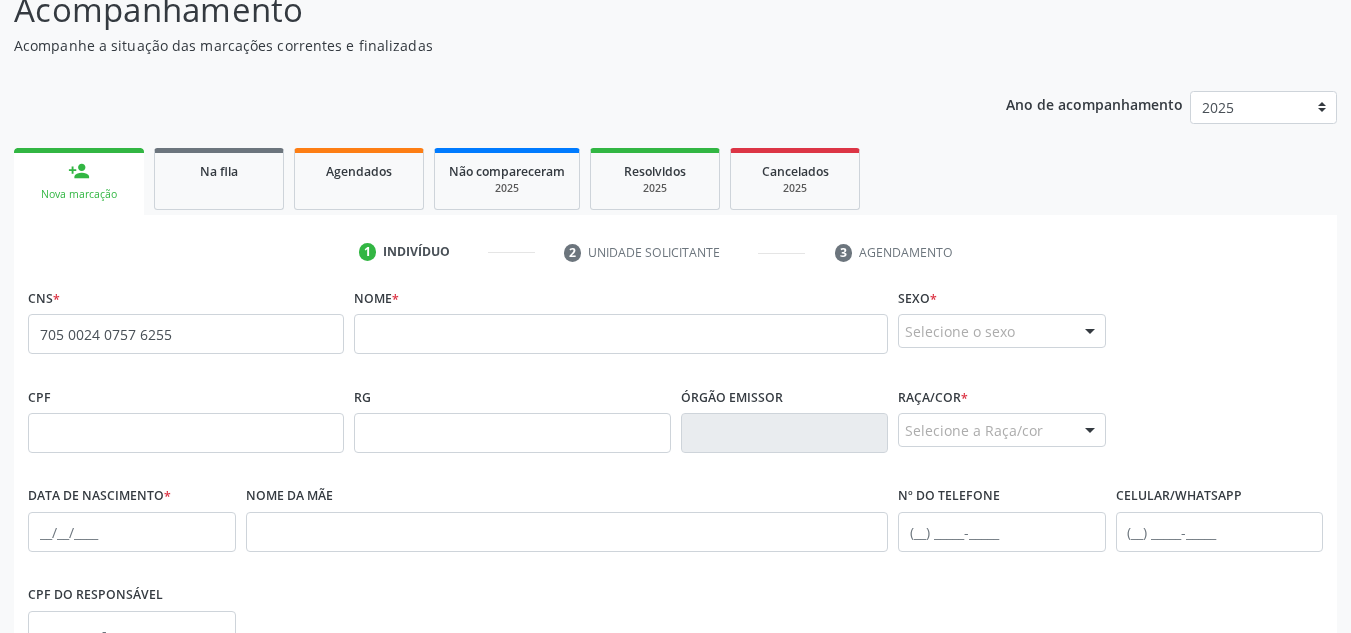 scroll, scrollTop: 279, scrollLeft: 0, axis: vertical 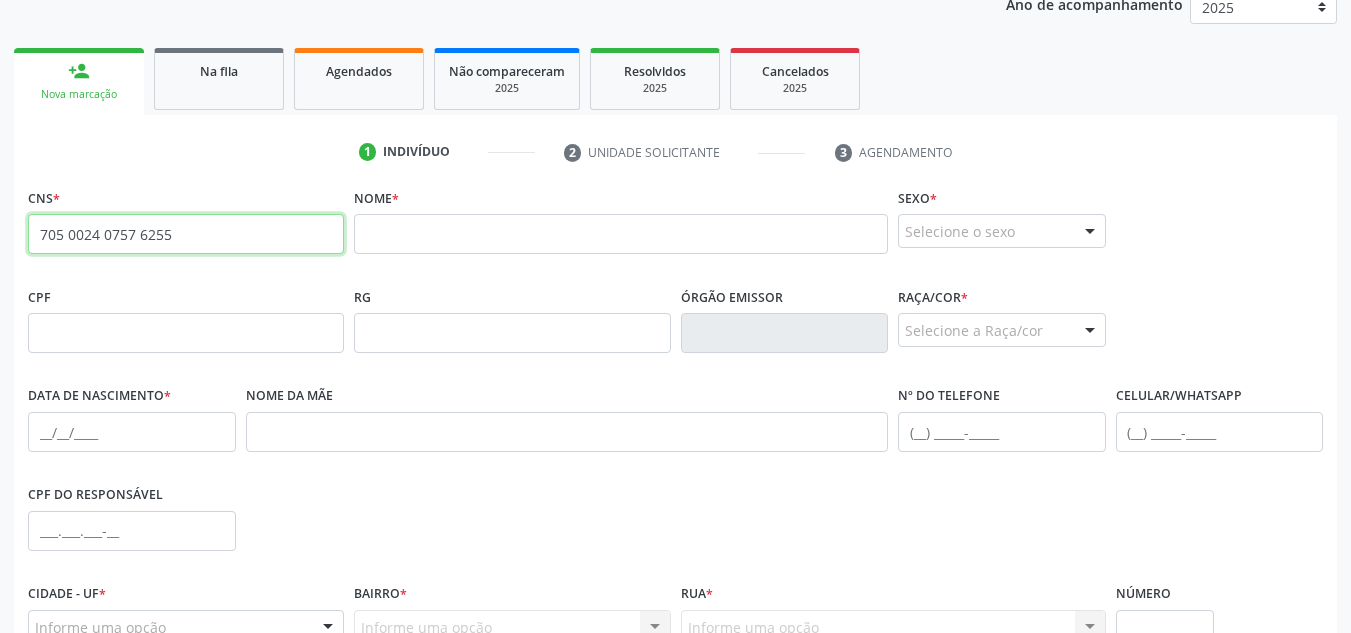 drag, startPoint x: 169, startPoint y: 234, endPoint x: 45, endPoint y: 232, distance: 124.01613 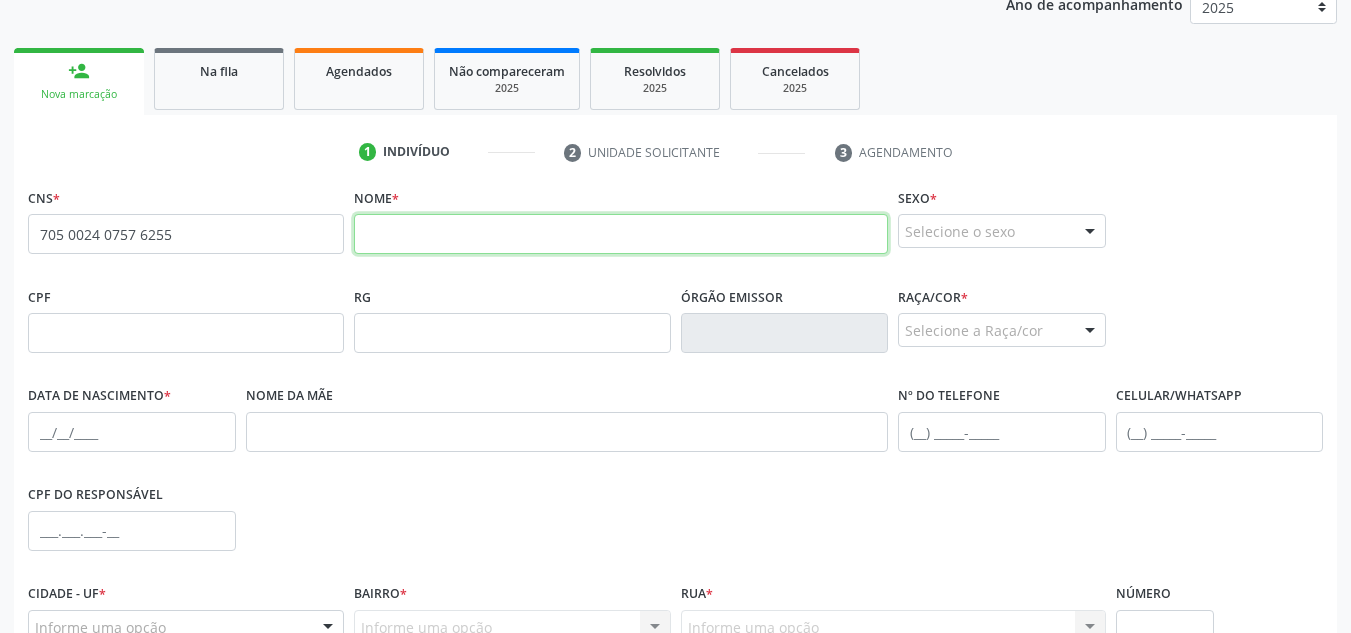 click at bounding box center (621, 234) 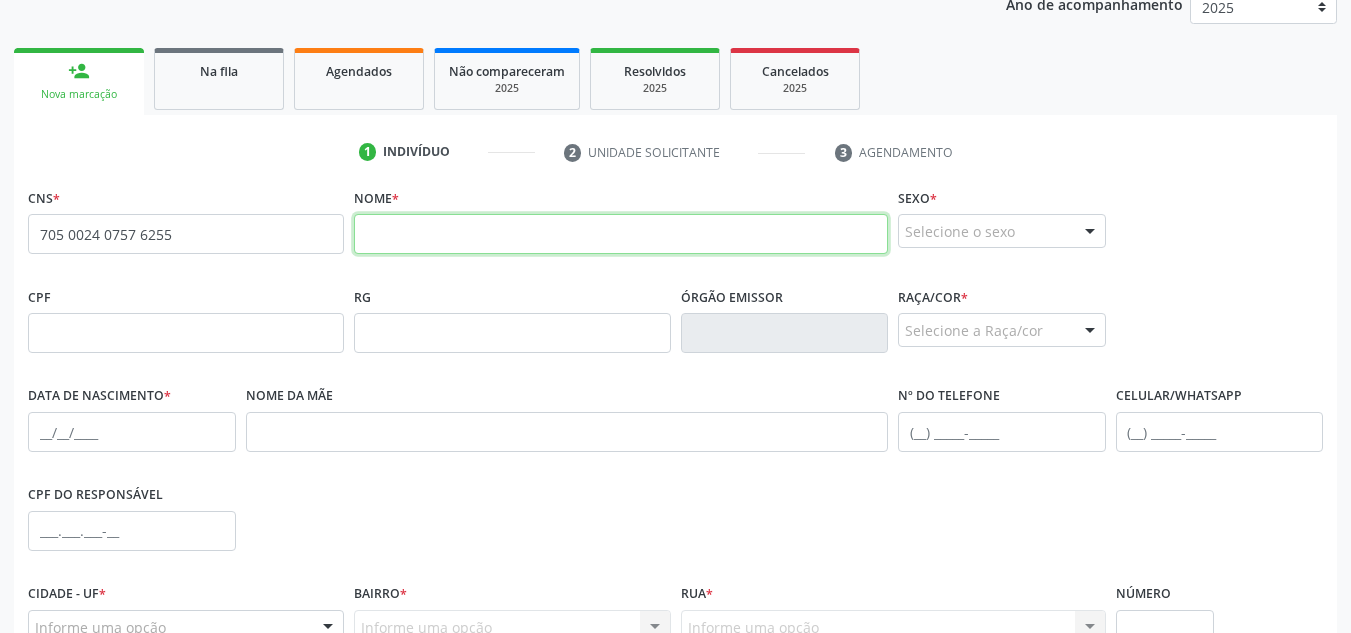 paste on "Maria Silvaneide Gomes dos Santos" 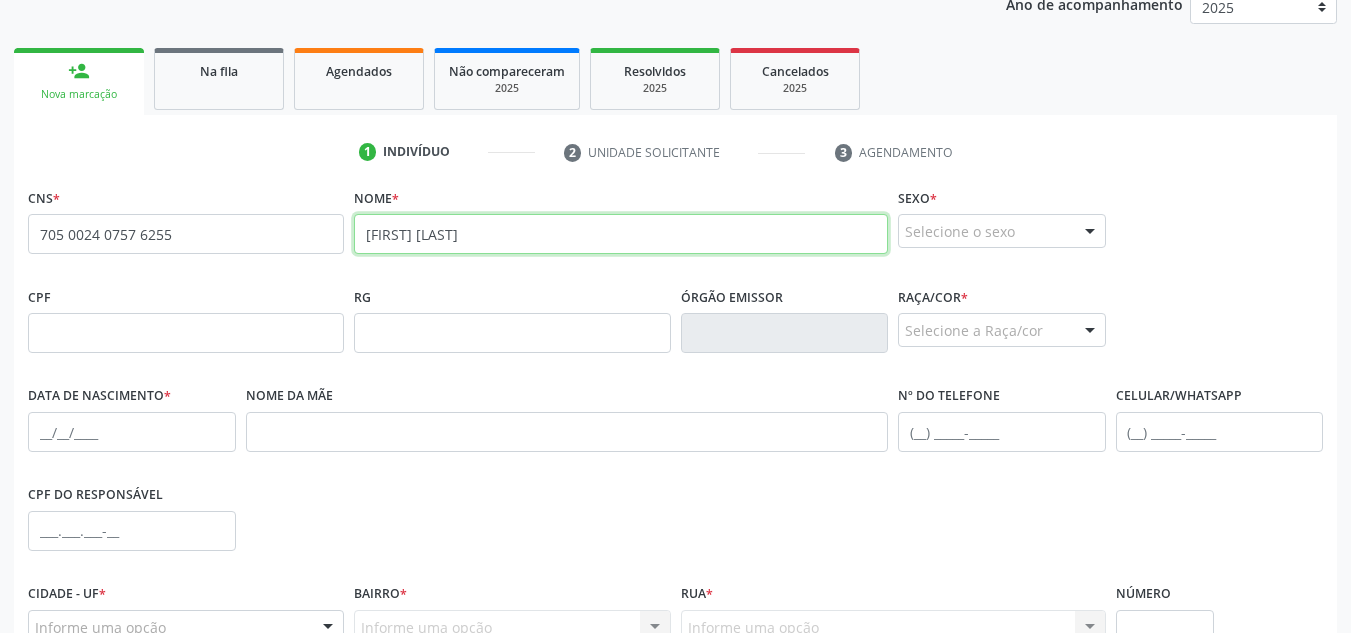 type on "Maria Silvaneide Gomes dos Santos" 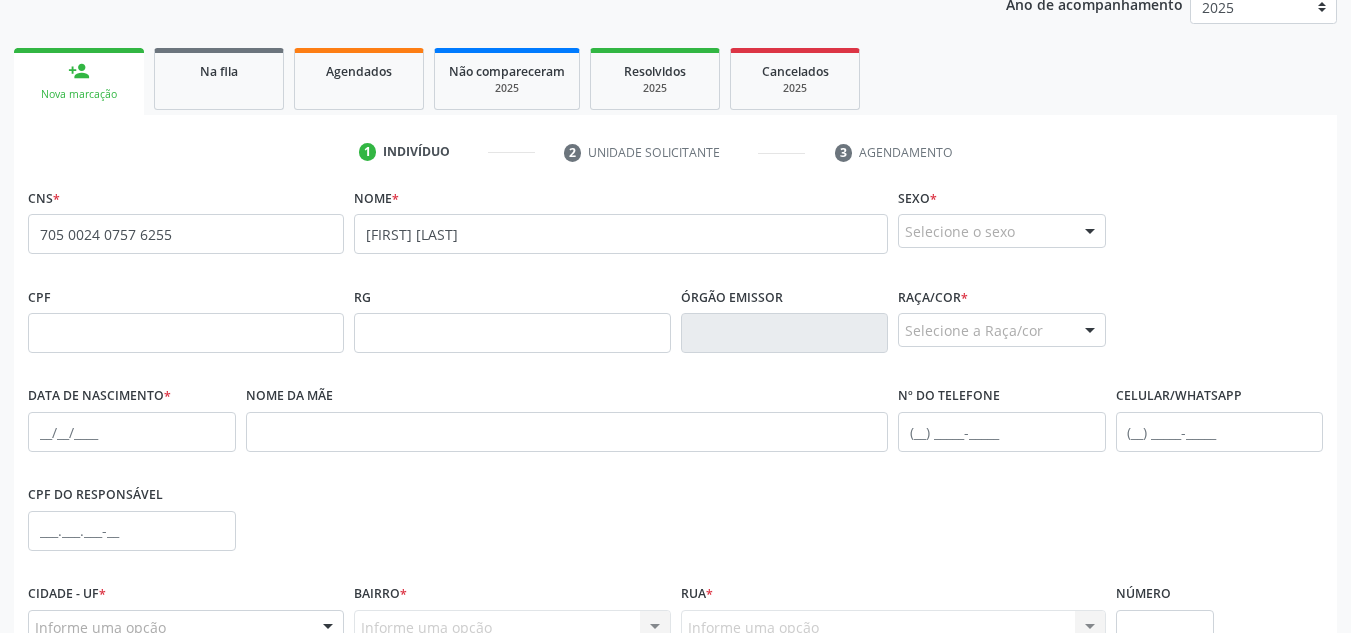 click on "Selecione o sexo" at bounding box center (1002, 231) 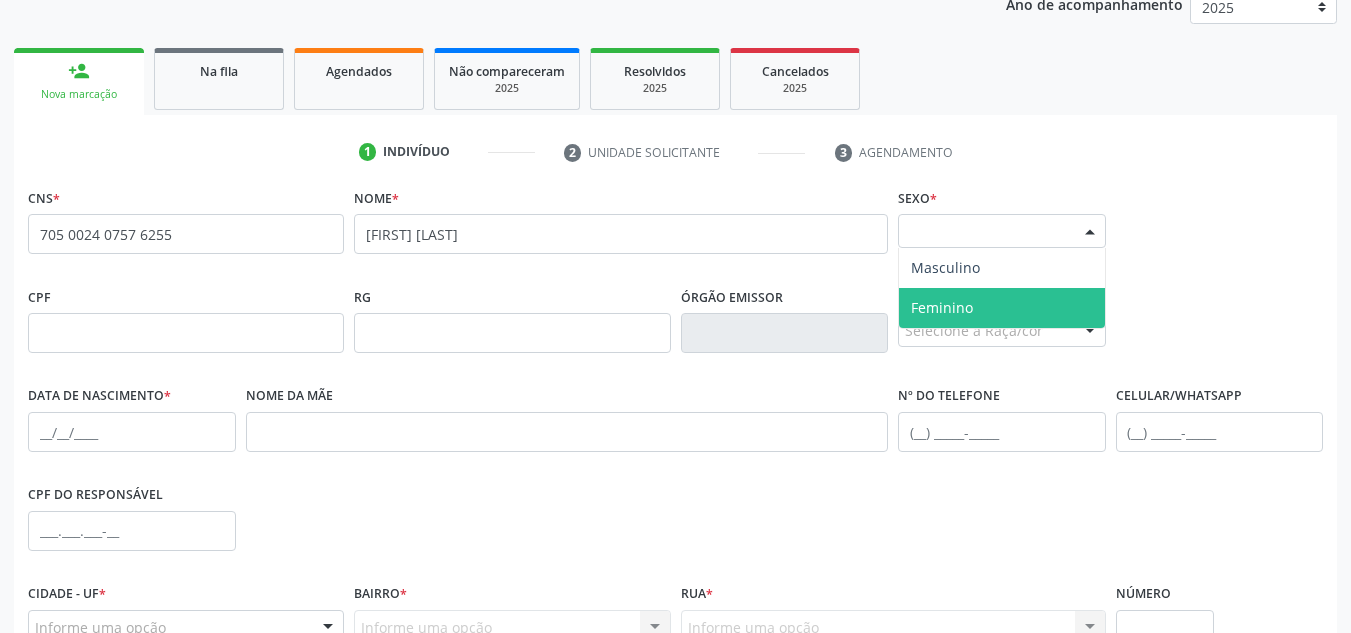 click on "Feminino" at bounding box center (1002, 308) 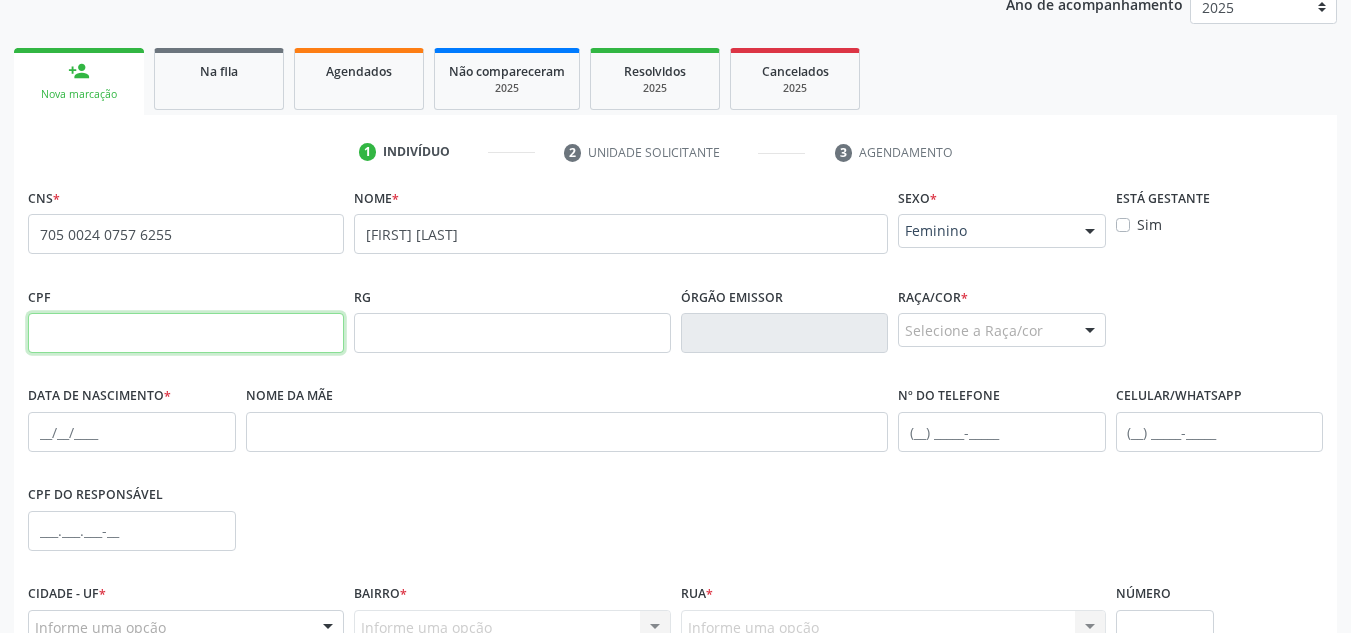 click at bounding box center (186, 333) 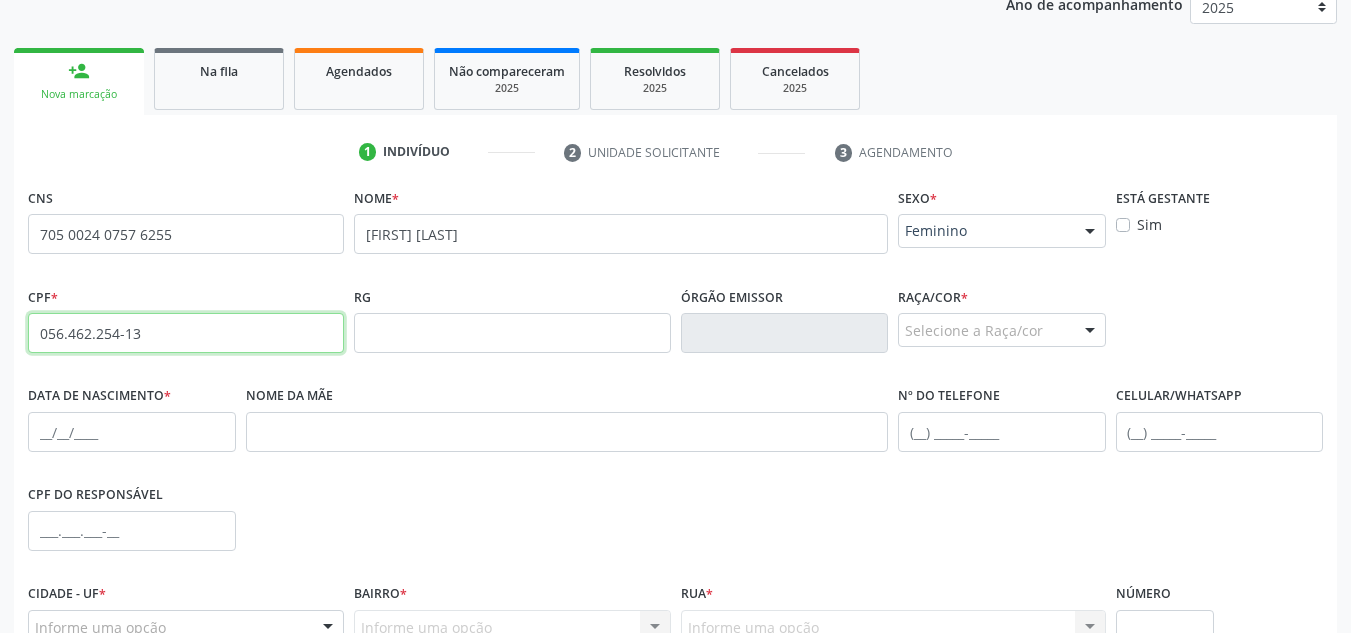 type on "056.462.254-13" 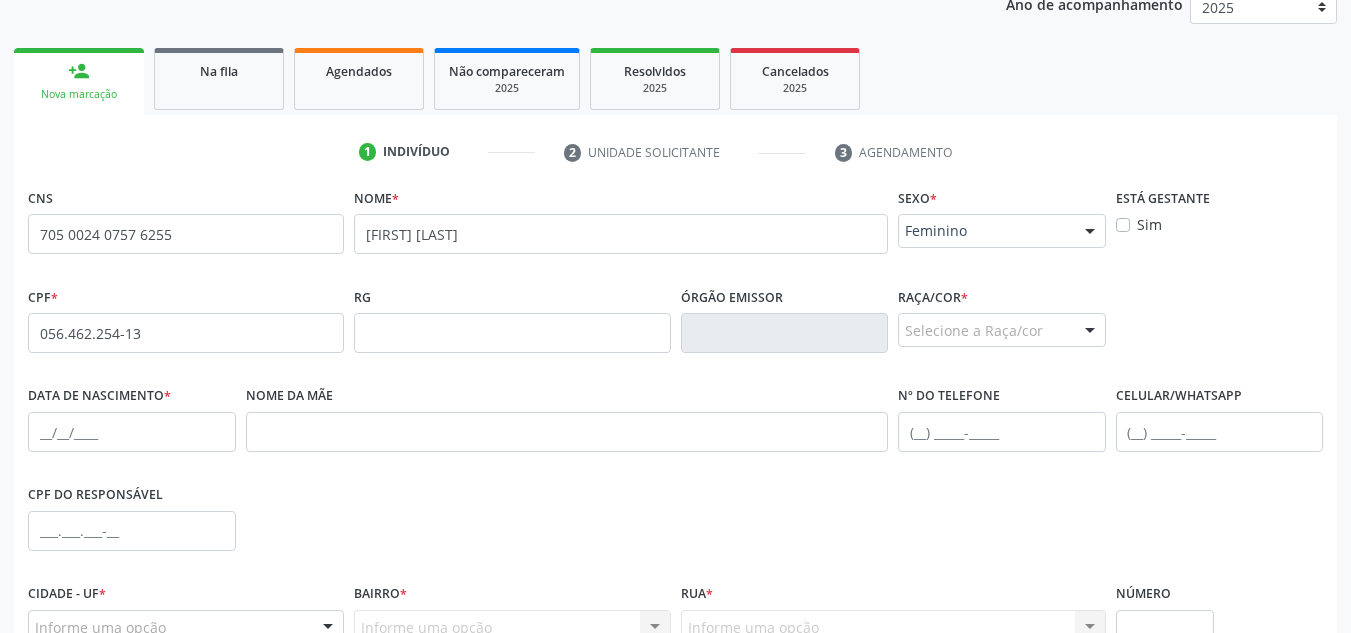 click on "Selecione a Raça/cor" at bounding box center [1002, 330] 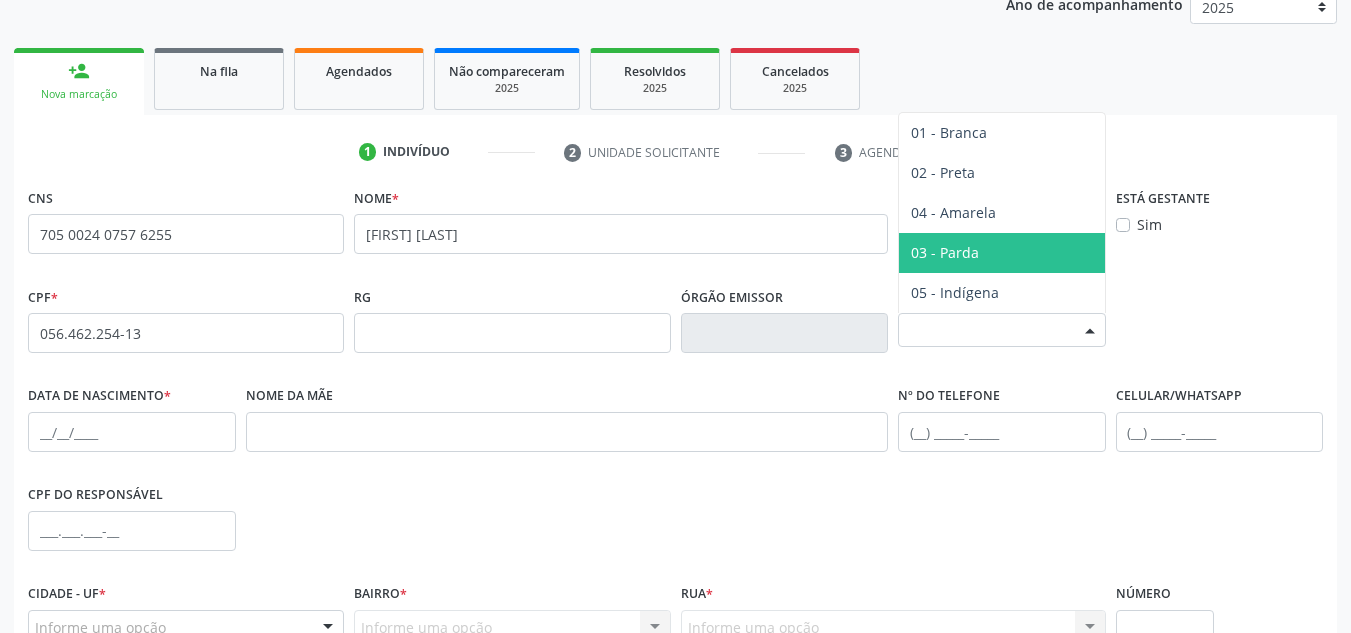 click on "03 - Parda" at bounding box center [1002, 253] 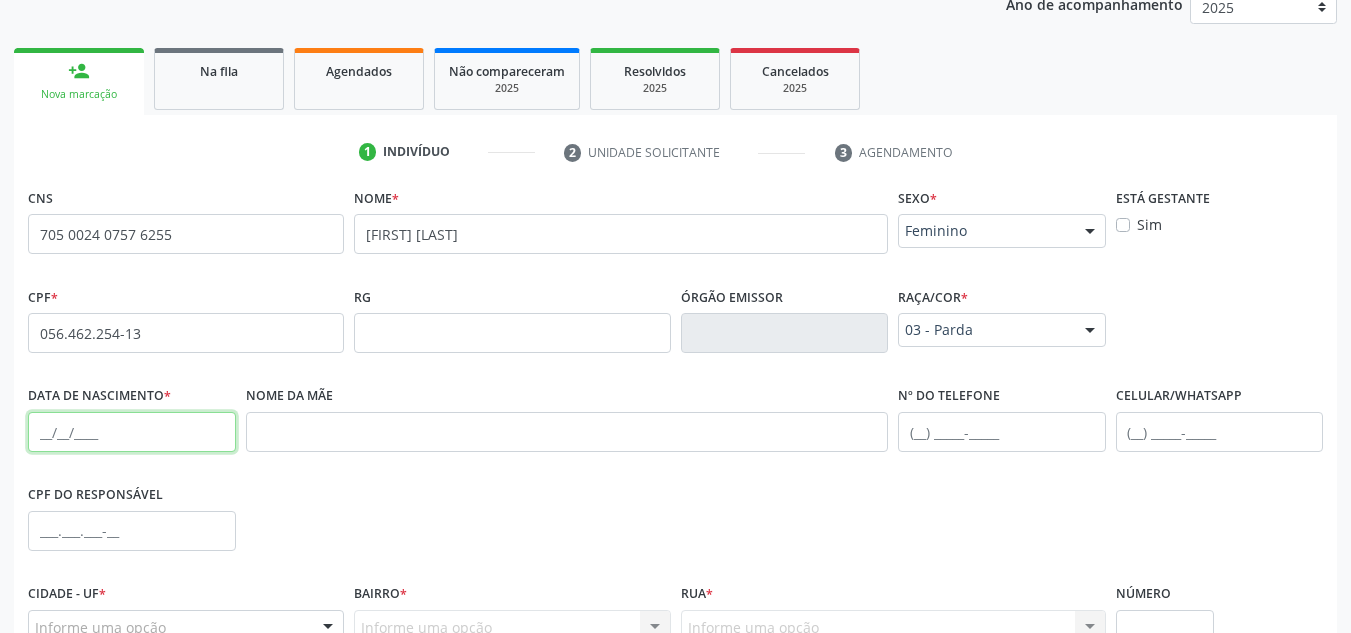 click at bounding box center [132, 432] 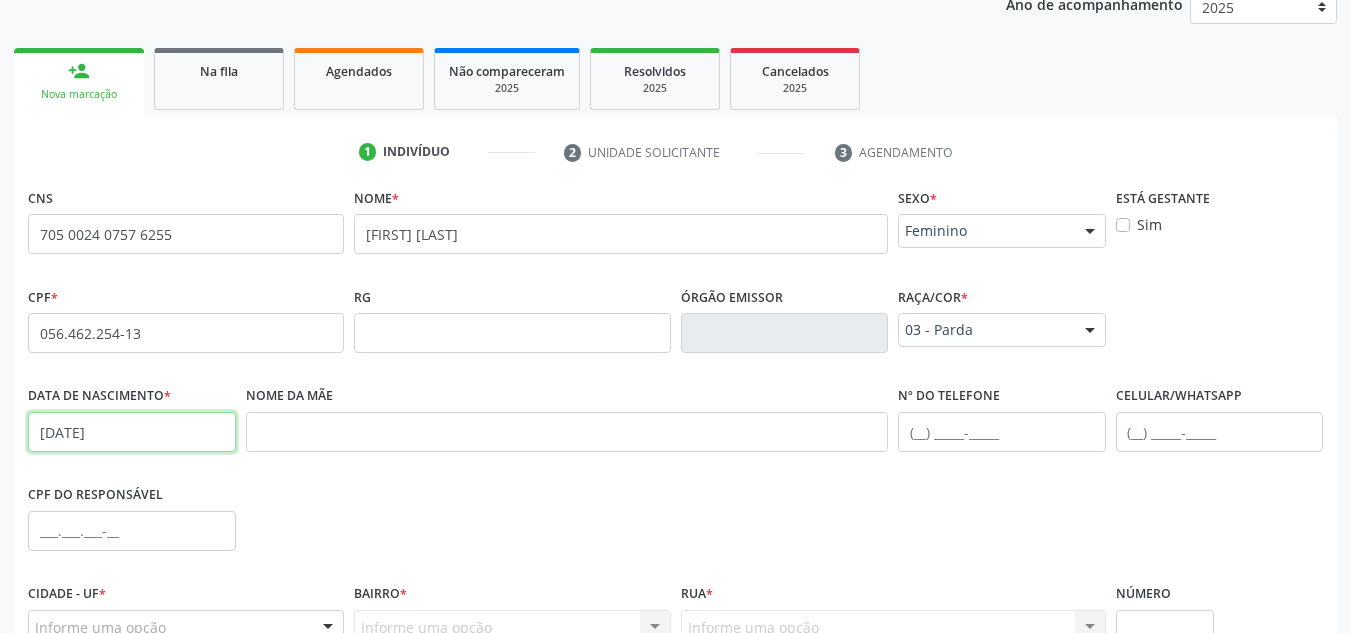 type on "23/11/1979" 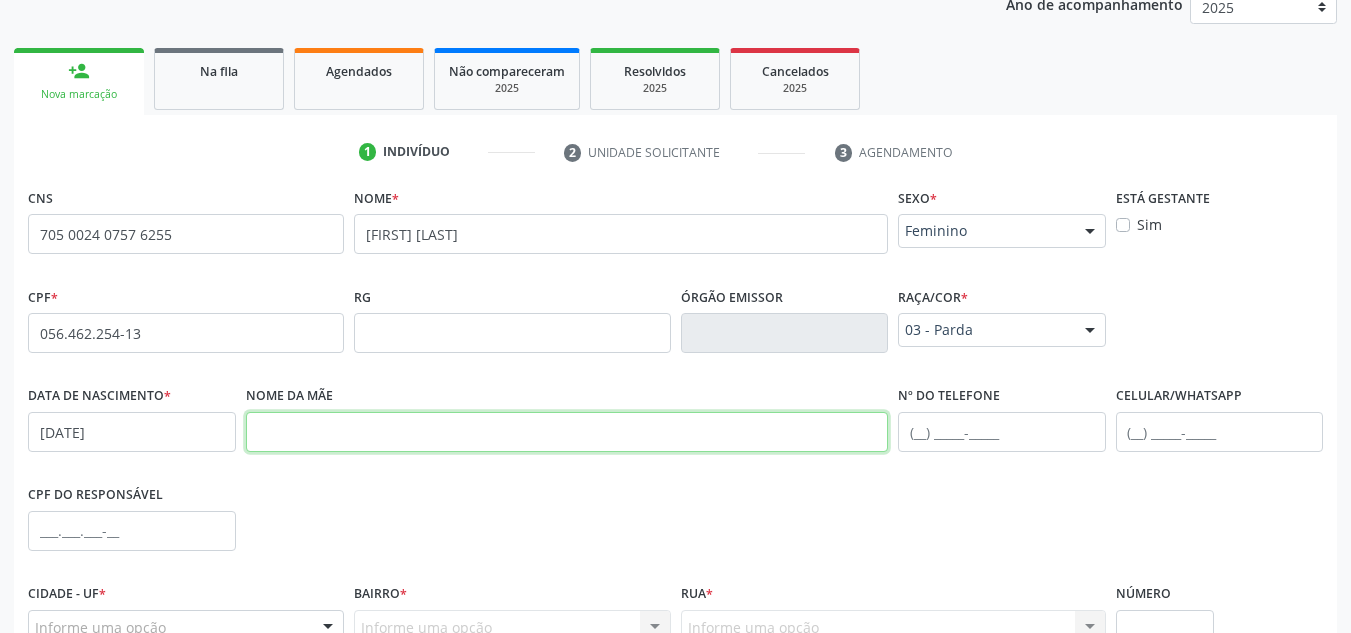 click at bounding box center [567, 432] 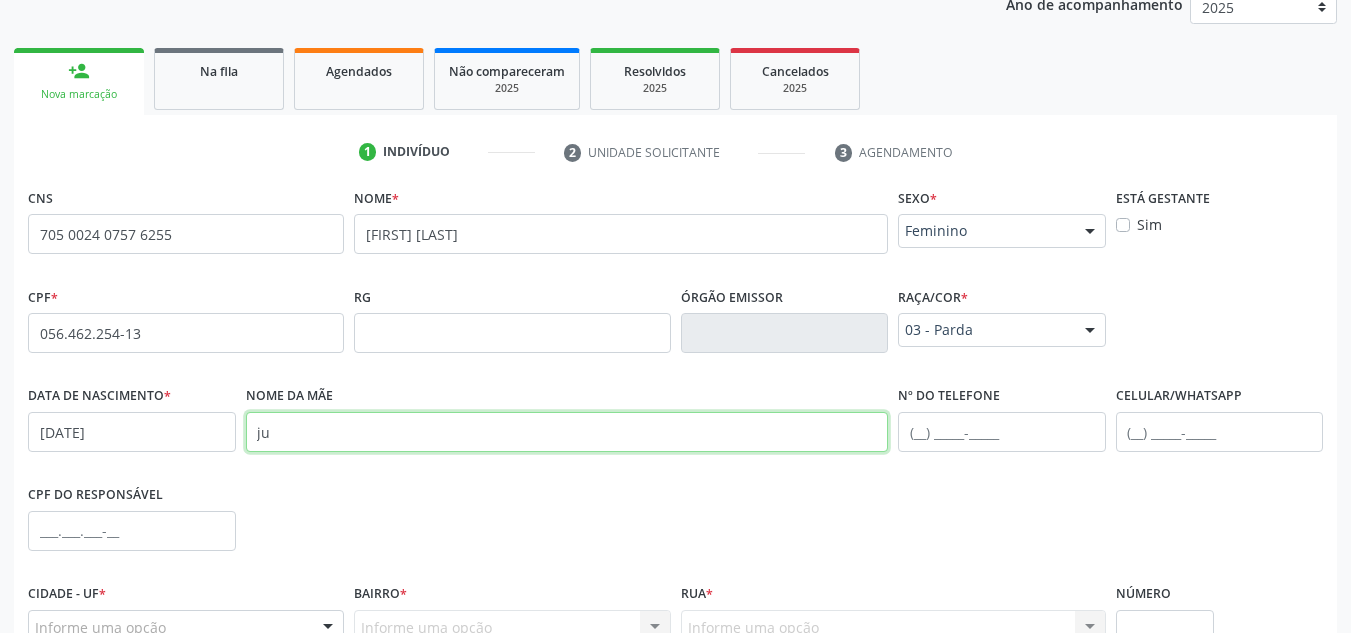 type on "j" 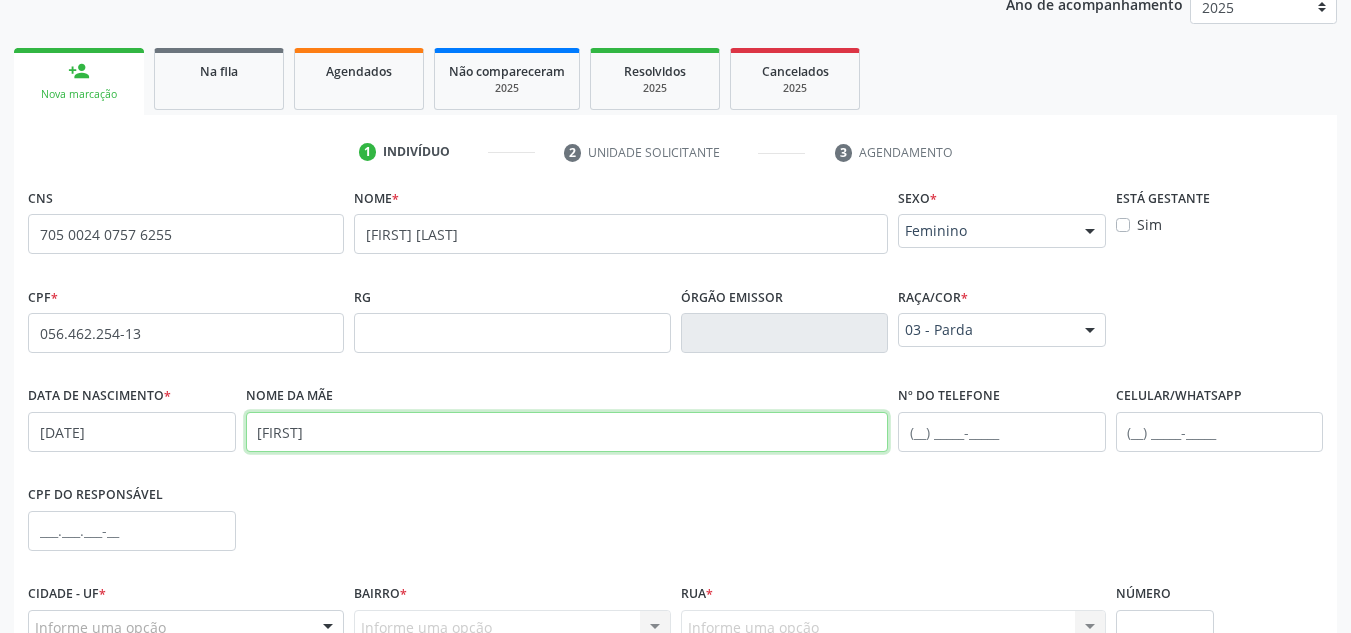 type on "J" 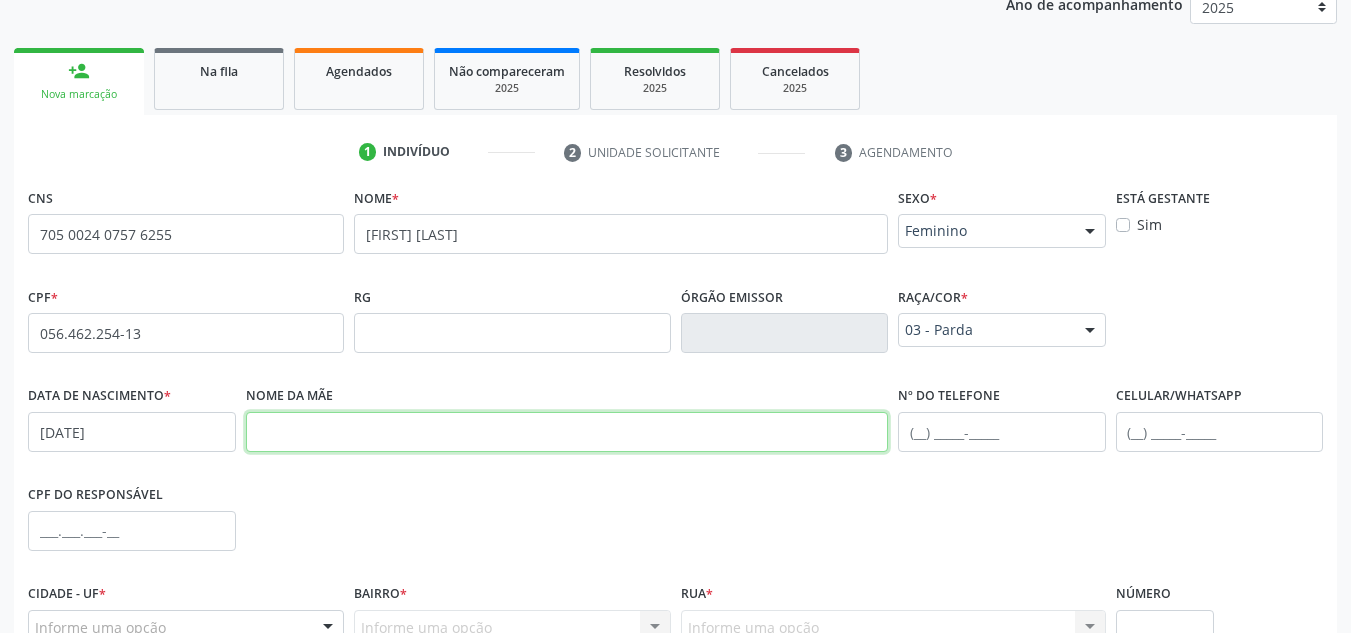 paste on "Jucinelia Gomes dos Santos" 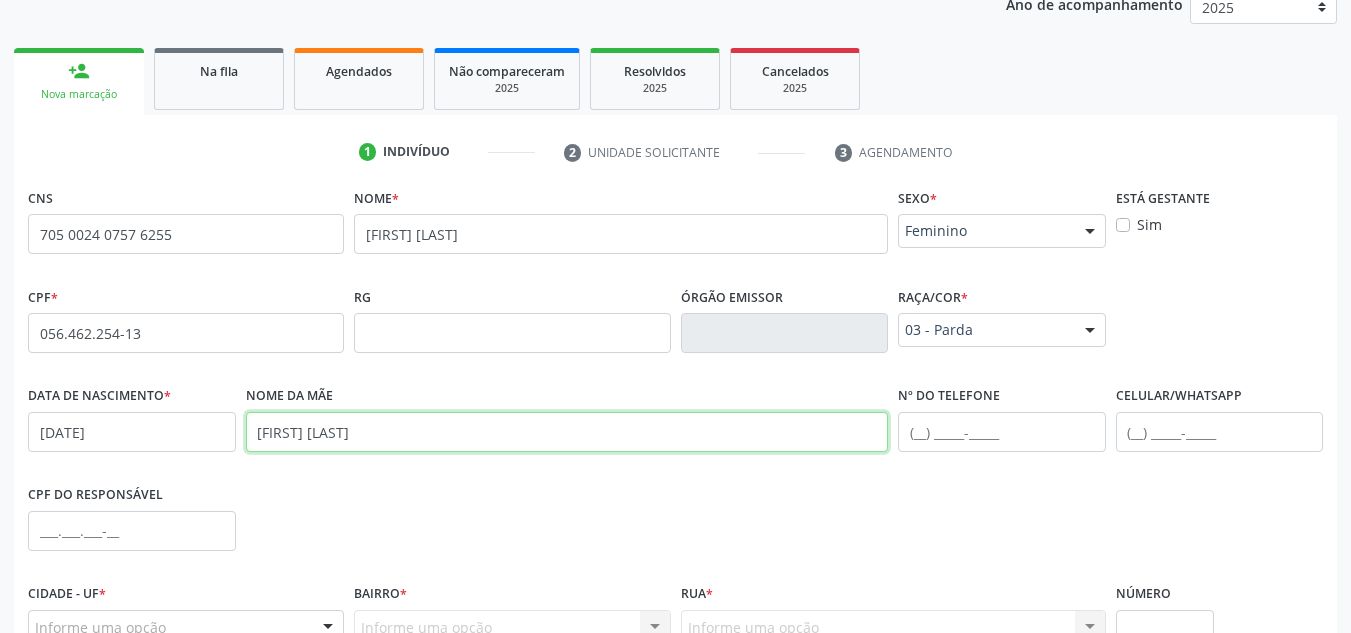 type on "Jucinelia Gomes dos Santos" 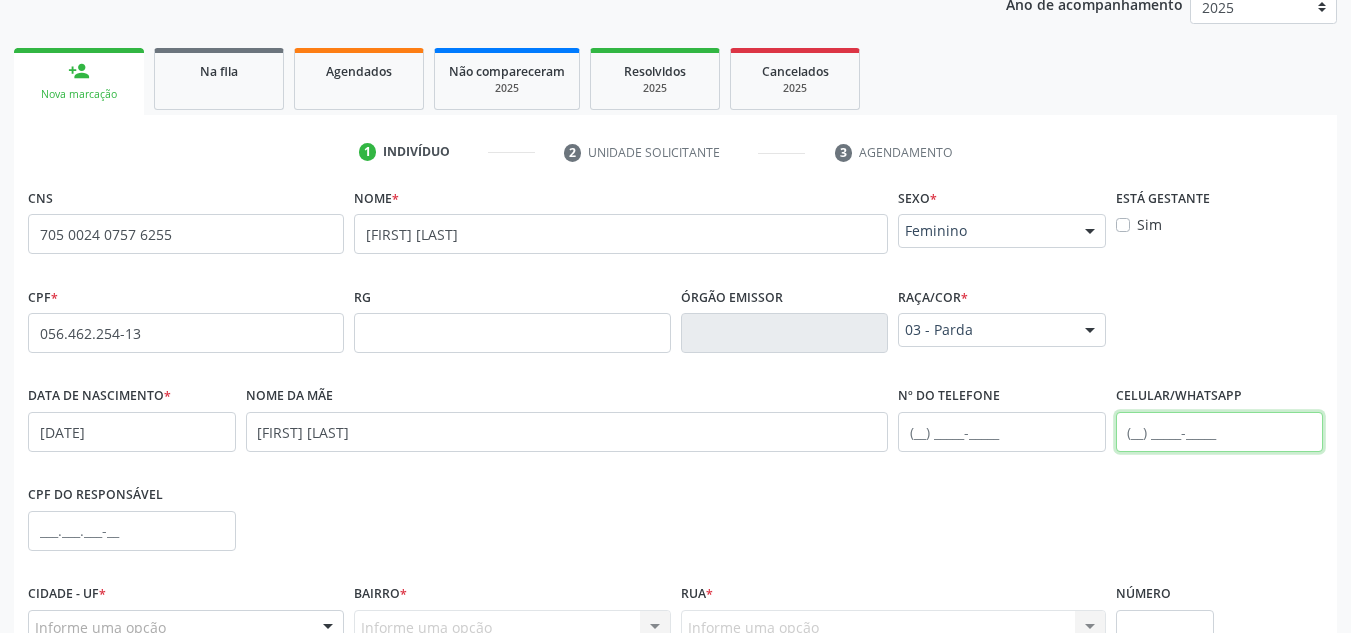 click at bounding box center [1220, 432] 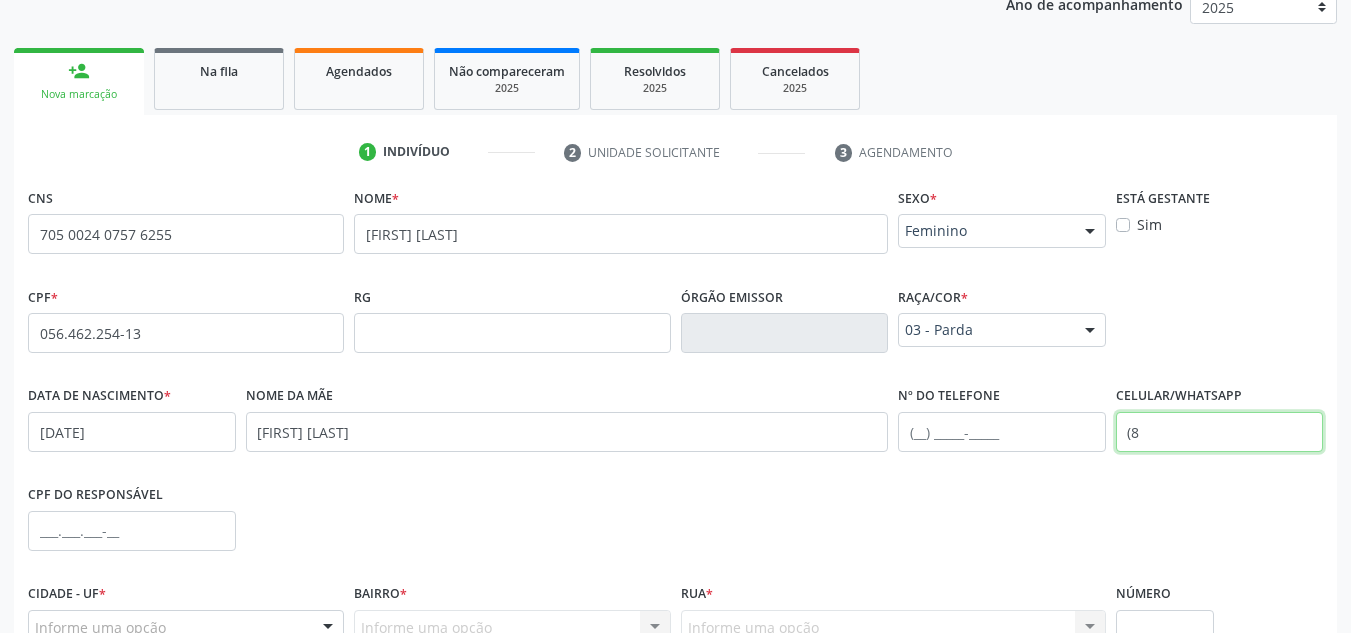 type on "(" 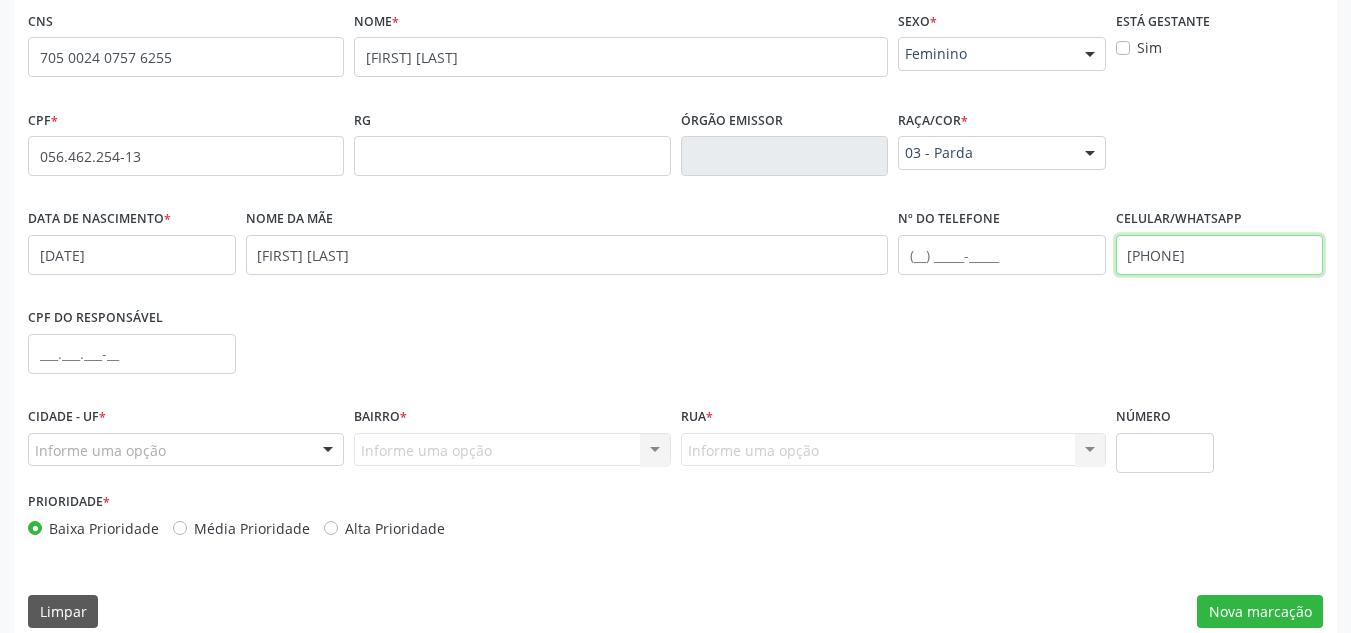 scroll, scrollTop: 479, scrollLeft: 0, axis: vertical 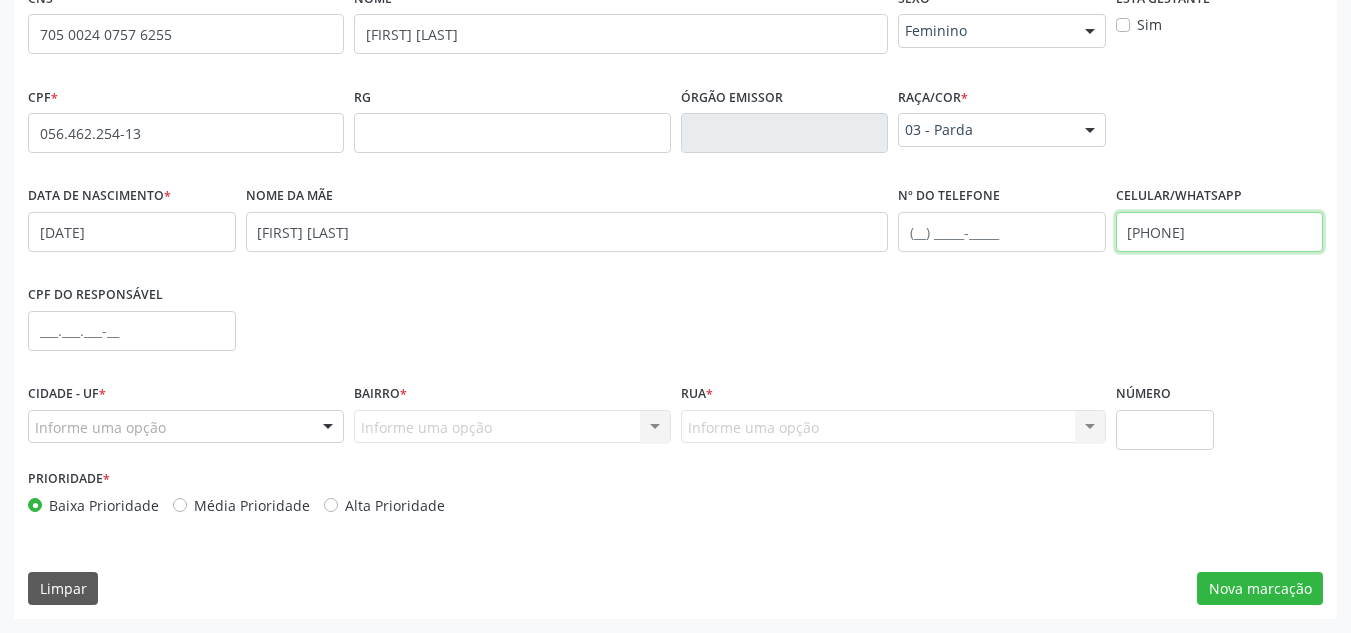 type on "(82) 99118-1906" 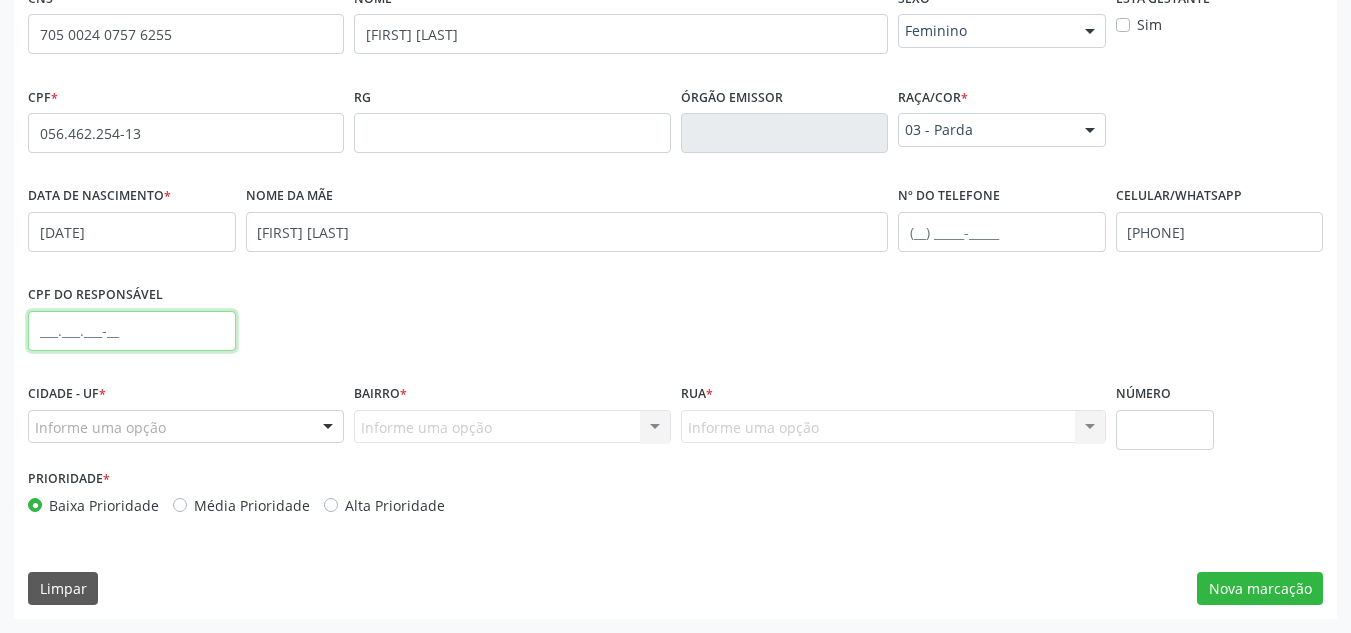 drag, startPoint x: 91, startPoint y: 329, endPoint x: 165, endPoint y: 322, distance: 74.330345 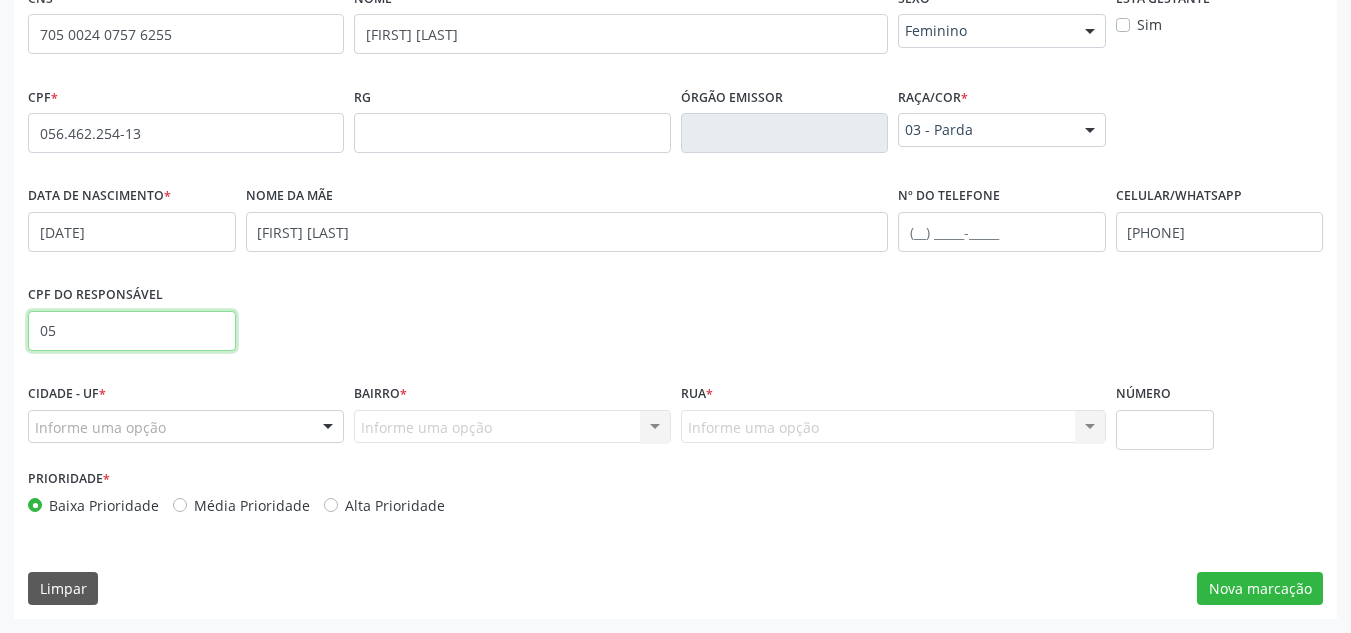type on "0" 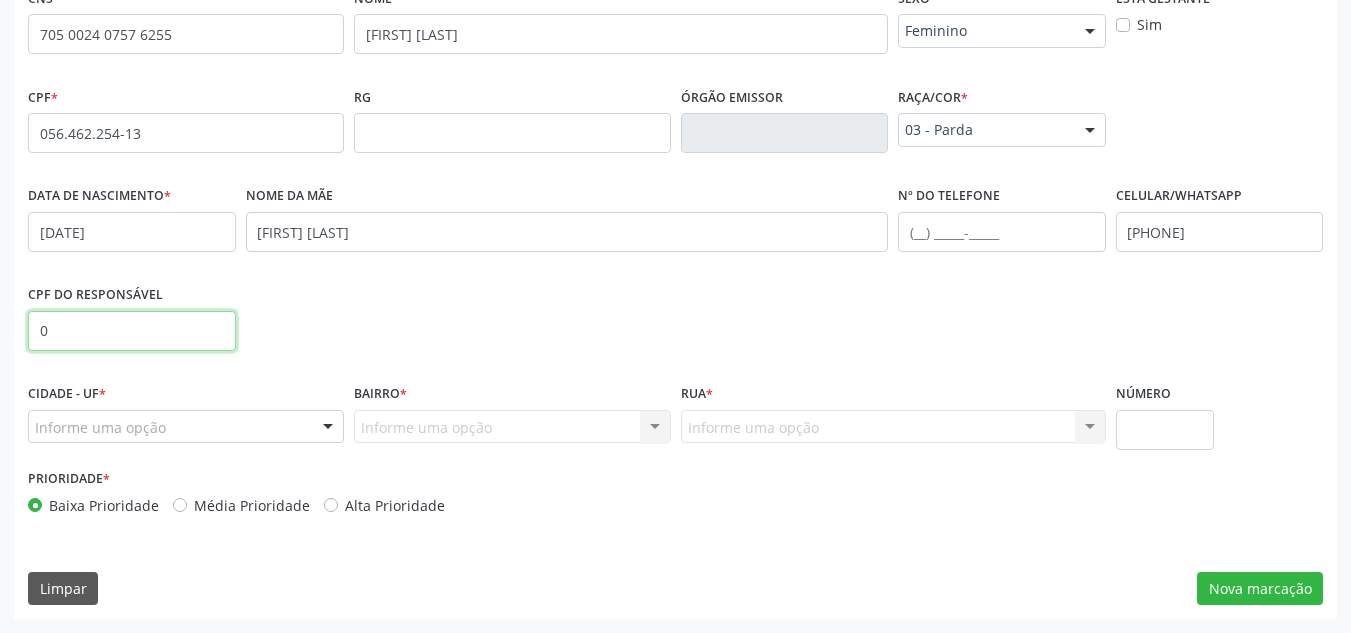 type 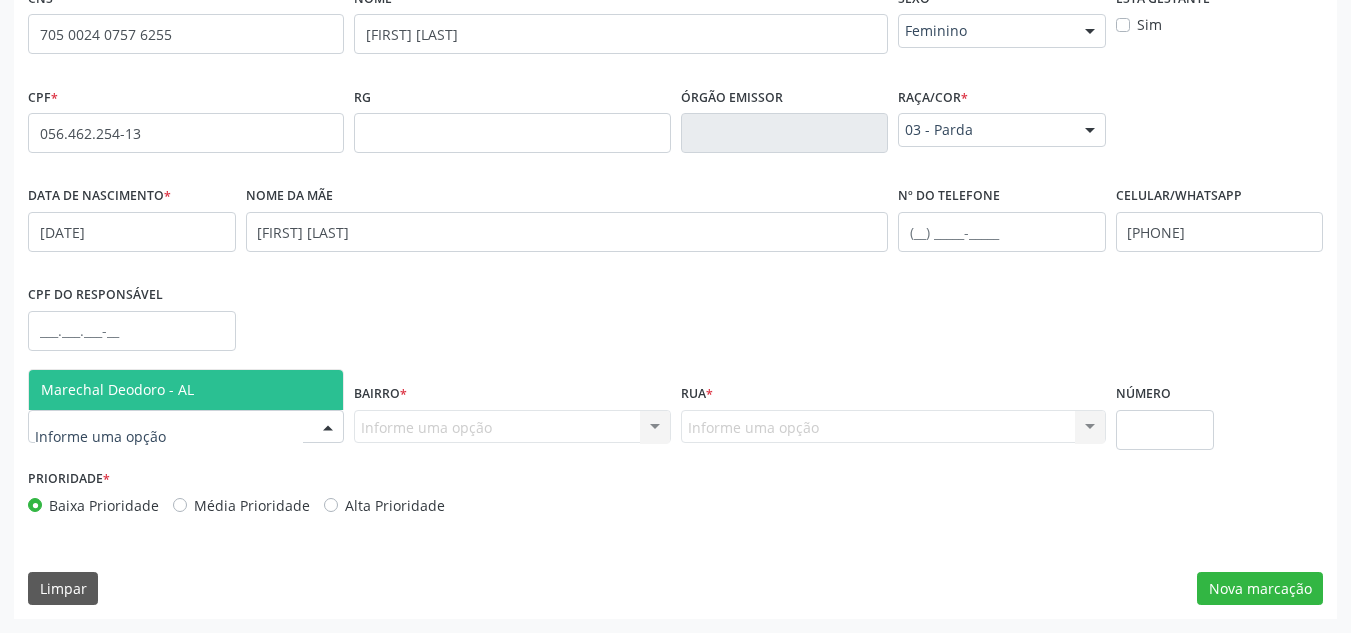 click at bounding box center (186, 427) 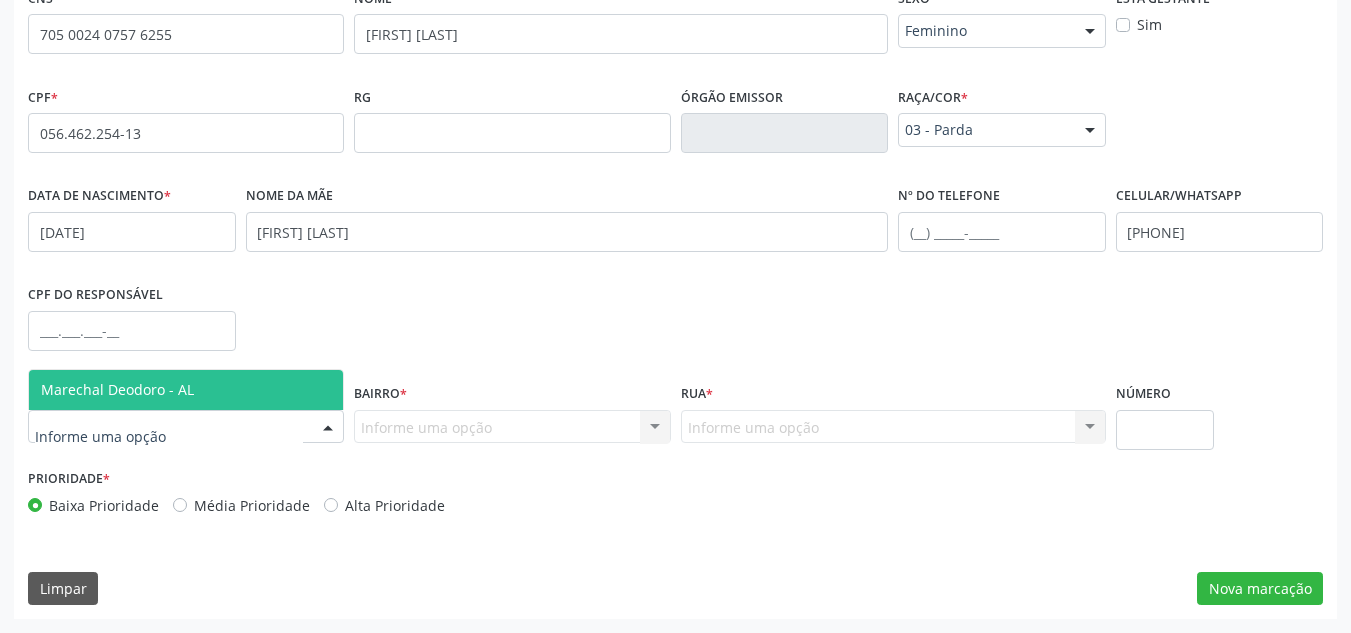 click on "Marechal Deodoro - AL" at bounding box center [186, 390] 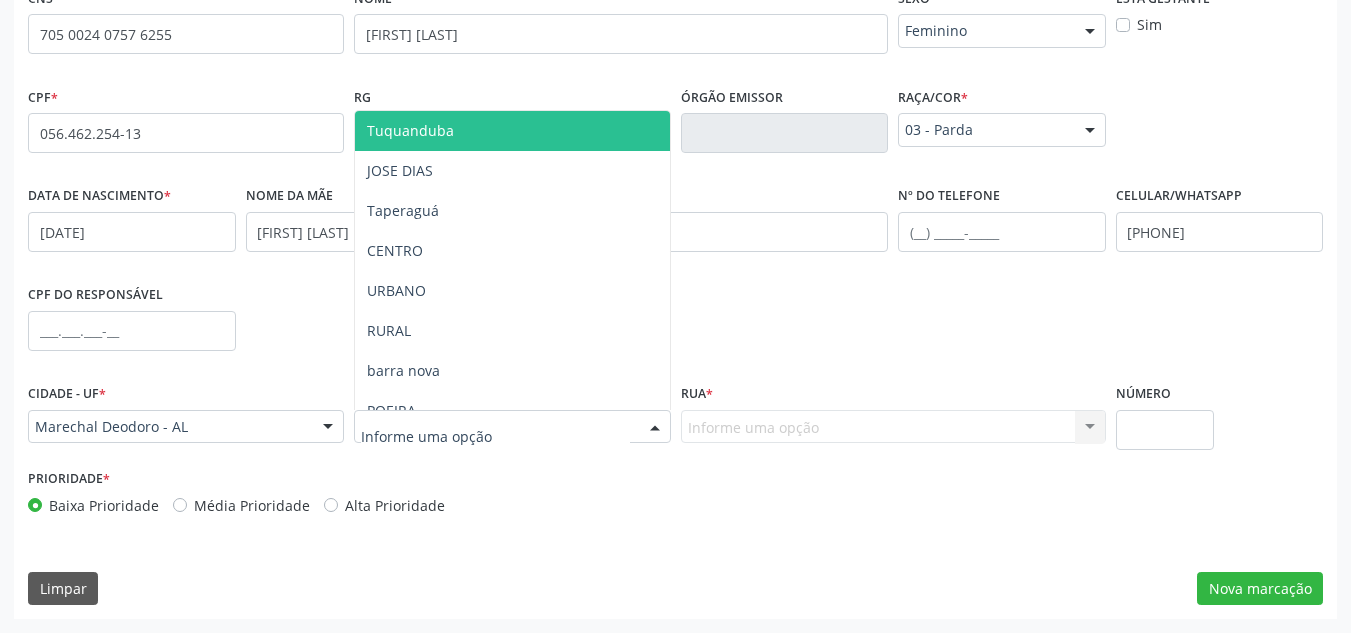 click at bounding box center (512, 427) 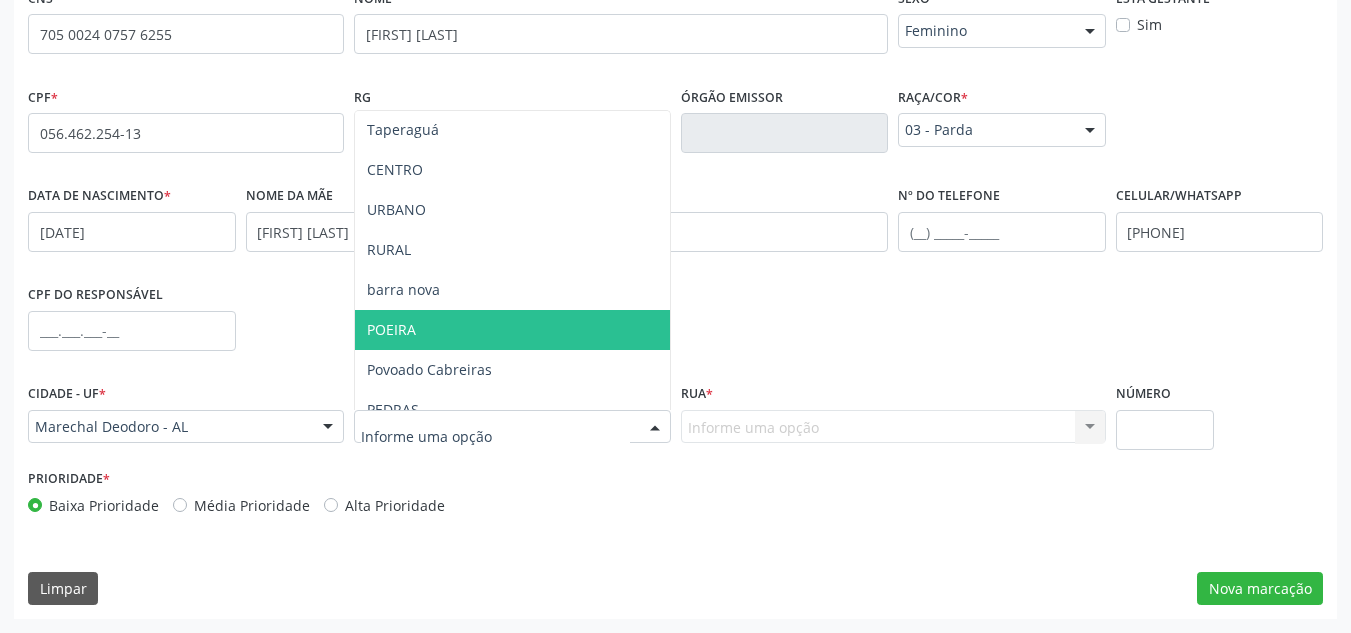 scroll, scrollTop: 181, scrollLeft: 0, axis: vertical 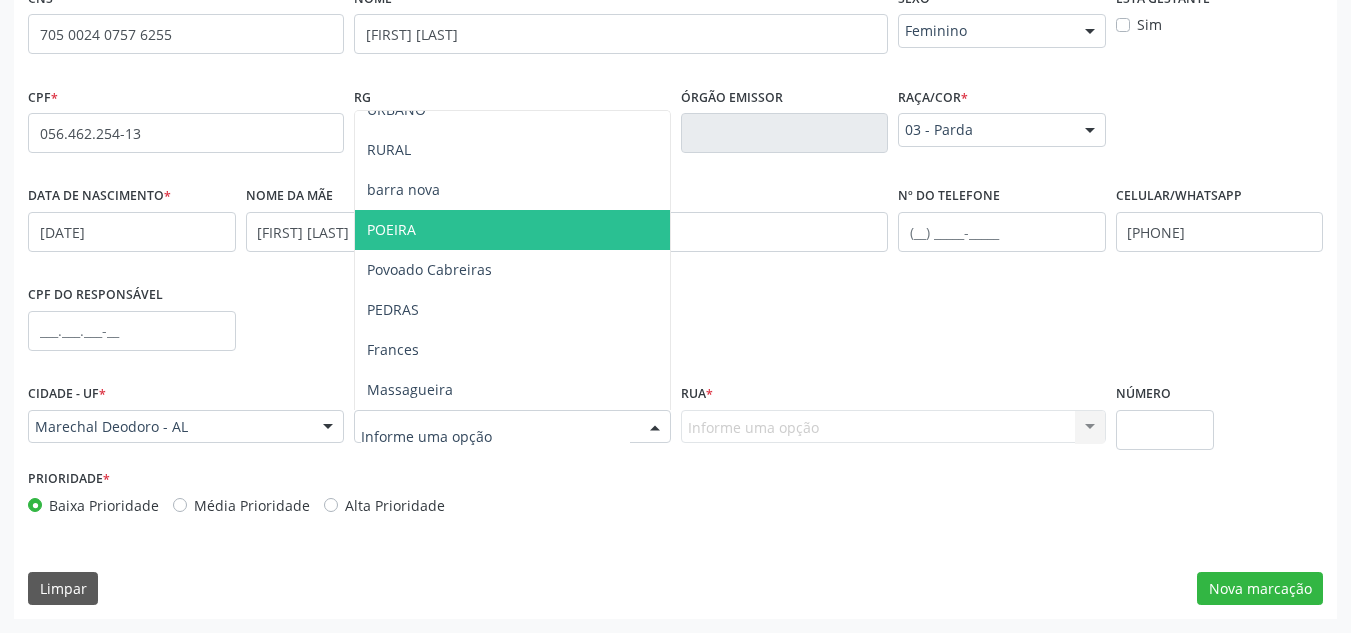 click on "POEIRA" at bounding box center [512, 230] 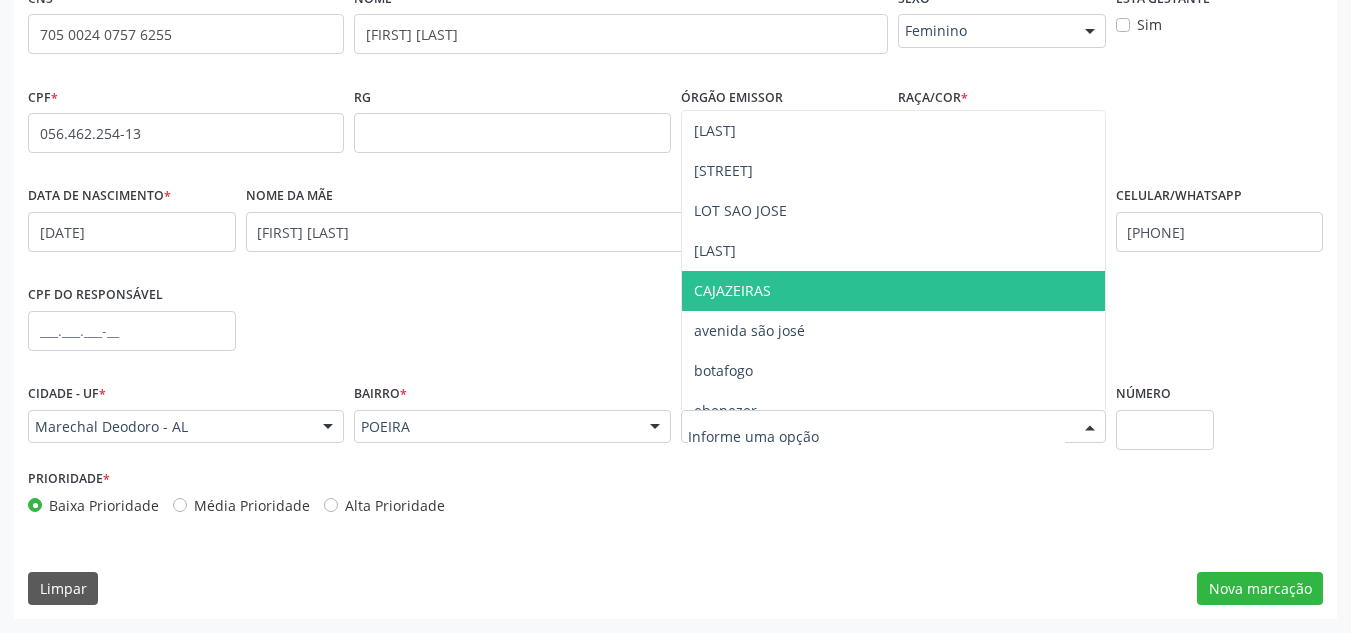 click on "CAJAZEIRAS" at bounding box center (893, 291) 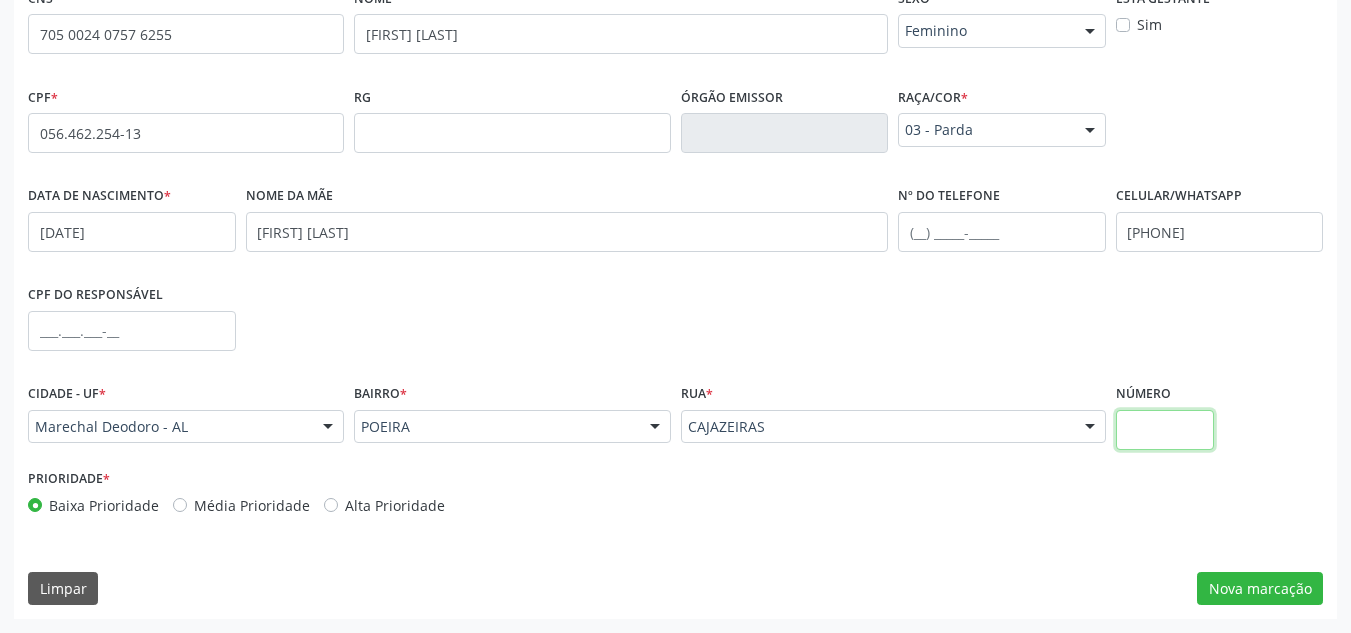 click at bounding box center [1165, 430] 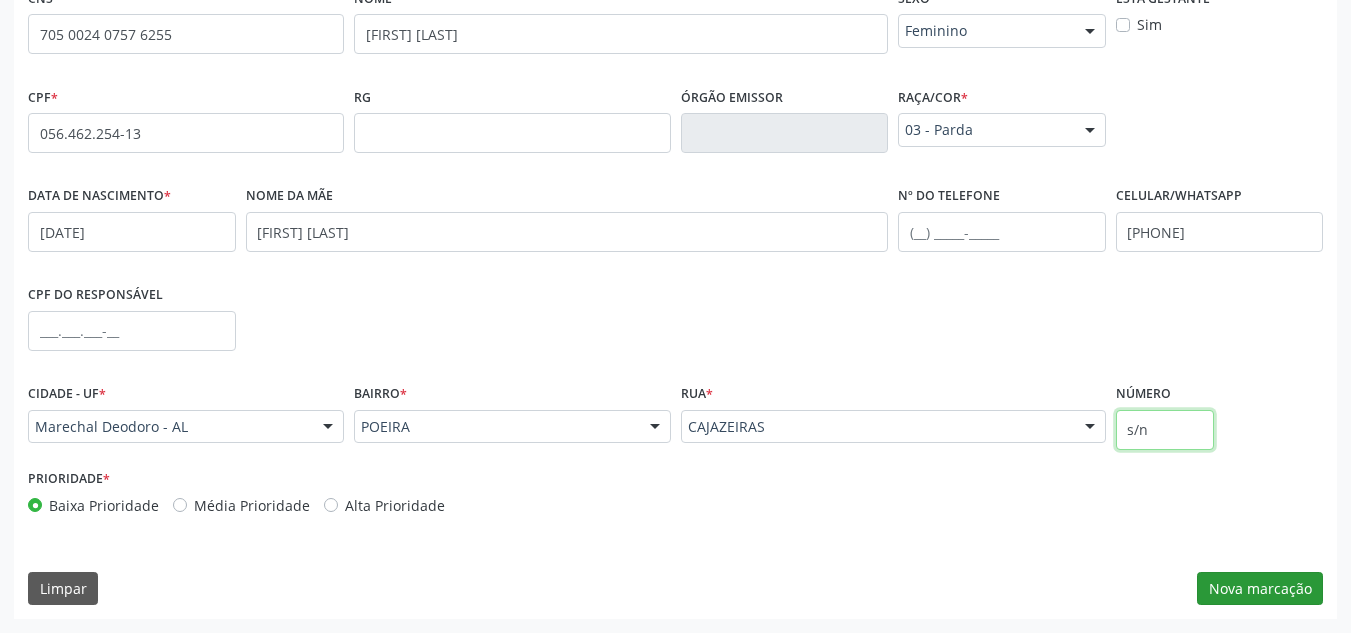 type on "s/n" 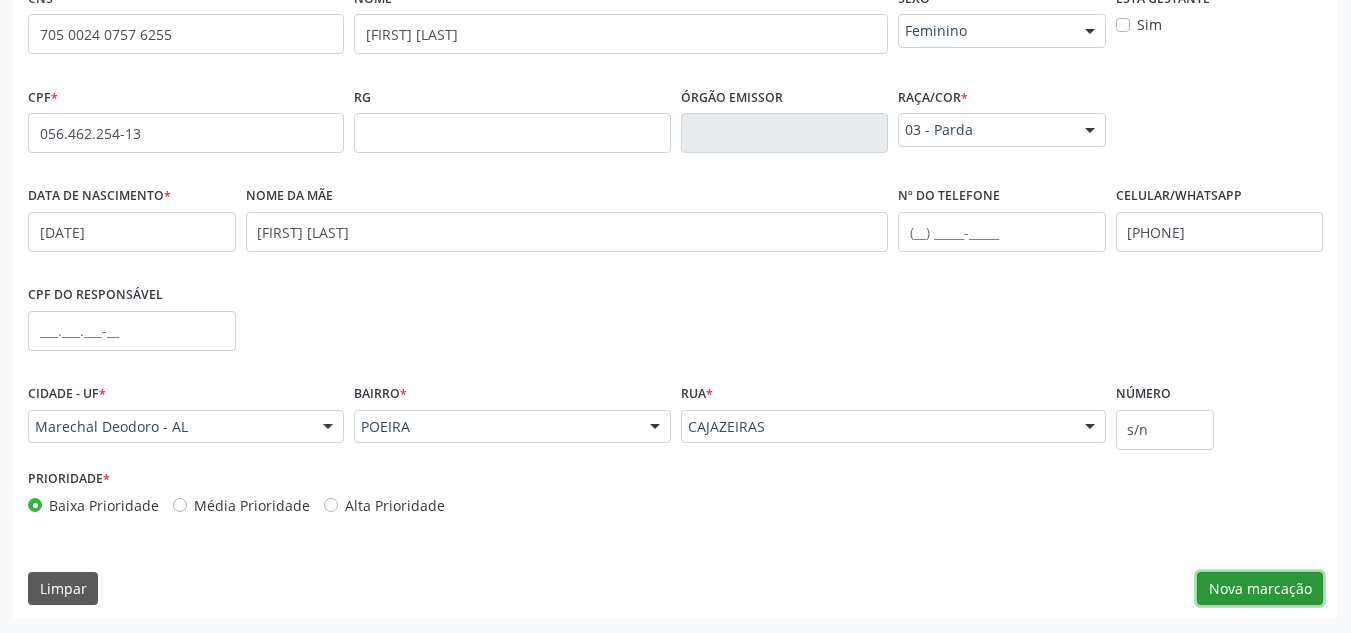 click on "Nova marcação" at bounding box center (1260, 589) 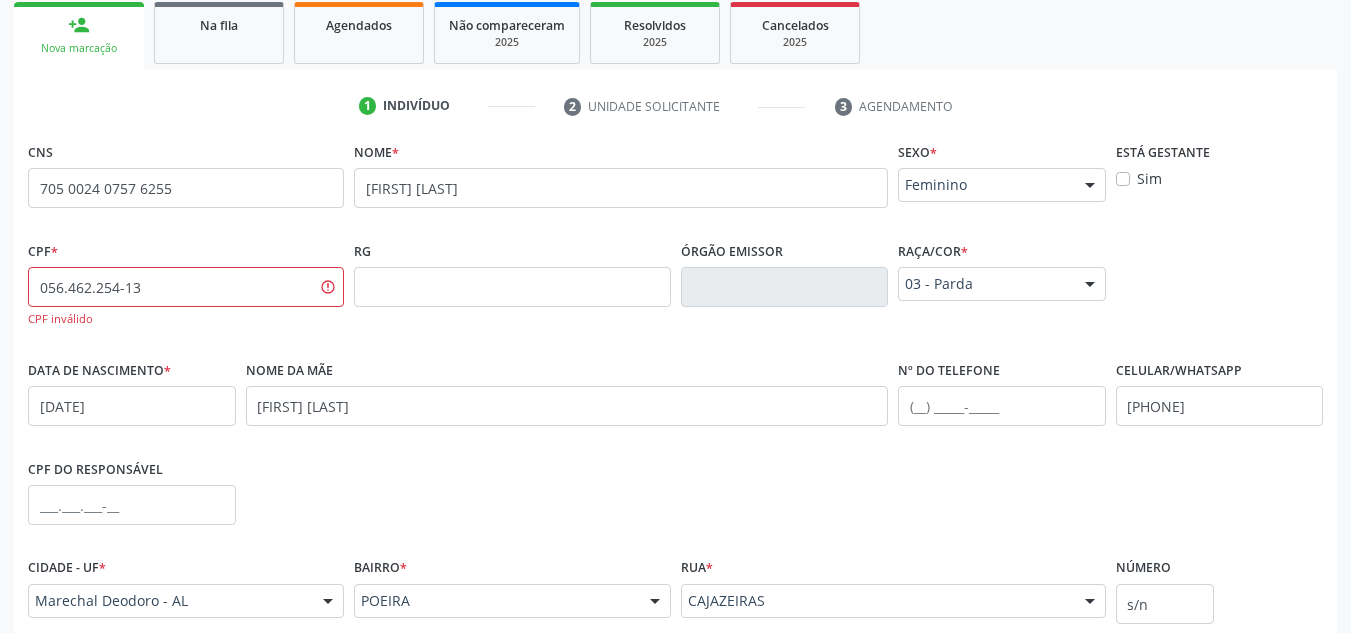 scroll, scrollTop: 299, scrollLeft: 0, axis: vertical 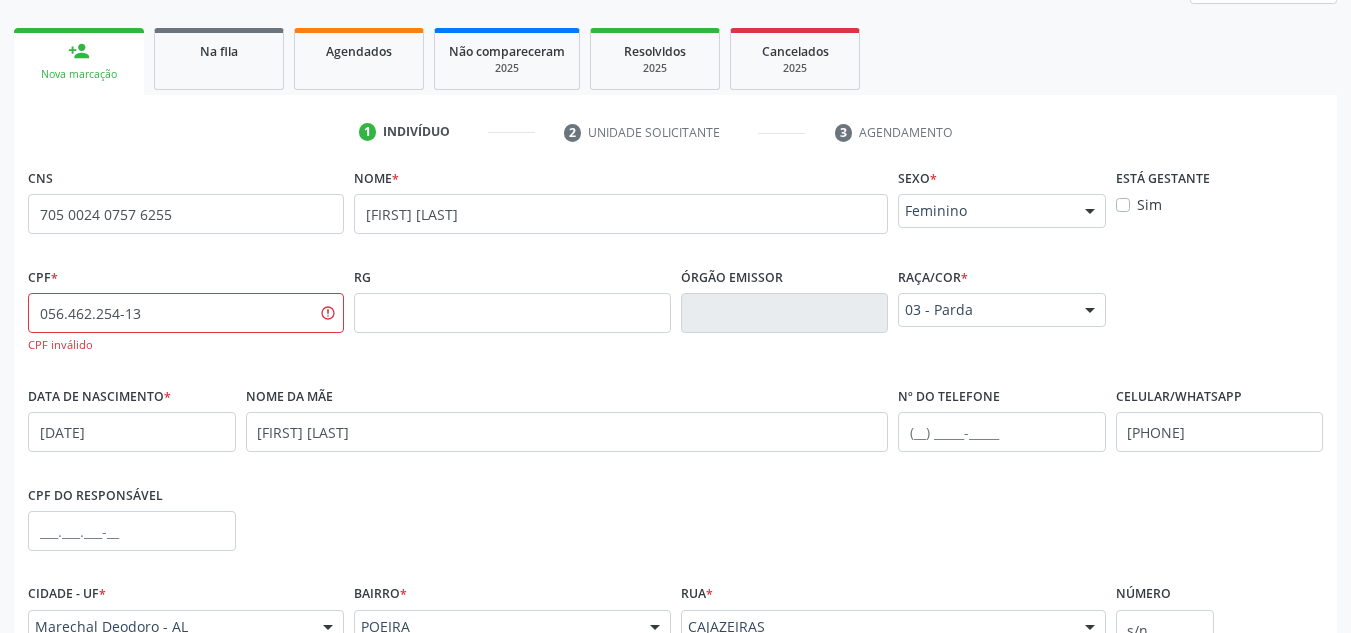 click on "Nova marcação" at bounding box center [79, 74] 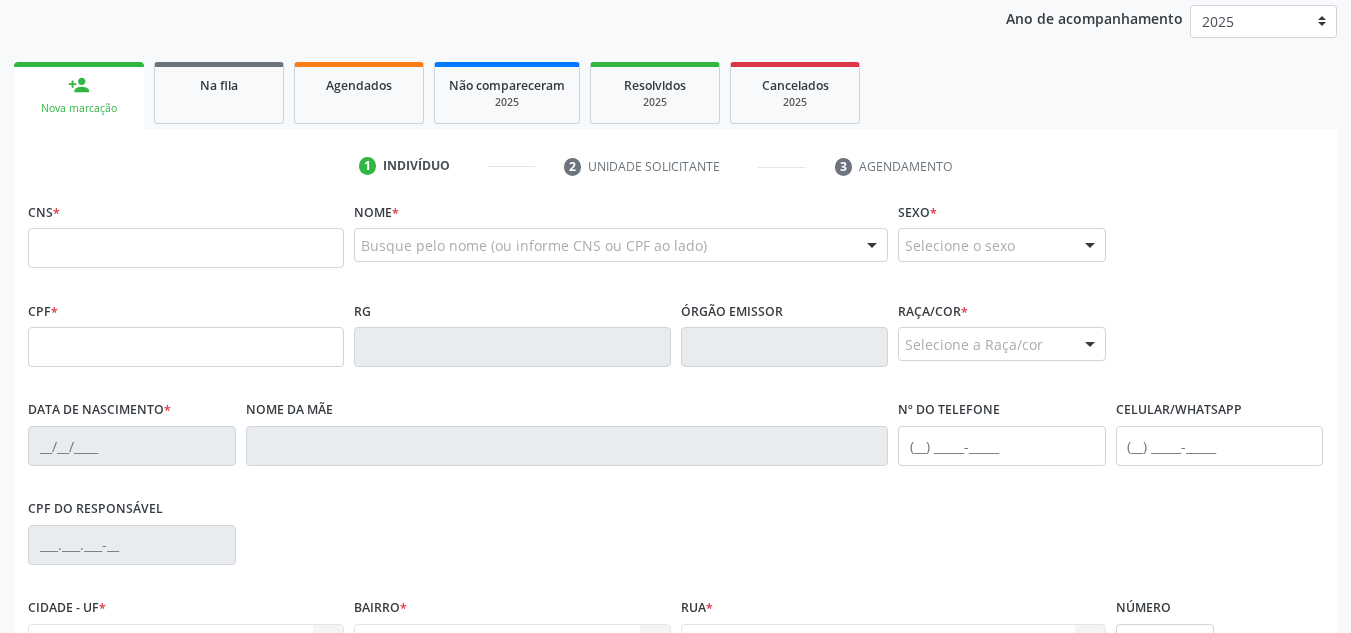 scroll, scrollTop: 265, scrollLeft: 0, axis: vertical 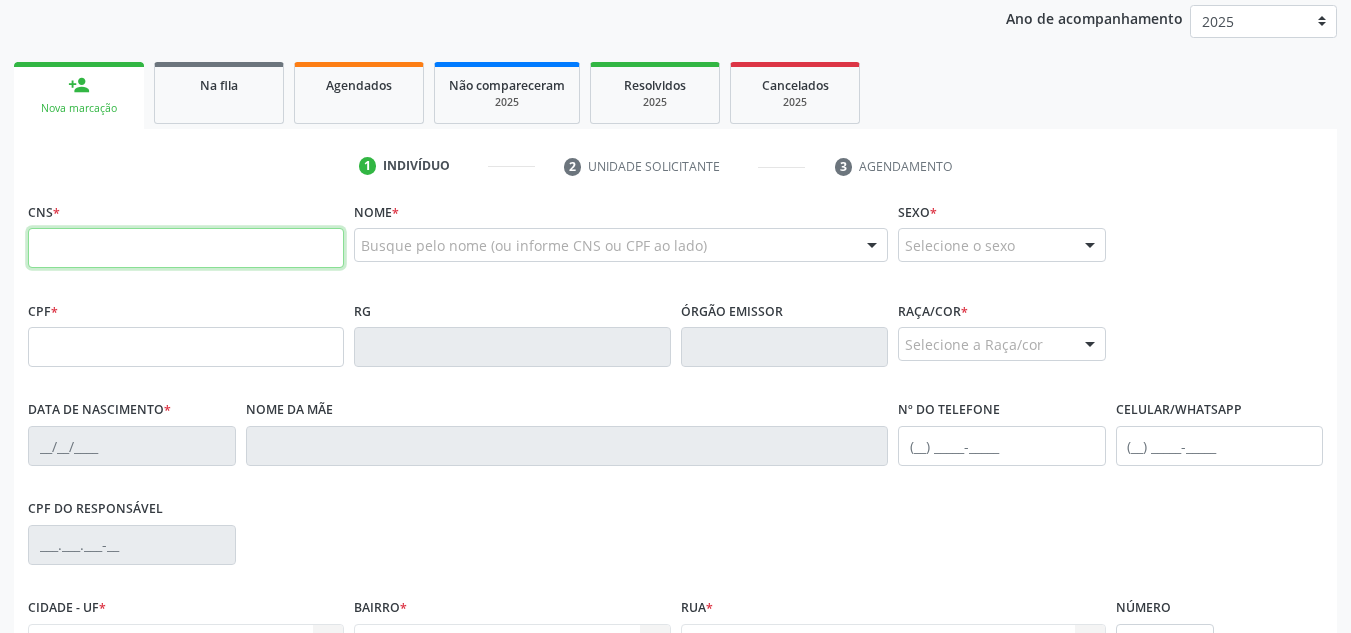 paste on "[CARD_NUMBER]" 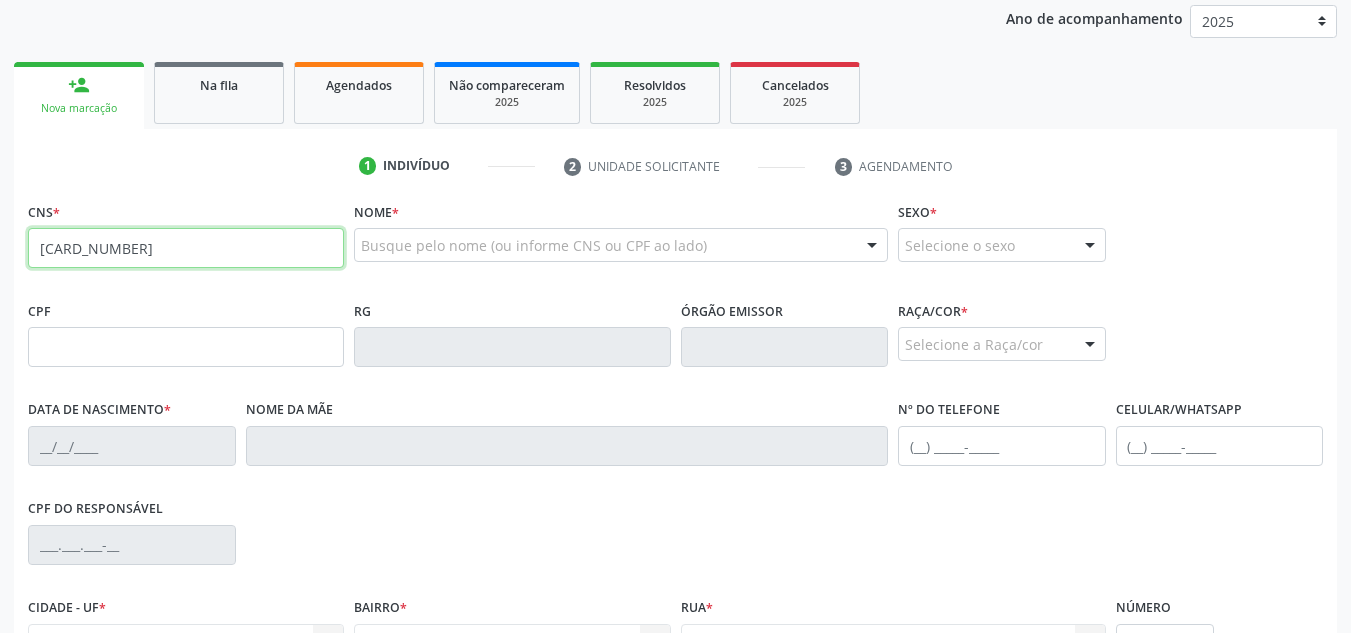 type on "[CARD_NUMBER]" 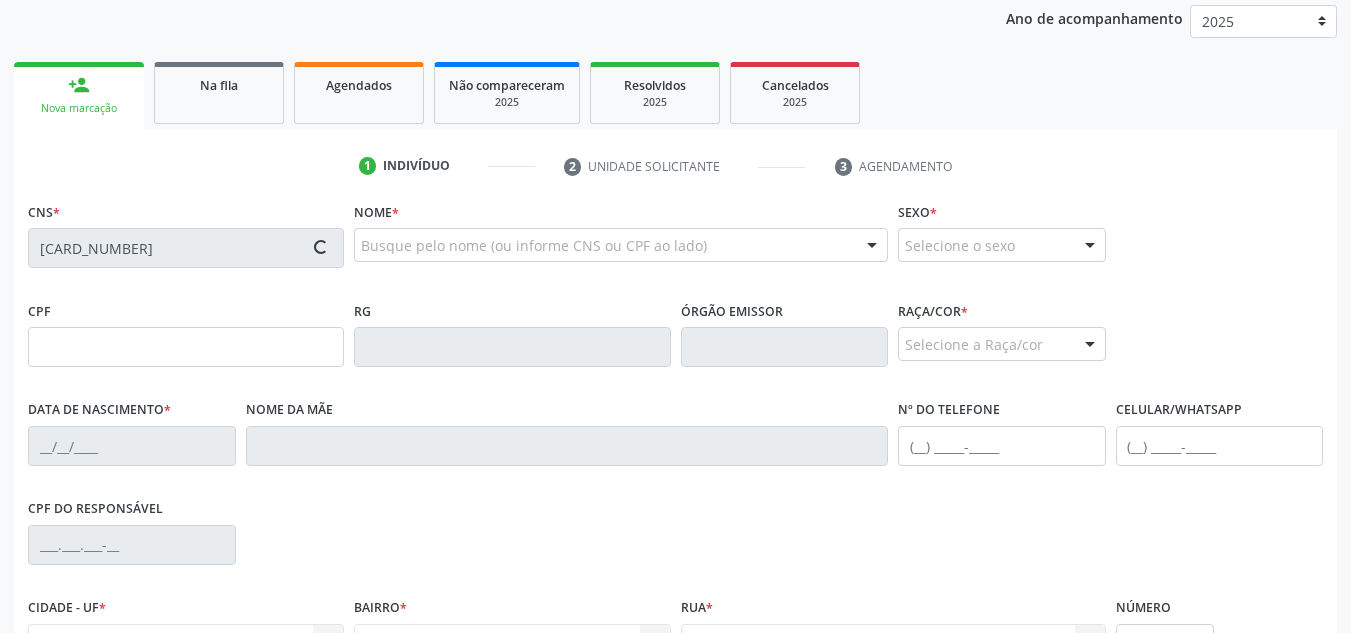 type on "[CPF]" 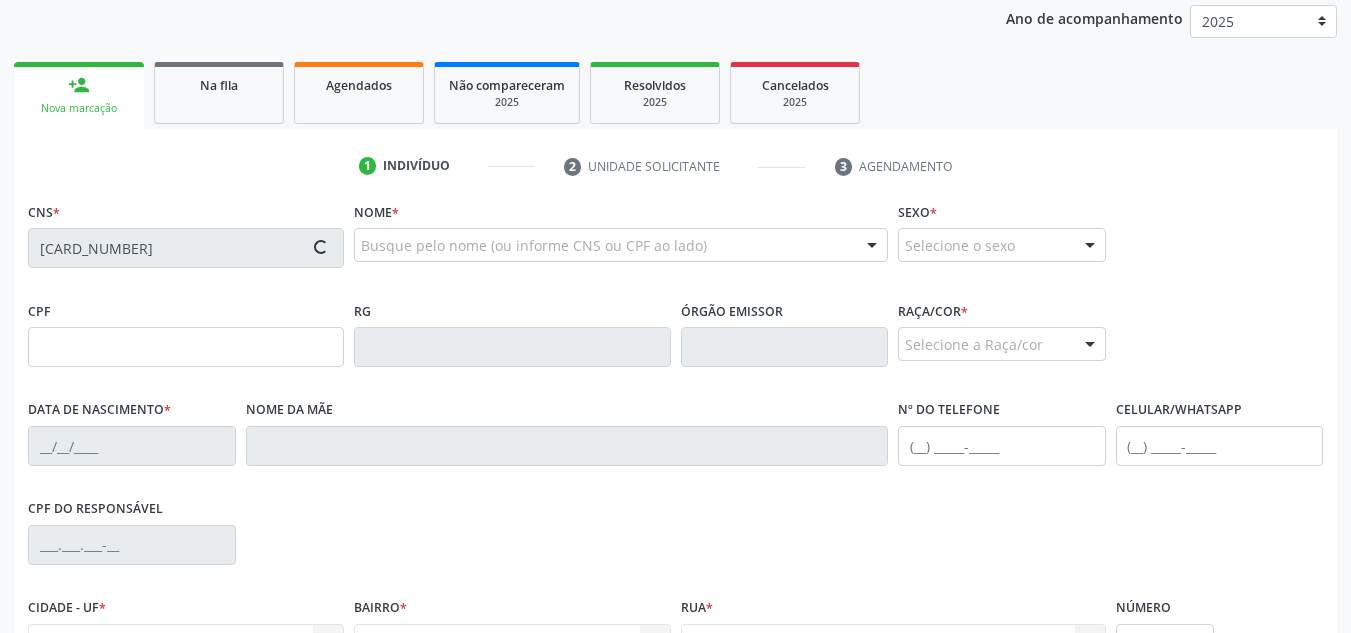 type on "[DATE]" 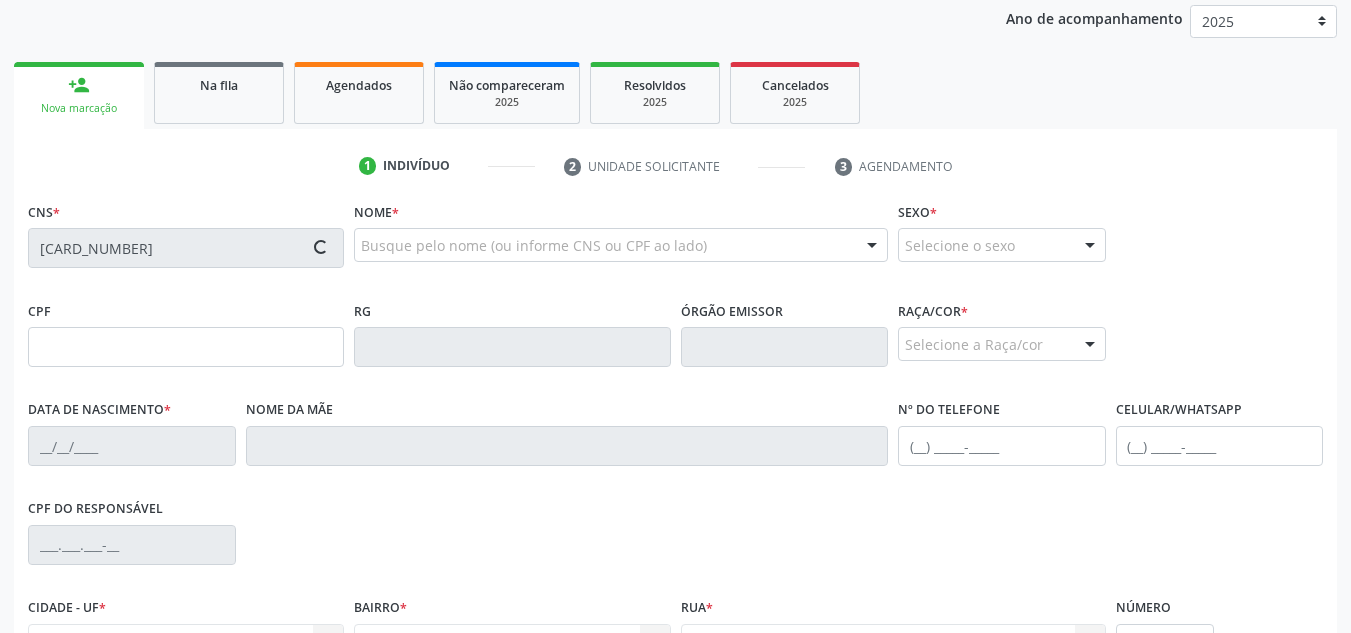type on "[PHONE]" 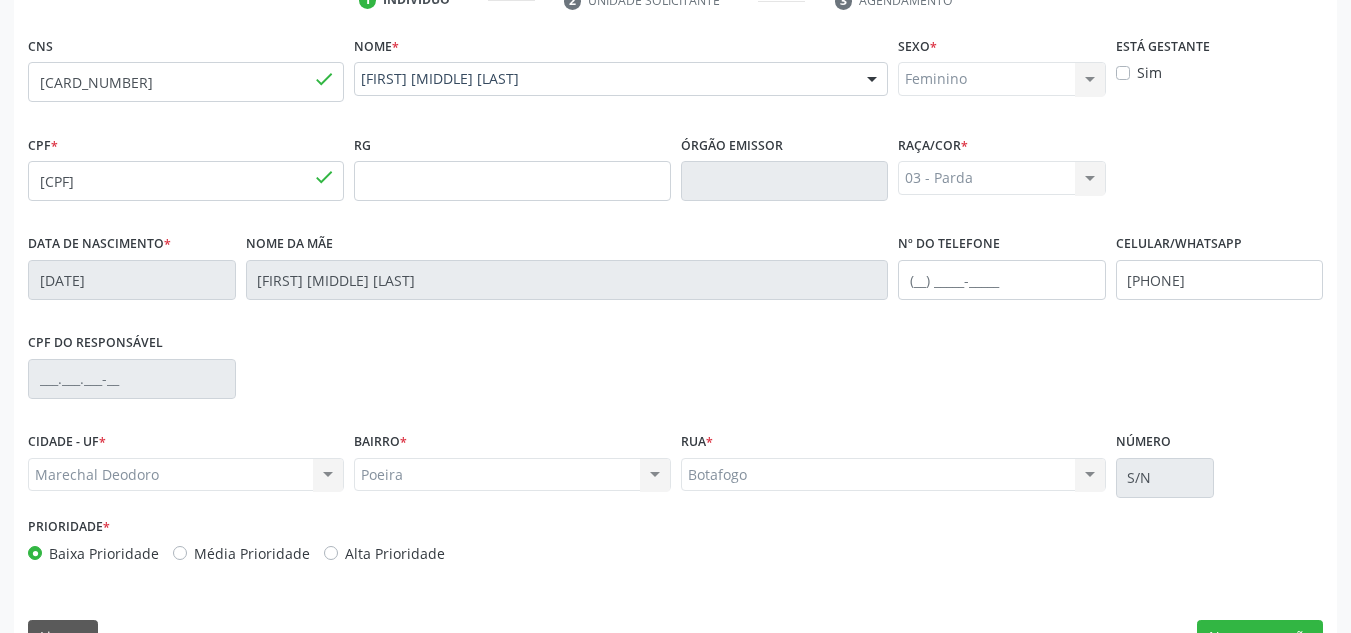 scroll, scrollTop: 479, scrollLeft: 0, axis: vertical 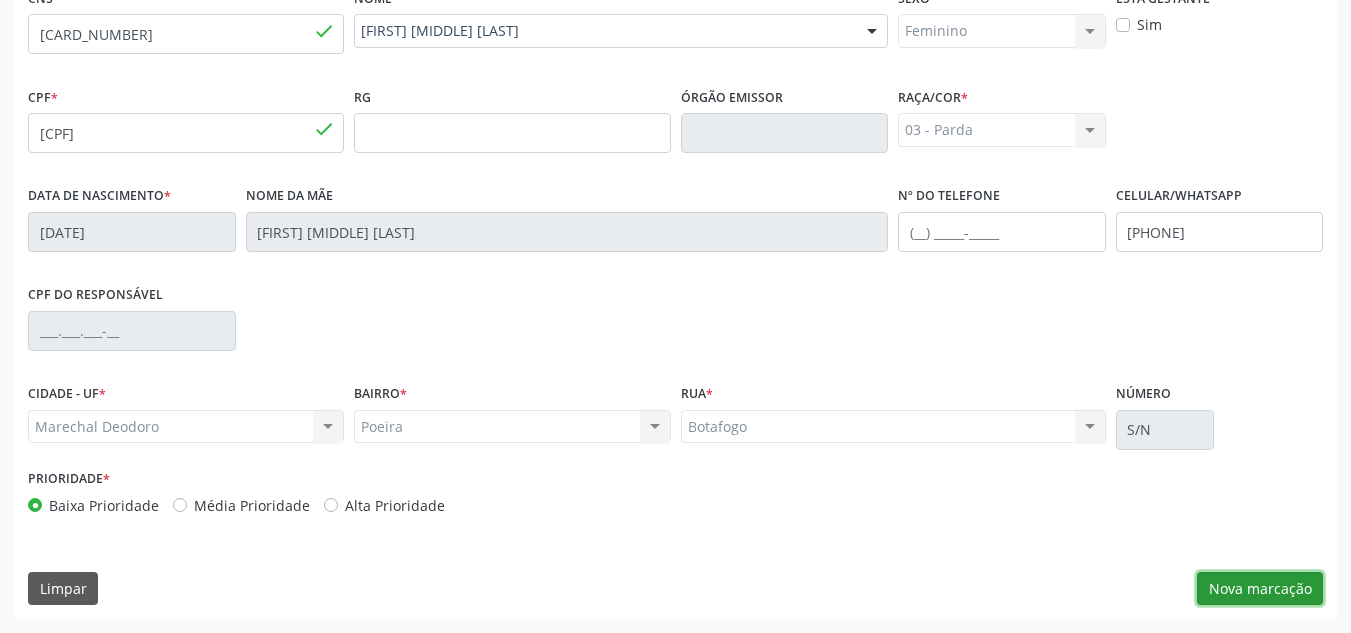 click on "Nova marcação" at bounding box center [1260, 589] 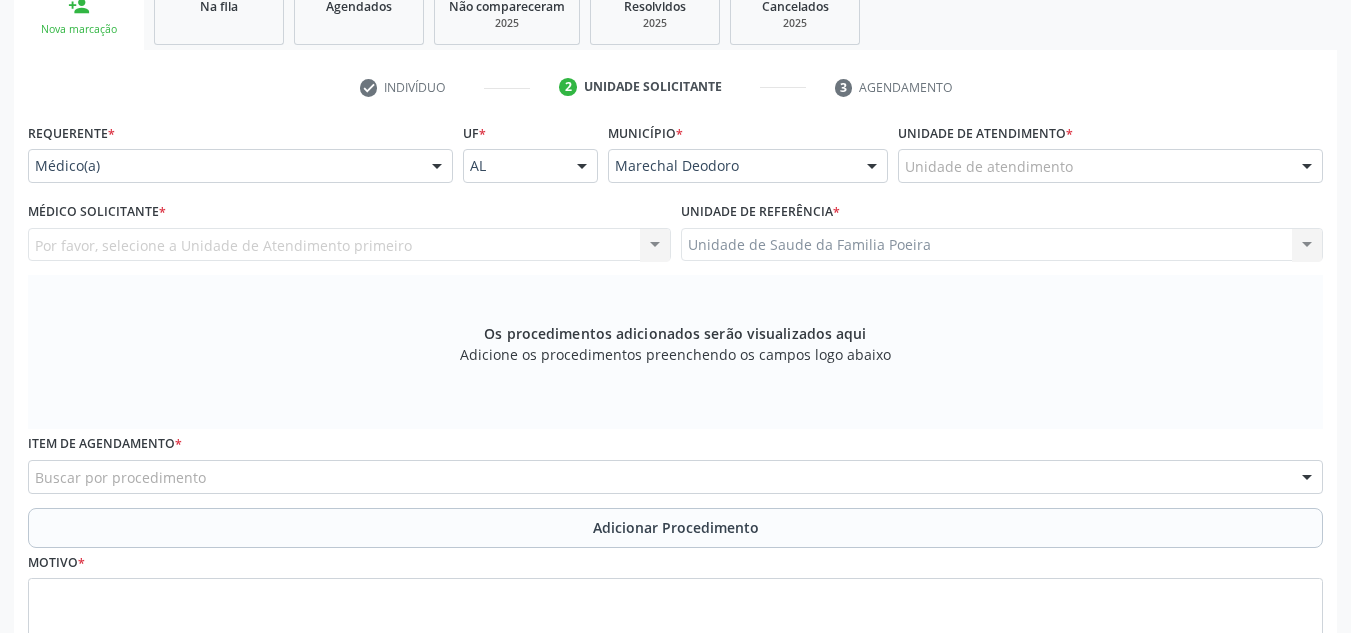 scroll, scrollTop: 379, scrollLeft: 0, axis: vertical 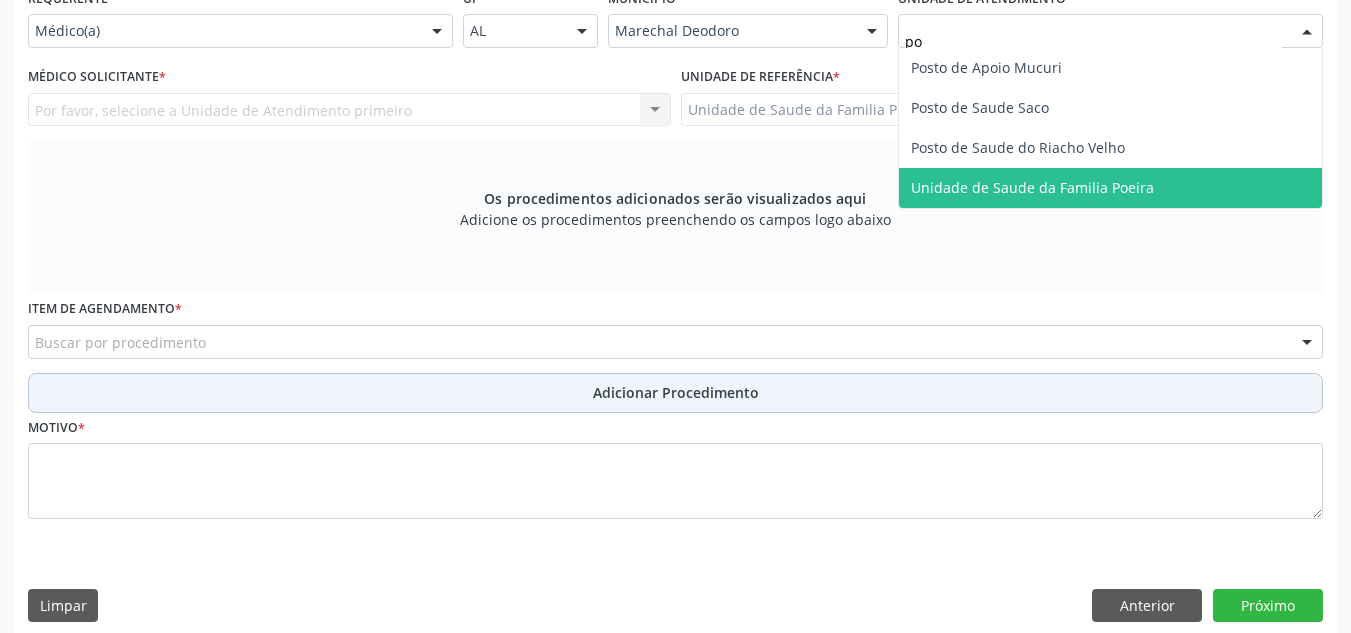 type on "poe" 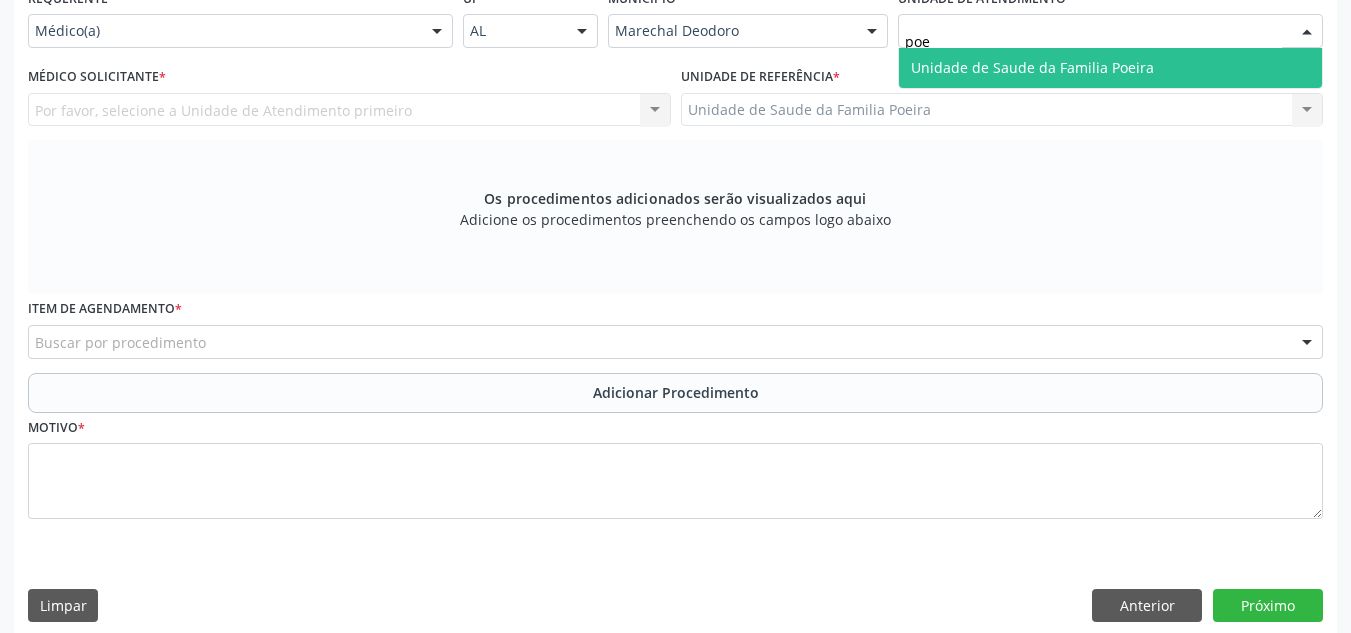 click on "Unidade de Saude da Familia Poeira" at bounding box center [1032, 67] 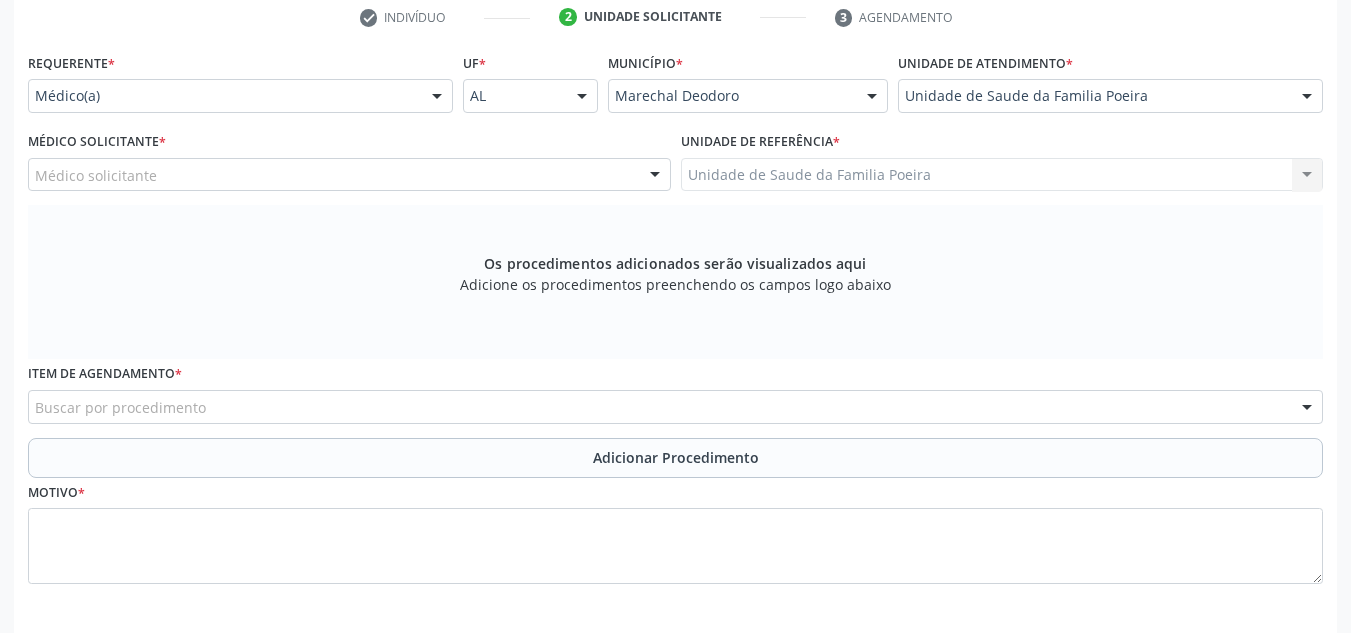 scroll, scrollTop: 379, scrollLeft: 0, axis: vertical 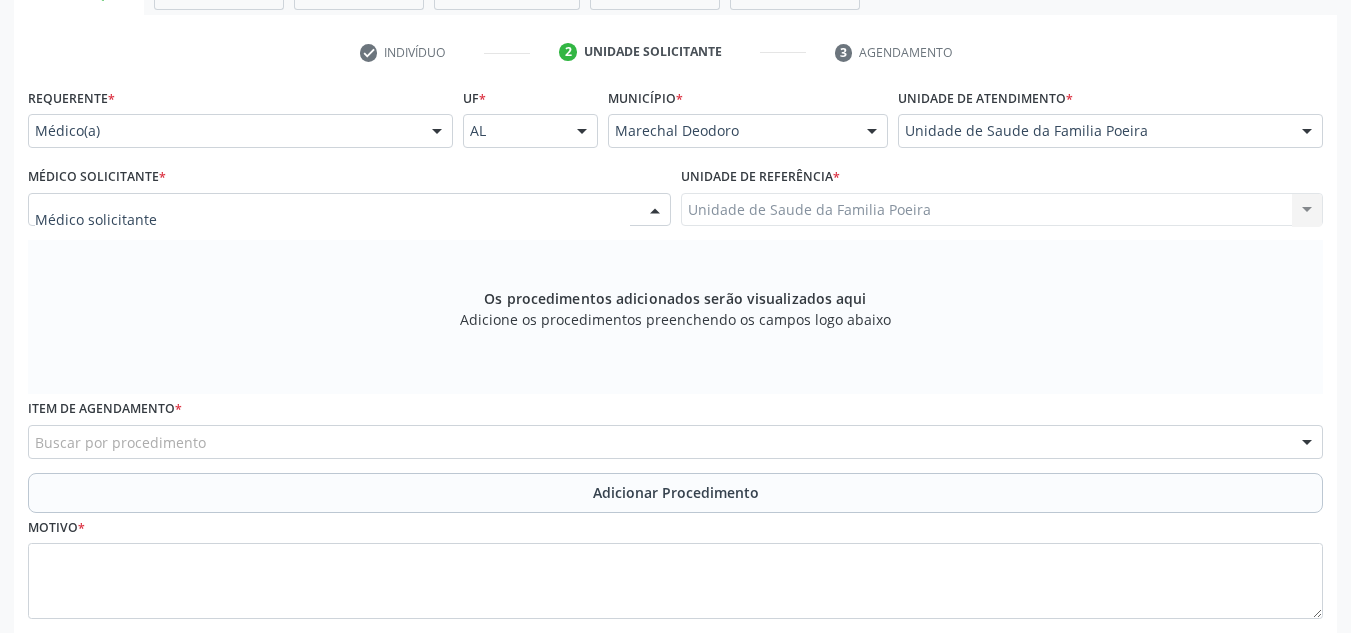 click at bounding box center (349, 210) 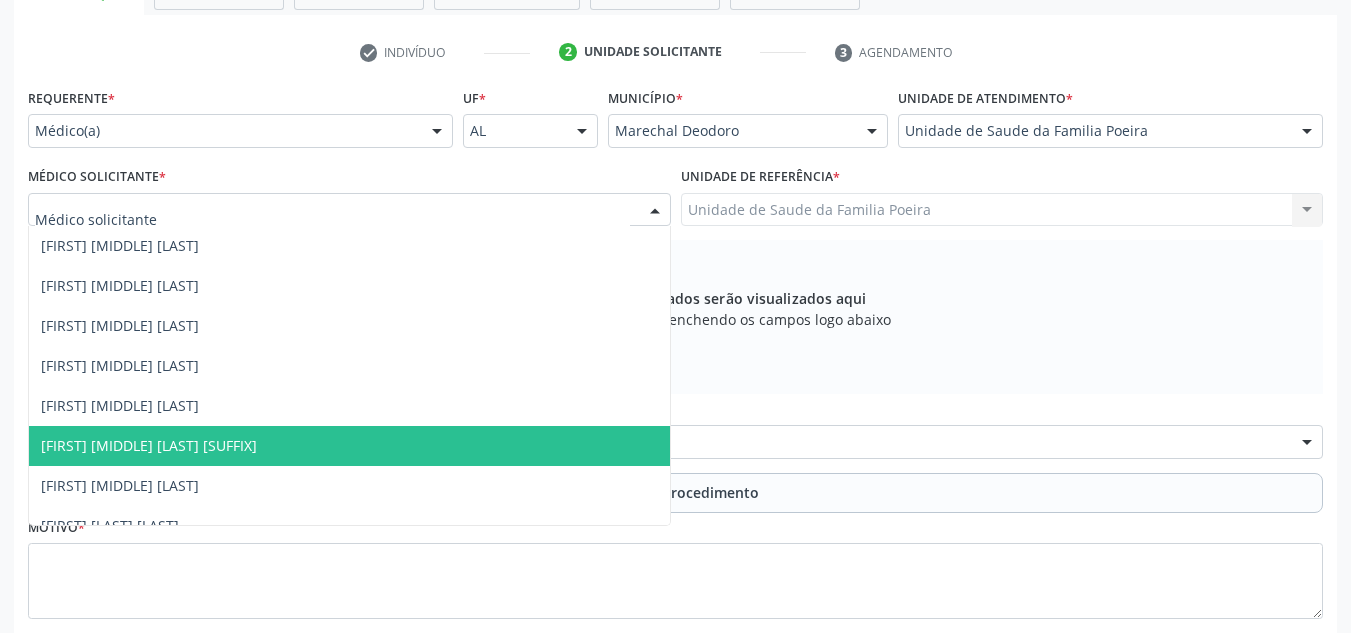 click on "[FIRST] [MIDDLE] [LAST] [SUFFIX]" at bounding box center (149, 445) 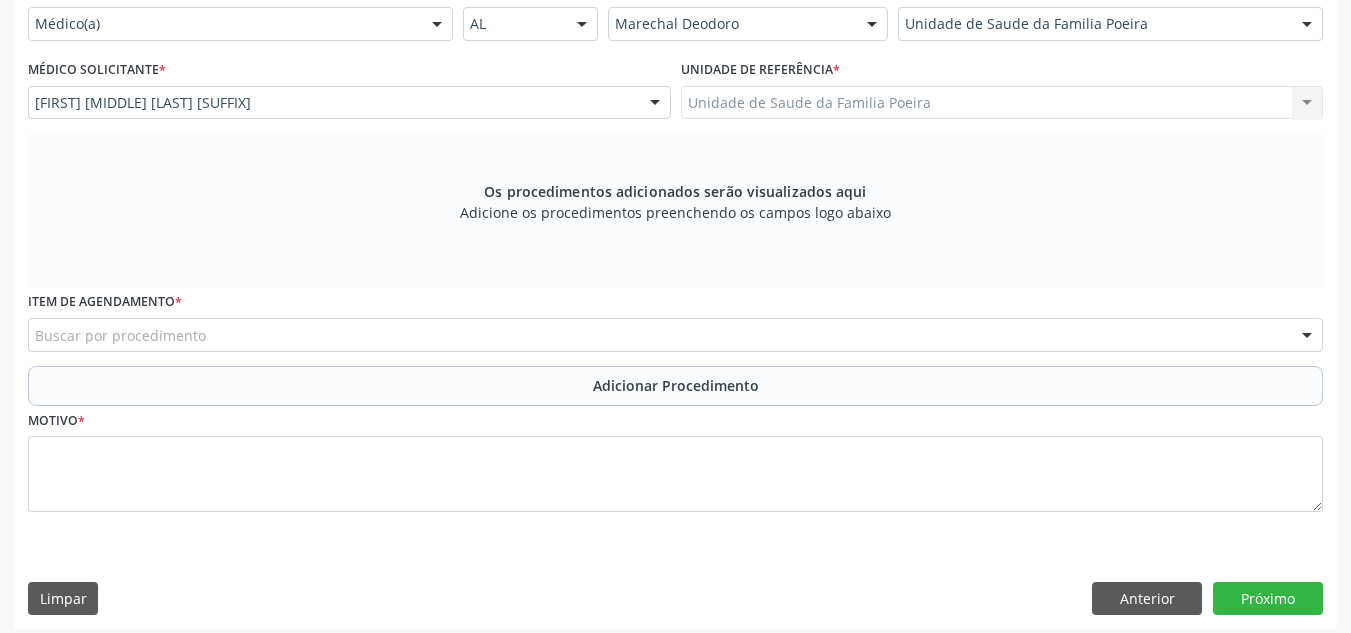 scroll, scrollTop: 496, scrollLeft: 0, axis: vertical 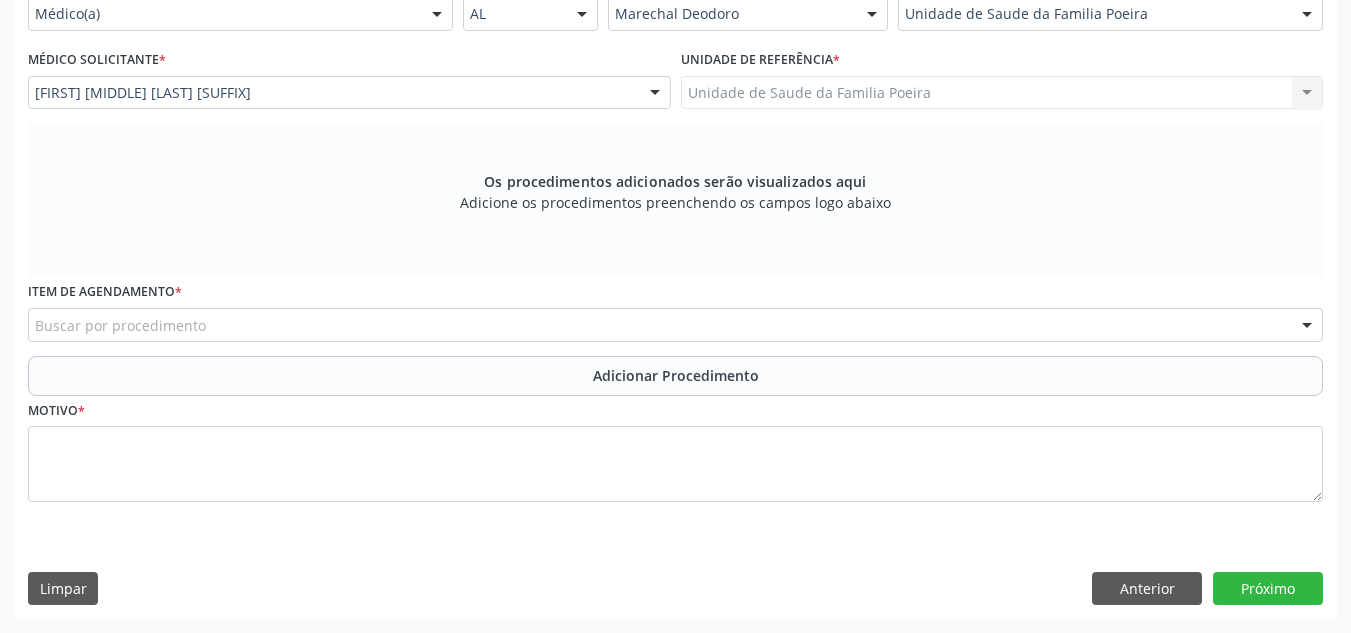 click on "Buscar por procedimento" at bounding box center [675, 325] 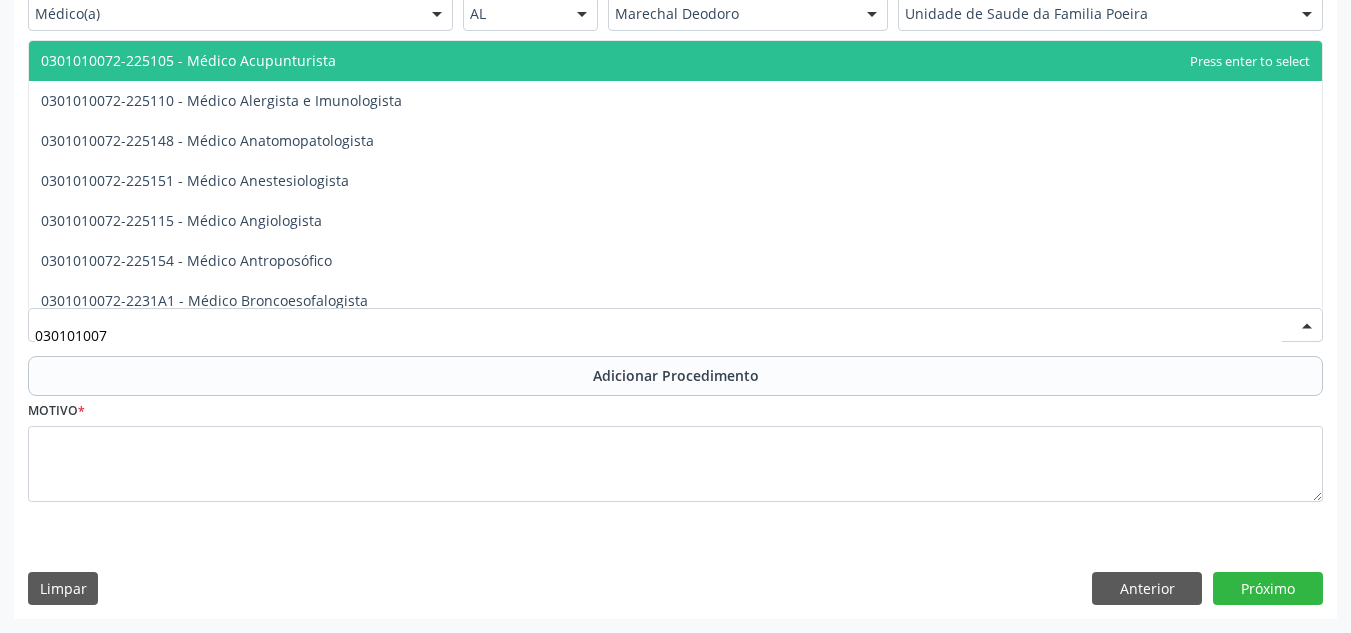 type on "0301010072" 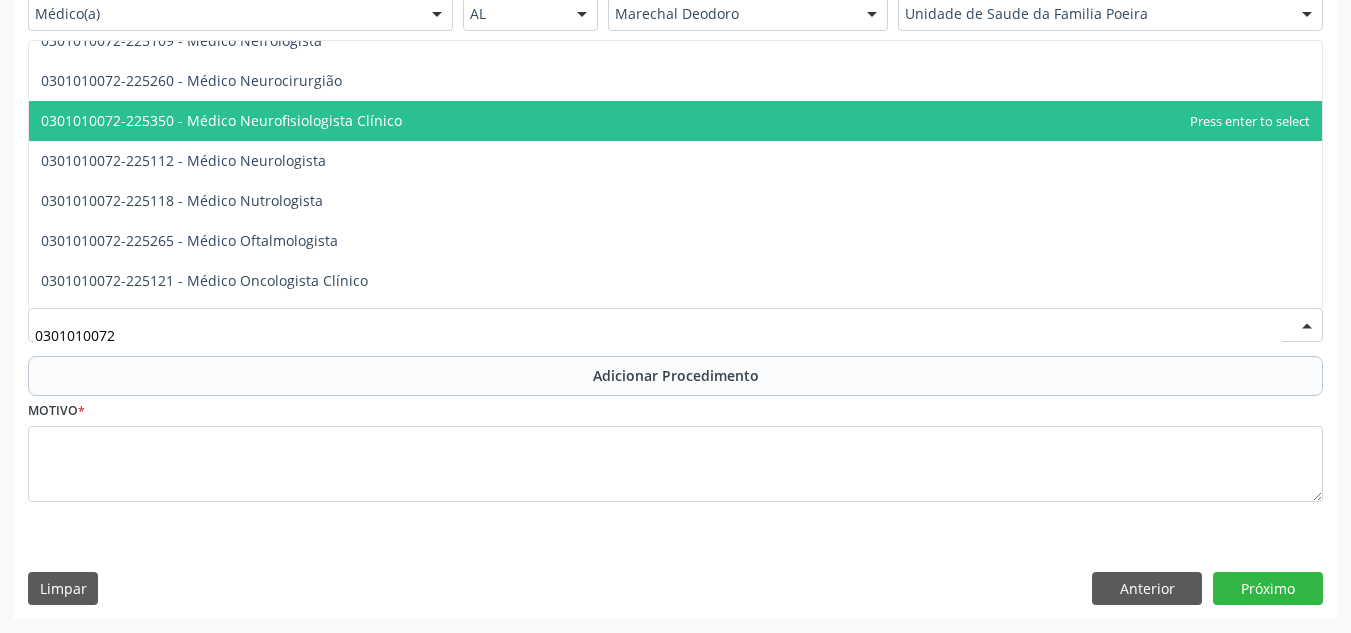 scroll, scrollTop: 1600, scrollLeft: 0, axis: vertical 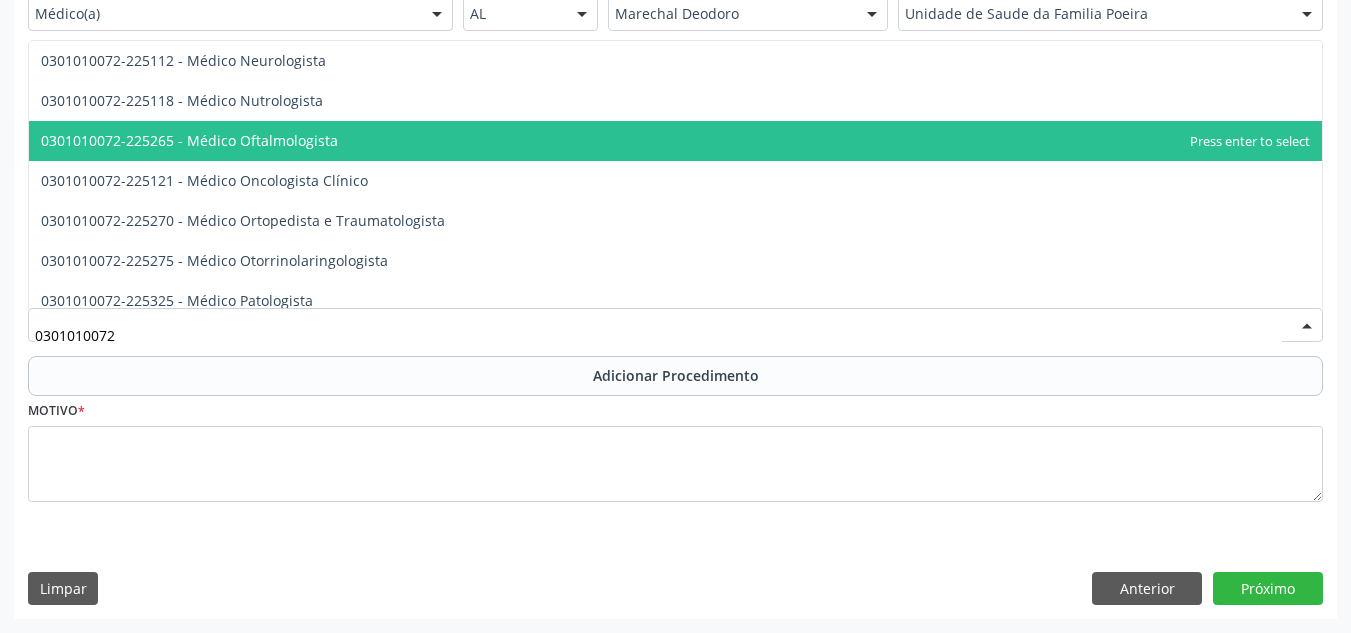 click on "0301010072-225265 - Médico Oftalmologista" at bounding box center (675, 141) 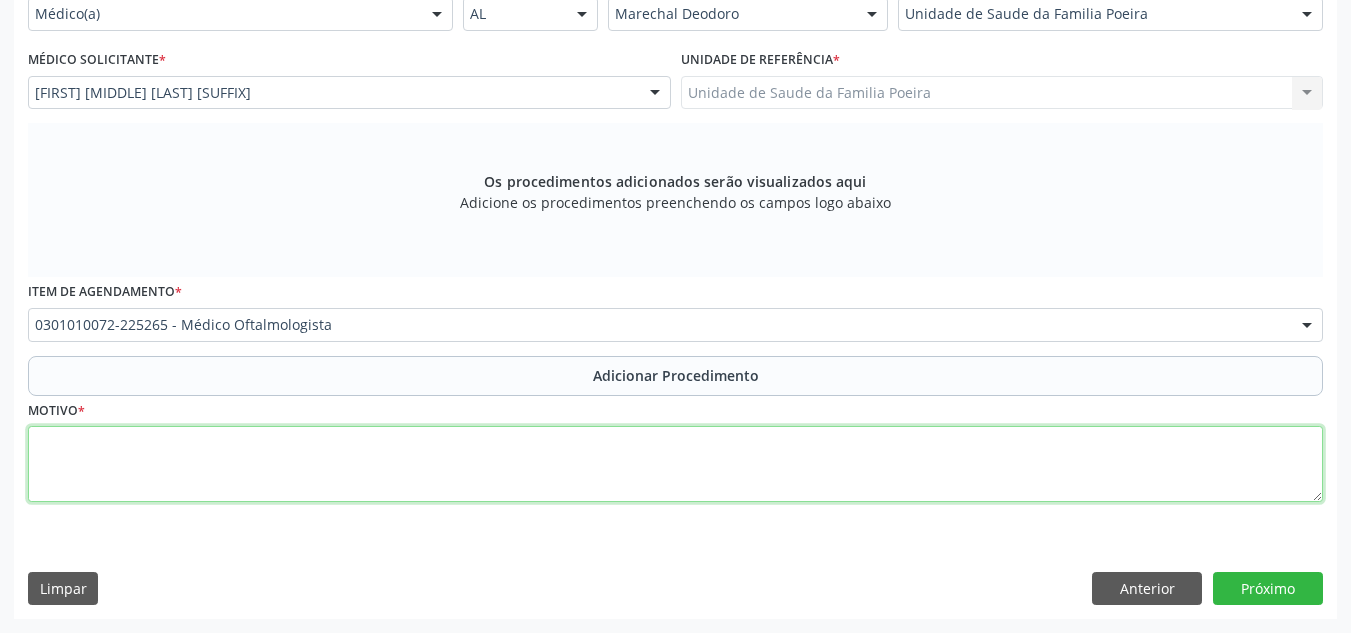 click at bounding box center [675, 464] 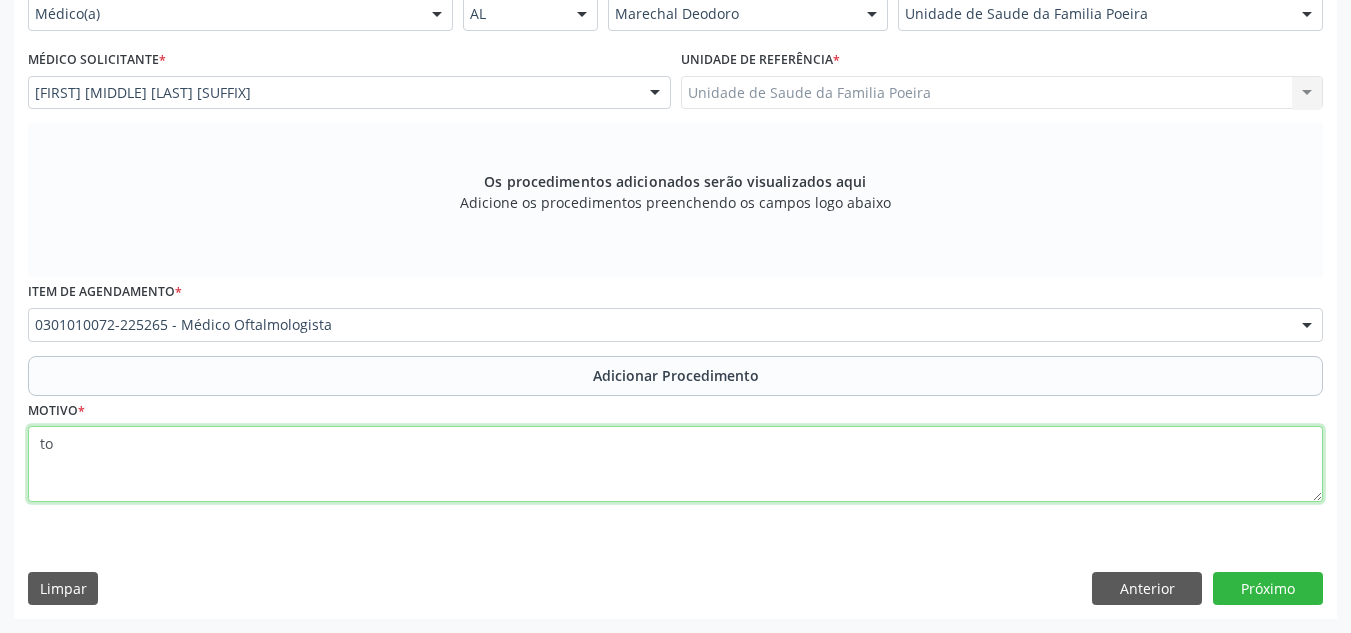 type on "t" 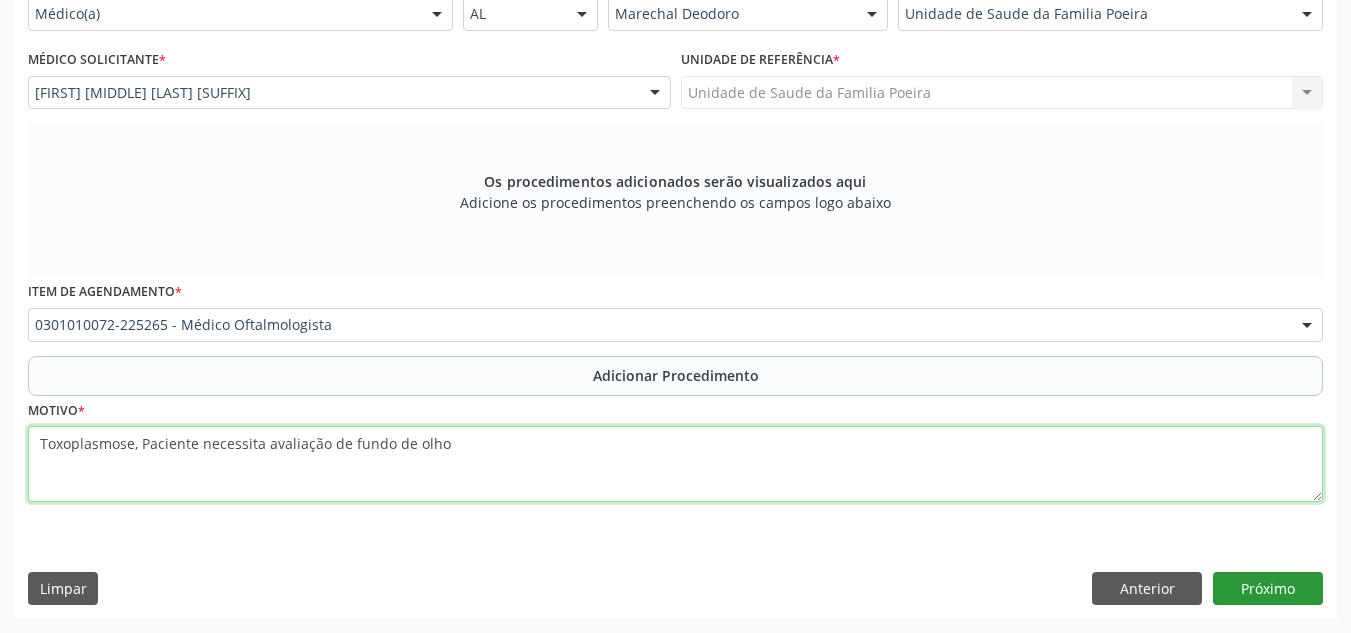 type on "Toxoplasmose, Paciente necessita avaliação de fundo de olho" 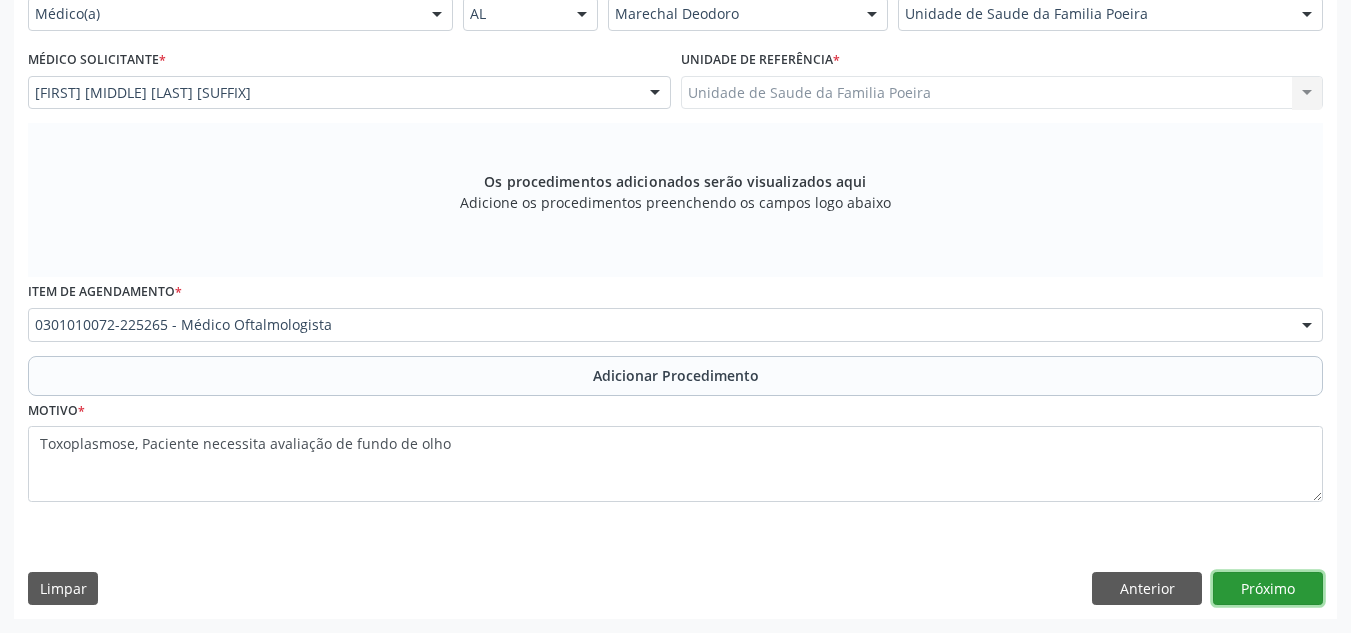 click on "Próximo" at bounding box center [1268, 589] 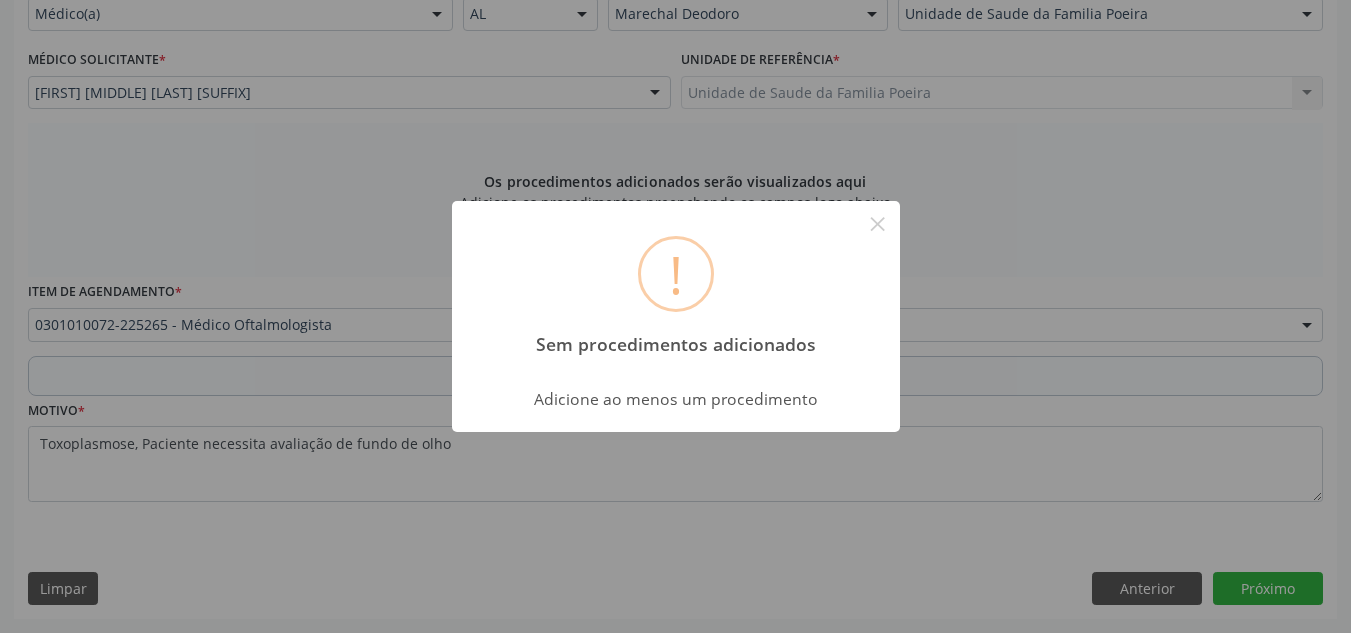click on "! Sem procedimentos adicionados × Adicione ao menos um procedimento OK Cancel" at bounding box center [675, 316] 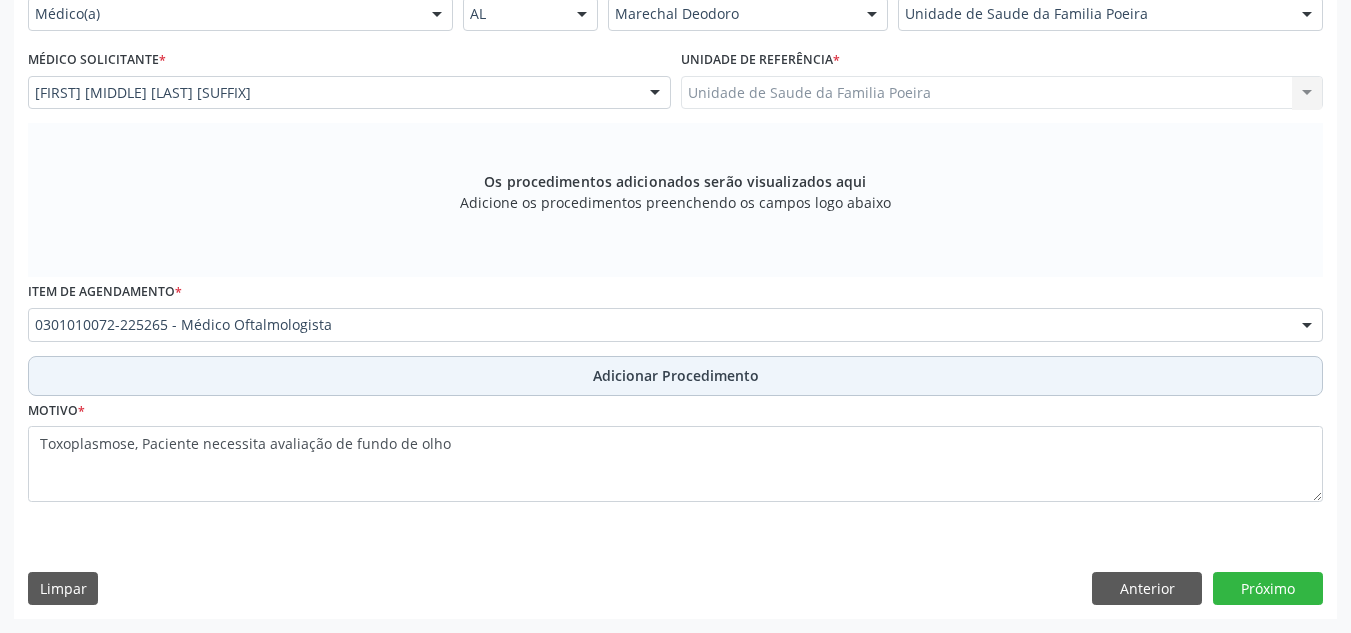 click on "Adicionar Procedimento" at bounding box center [676, 375] 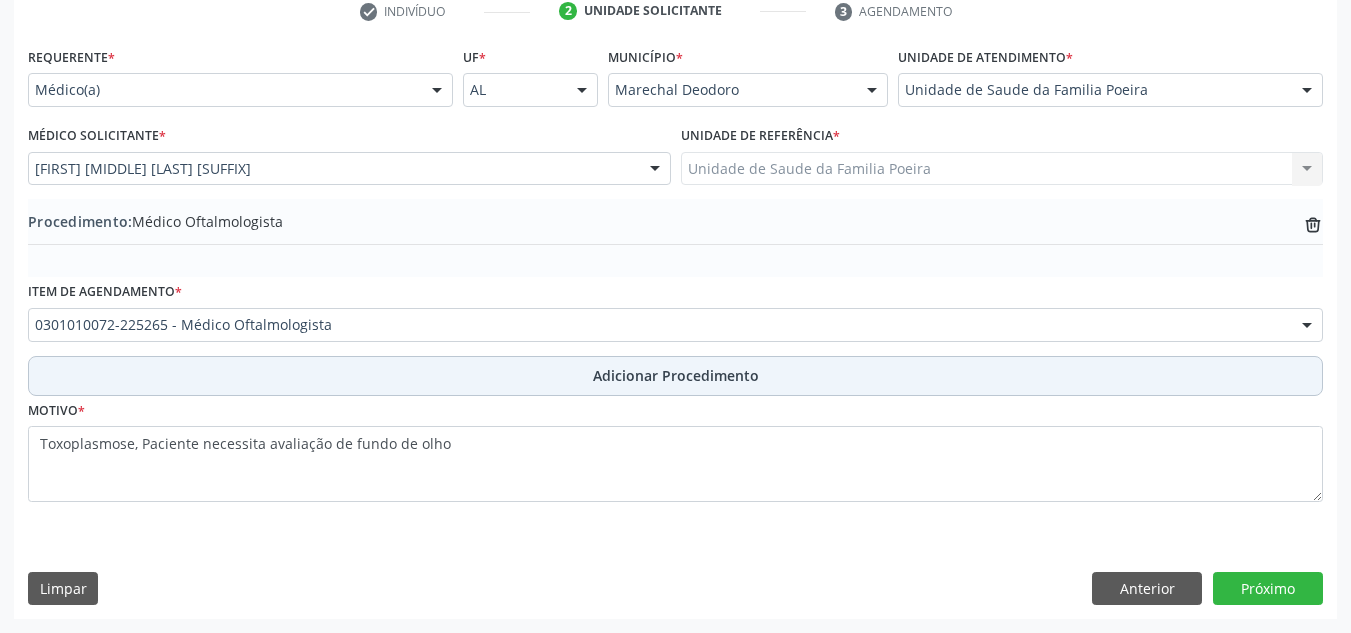 scroll, scrollTop: 420, scrollLeft: 0, axis: vertical 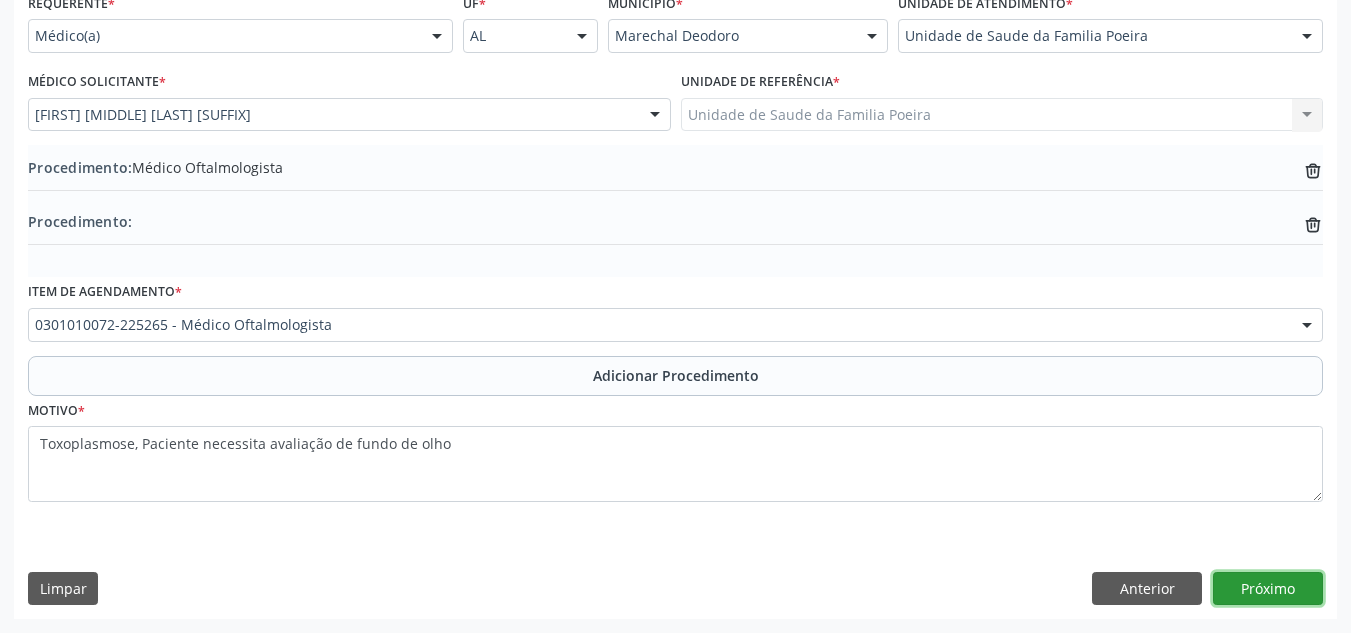 click on "Próximo" at bounding box center [1268, 589] 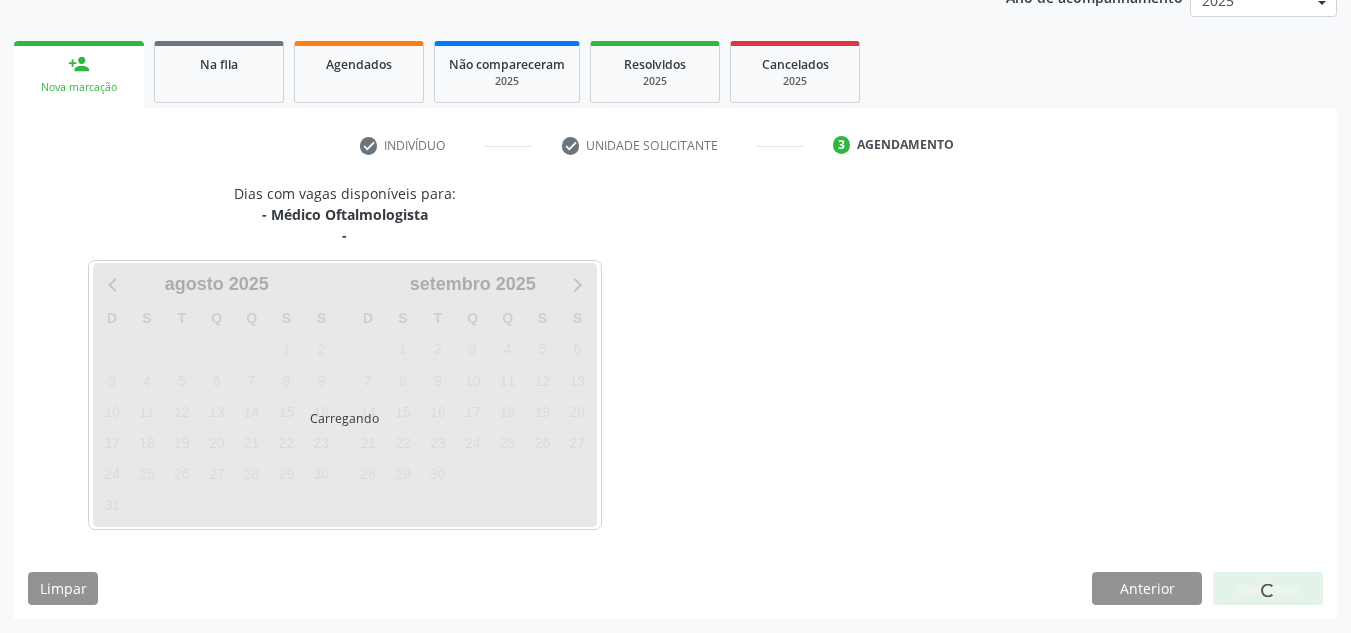 scroll, scrollTop: 345, scrollLeft: 0, axis: vertical 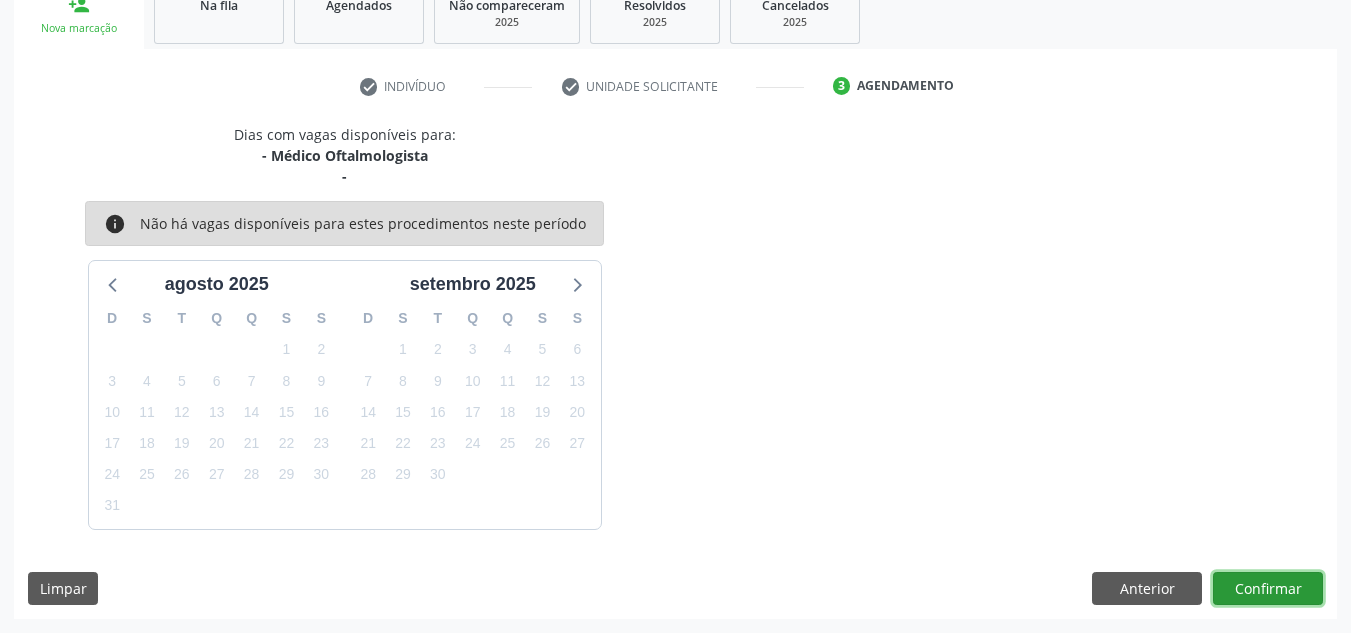 click on "Confirmar" at bounding box center (1268, 589) 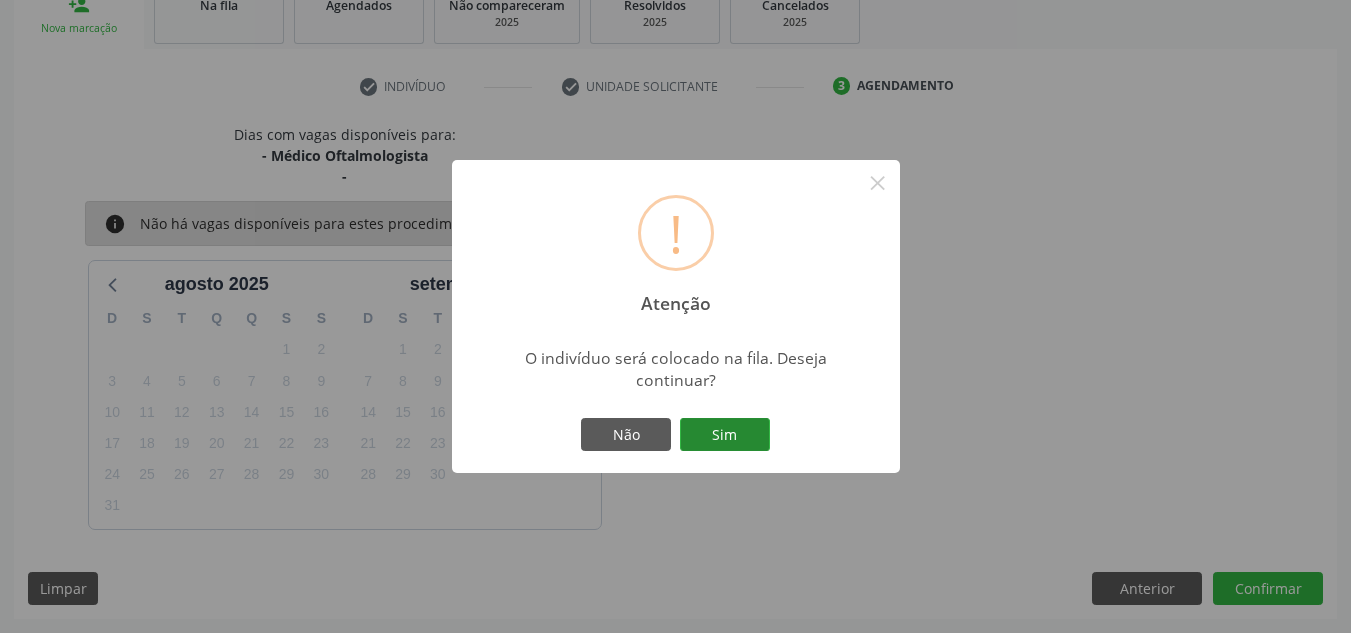 click on "Sim" at bounding box center (725, 435) 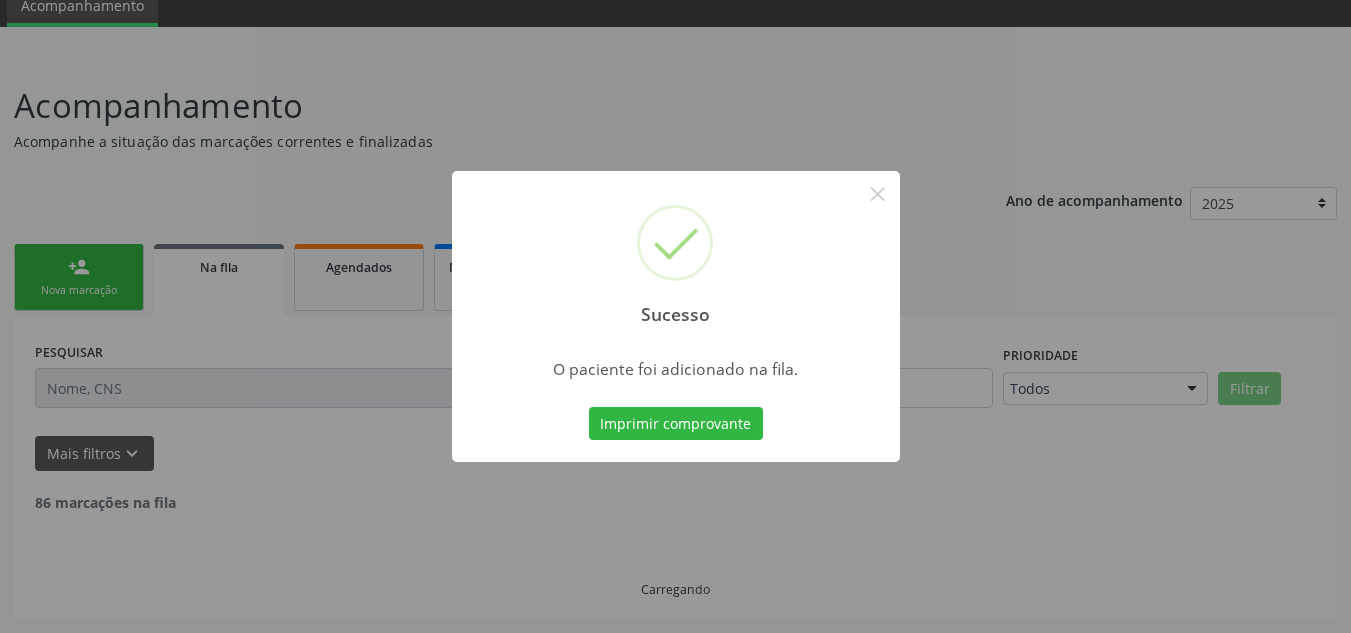 scroll, scrollTop: 62, scrollLeft: 0, axis: vertical 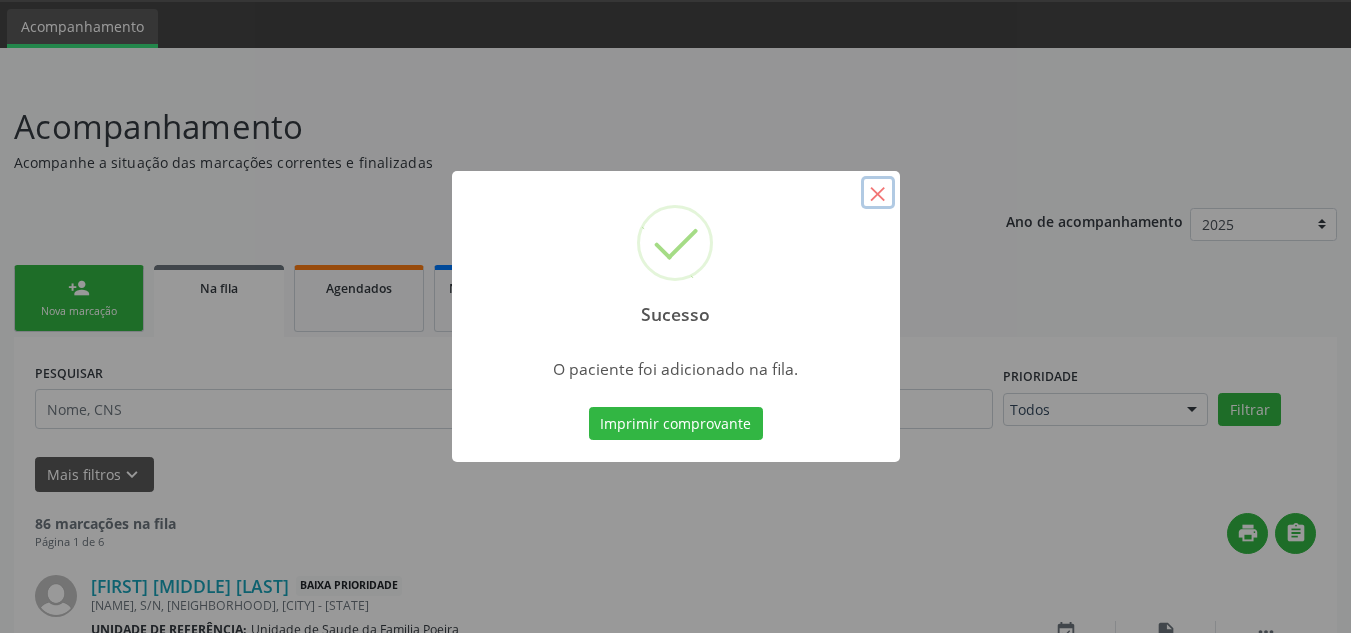 click on "×" at bounding box center [878, 193] 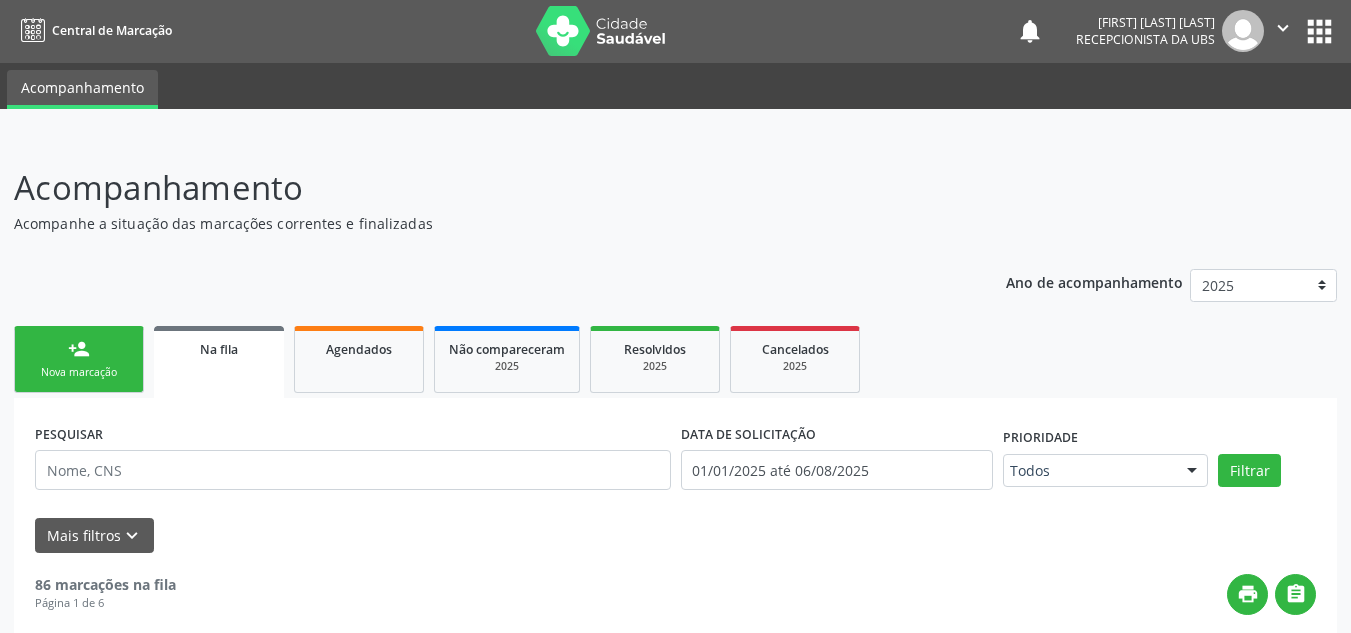scroll, scrollTop: 0, scrollLeft: 0, axis: both 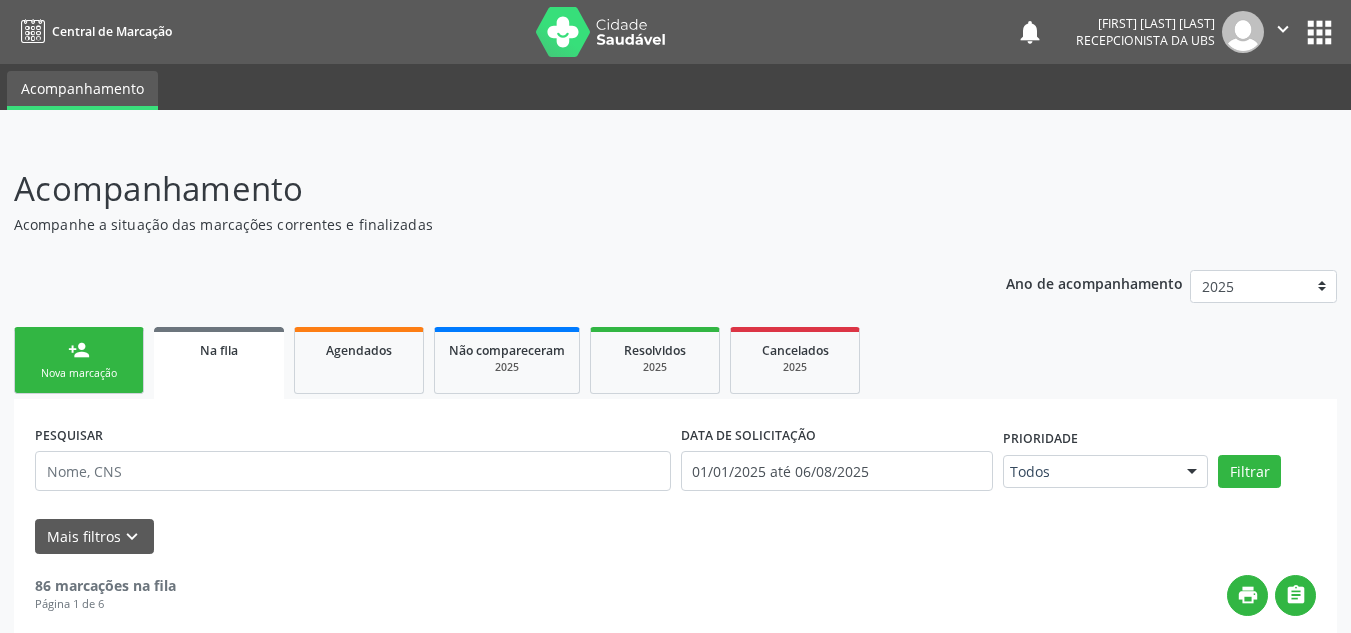 click on "Nova marcação" at bounding box center [79, 373] 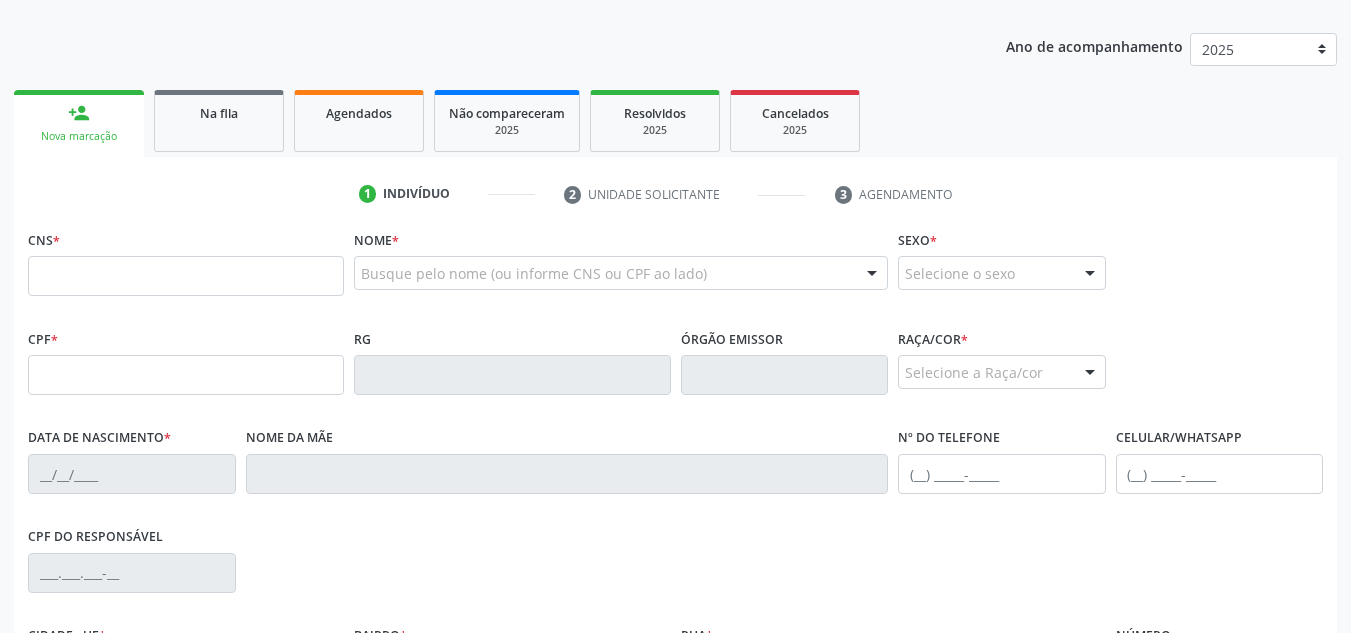 scroll, scrollTop: 300, scrollLeft: 0, axis: vertical 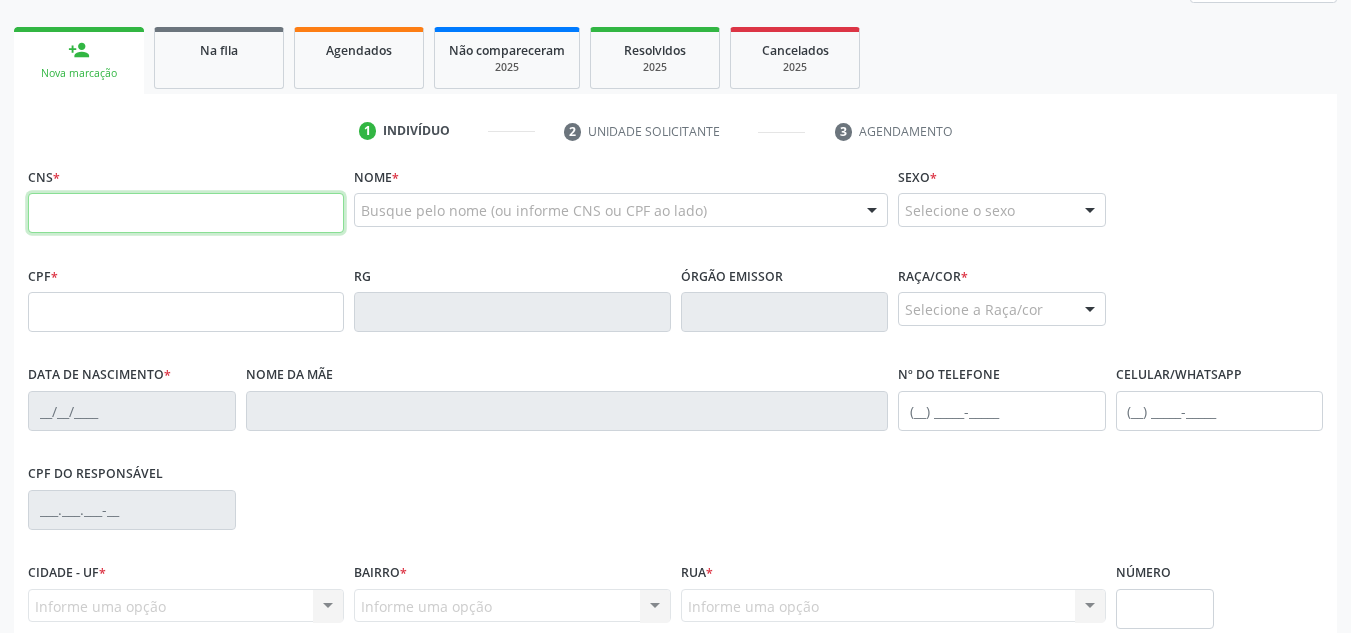 paste 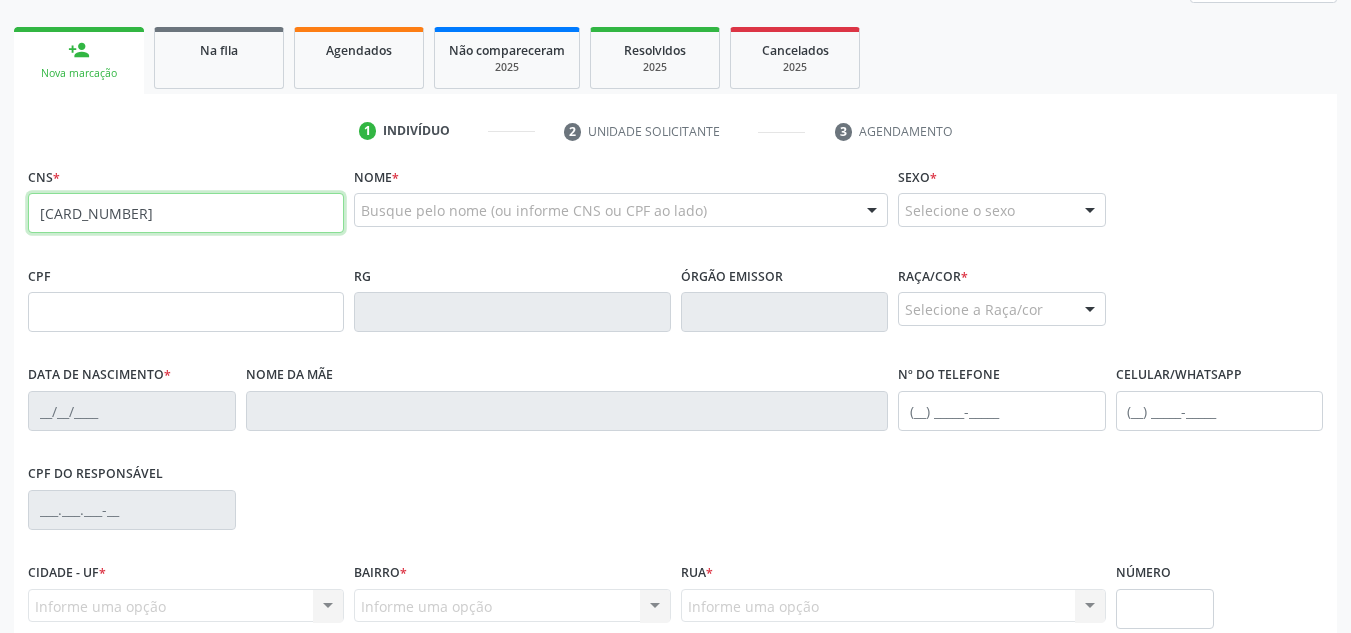 type on "[CARD_NUMBER]" 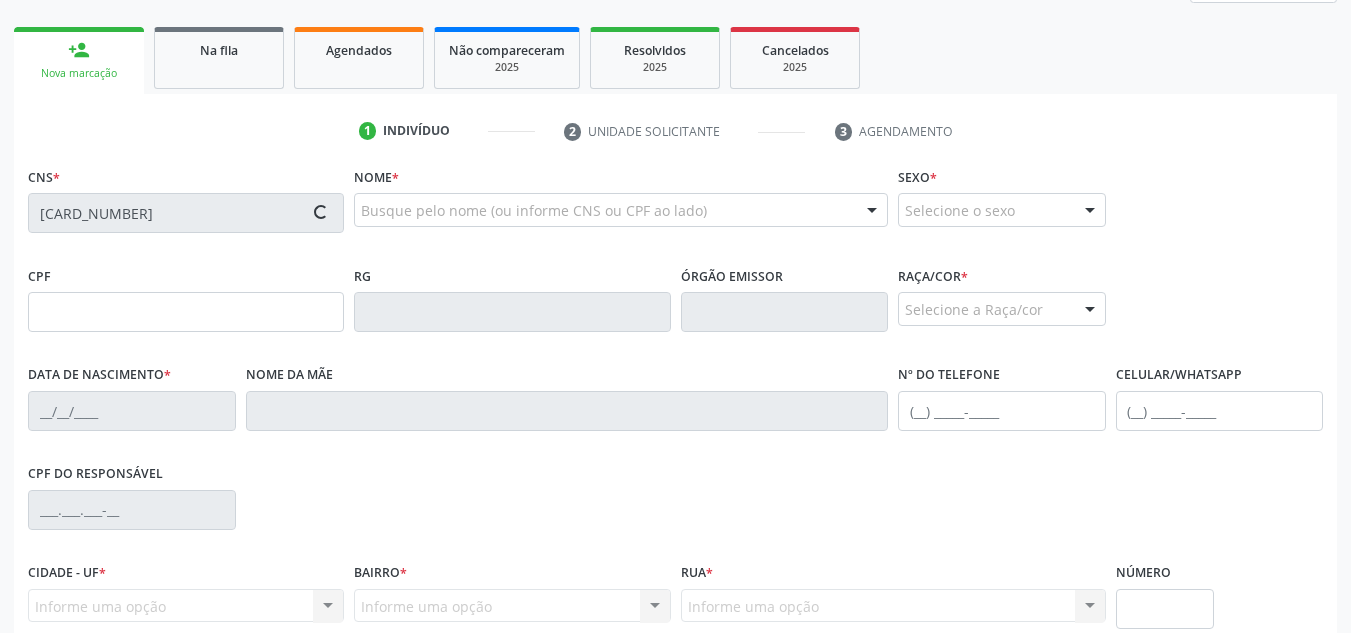 type on "[CPF]" 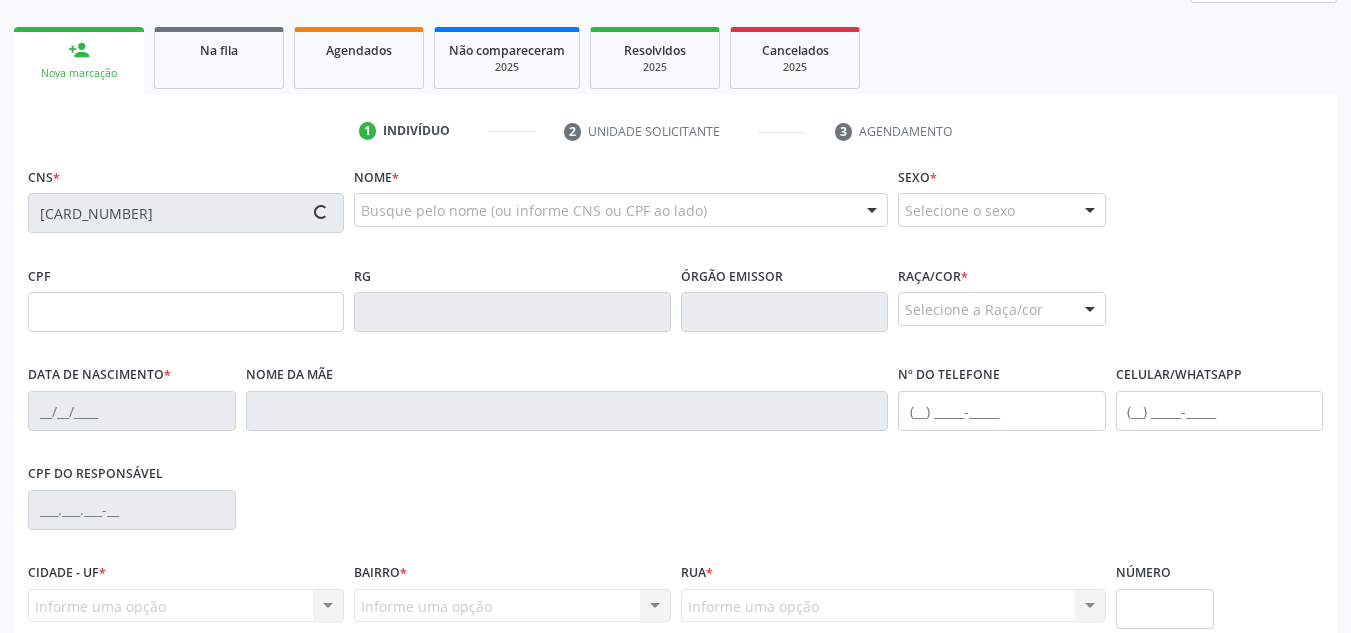 type on "[DATE]" 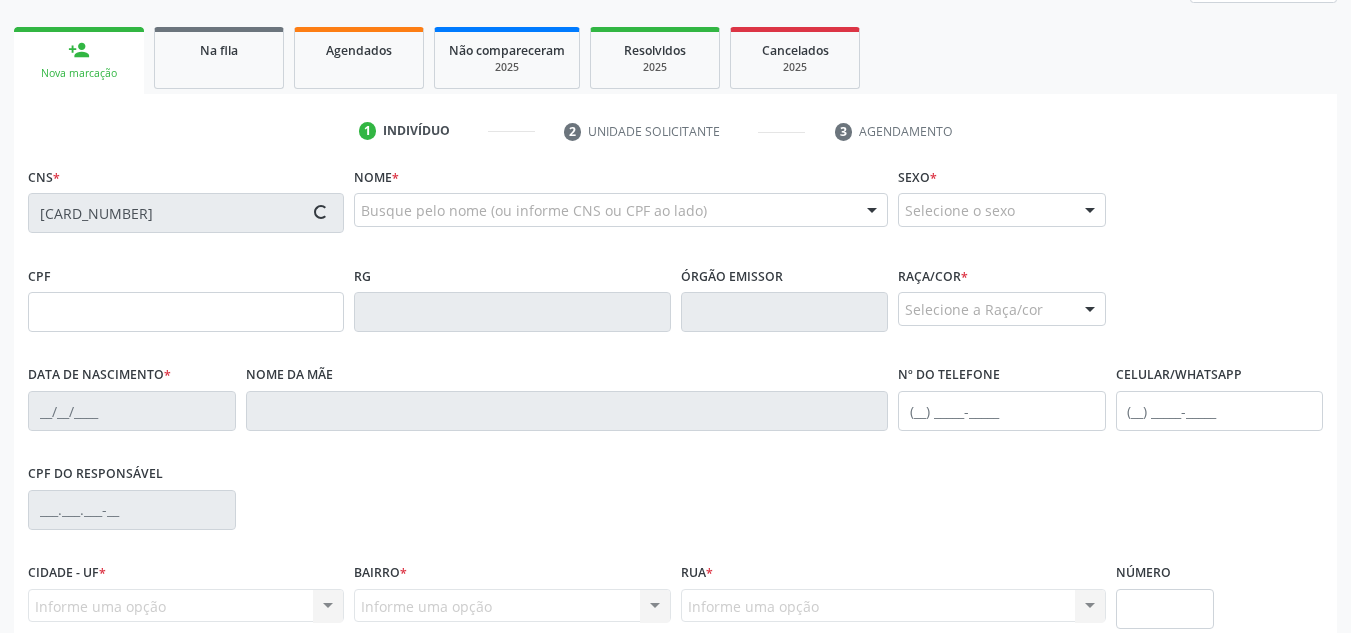 type on "[FIRST] [MIDDLE] [LAST]" 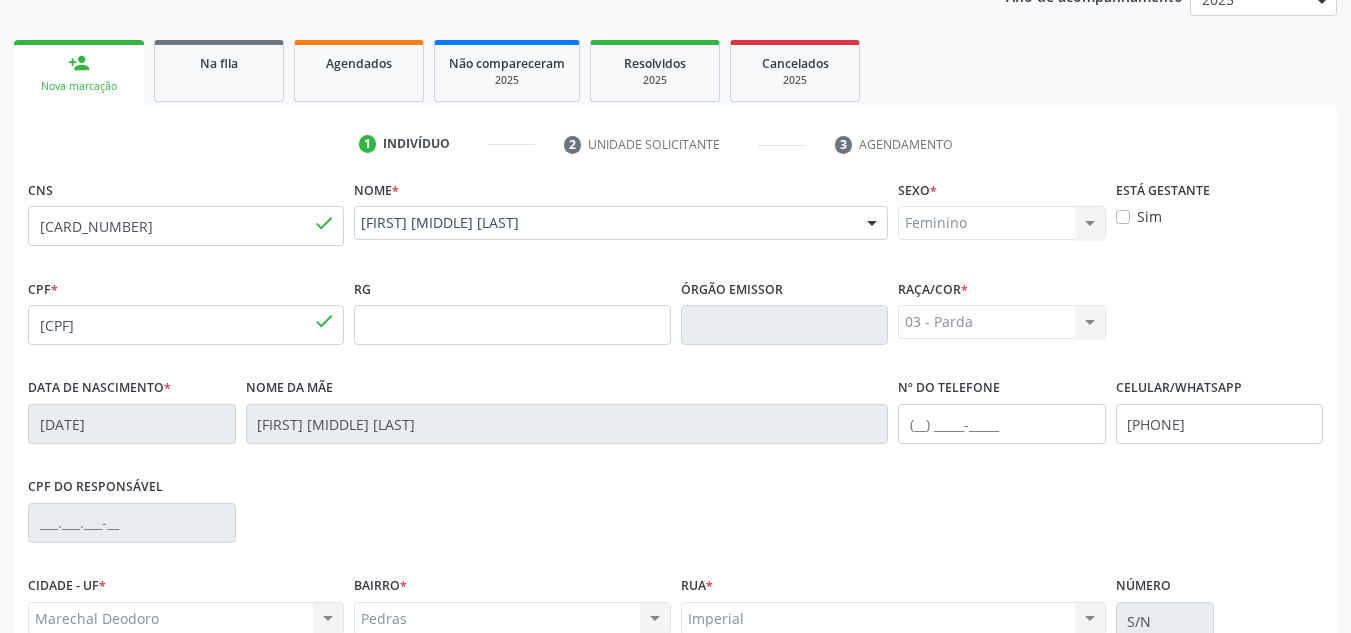 scroll, scrollTop: 179, scrollLeft: 0, axis: vertical 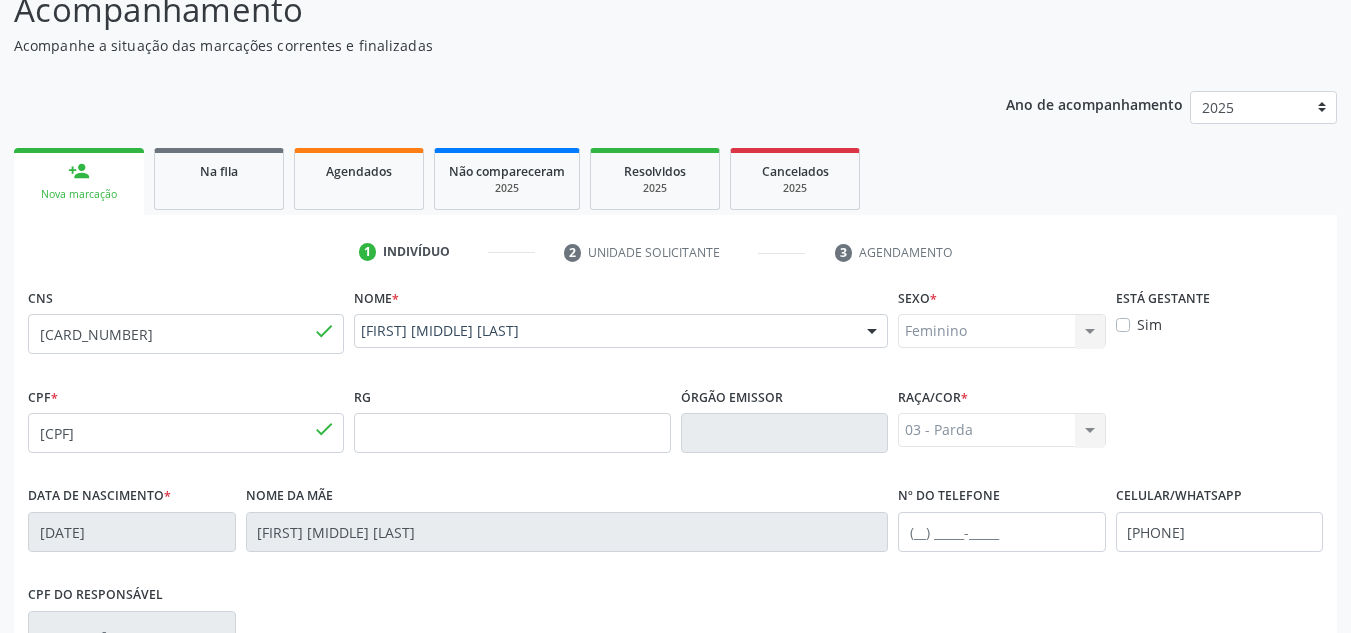 click on "Sim" at bounding box center [1149, 324] 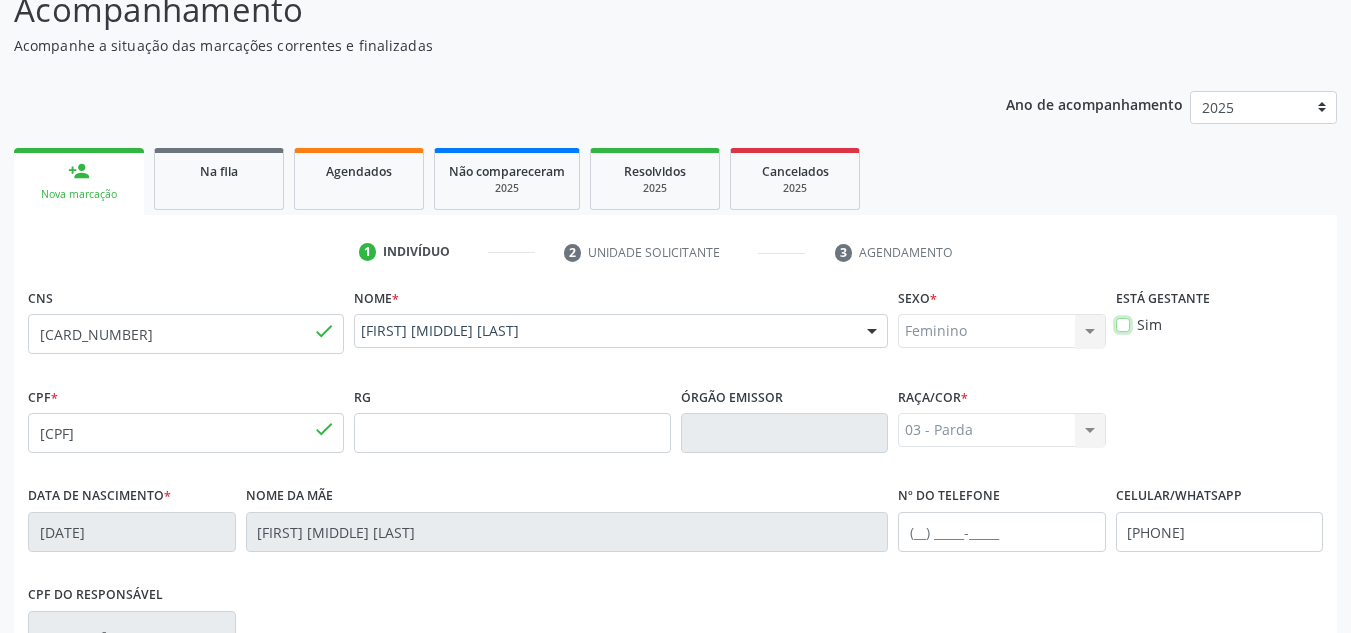 click on "Sim" at bounding box center (1123, 323) 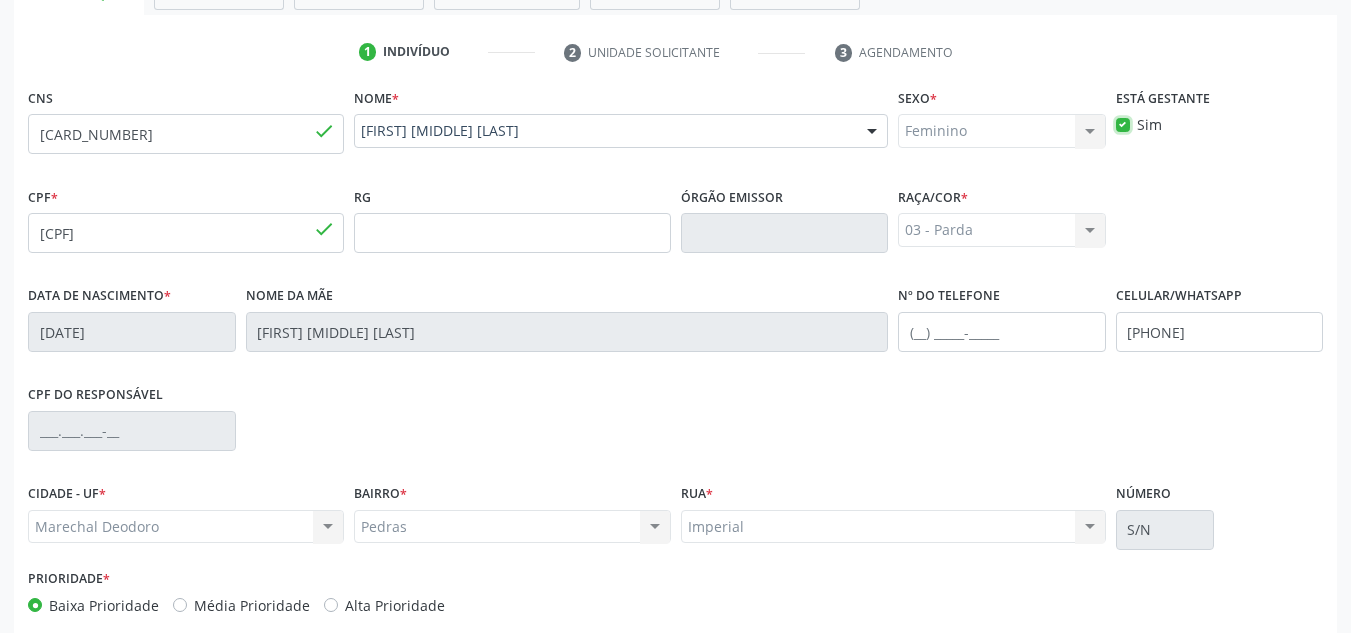 scroll, scrollTop: 479, scrollLeft: 0, axis: vertical 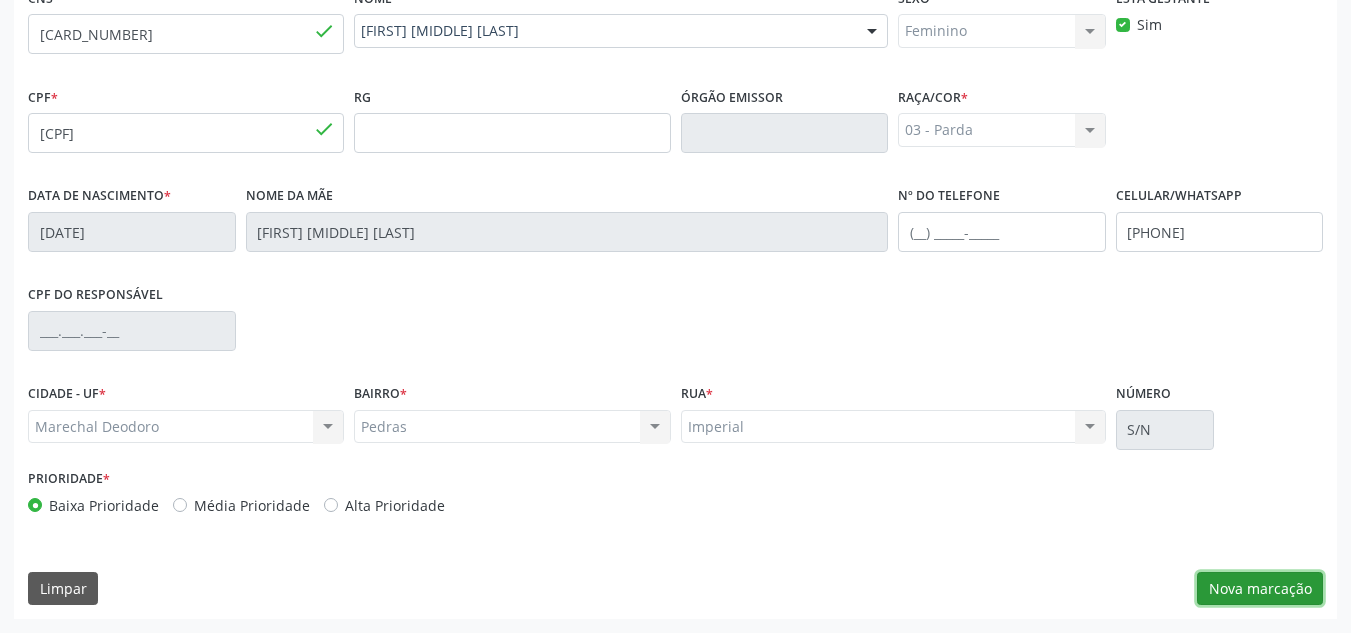 click on "Nova marcação" at bounding box center (1260, 589) 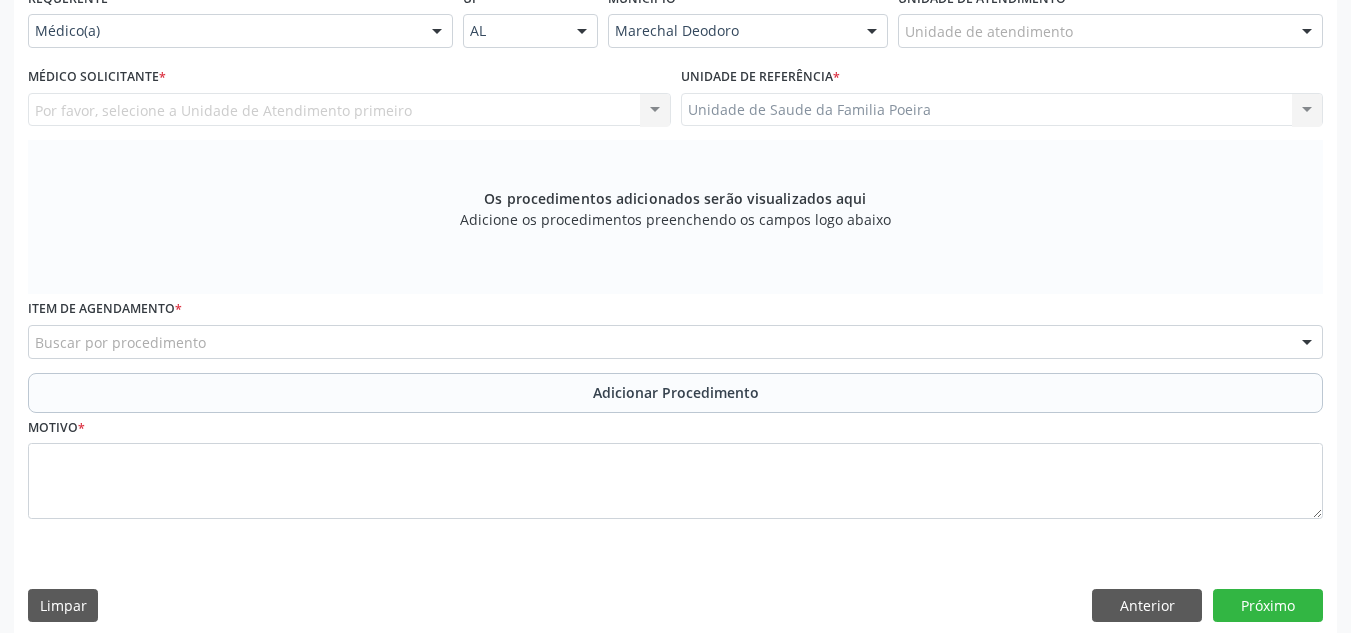 click on "Buscar por procedimento" at bounding box center [675, 342] 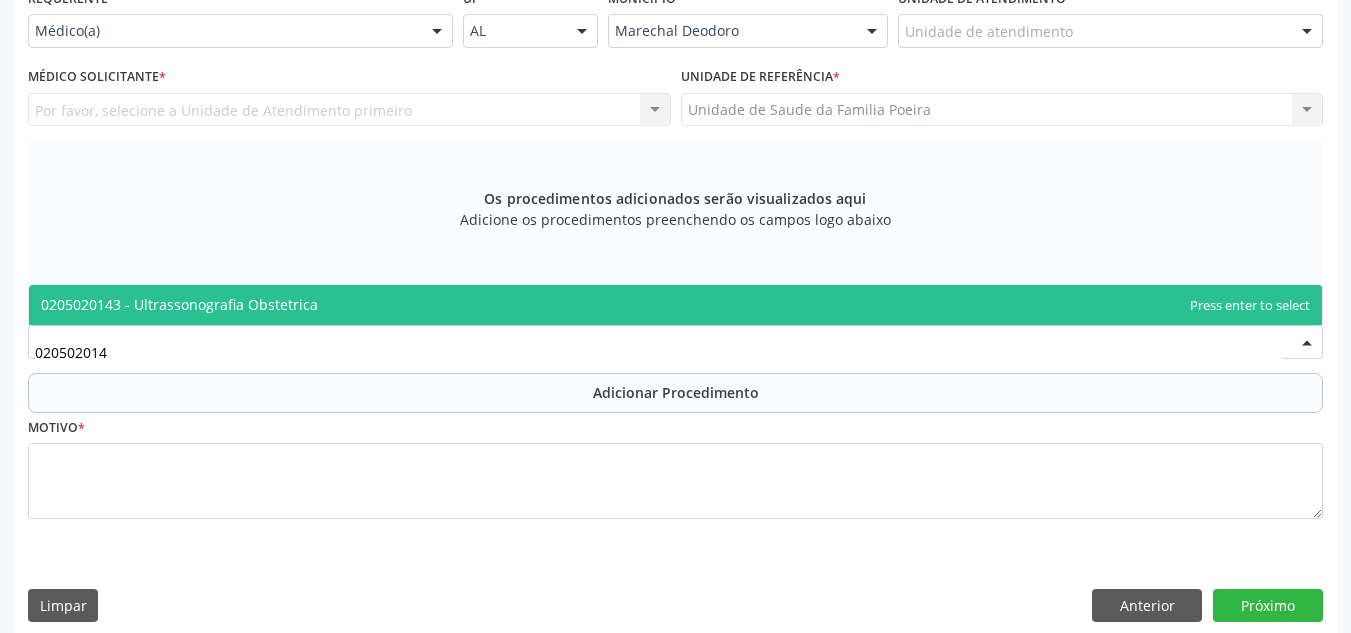 type on "[DOCUMENT_ID]" 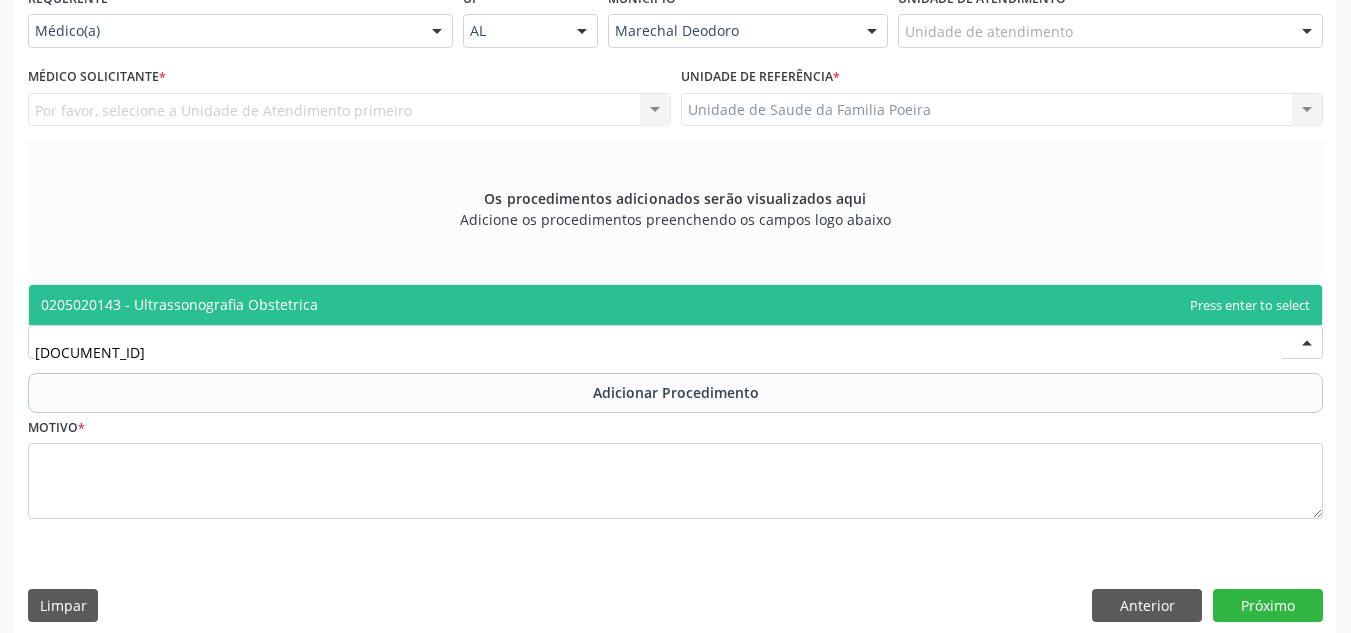 click on "0205020143 - Ultrassonografia Obstetrica" at bounding box center (675, 305) 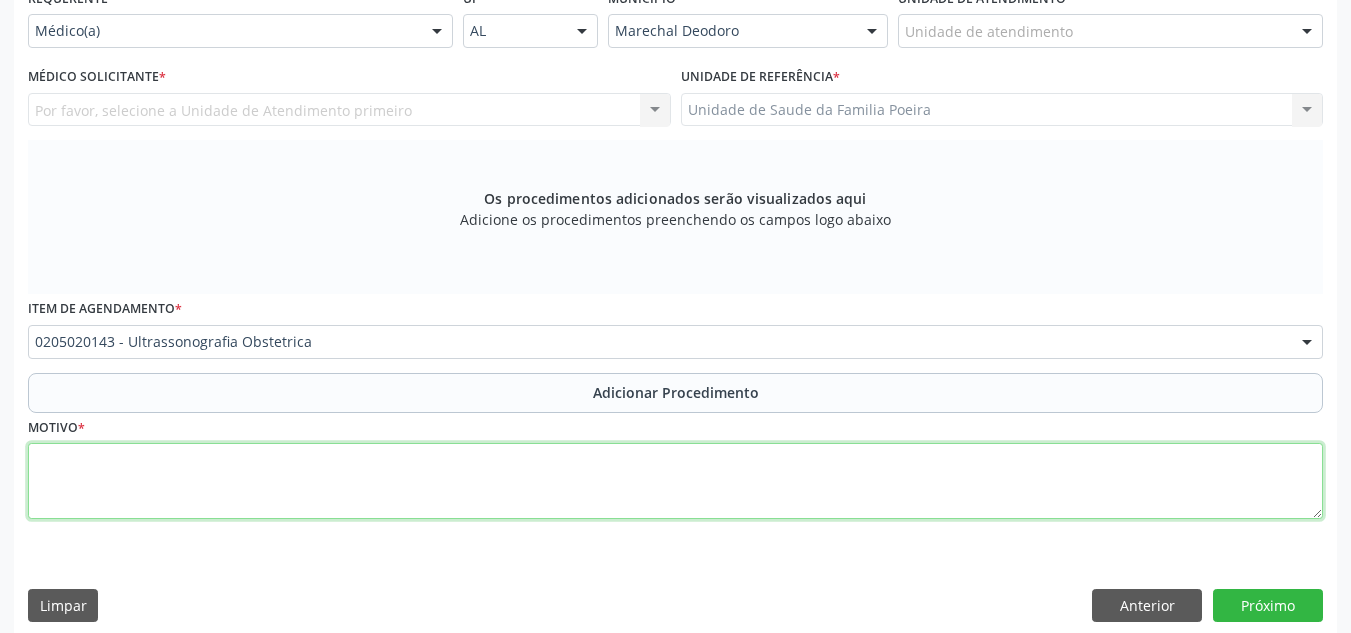 click at bounding box center (675, 481) 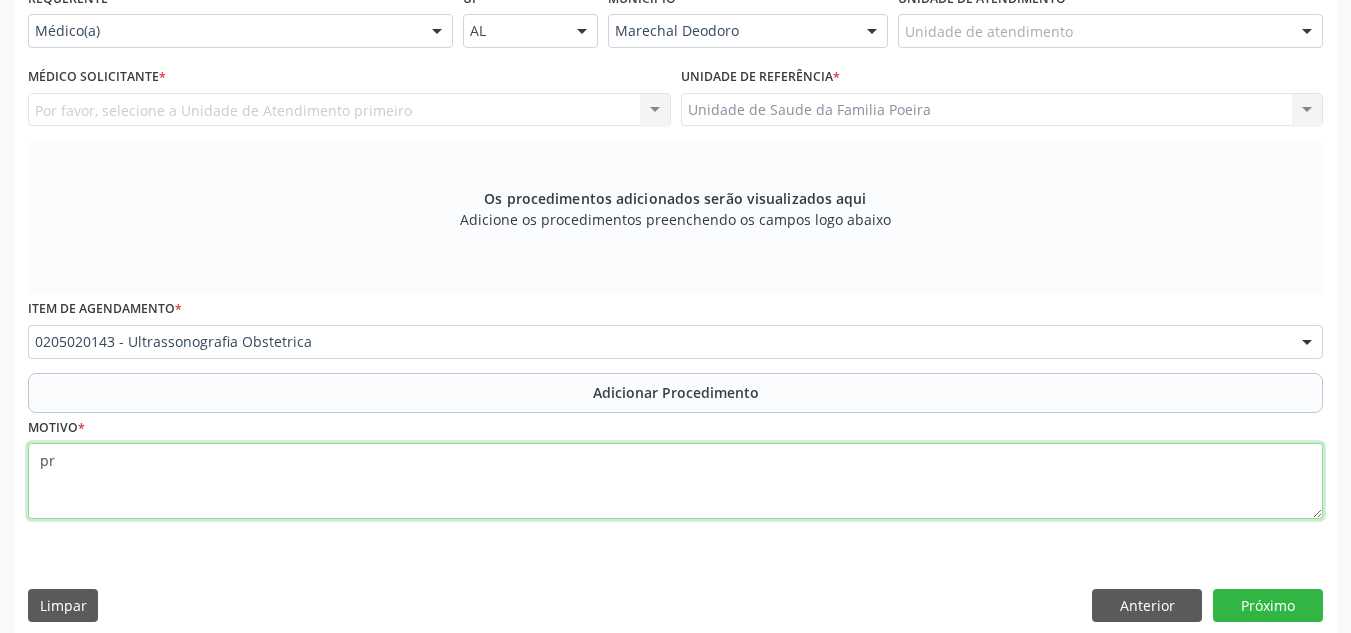 type on "p" 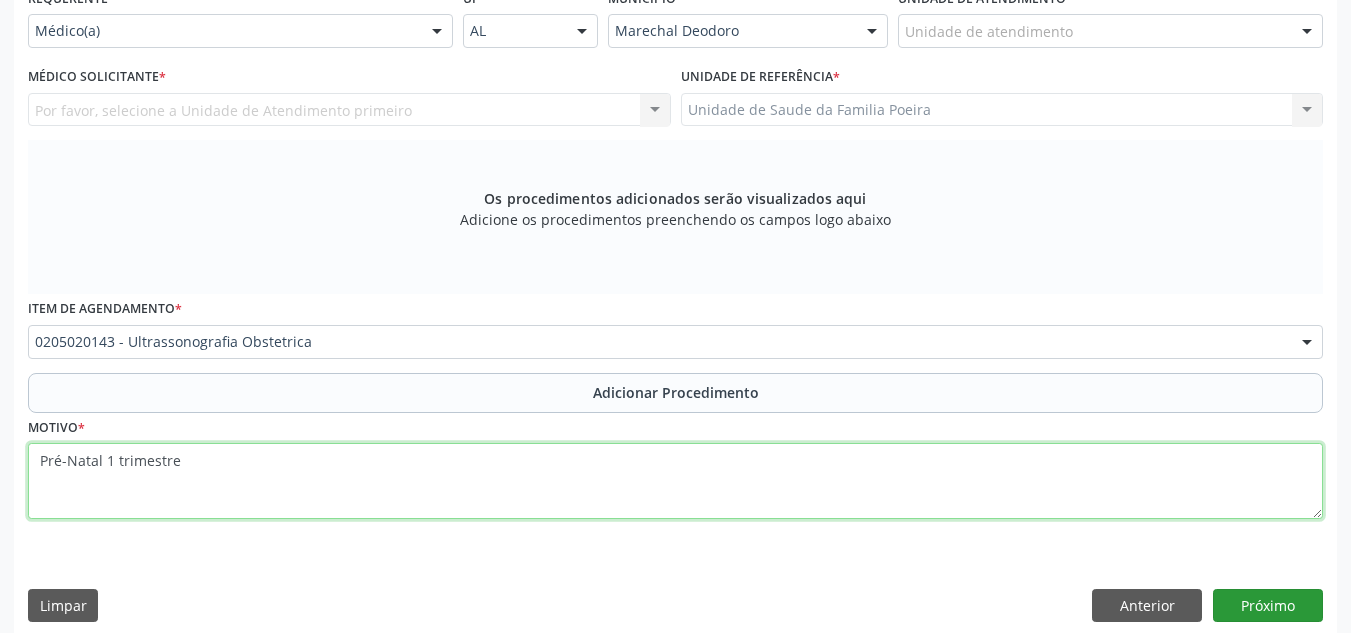 type on "Pré-Natal 1 trimestre" 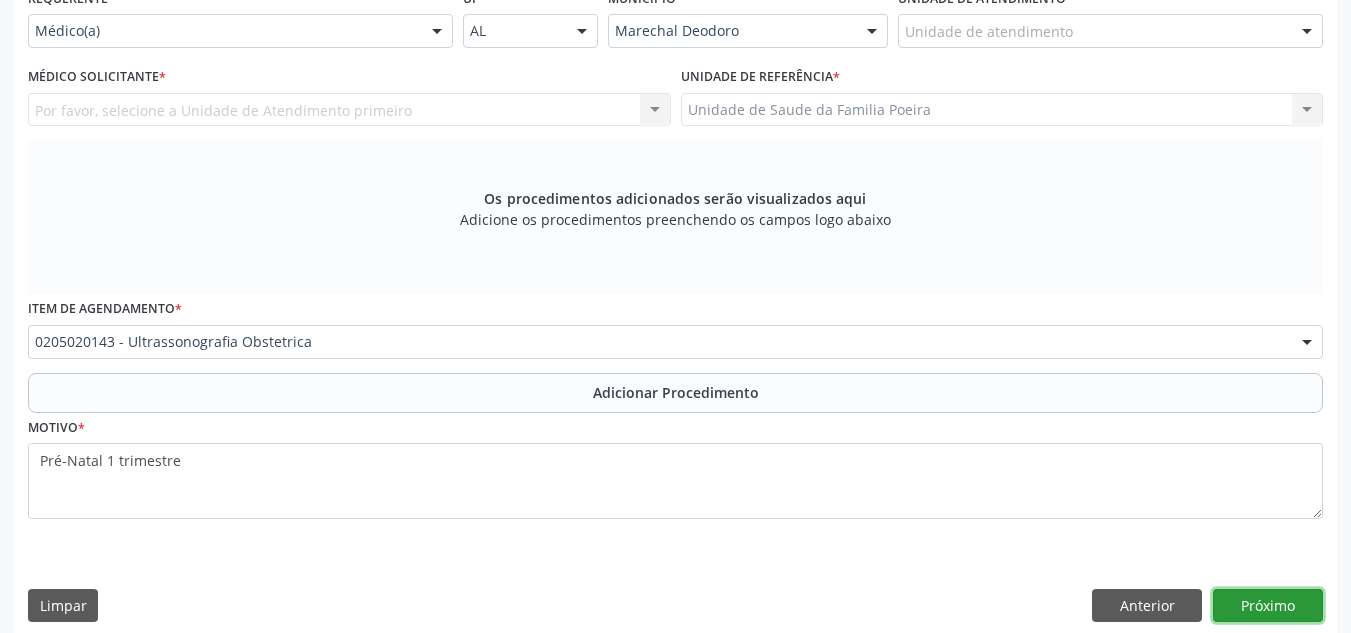 click on "Próximo" at bounding box center (1268, 606) 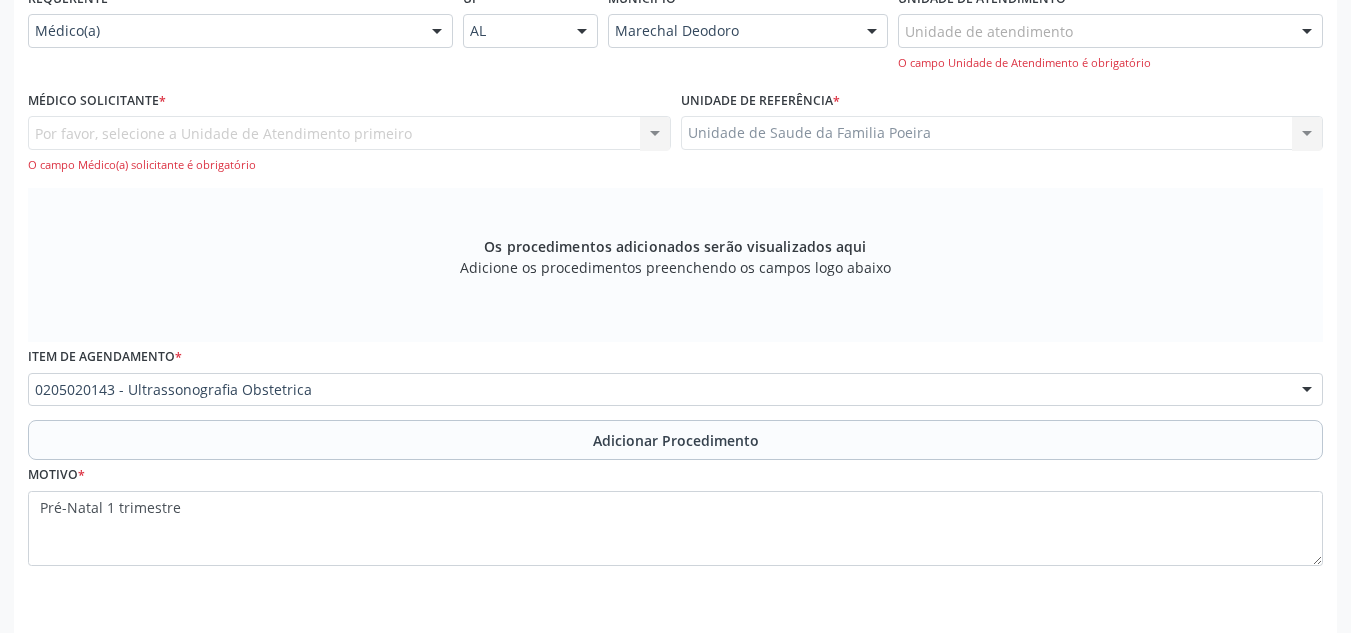 click on "Por favor, selecione a Unidade de Atendimento primeiro
Nenhum resultado encontrado para: "   "
Não há nenhuma opção para ser exibida.
O campo Médico(a) solicitante é obrigatório" at bounding box center (349, 144) 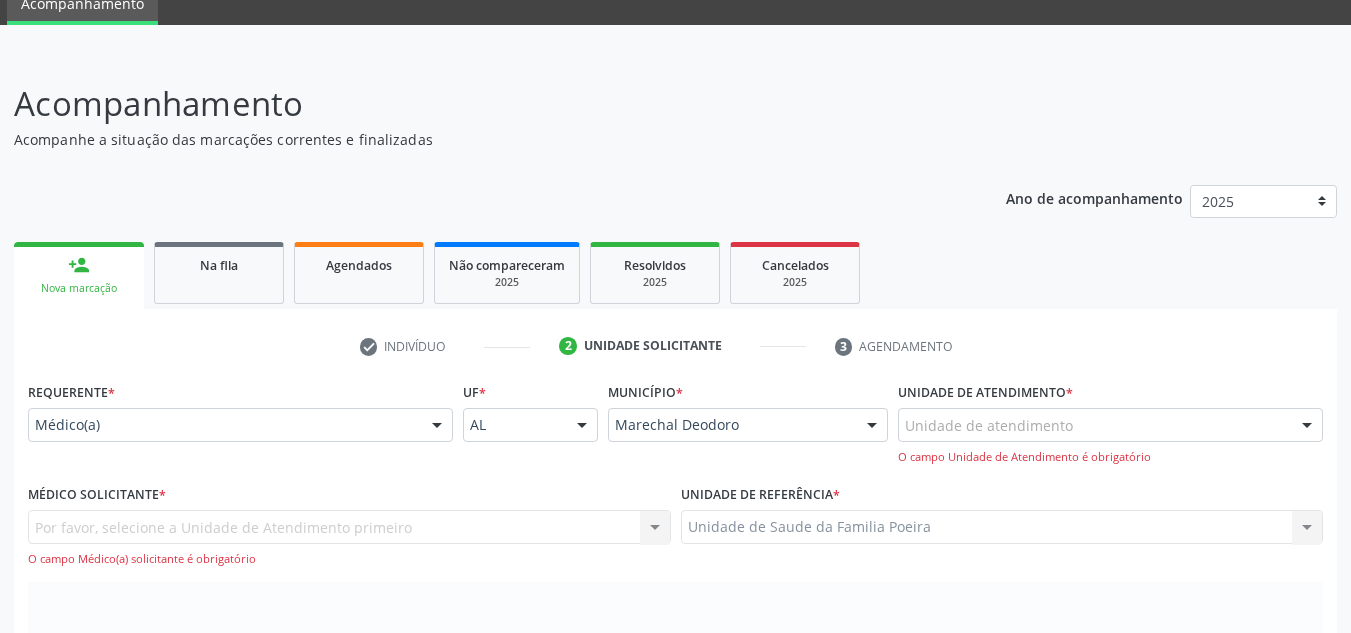 scroll, scrollTop: 79, scrollLeft: 0, axis: vertical 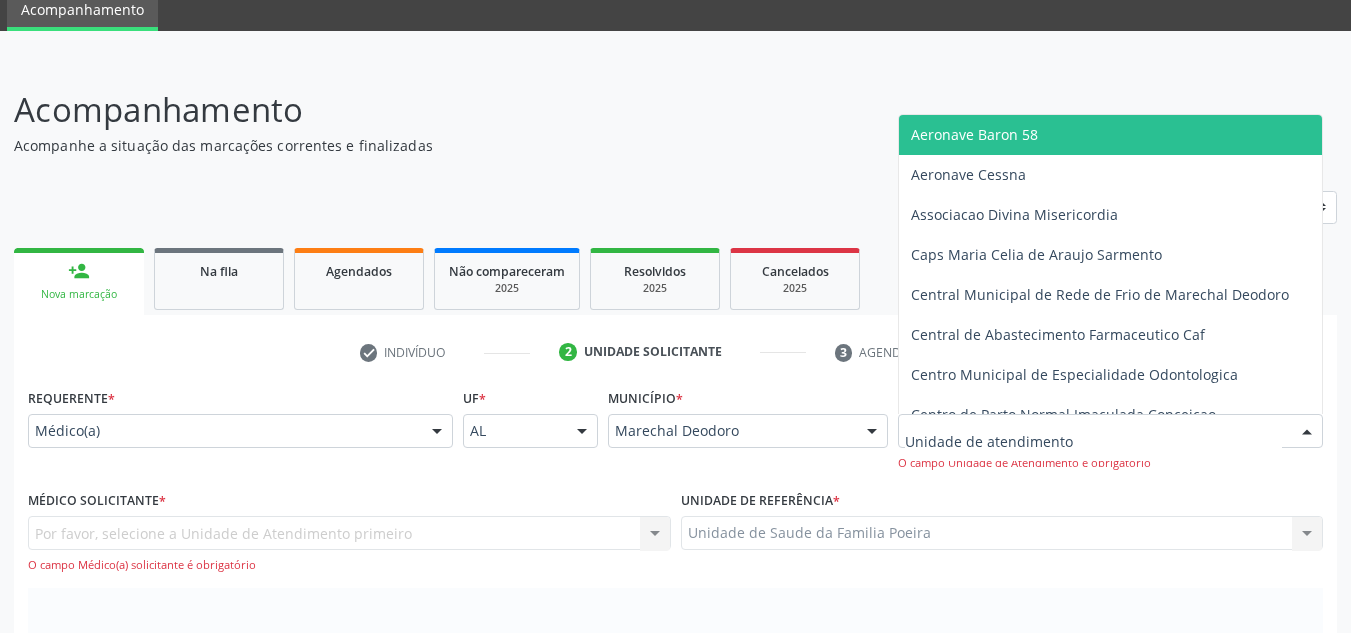 click at bounding box center [1110, 431] 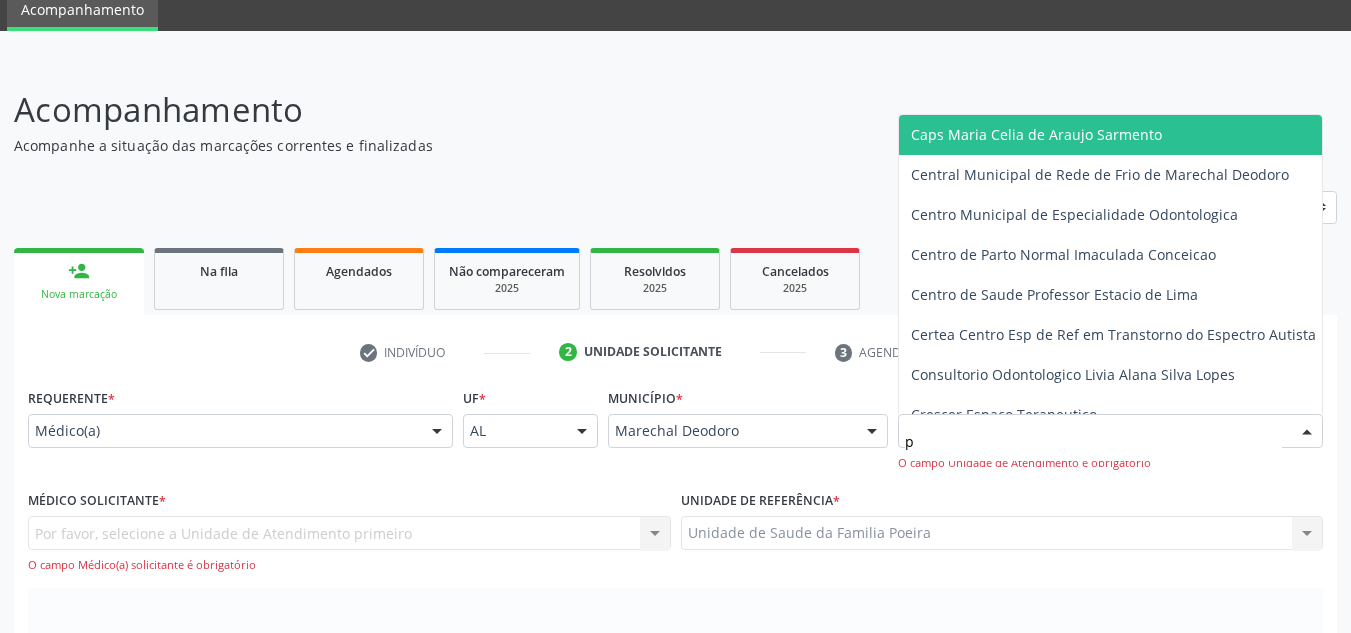 type on "po" 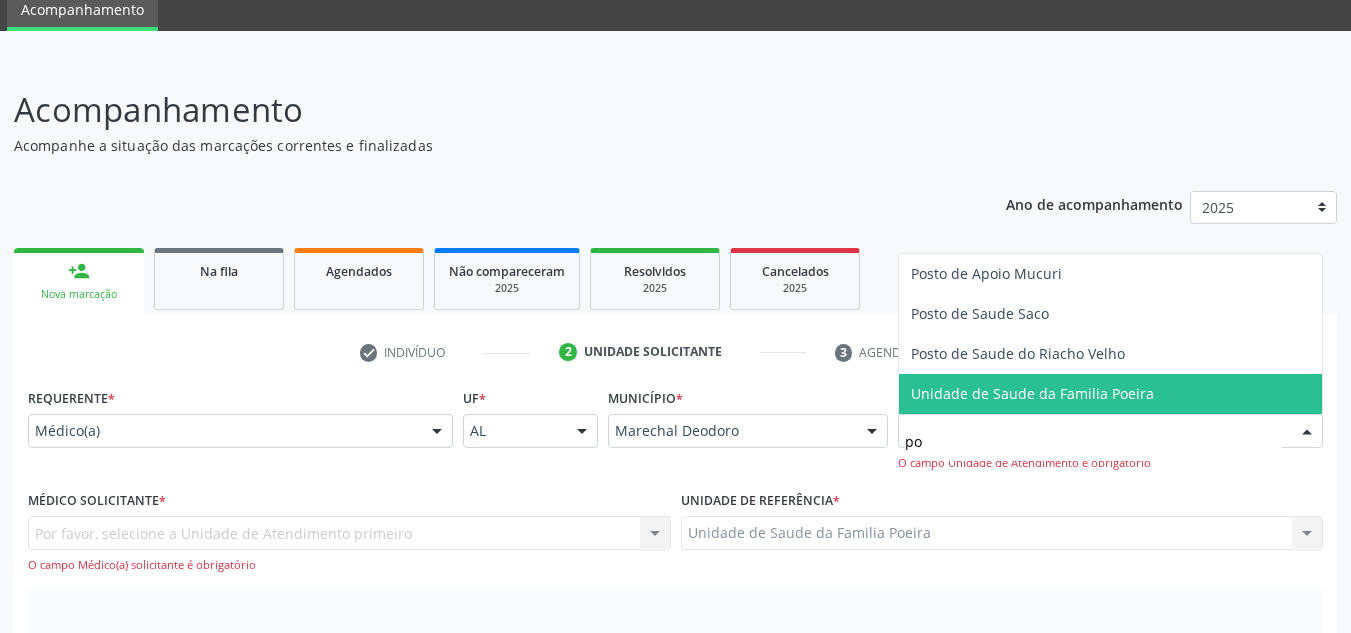 click on "Unidade de Saude da Familia Poeira" at bounding box center [1032, 393] 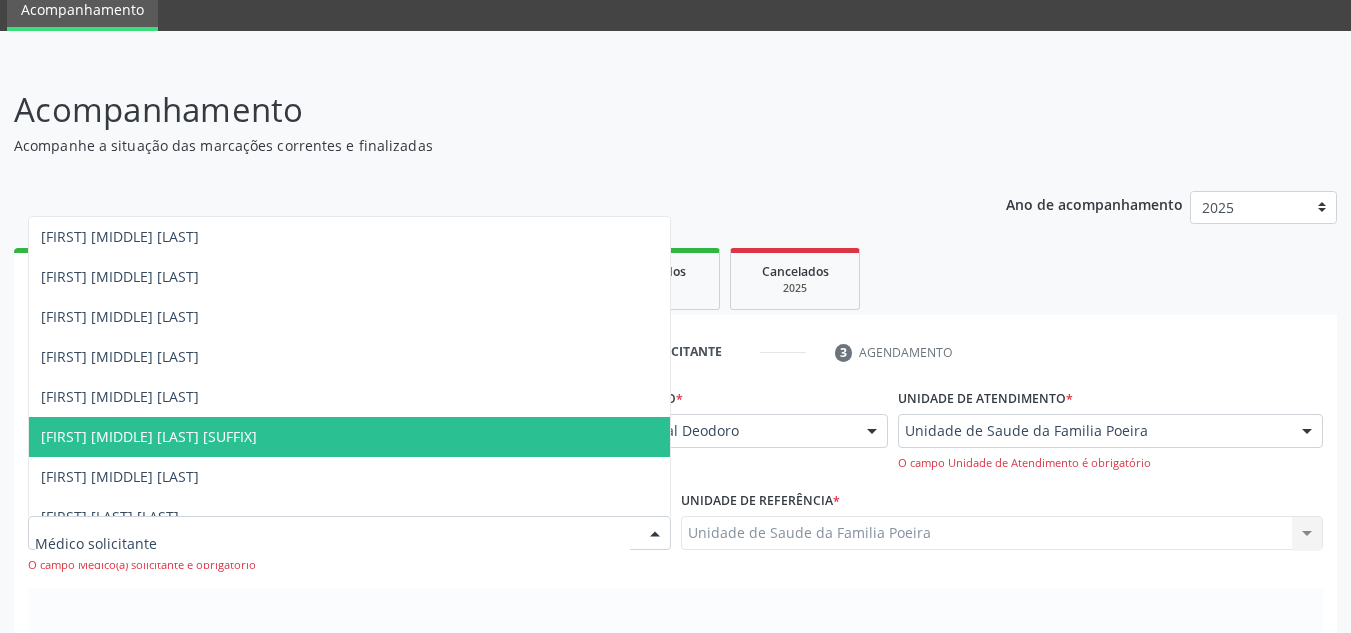 click on "[FIRST] [MIDDLE] [LAST] [SUFFIX]" at bounding box center (149, 436) 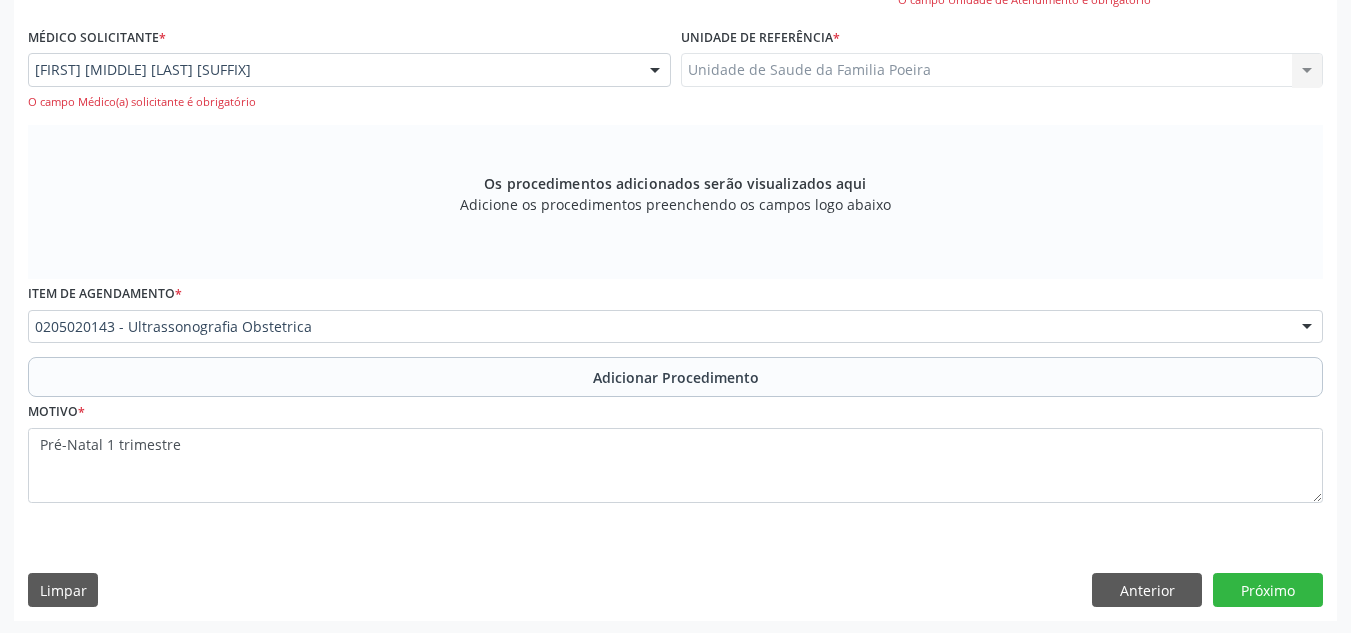 scroll, scrollTop: 544, scrollLeft: 0, axis: vertical 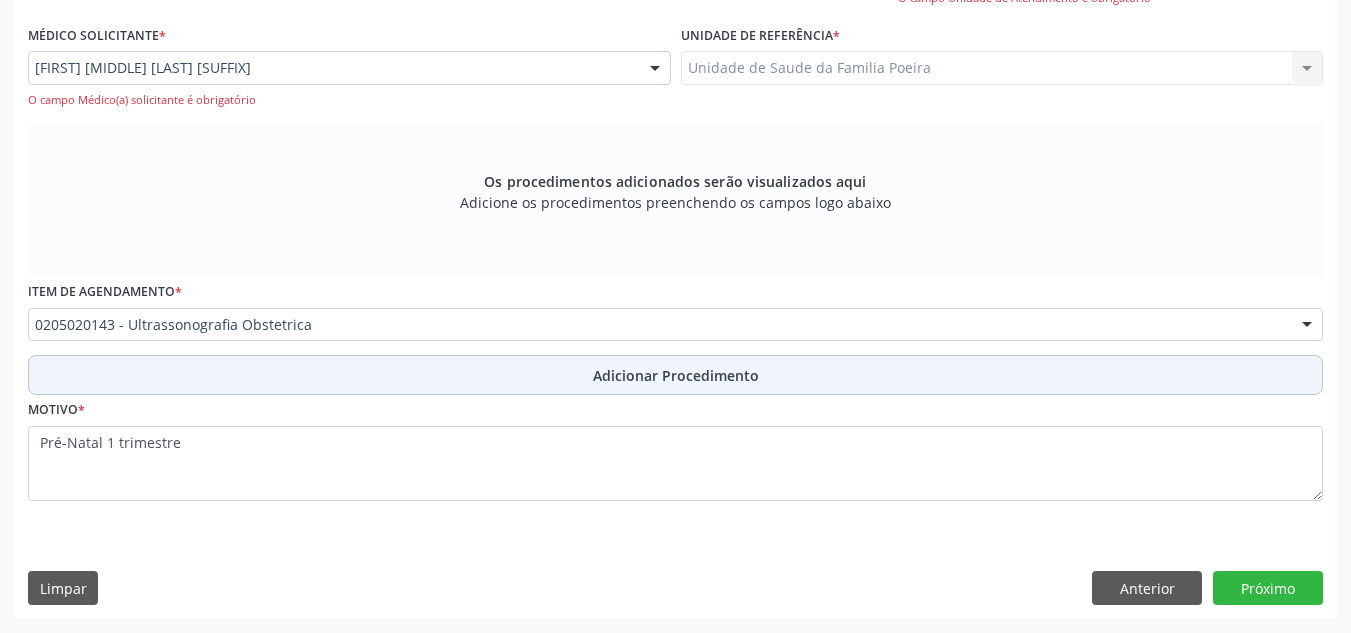 click on "Adicionar Procedimento" at bounding box center [676, 375] 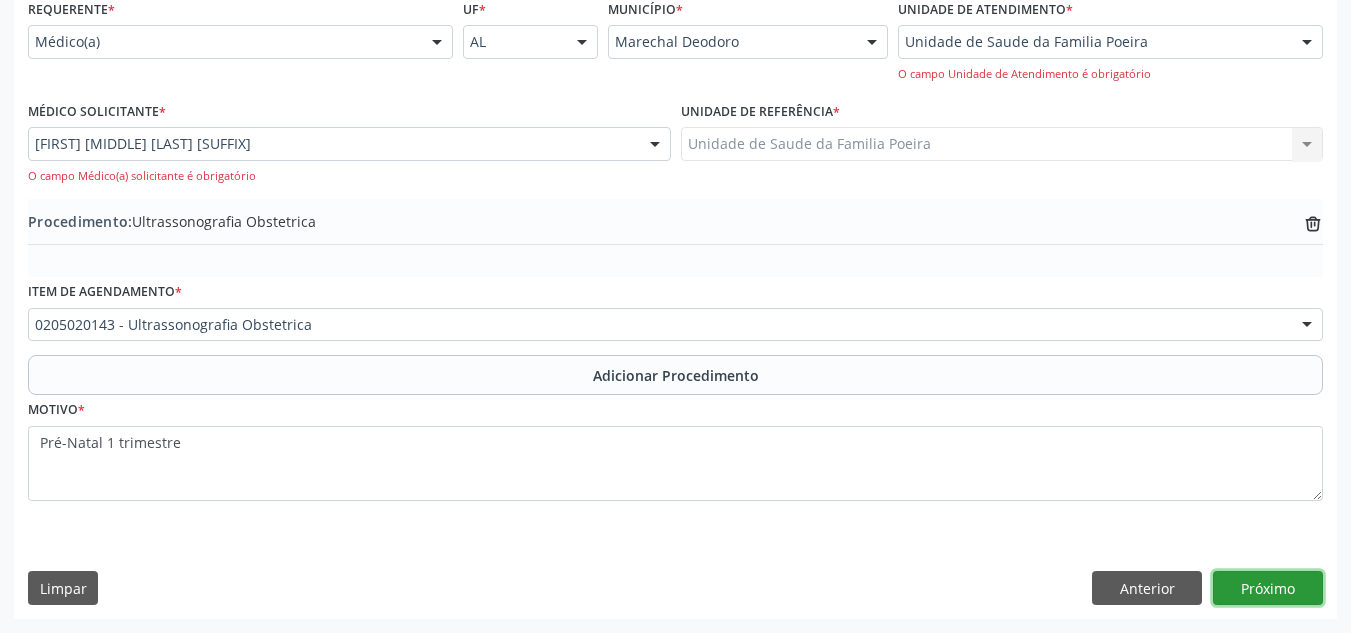 click on "Próximo" at bounding box center [1268, 588] 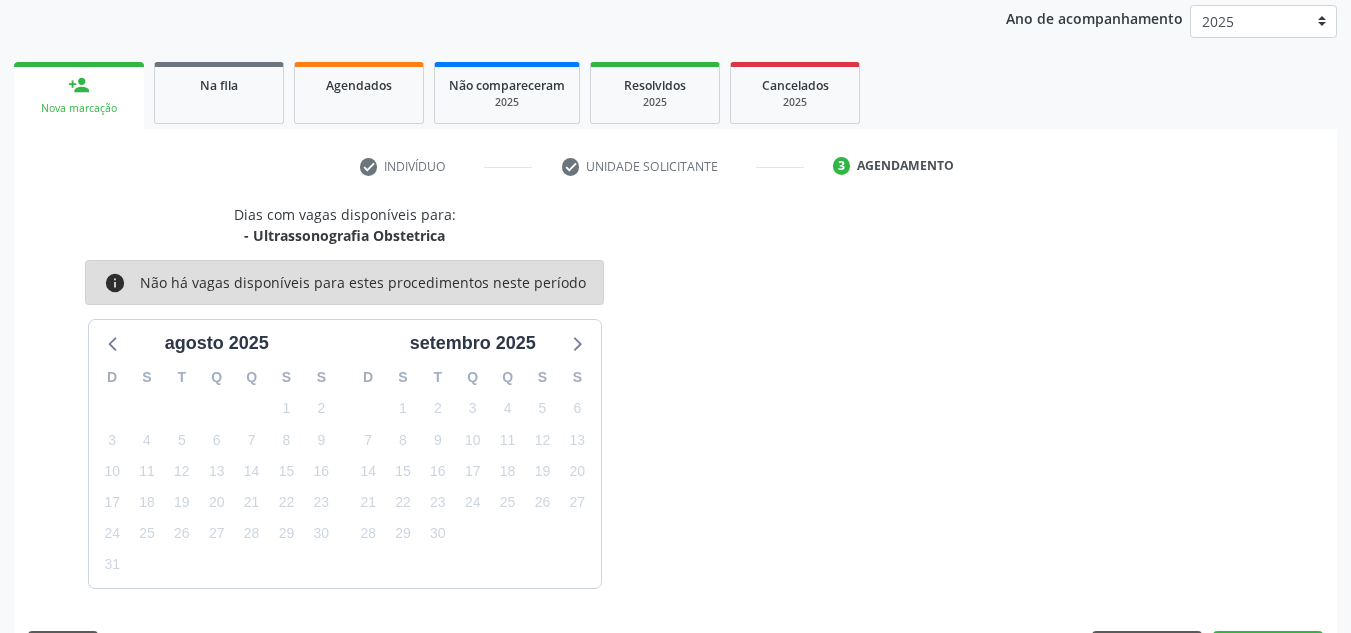 scroll, scrollTop: 324, scrollLeft: 0, axis: vertical 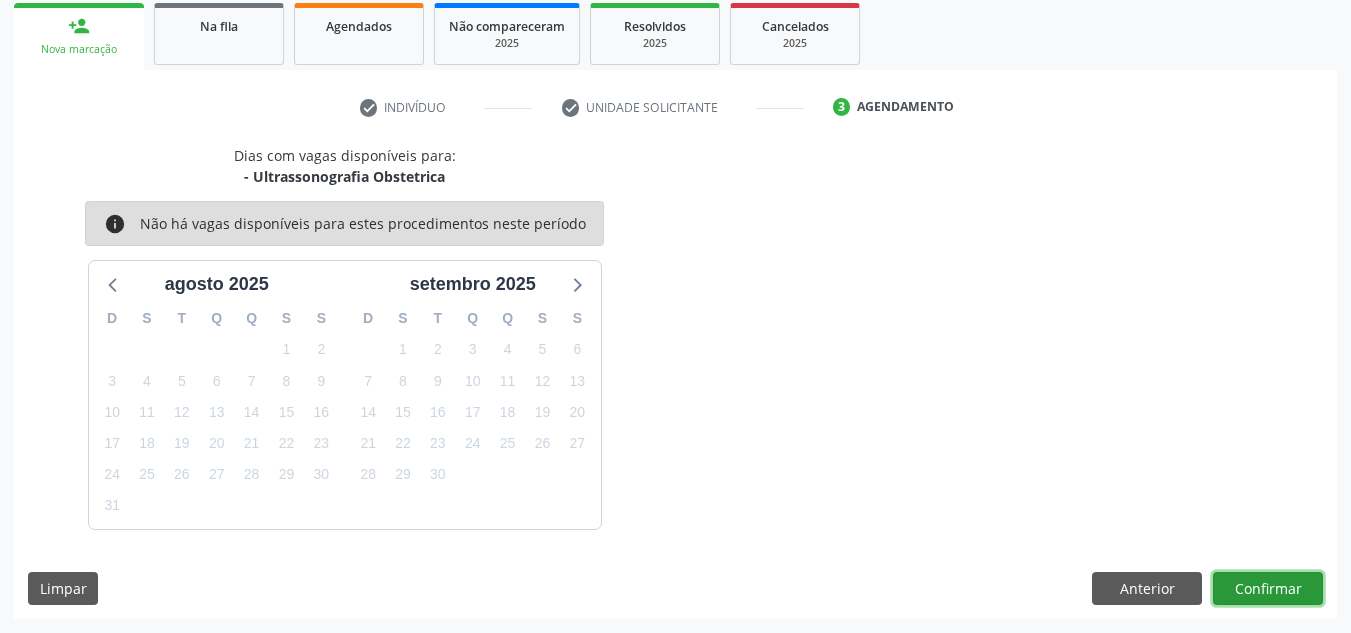 click on "Confirmar" at bounding box center (1268, 589) 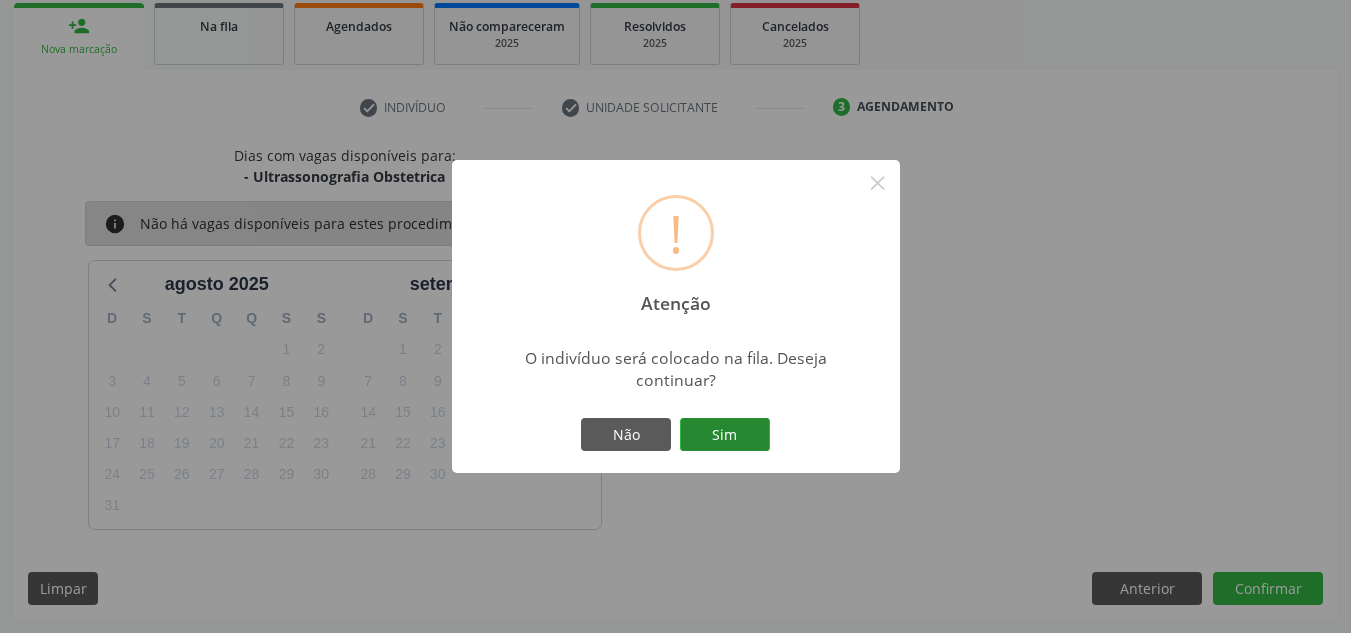 click on "Sim" at bounding box center (725, 435) 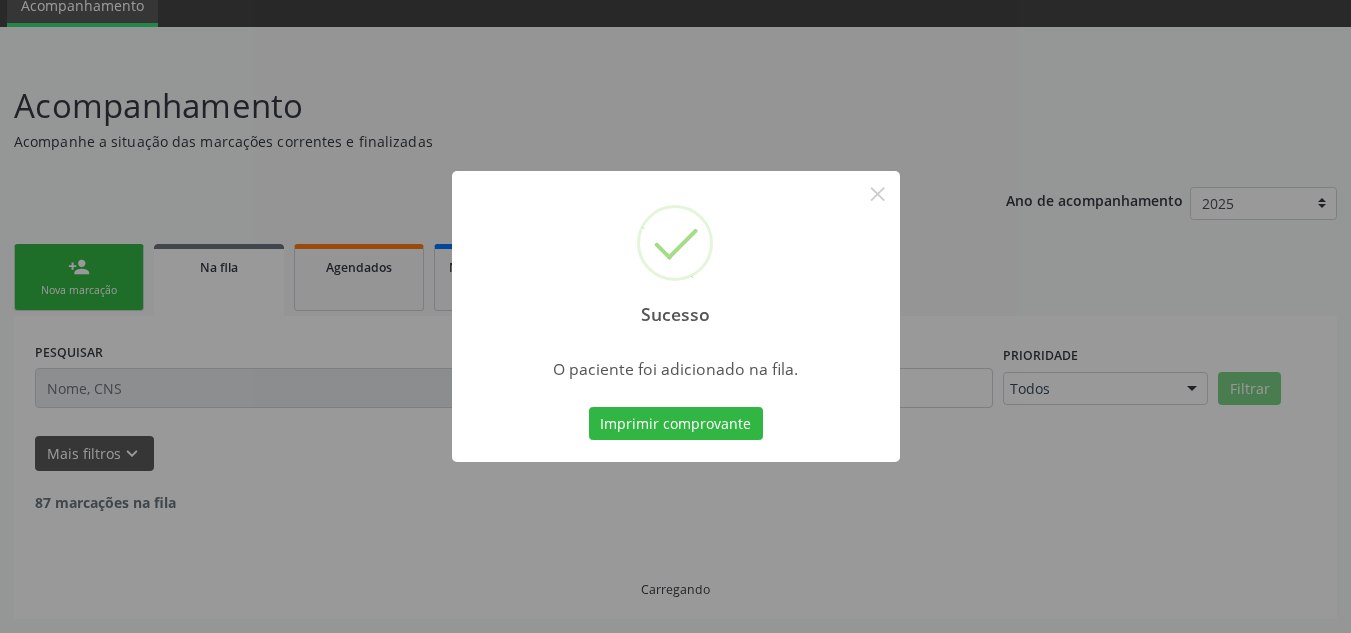 scroll, scrollTop: 62, scrollLeft: 0, axis: vertical 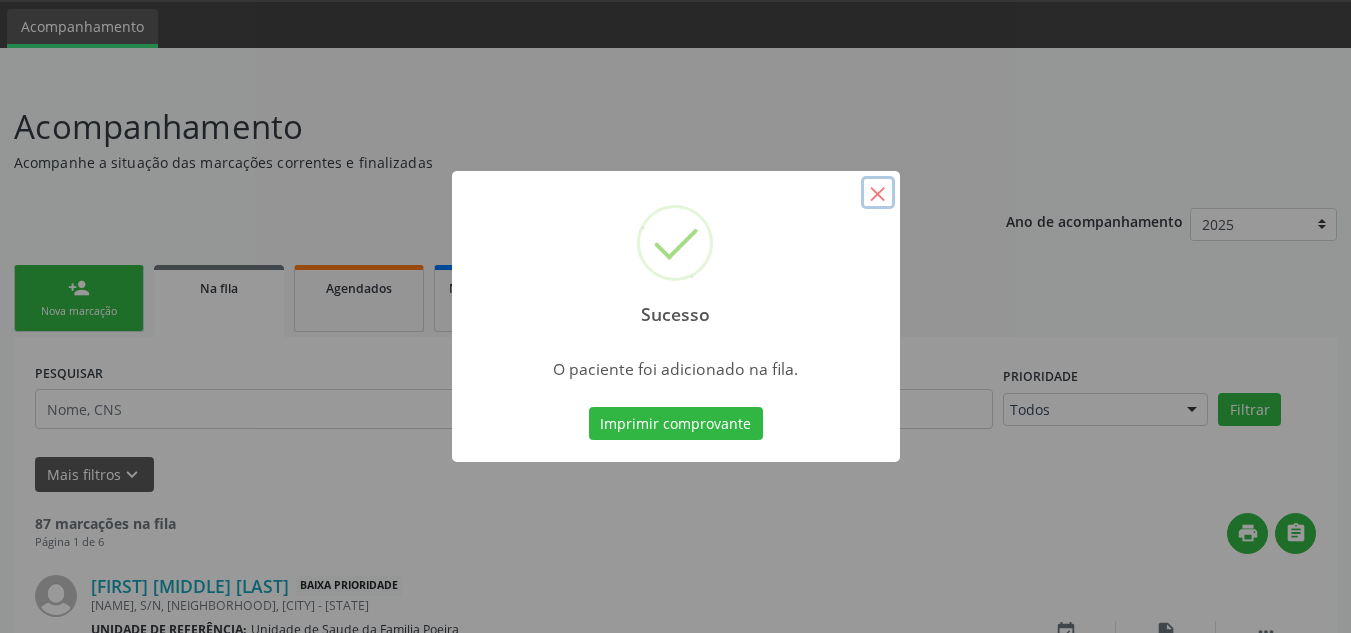 click on "×" at bounding box center [878, 193] 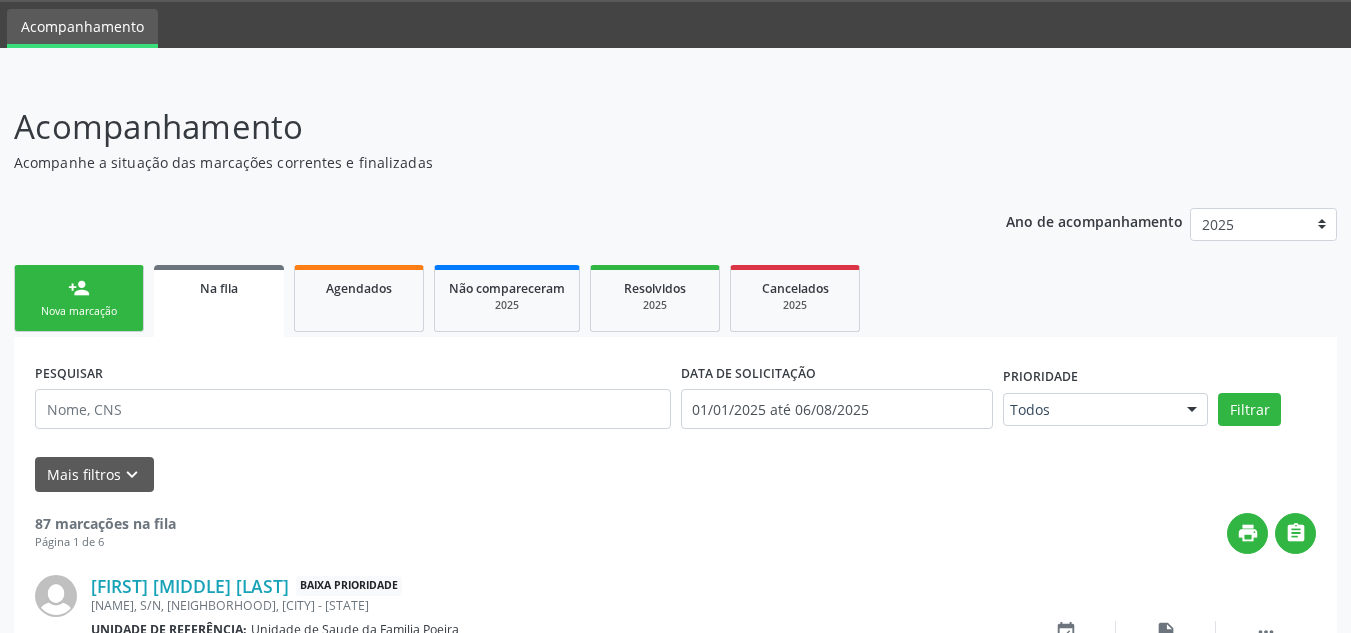 click on "Nova marcação" at bounding box center [79, 311] 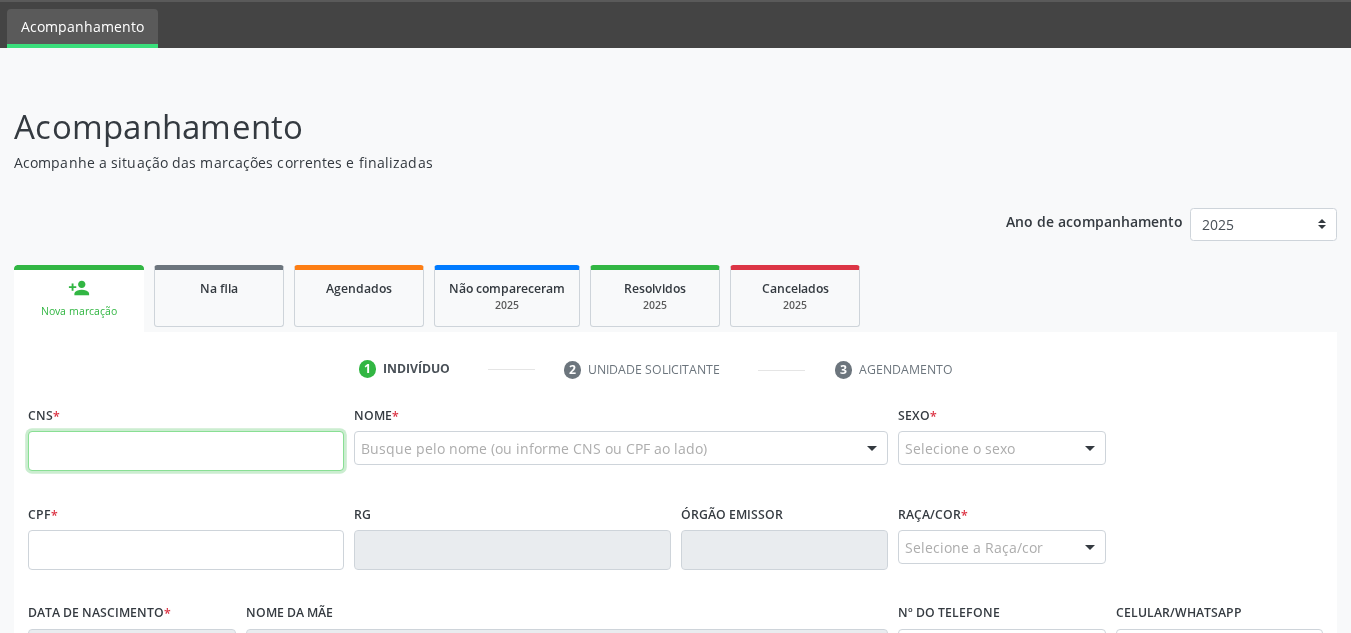 click at bounding box center (186, 451) 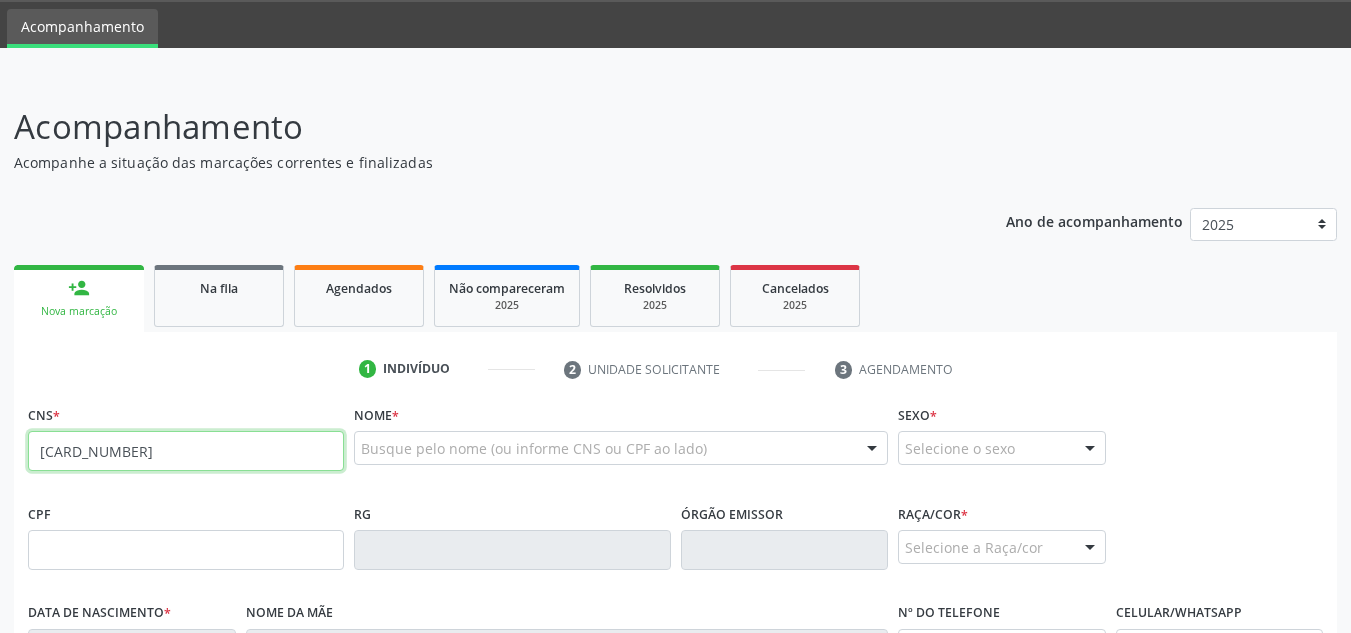 type on "[CARD_NUMBER]" 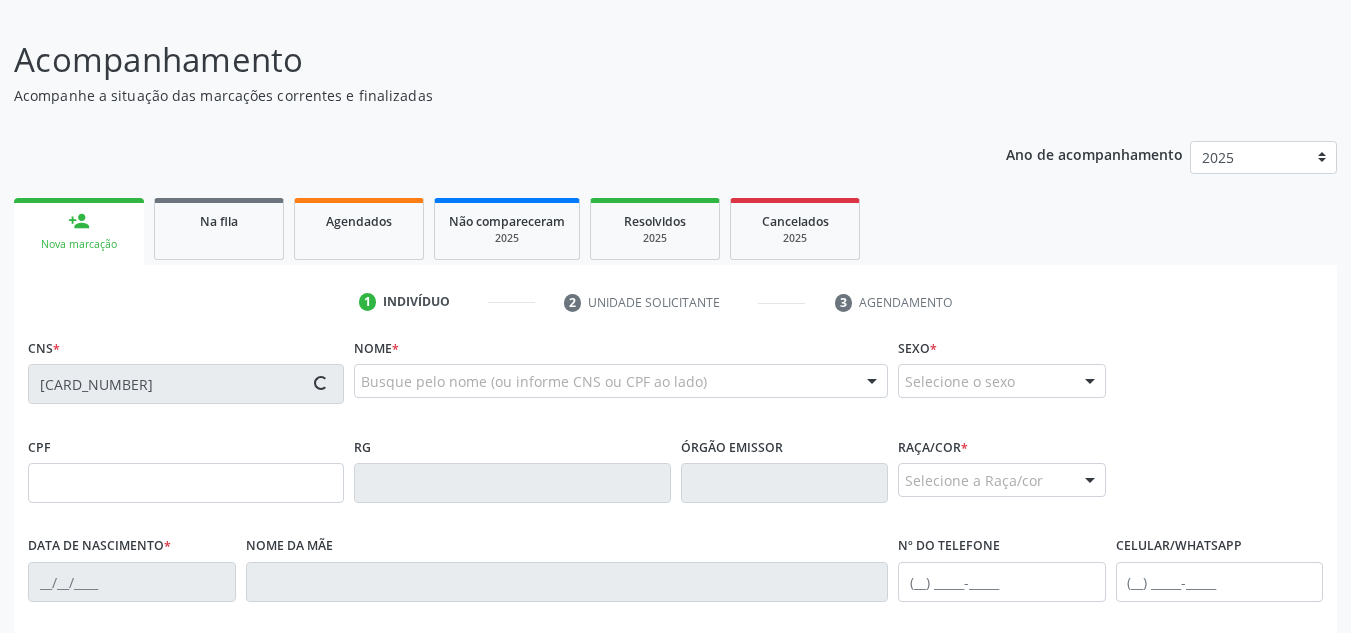 scroll, scrollTop: 162, scrollLeft: 0, axis: vertical 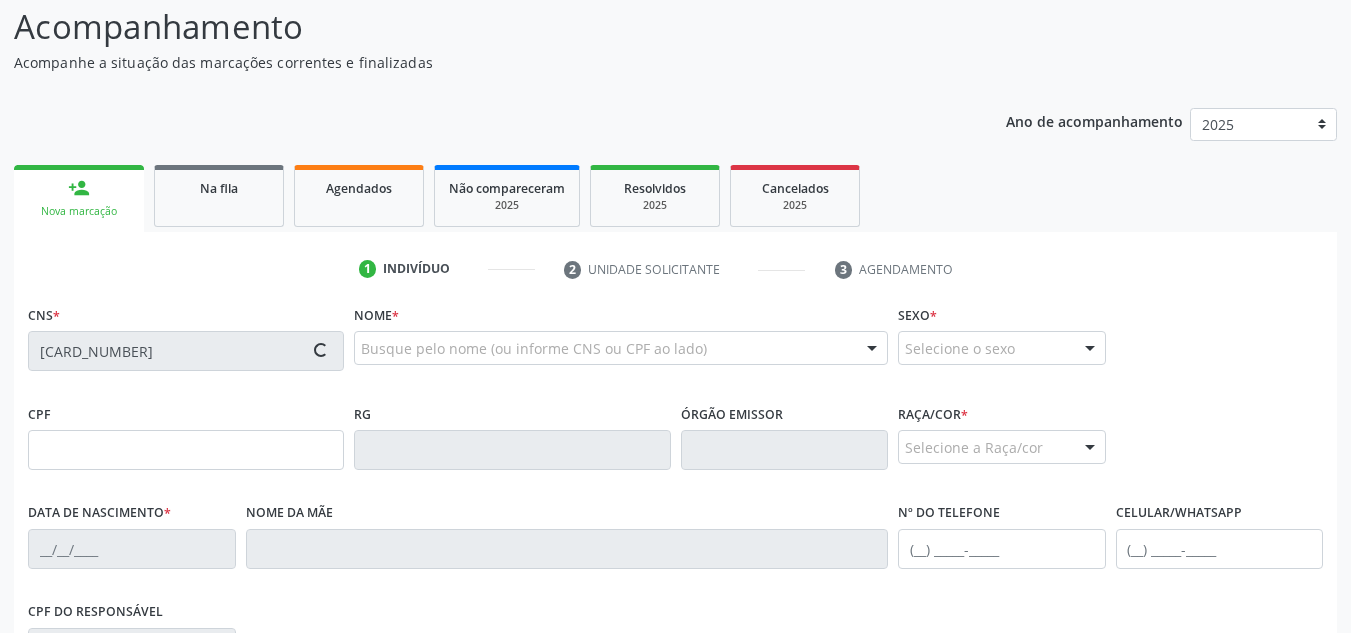 type on "[CPF]" 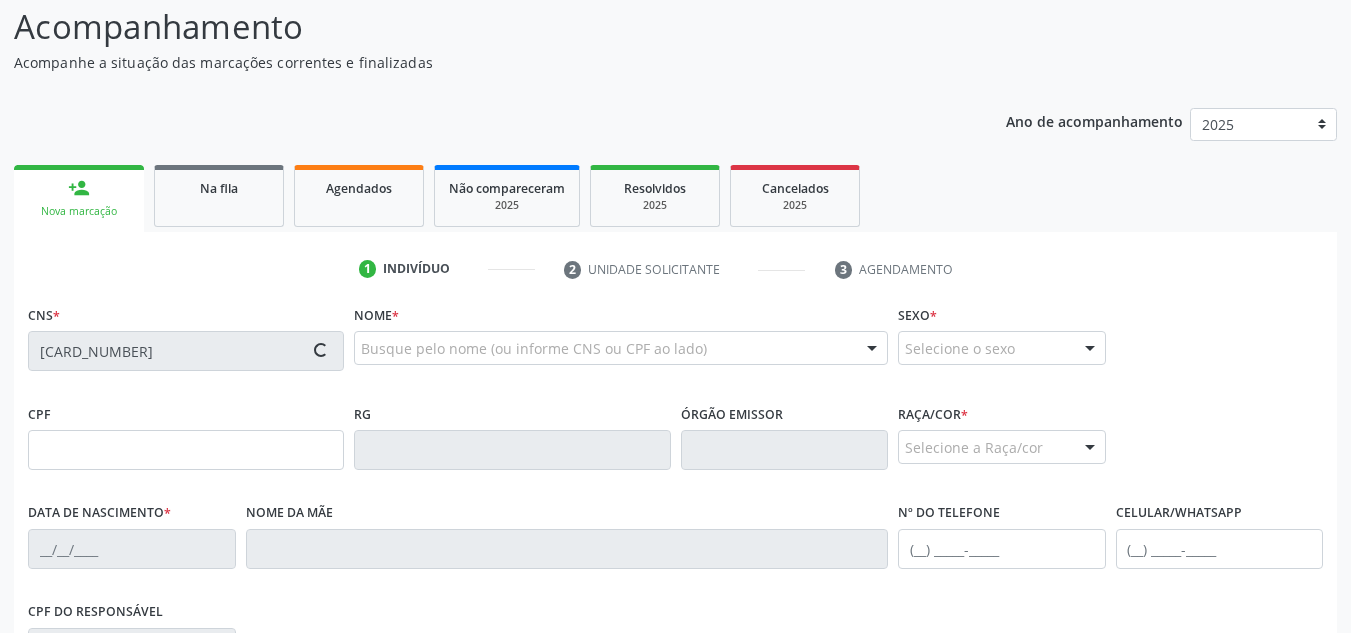 type on "[DATE]" 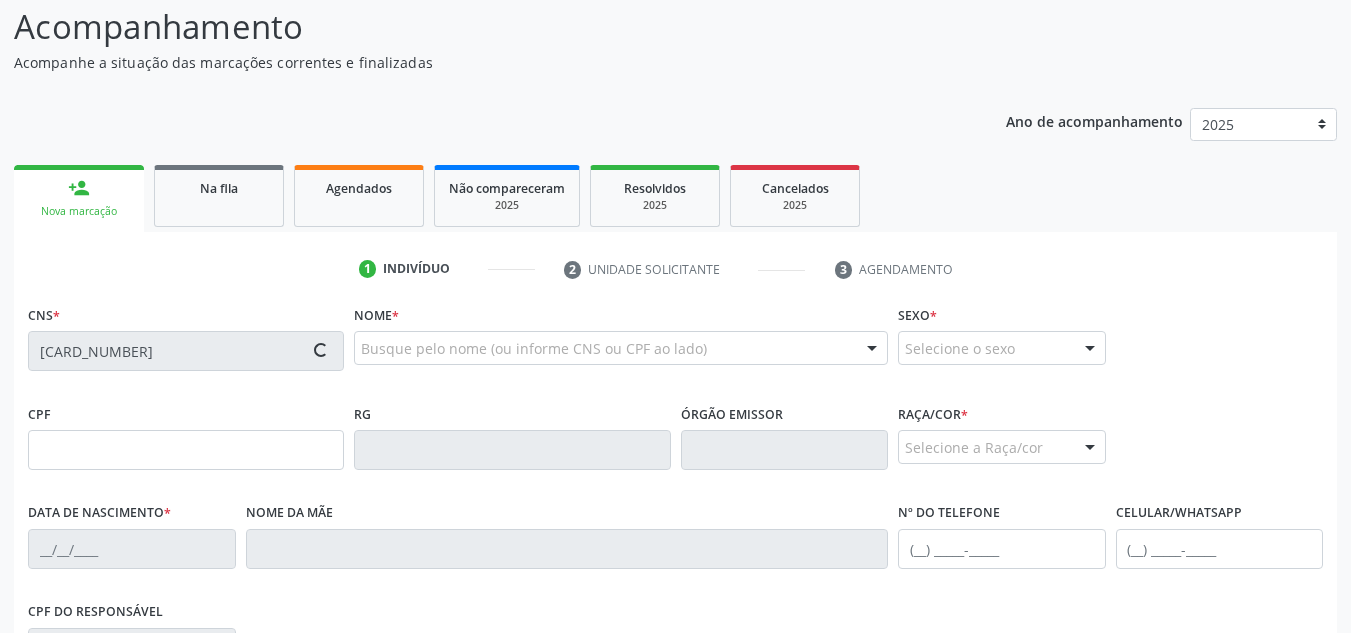 type on "[FIRST] [MIDDLE] [LAST]" 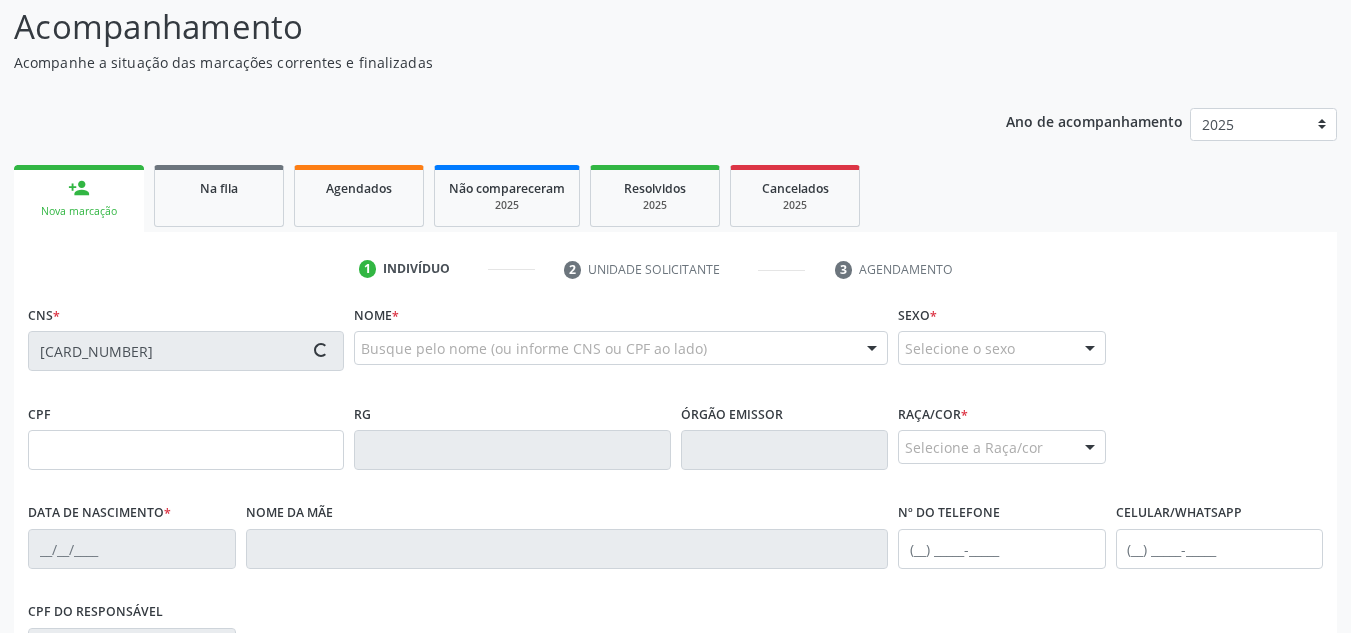 type on "242" 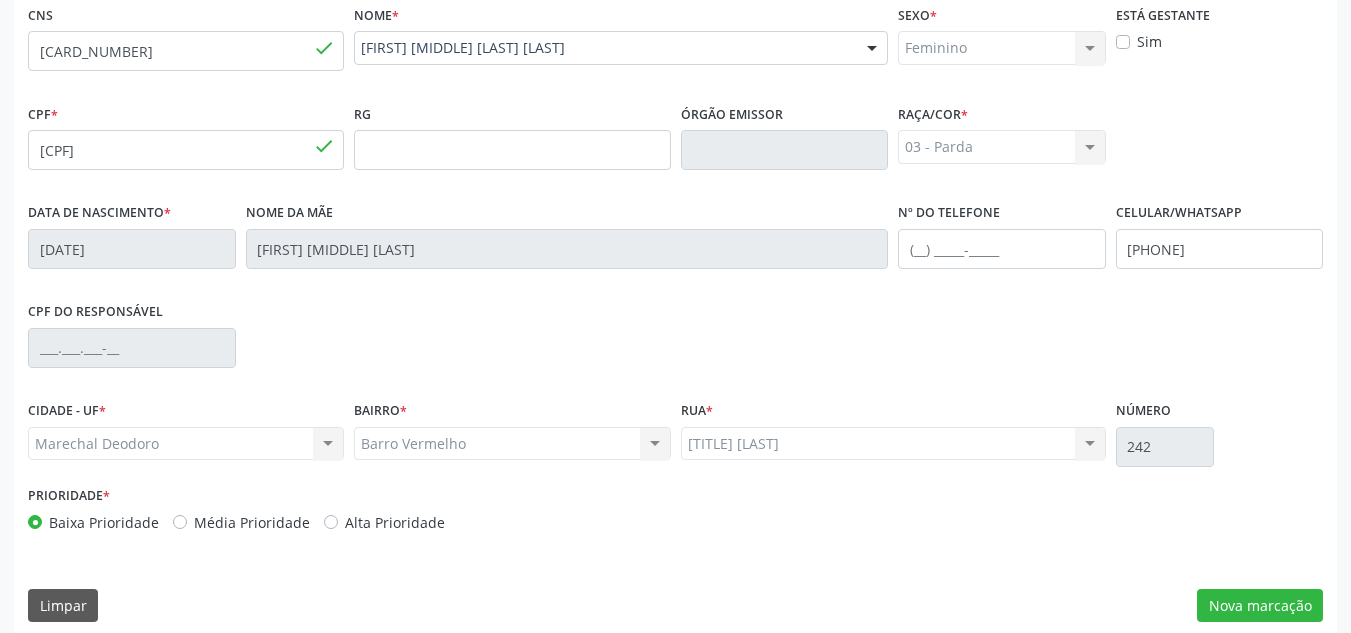 scroll, scrollTop: 479, scrollLeft: 0, axis: vertical 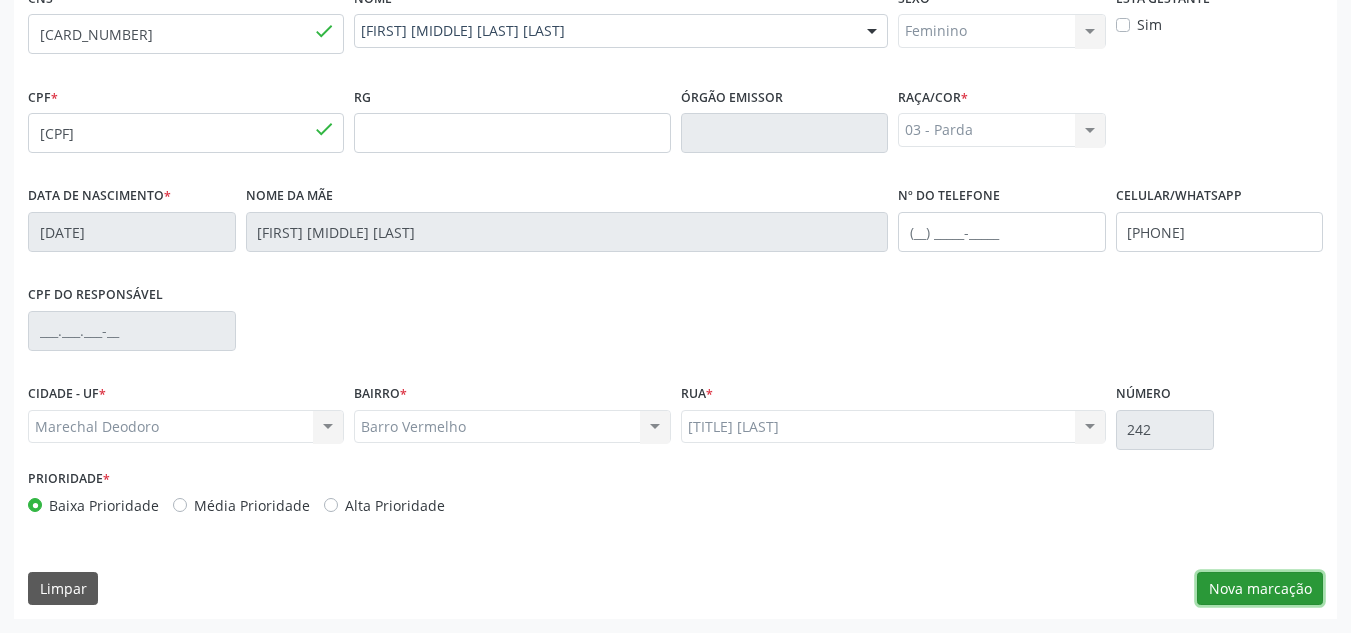 click on "Nova marcação" at bounding box center [1260, 589] 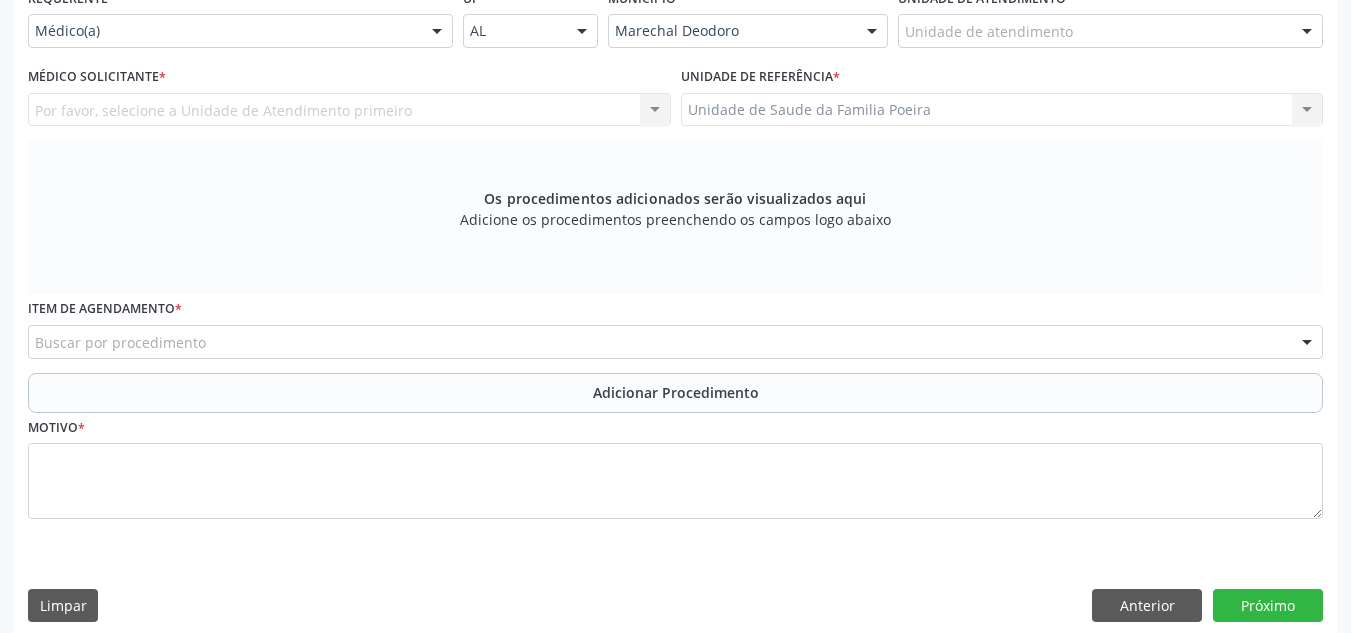 click on "Buscar por procedimento" at bounding box center (675, 342) 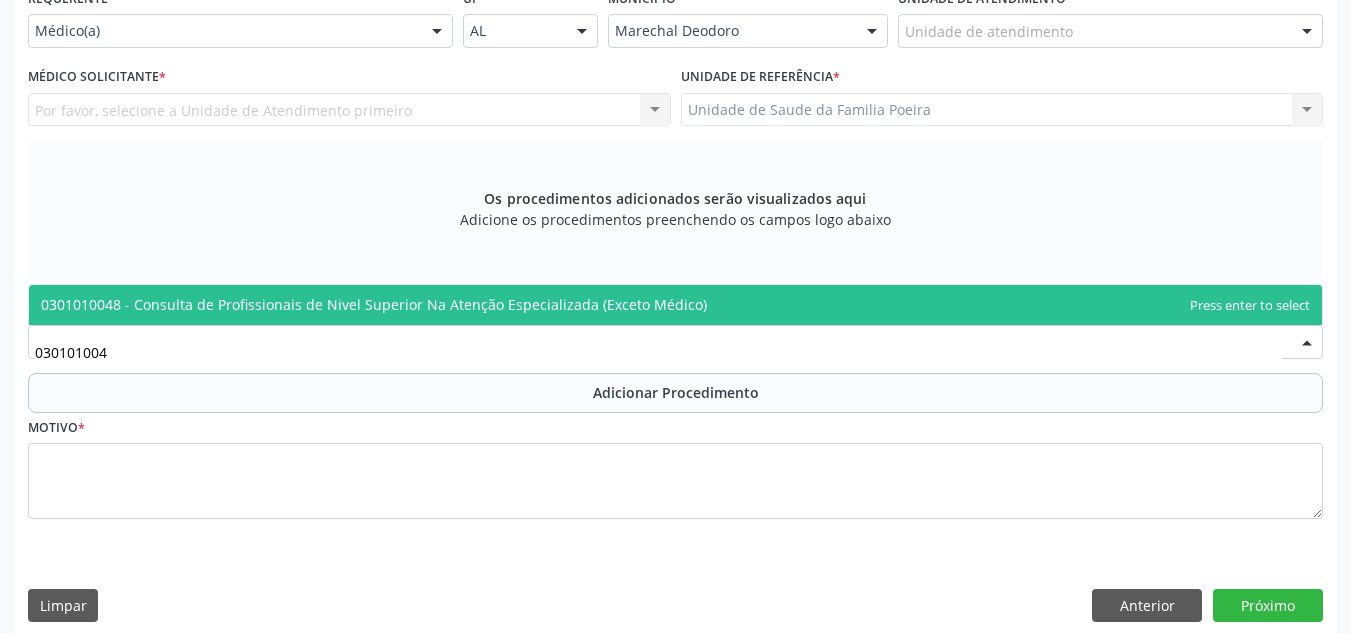 type on "0301010048" 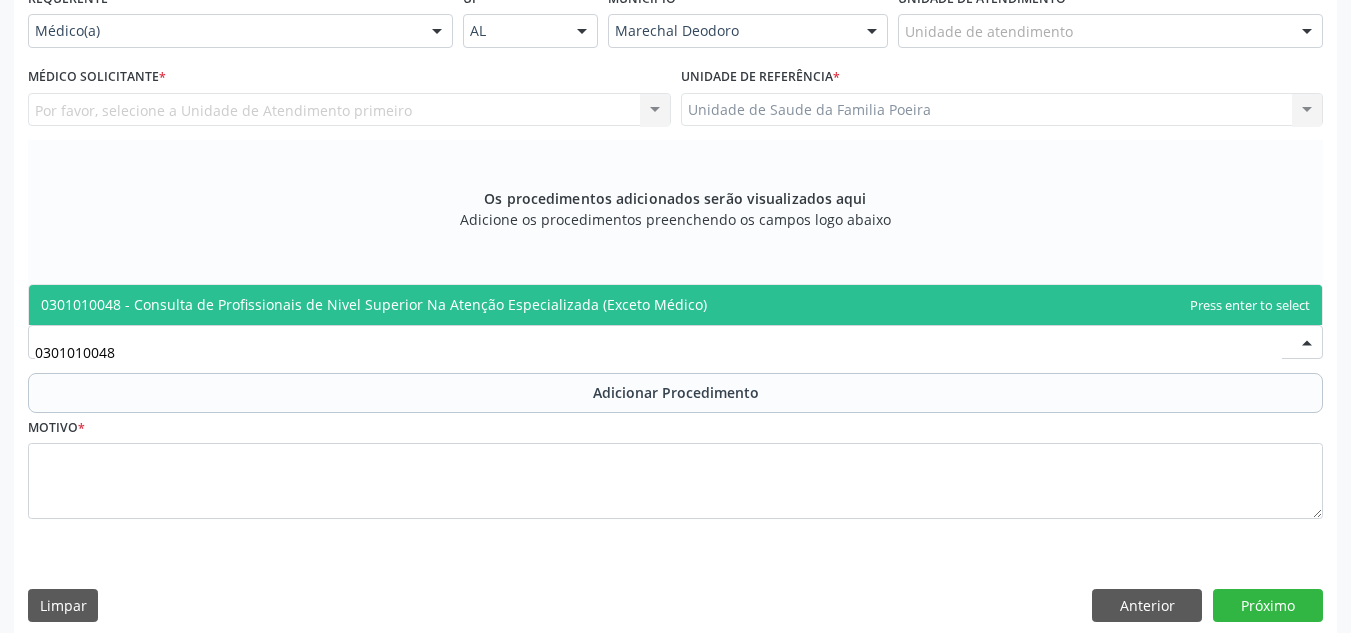 click on "0301010048 - Consulta de Profissionais de Nivel Superior Na Atenção Especializada (Exceto Médico)" at bounding box center [374, 304] 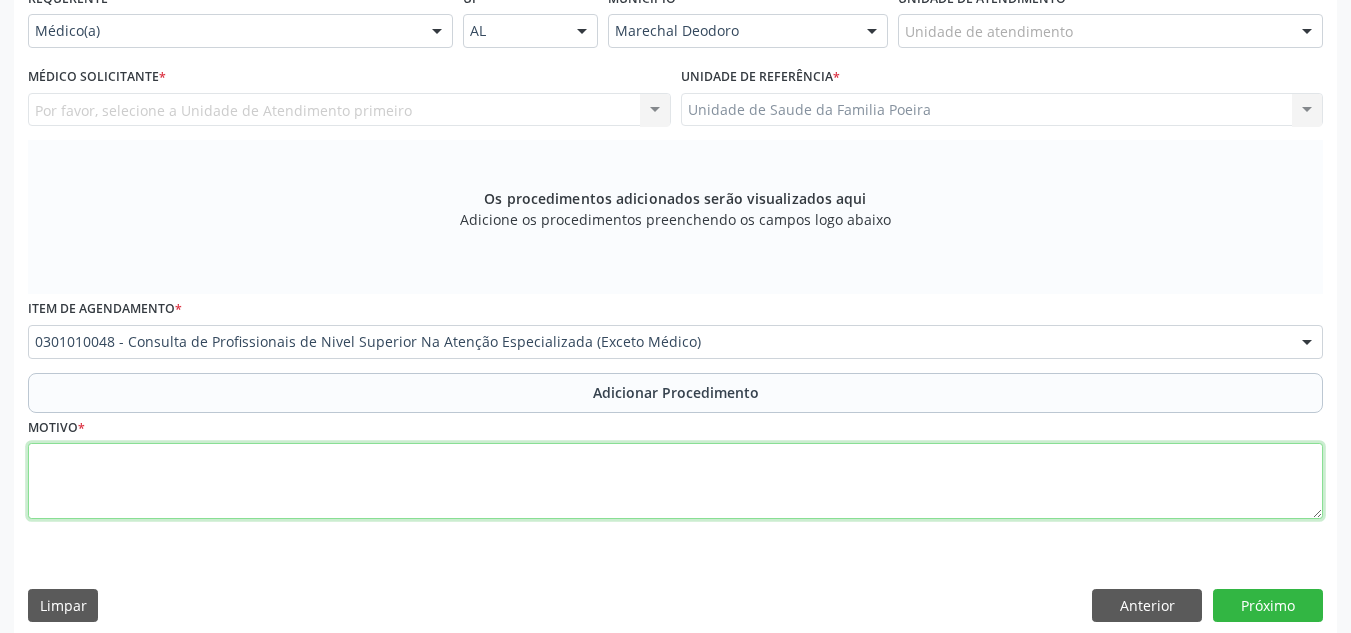 click at bounding box center (675, 481) 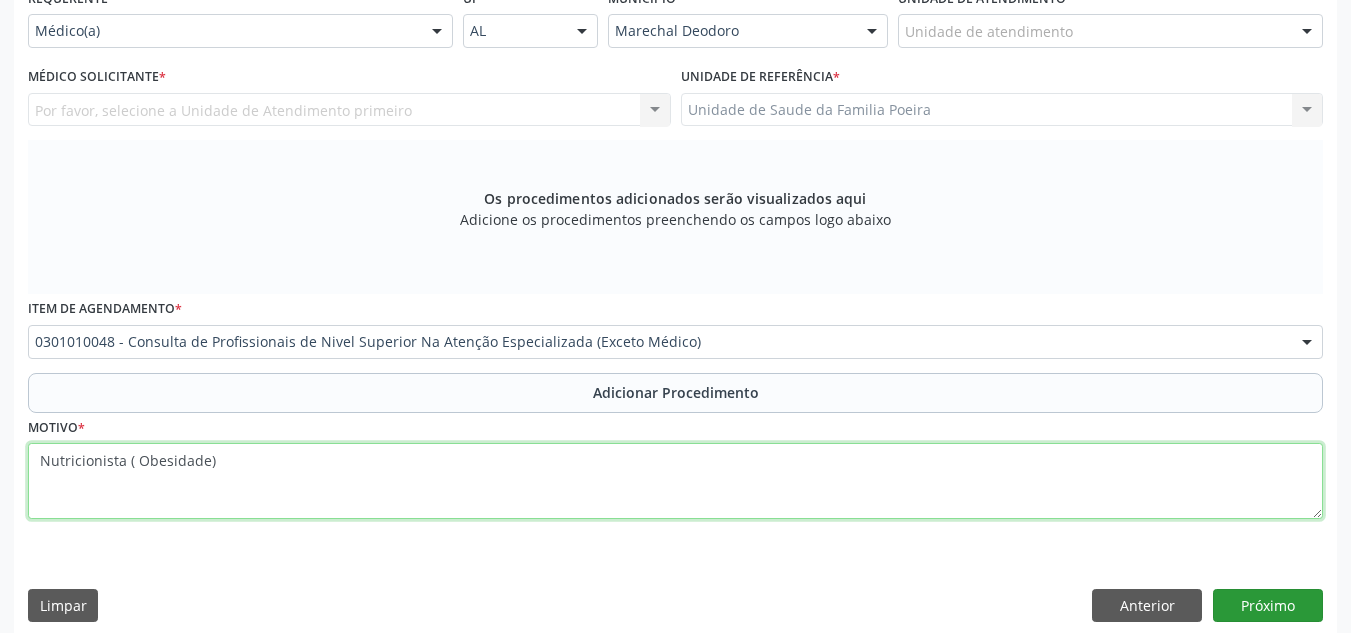 type on "Nutricionista ( Obesidade)" 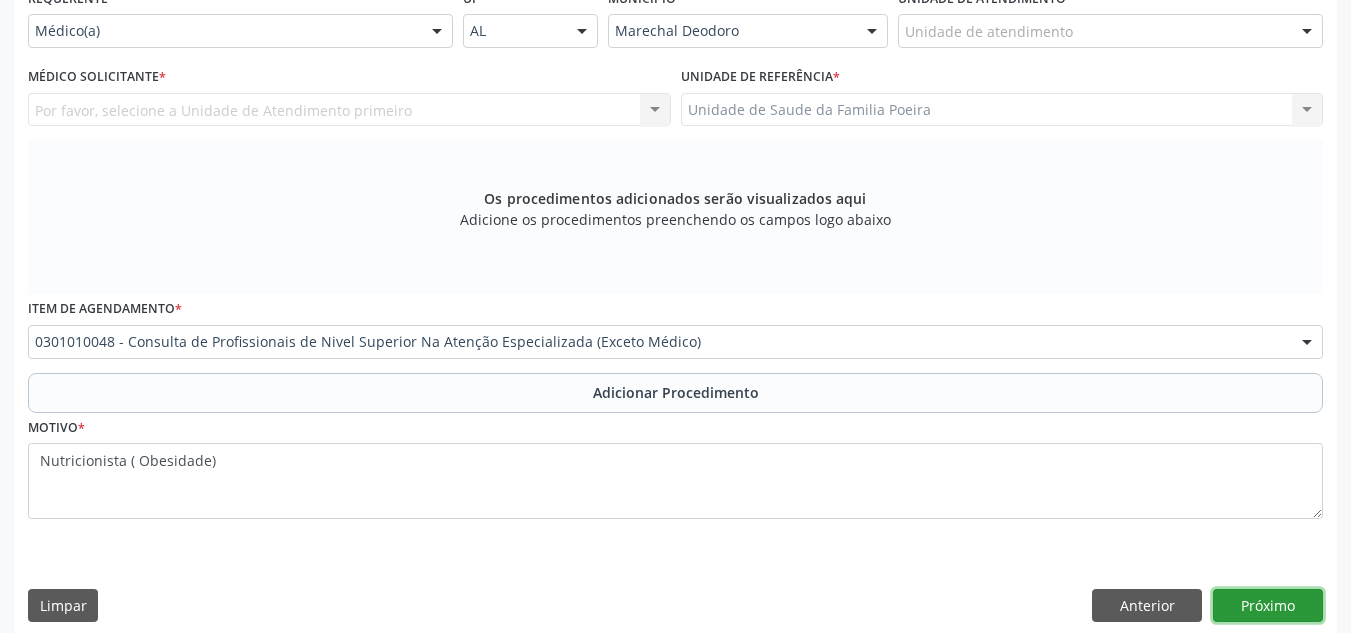 click on "Próximo" at bounding box center [1268, 606] 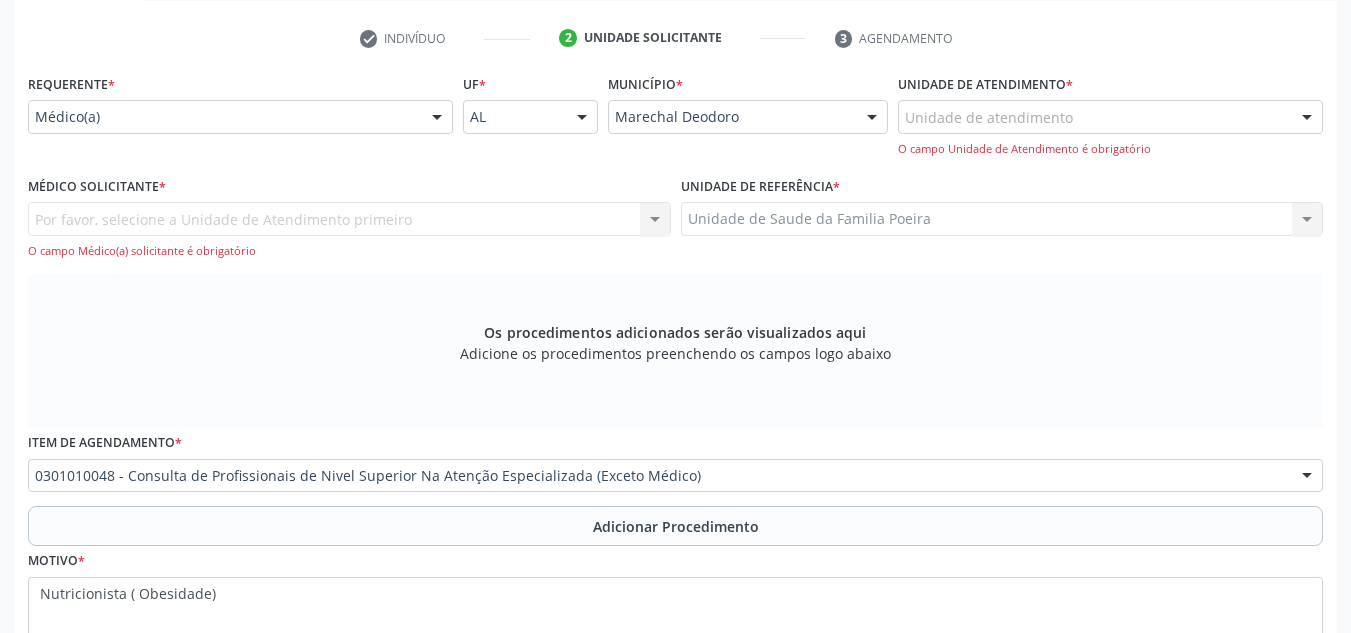 scroll, scrollTop: 279, scrollLeft: 0, axis: vertical 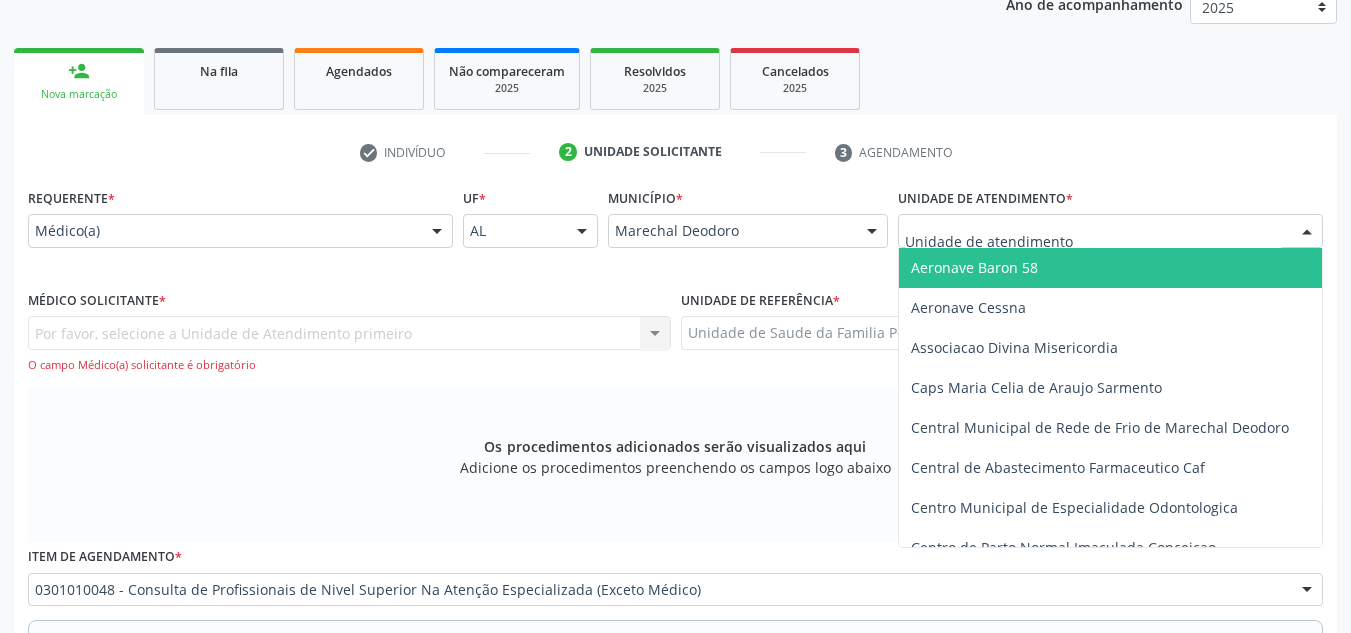 click on "Aeronave Baron 58   Aeronave Cessna   Associacao Divina Misericordia   Caps Maria Celia de Araujo Sarmento   Central Municipal de Rede de Frio de Marechal Deodoro   Central de Abastecimento Farmaceutico Caf   Centro Municipal de Especialidade Odontologica   Centro de Parto Normal Imaculada Conceicao   Centro de Saude Professor Estacio de Lima   Certea Centro Esp de Ref em Transtorno do Espectro Autista   Clinica Escola de Medicina Veterinaria do Cesmac   Clinica de Reestruturacao Renovar Crer   Consultorio Odontologico Livia Alana Silva Lopes   Crescer Espaco Terapeutico   Espaco Klecia Ribeiro   Fazenda da Esperanca Santa Terezinha   Helicoptero Falcao 5   Labmar   Laboratorio Marechal   Laboratorio Marechal Deodoro   Laboratorio de Protese Dentaria Marechal Deodoro   Melhor em Casa   Posto de Apoio Mucuri   Posto de Saude Saco   Posto de Saude do Riacho Velho   Secretaria Municipal de Saude   Unidade Municipal de Fisioterapia   Unidade de Saude da Familia Barra Nova" at bounding box center [1110, 231] 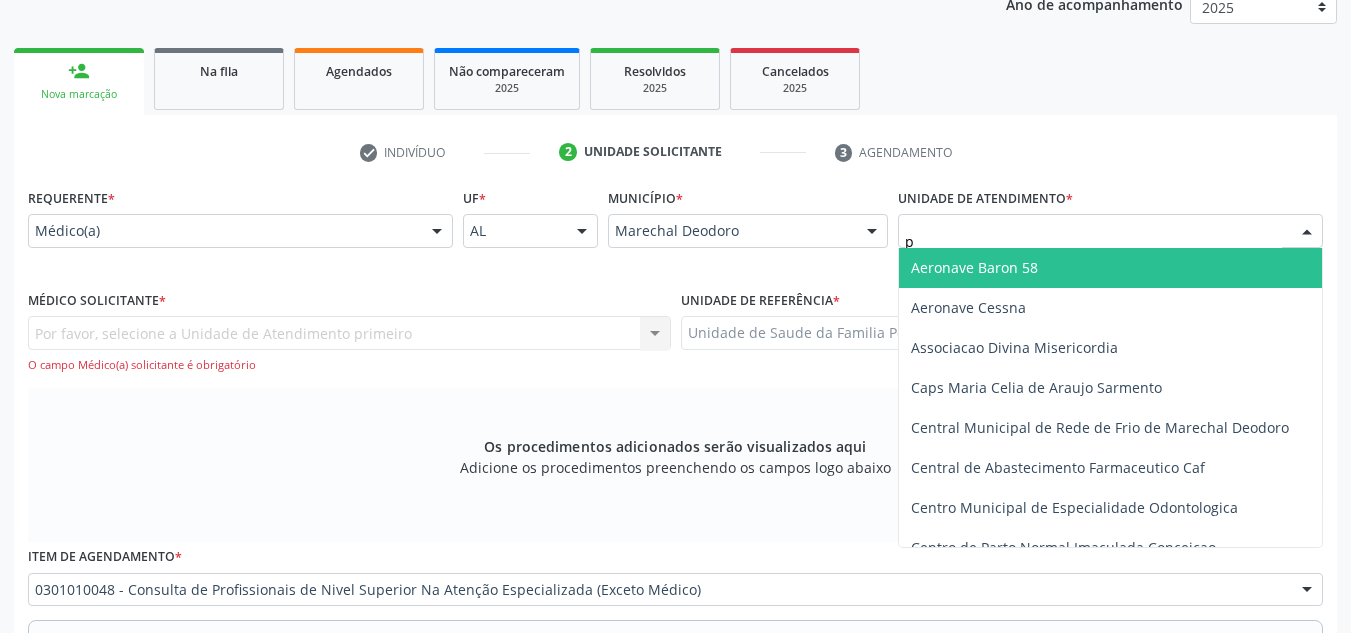 type on "po" 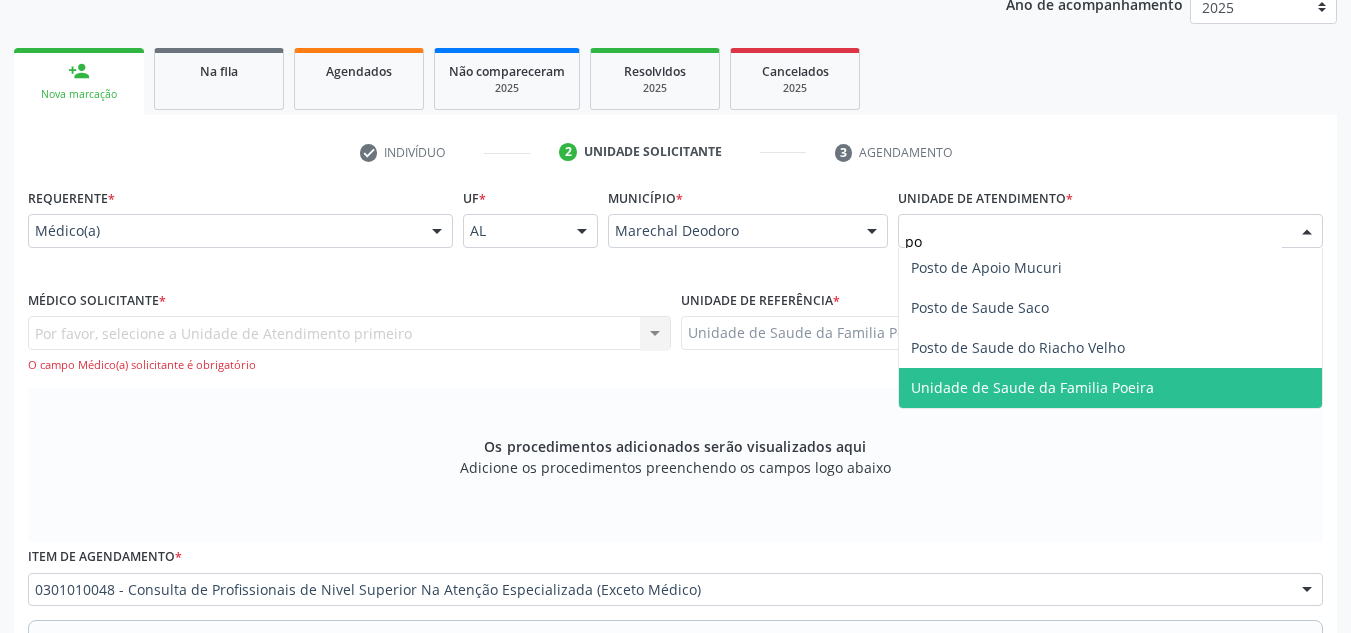 click on "Unidade de Saude da Familia Poeira" at bounding box center [1110, 388] 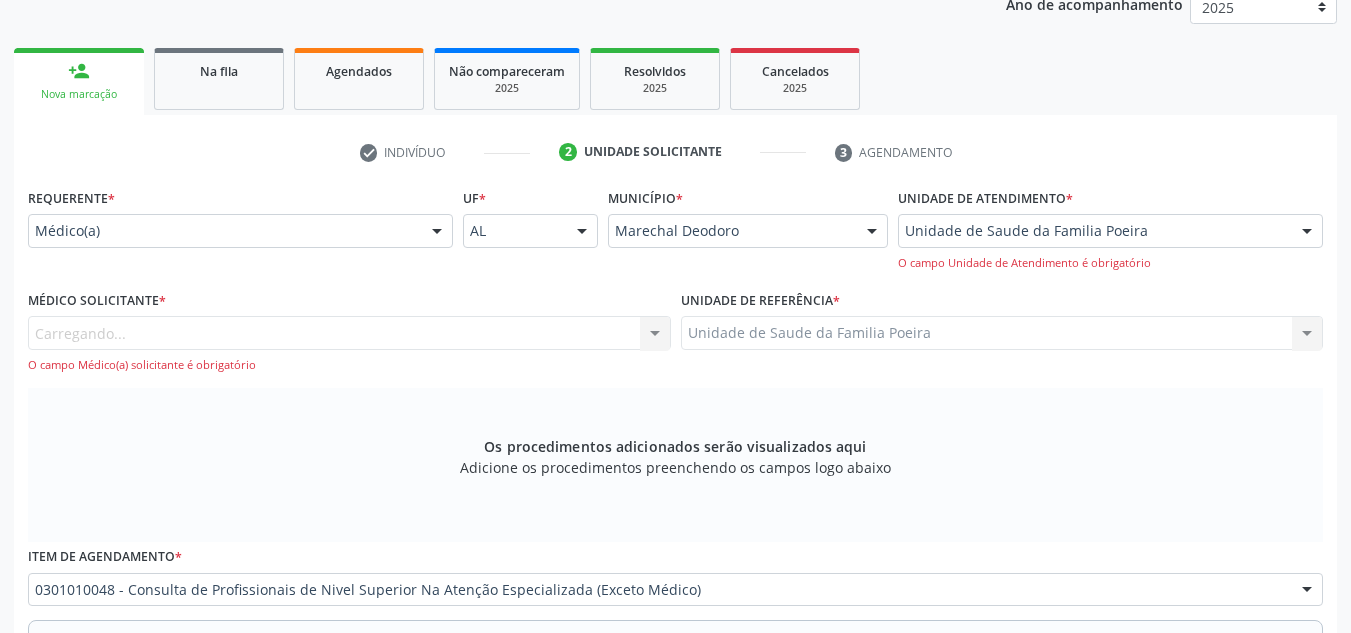 click on "Carregando...
Nenhum resultado encontrado para: "   "
Não há nenhuma opção para ser exibida.
O campo Médico(a) solicitante é obrigatório" at bounding box center (349, 344) 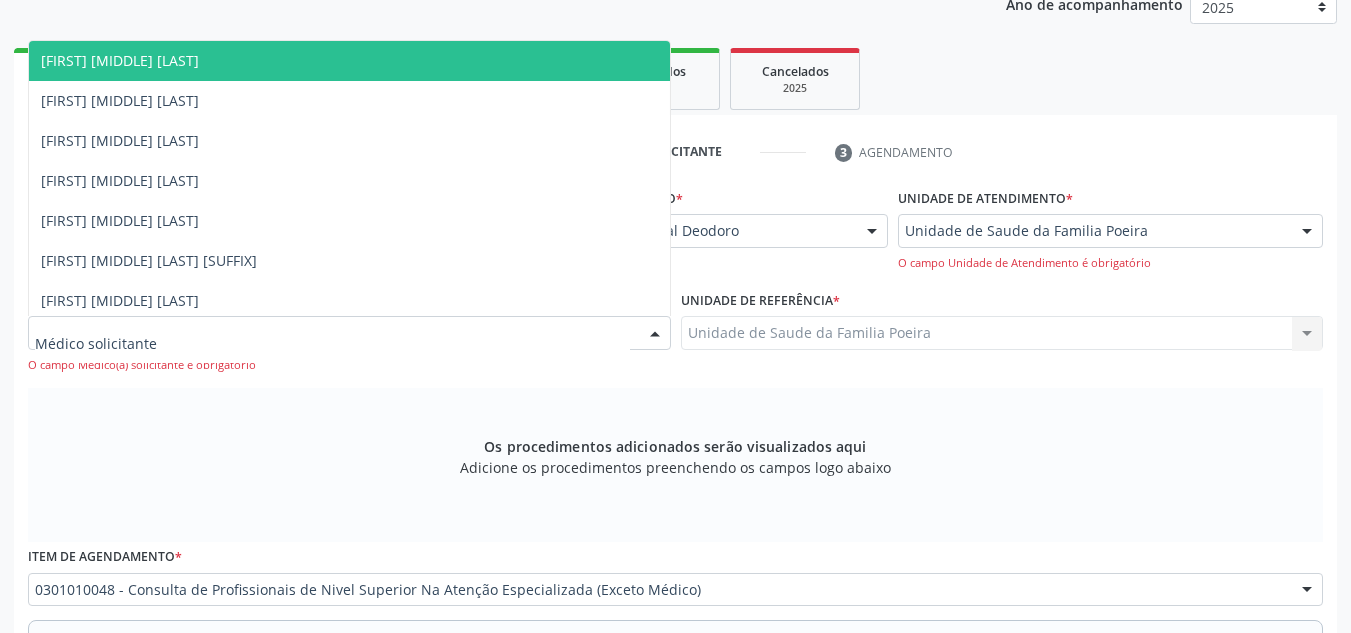 click at bounding box center [349, 333] 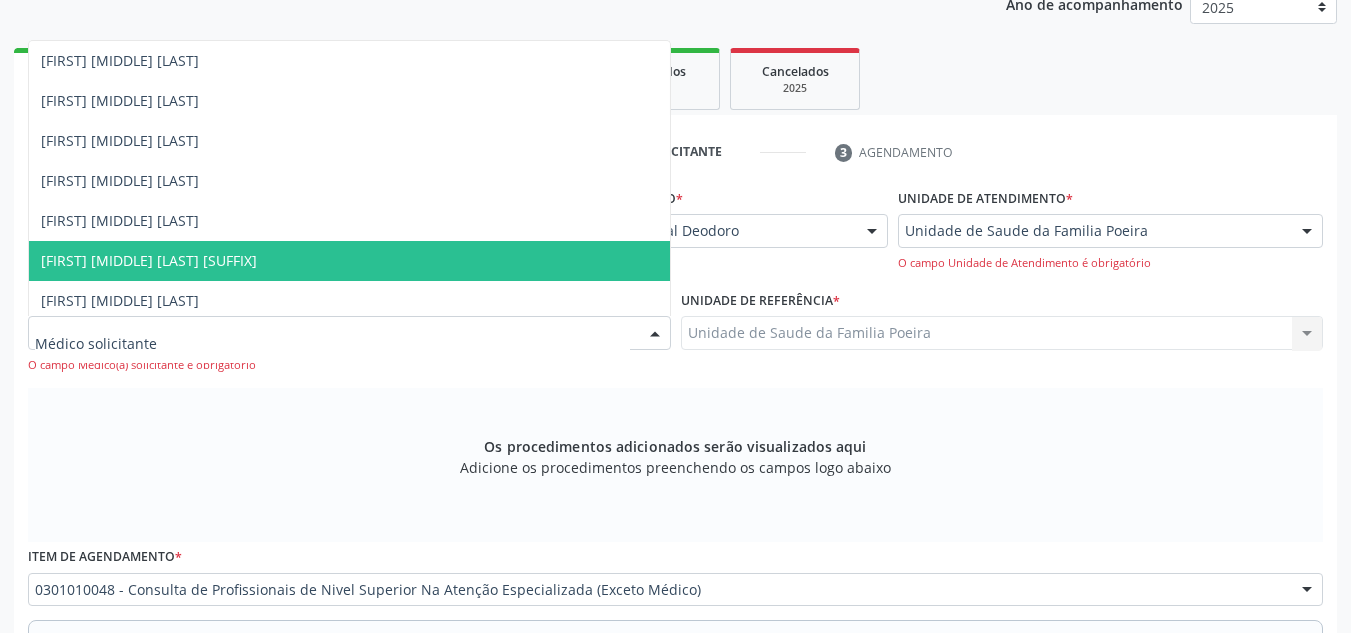 click on "[FIRST] [MIDDLE] [LAST] [SUFFIX]" at bounding box center (149, 260) 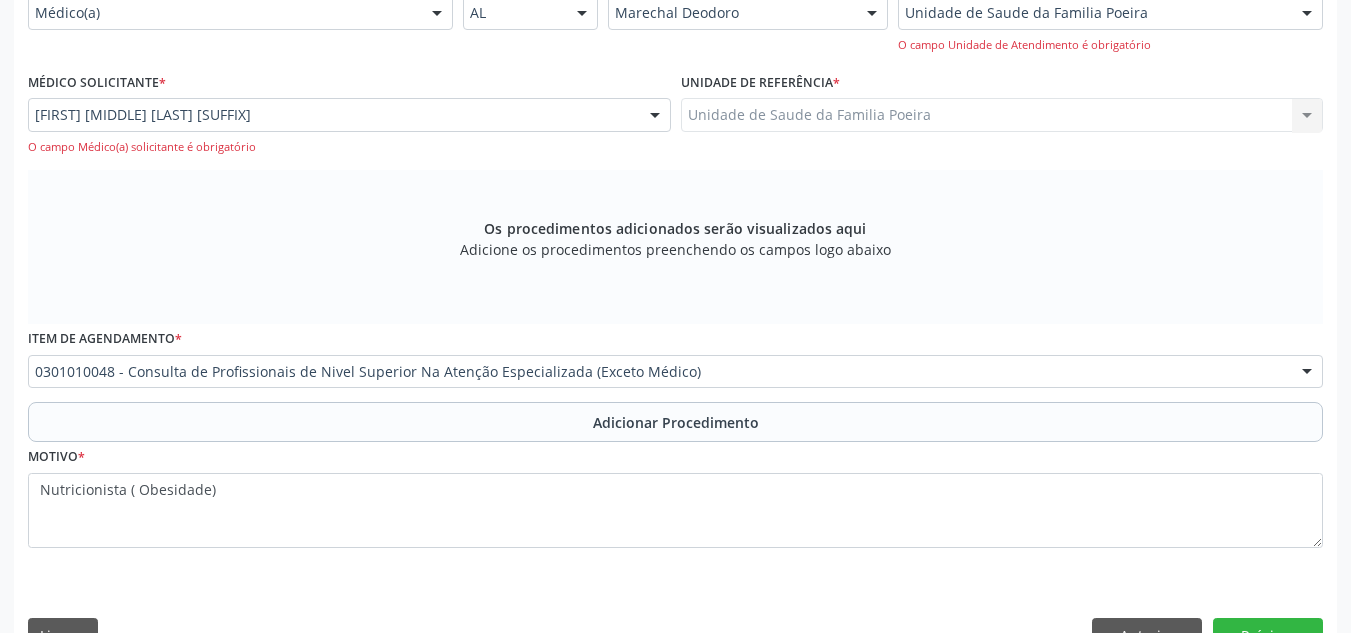 scroll, scrollTop: 544, scrollLeft: 0, axis: vertical 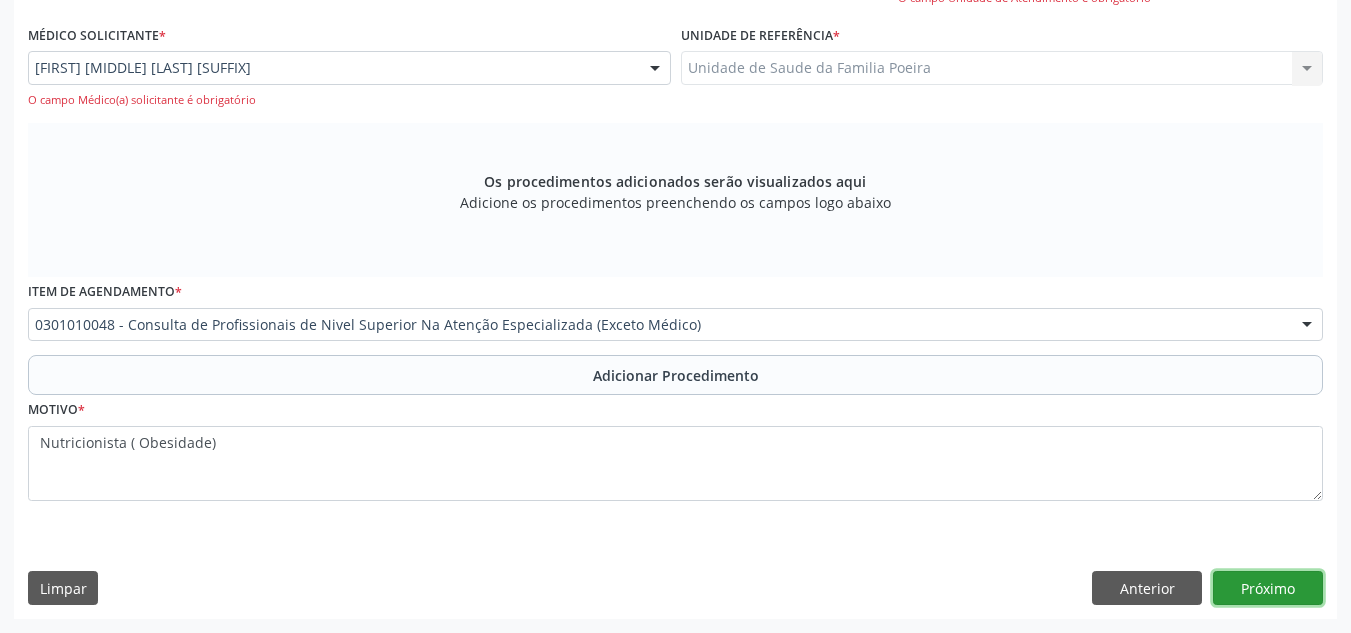 click on "Próximo" at bounding box center (1268, 588) 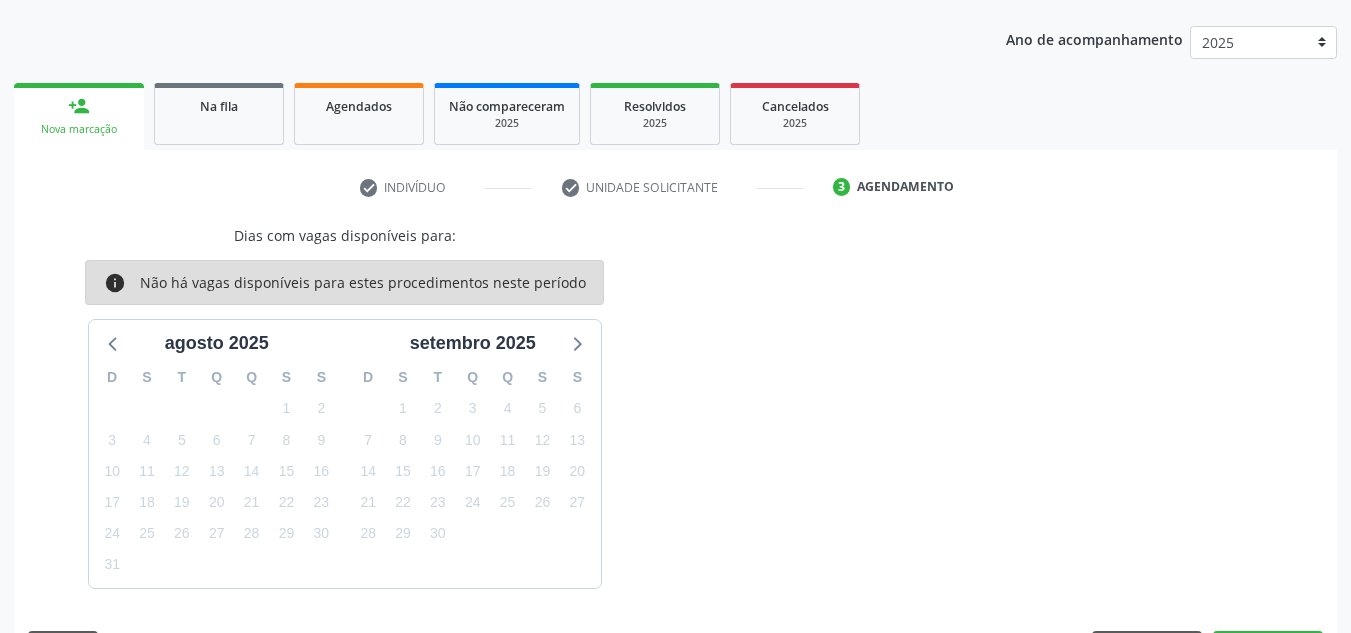 scroll, scrollTop: 303, scrollLeft: 0, axis: vertical 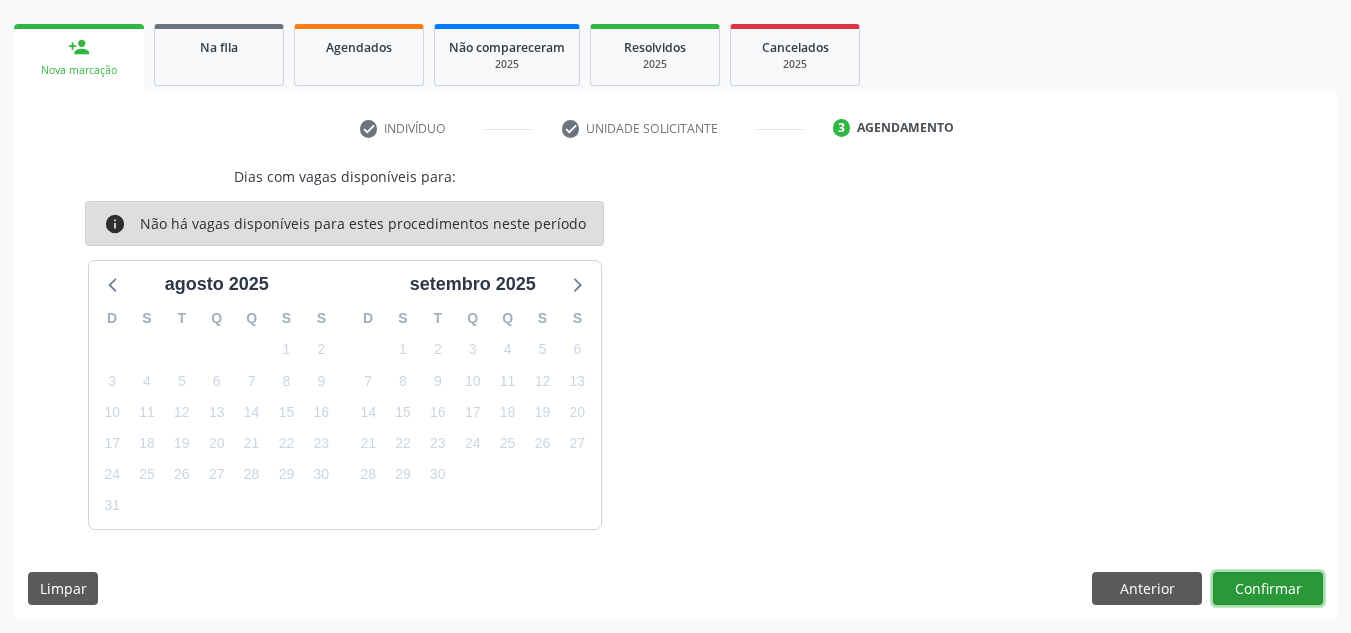 click on "Confirmar" at bounding box center [1268, 589] 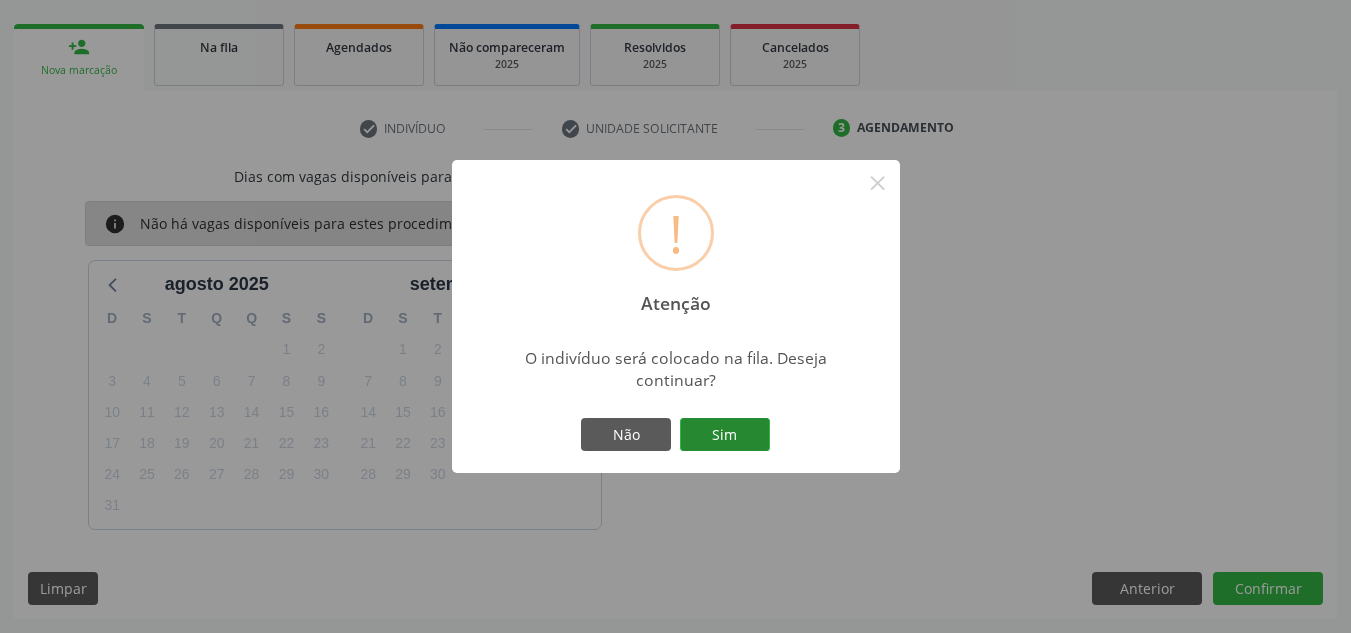 click on "Sim" at bounding box center (725, 435) 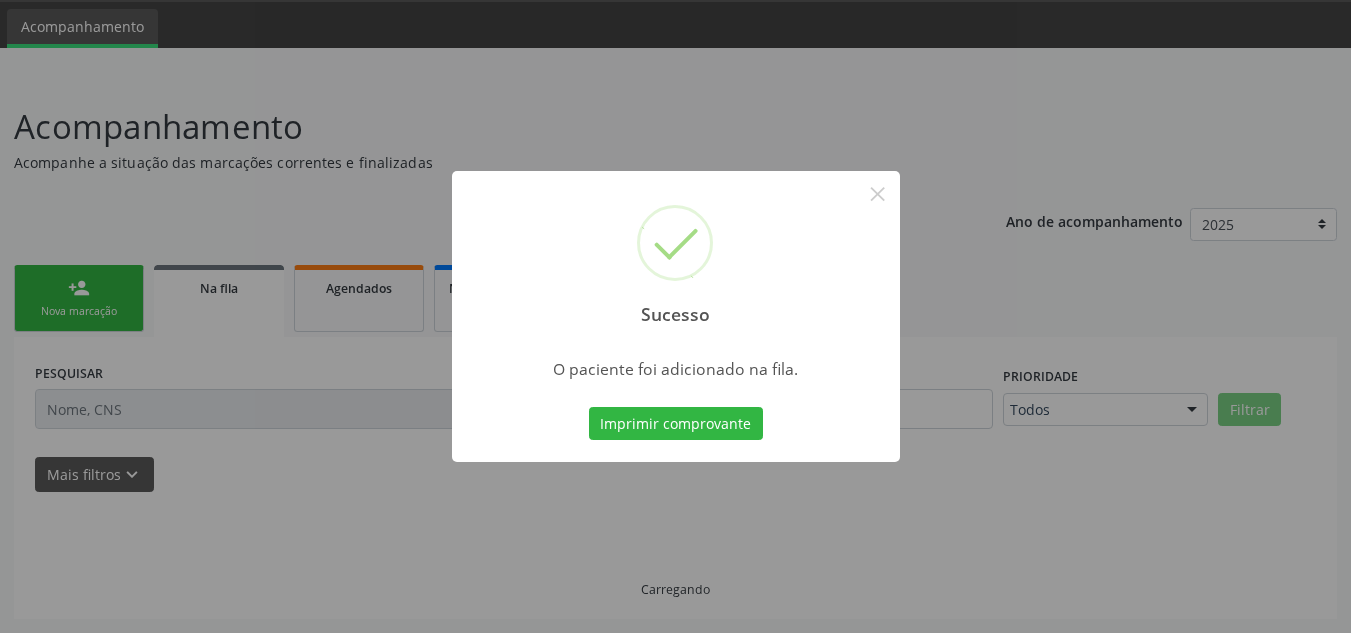 scroll, scrollTop: 62, scrollLeft: 0, axis: vertical 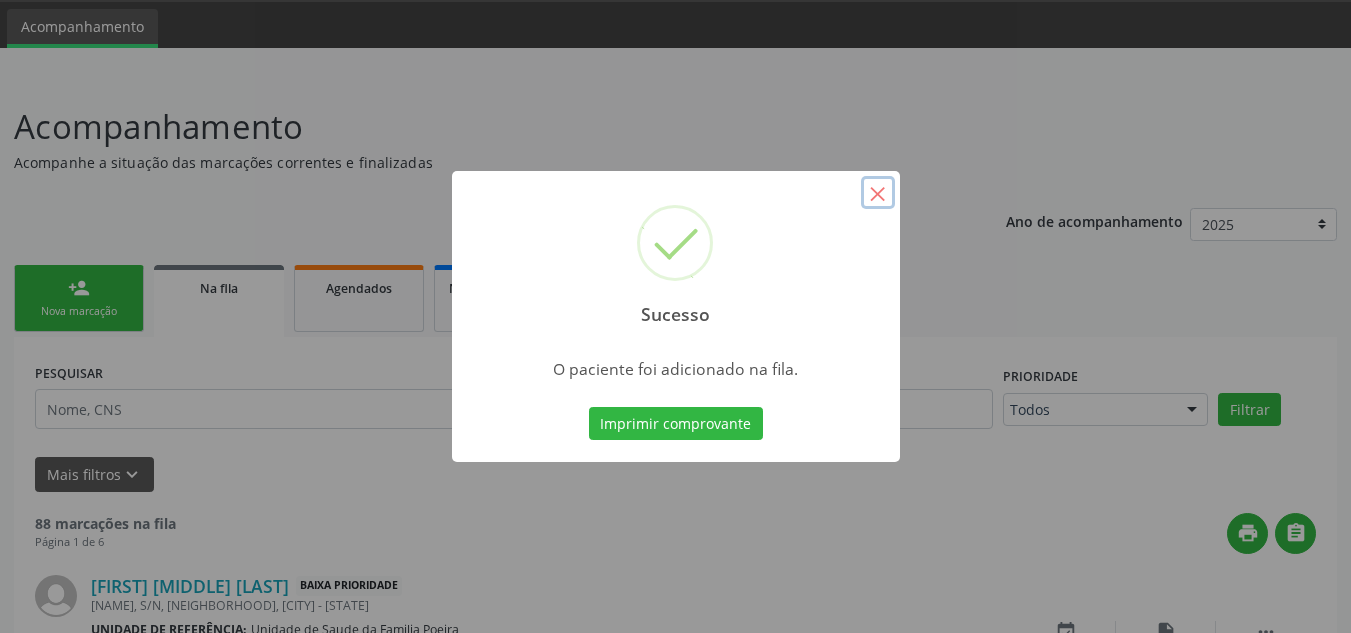 click on "×" at bounding box center [878, 193] 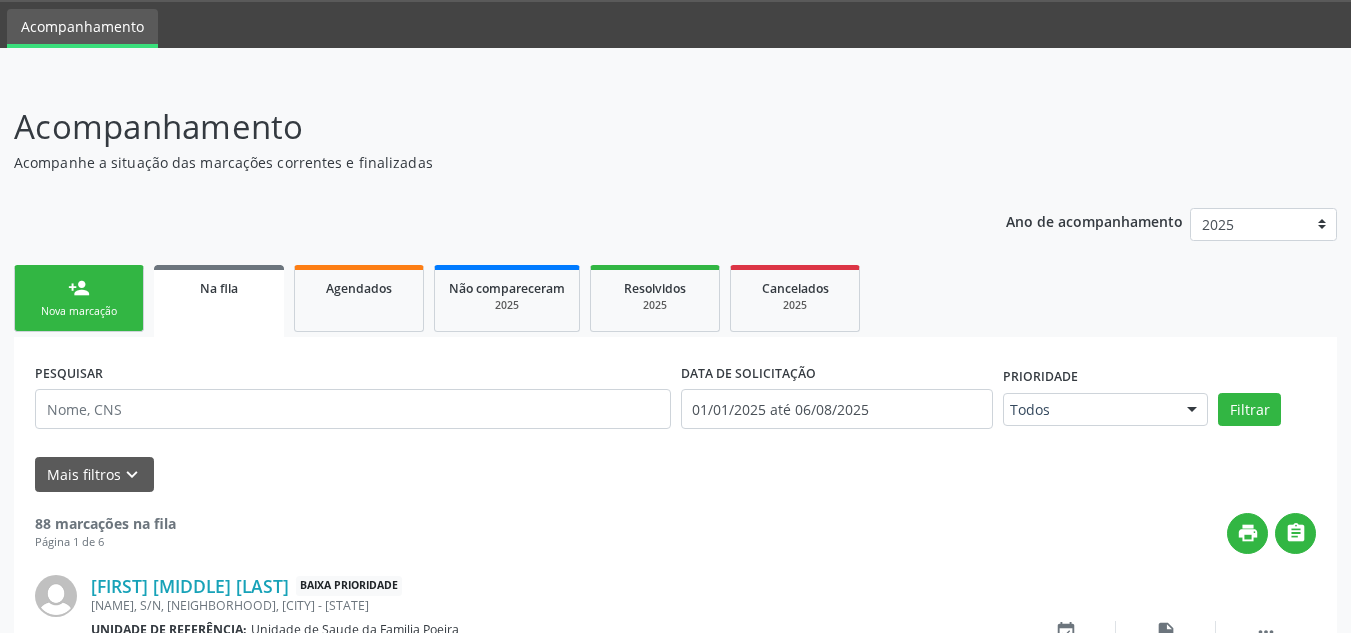 click on "person_add" at bounding box center [79, 288] 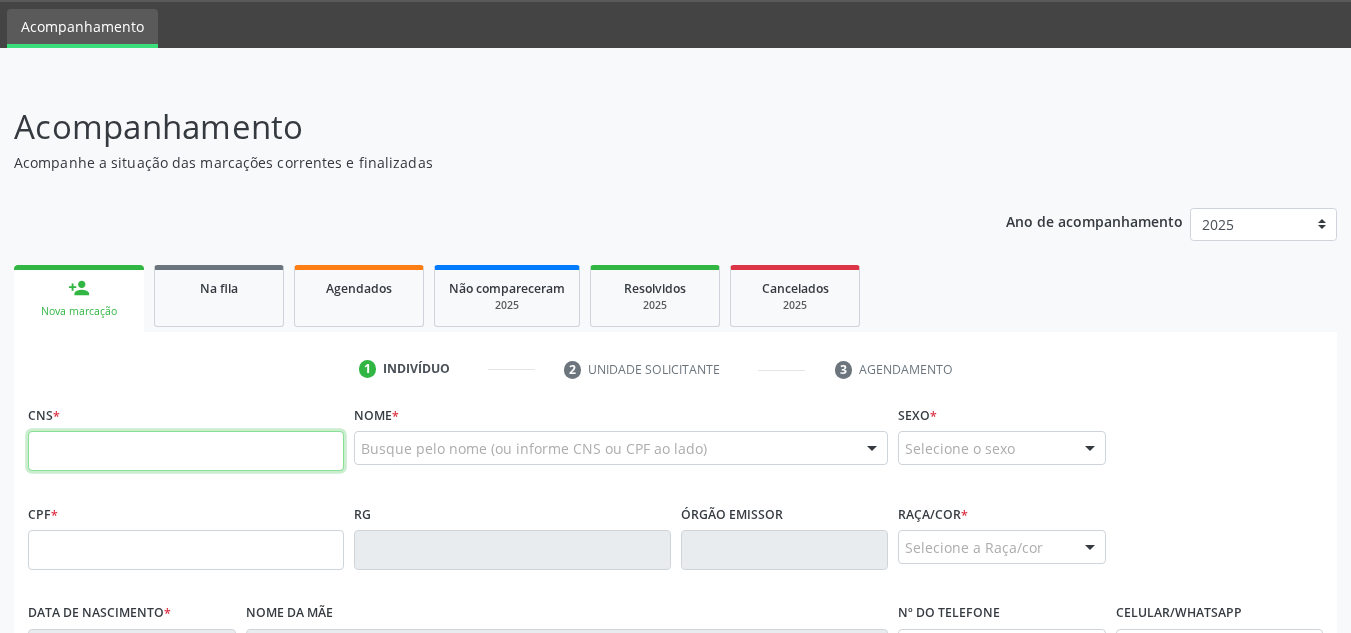 paste on "[CARD_NUMBER]" 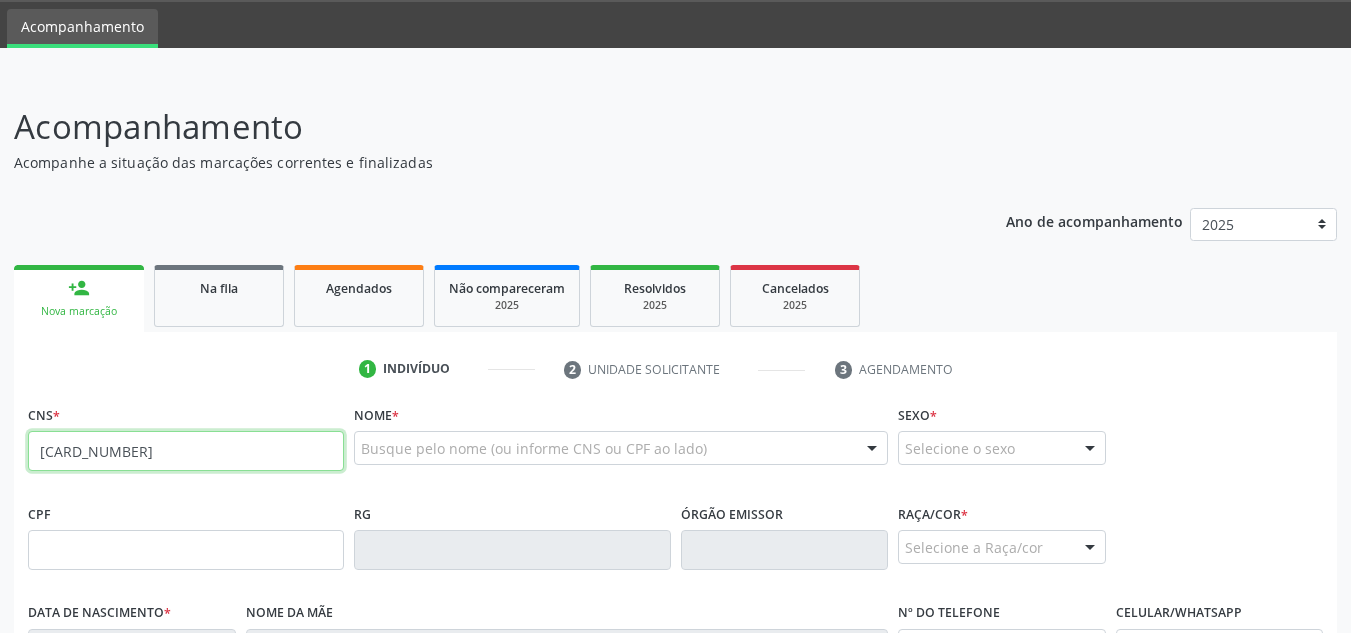 type on "[CARD_NUMBER]" 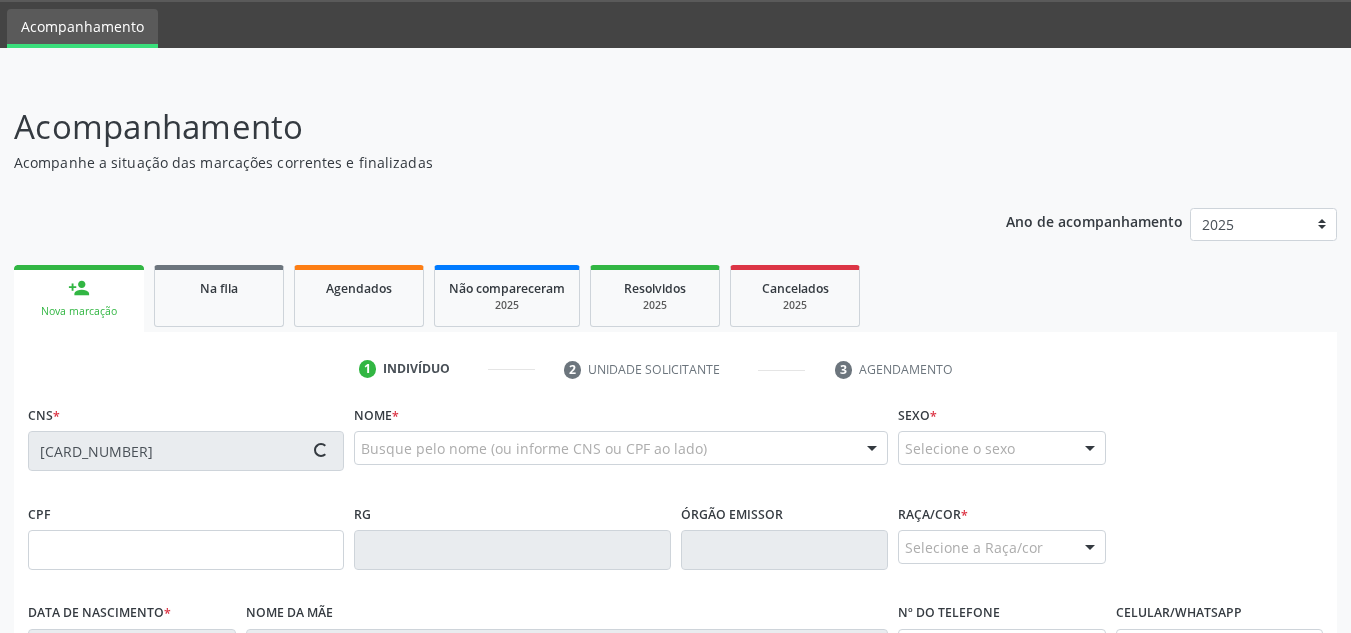 type on "[CPF]" 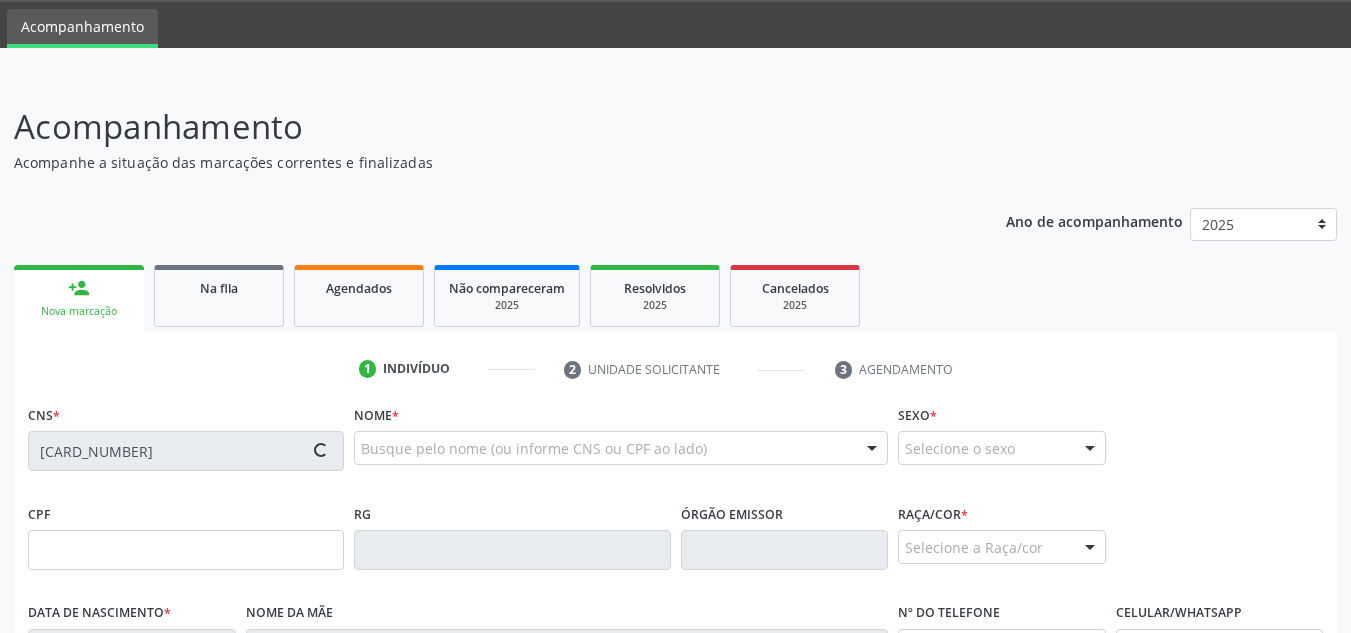type on "[DATE]" 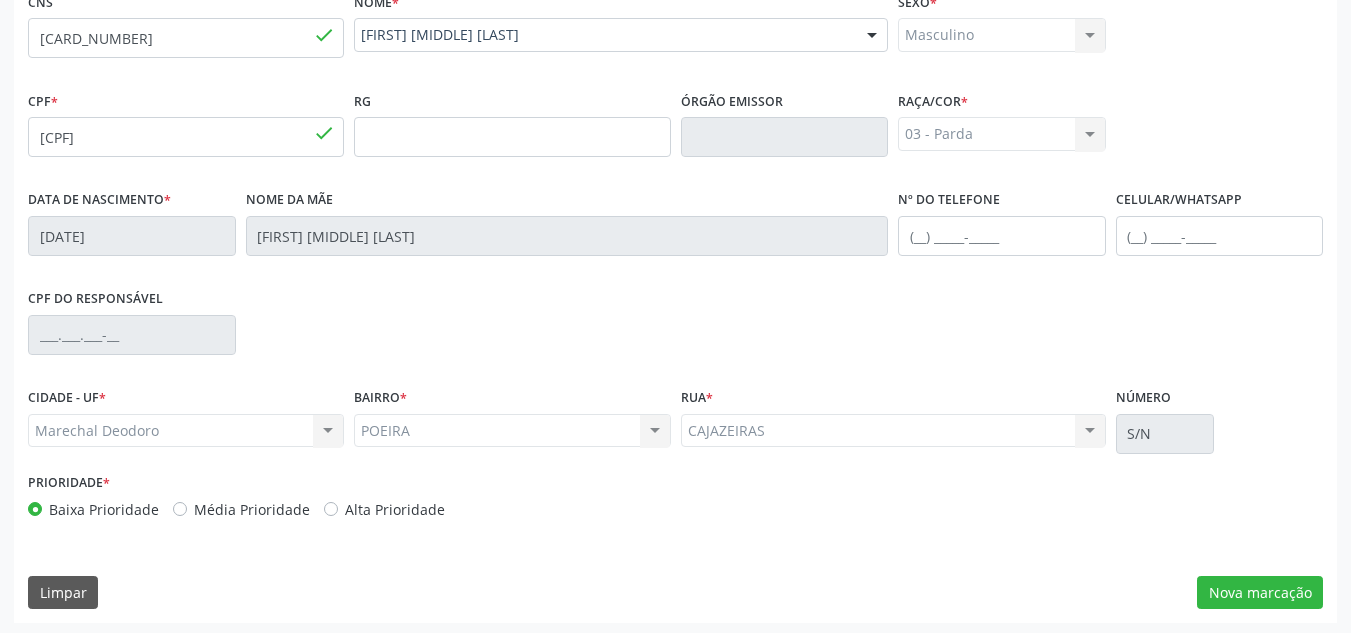 scroll, scrollTop: 479, scrollLeft: 0, axis: vertical 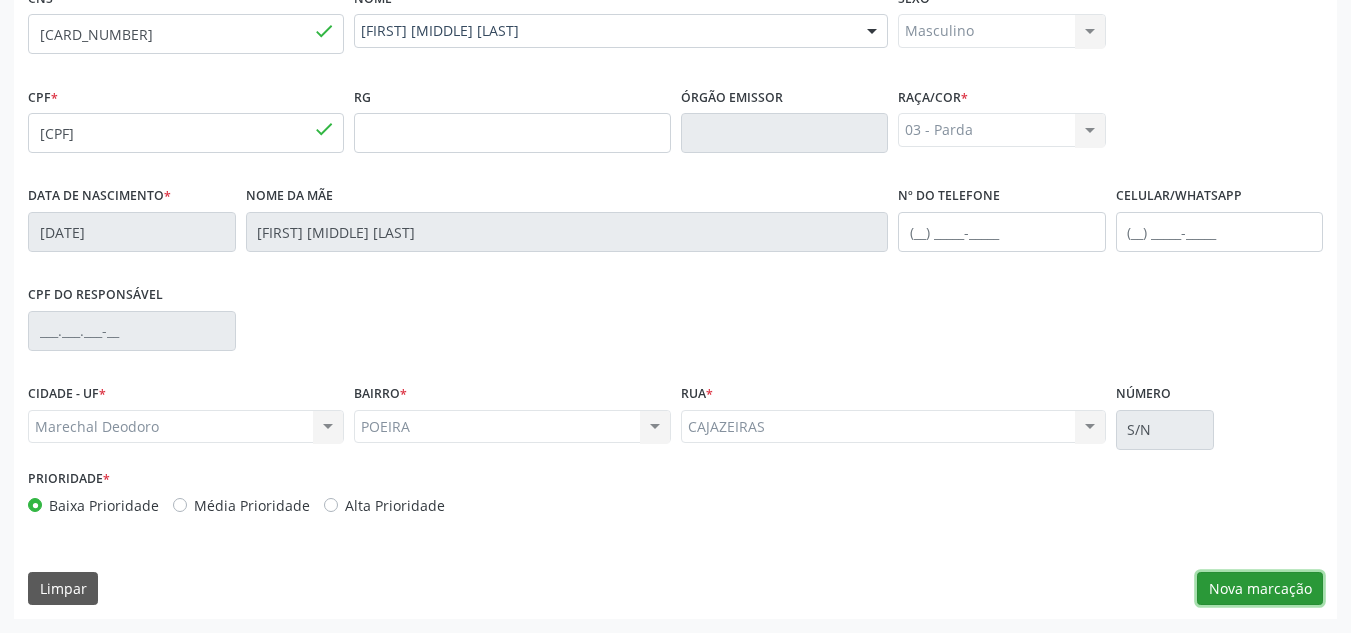 click on "Nova marcação" at bounding box center (1260, 589) 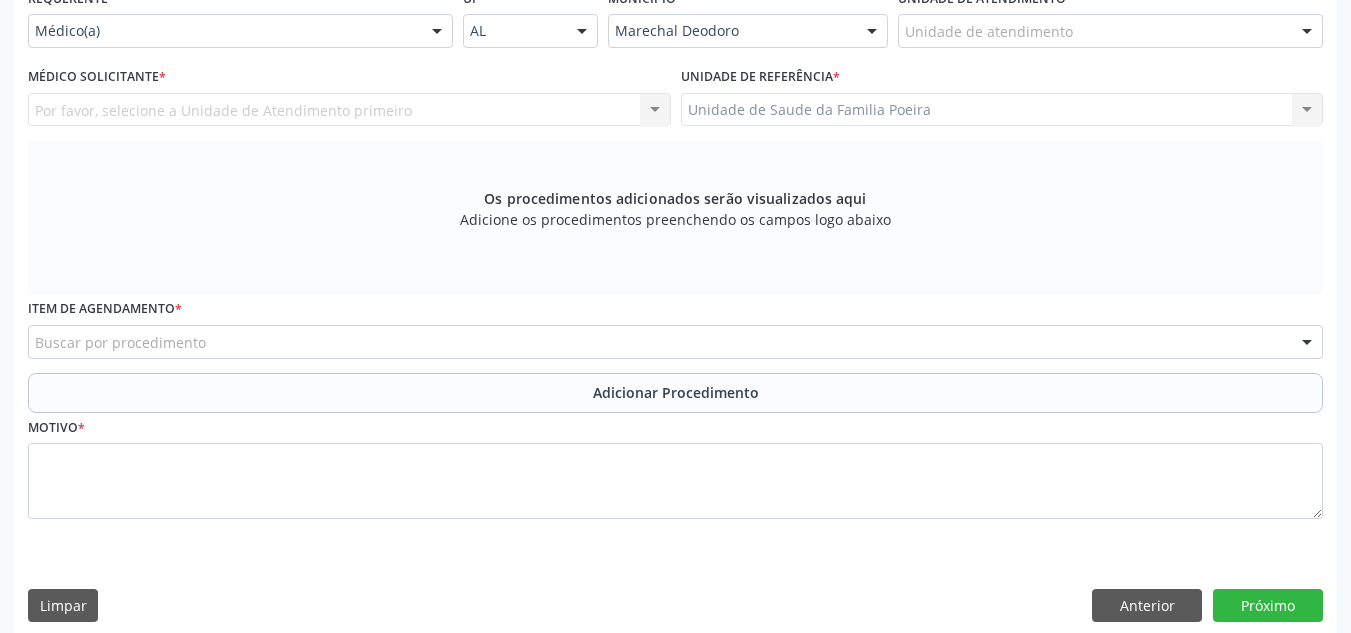 click on "Buscar por procedimento" at bounding box center (675, 342) 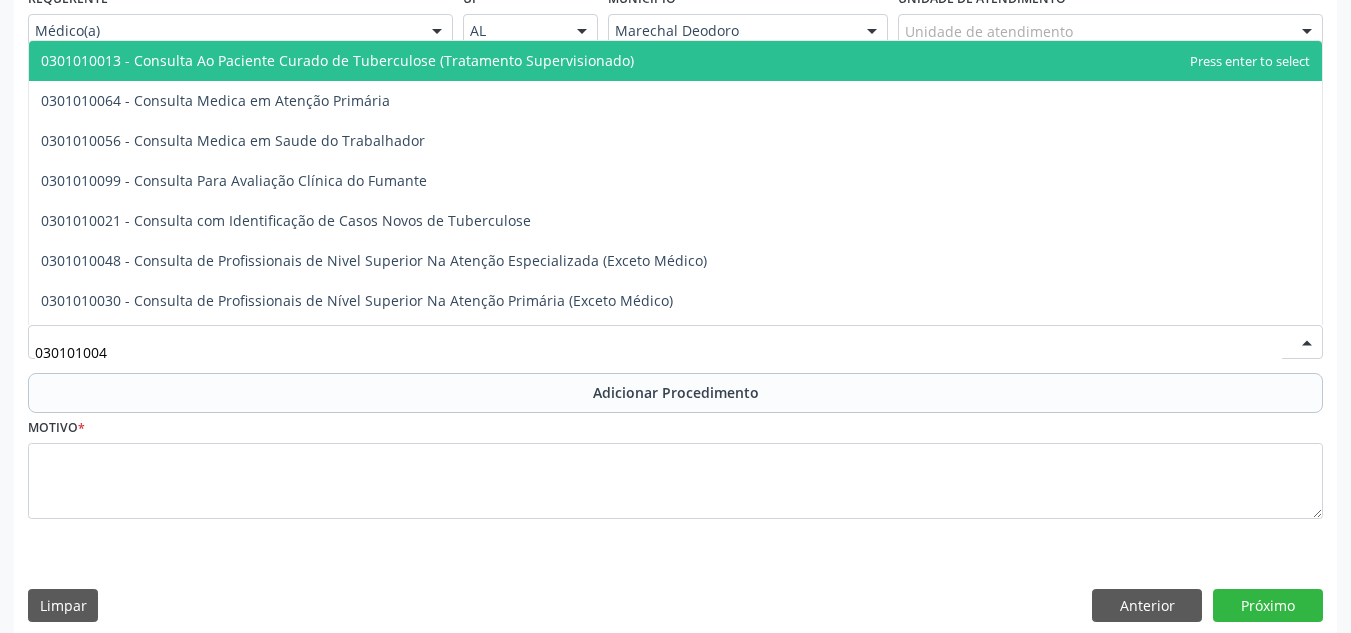 type on "0301010048" 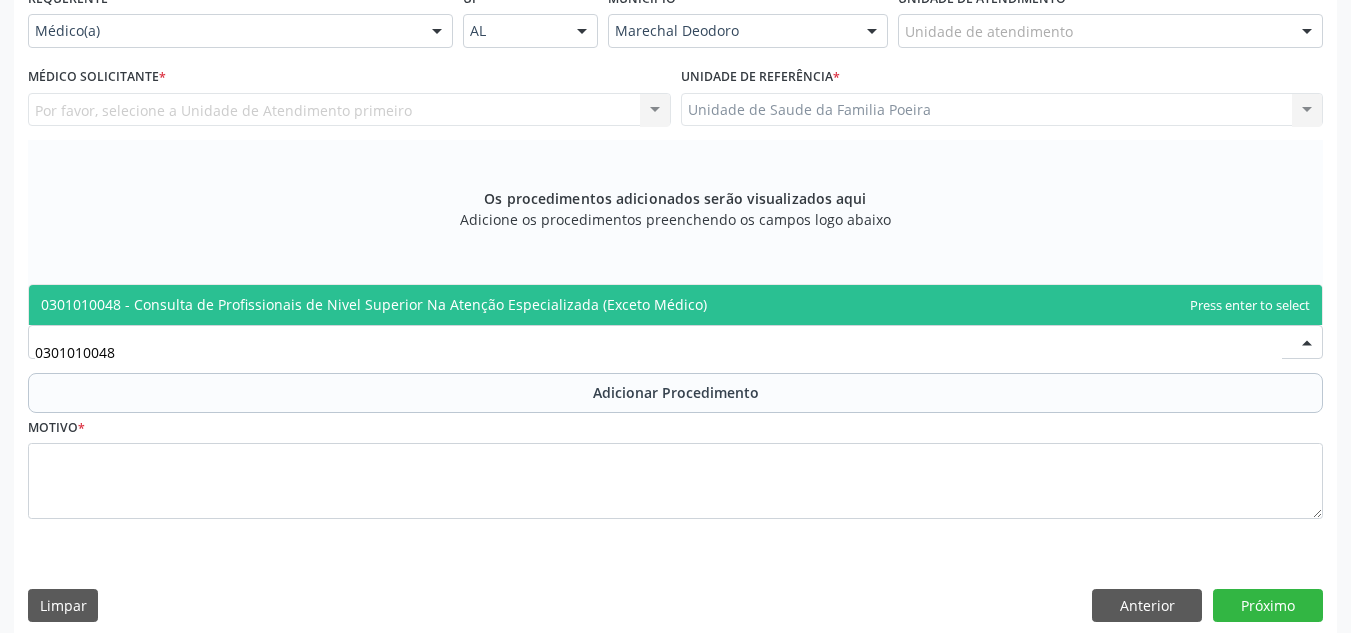 click on "0301010048 - Consulta de Profissionais de Nivel Superior Na Atenção Especializada (Exceto Médico)" at bounding box center (374, 304) 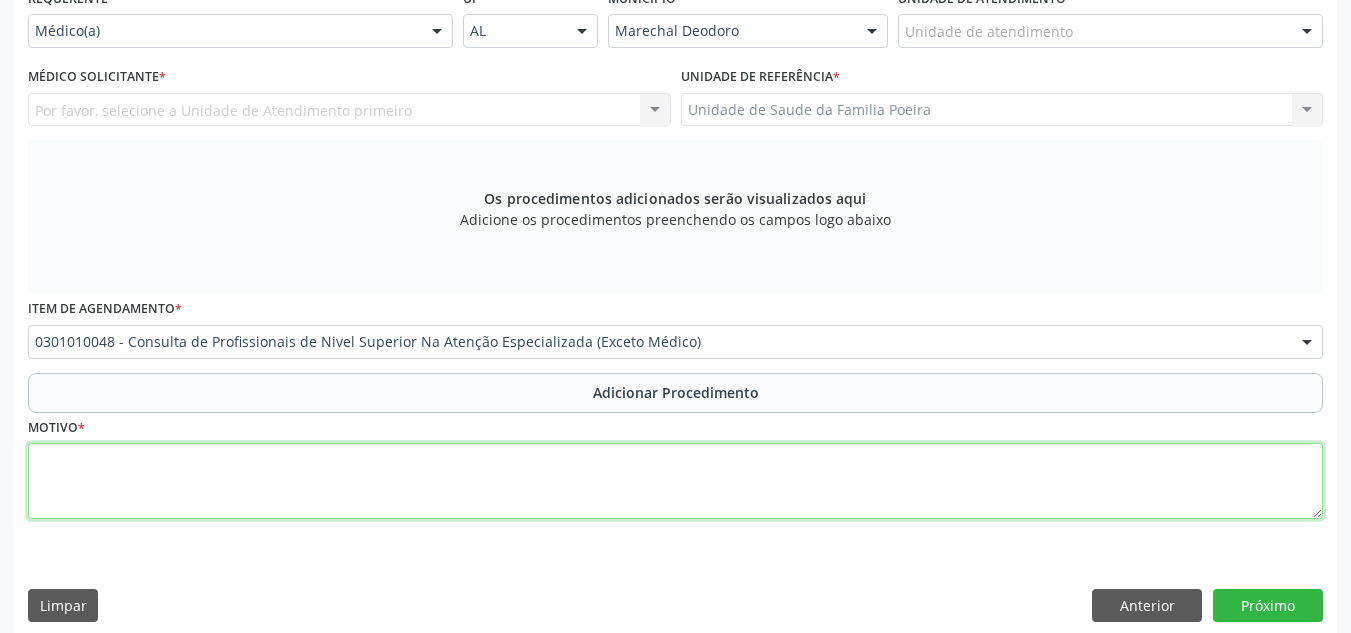 click at bounding box center [675, 481] 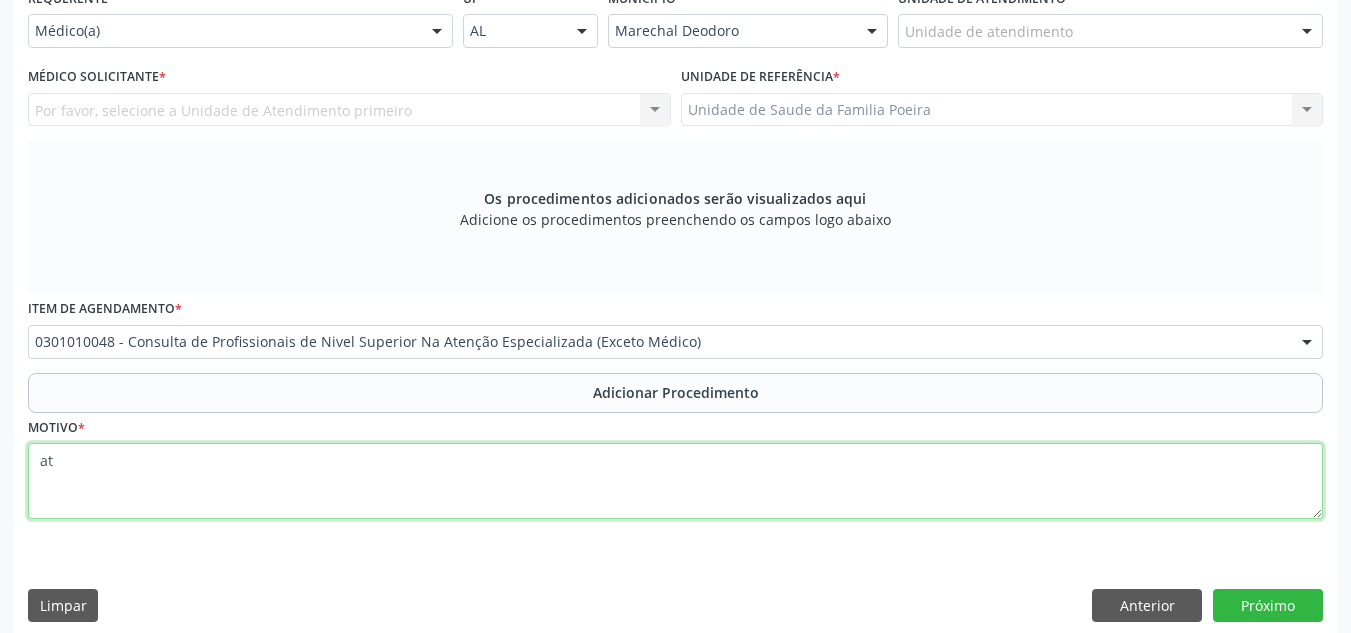 type on "a" 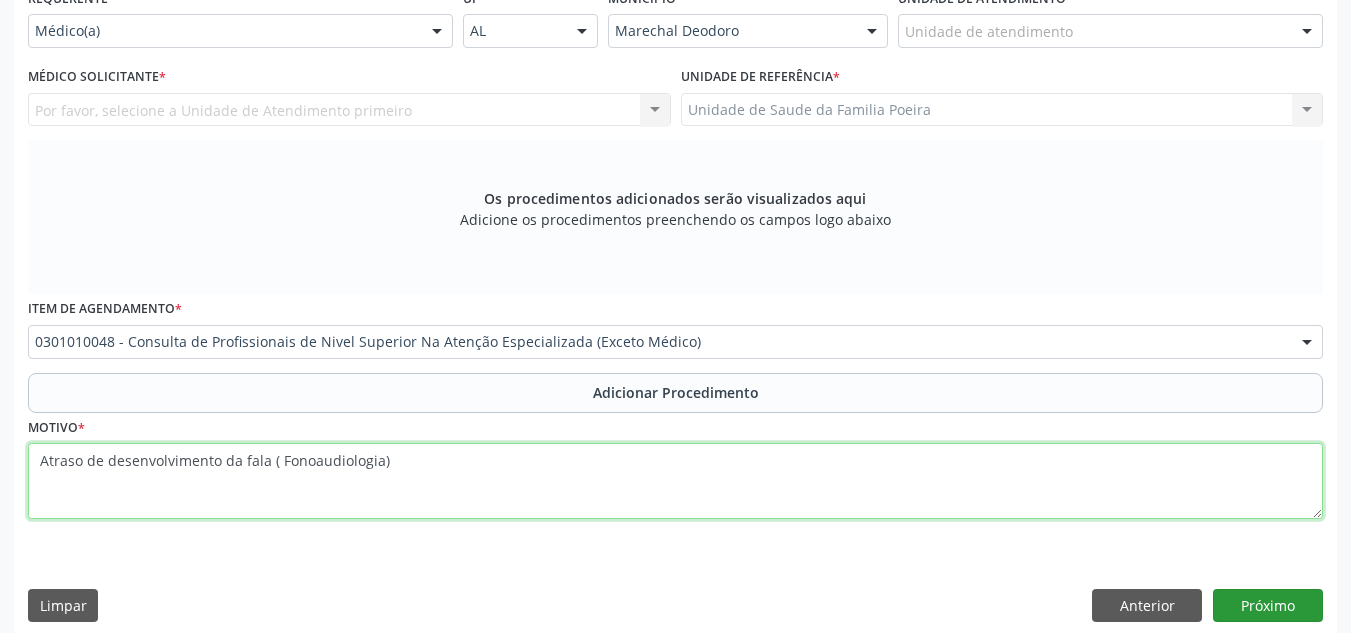 type on "Atraso de desenvolvimento da fala ( Fonoaudiologia)" 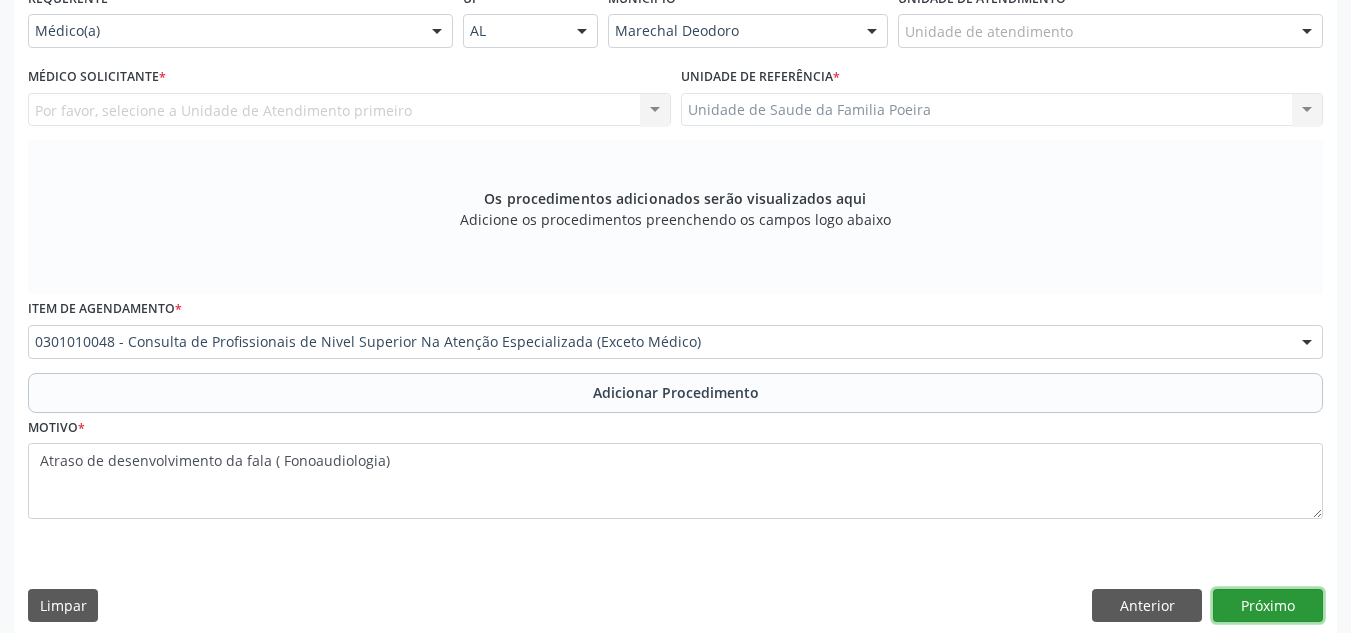 click on "Próximo" at bounding box center [1268, 606] 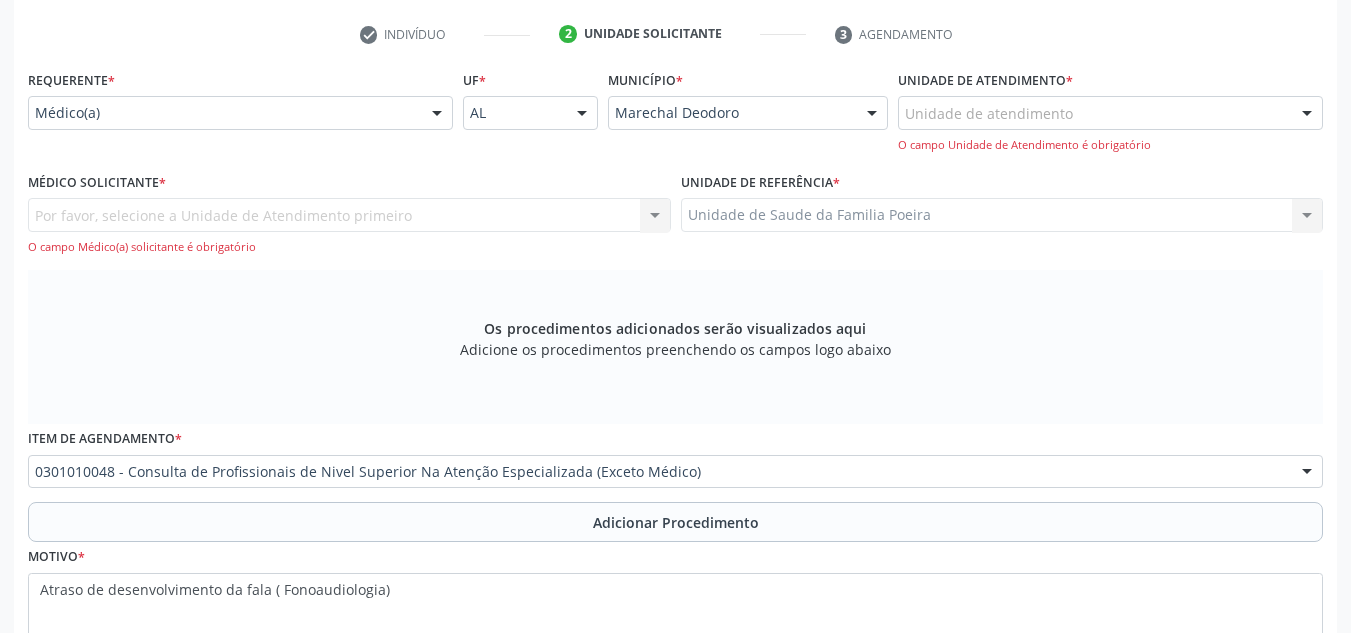 scroll, scrollTop: 279, scrollLeft: 0, axis: vertical 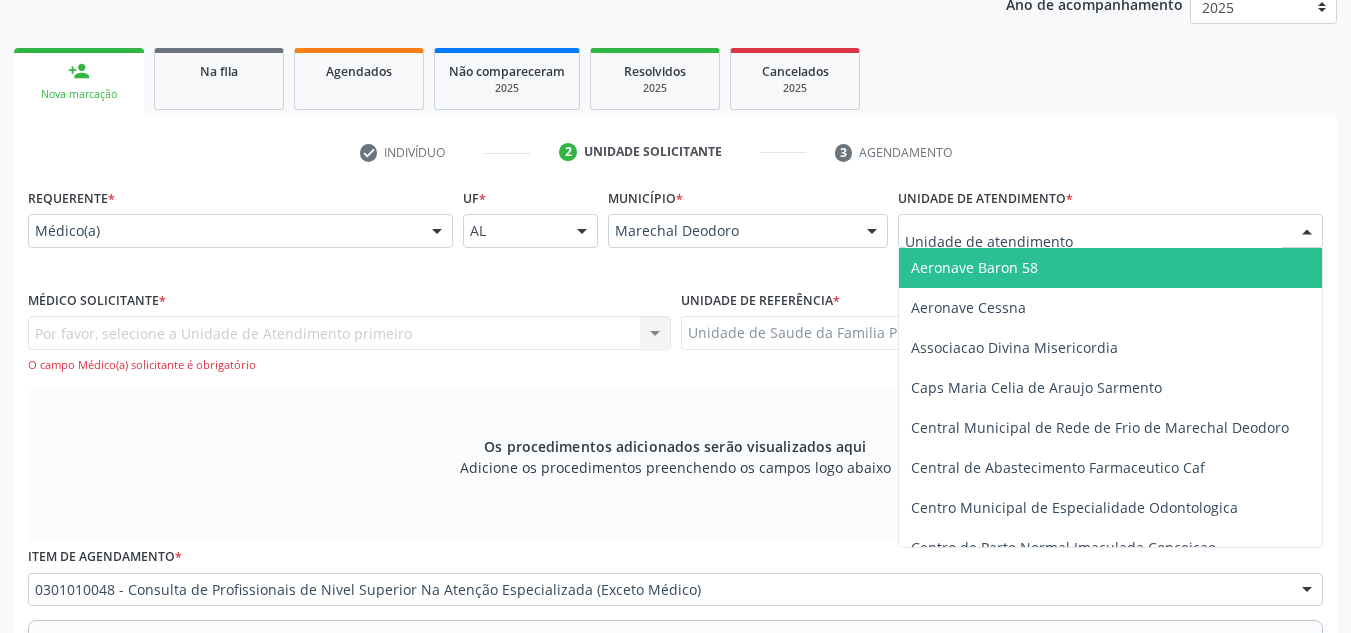 click at bounding box center (1110, 231) 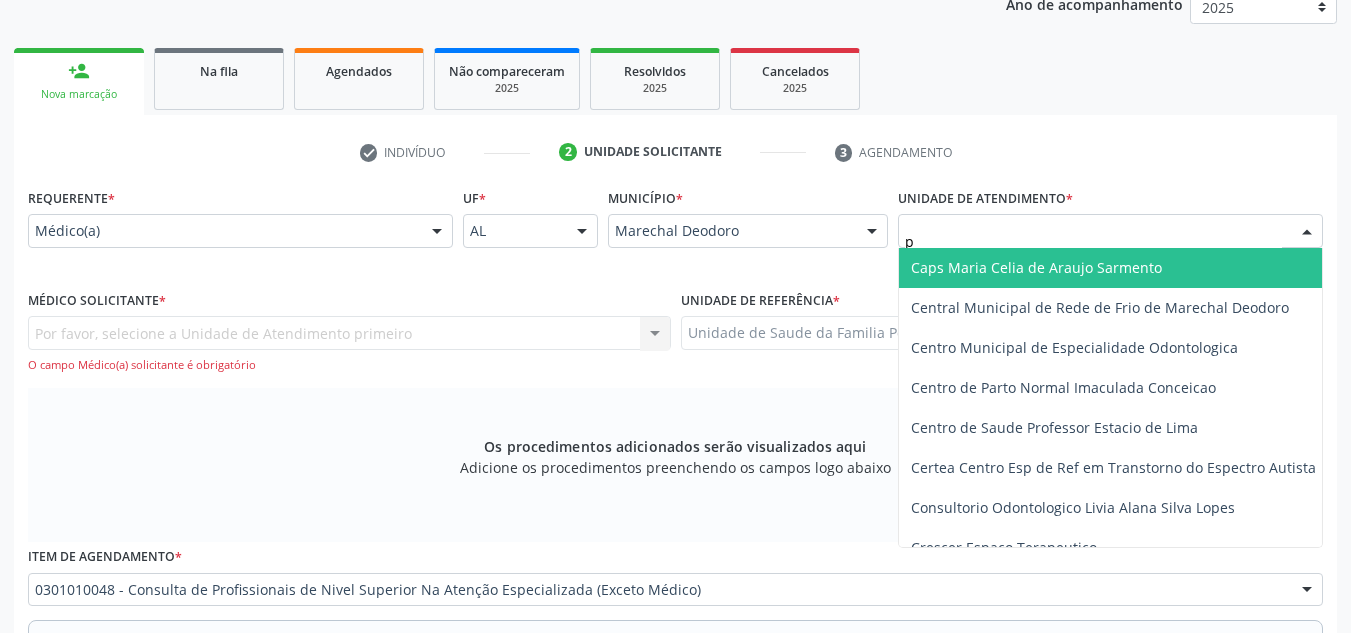 type on "po" 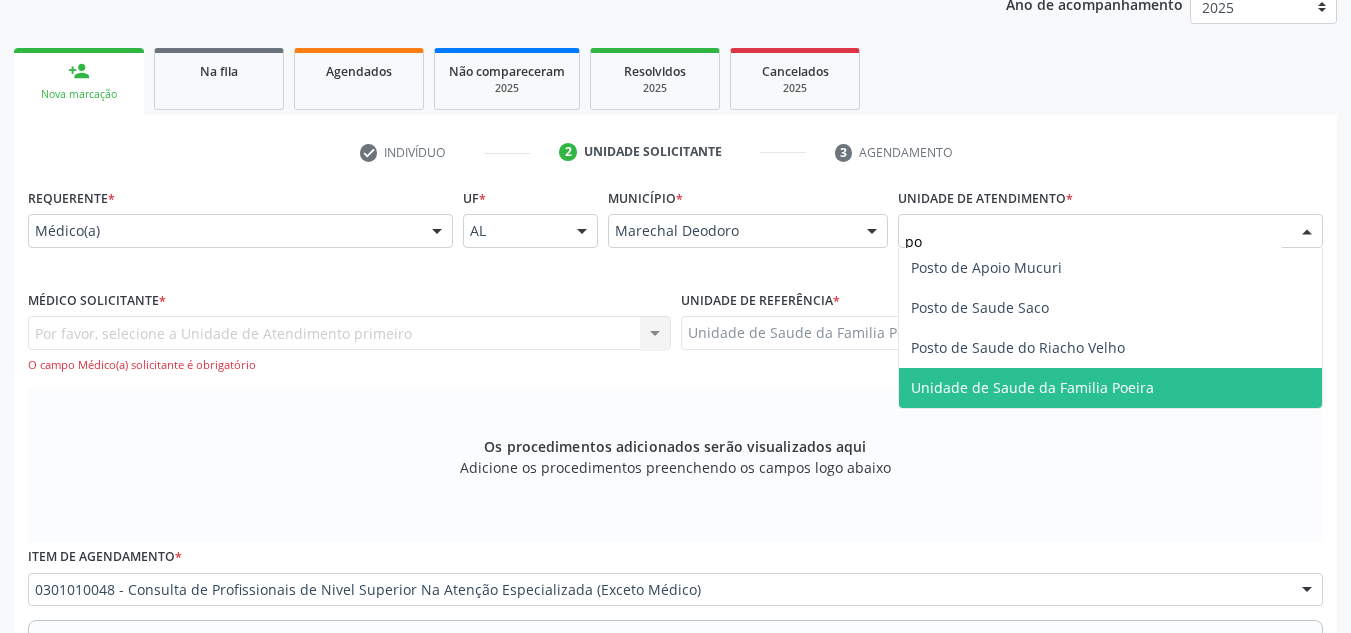 click on "Unidade de Saude da Familia Poeira" at bounding box center [1032, 387] 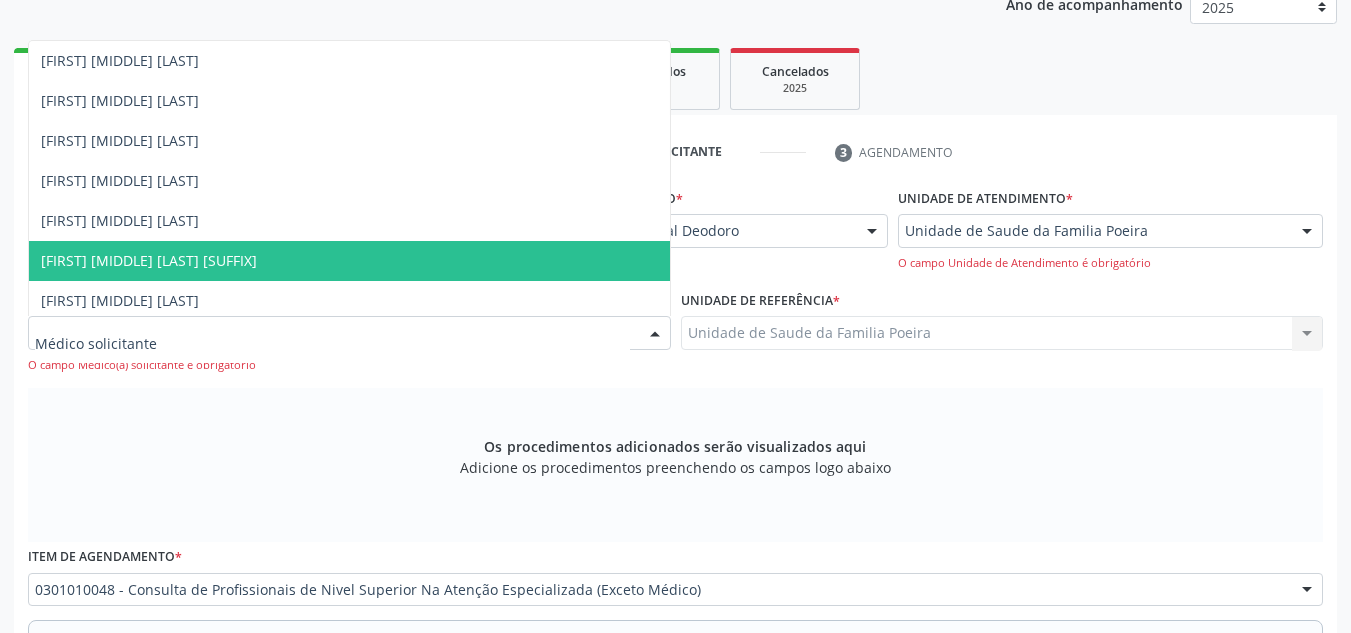 click on "[FIRST] [MIDDLE] [LAST] [SUFFIX]" at bounding box center [149, 260] 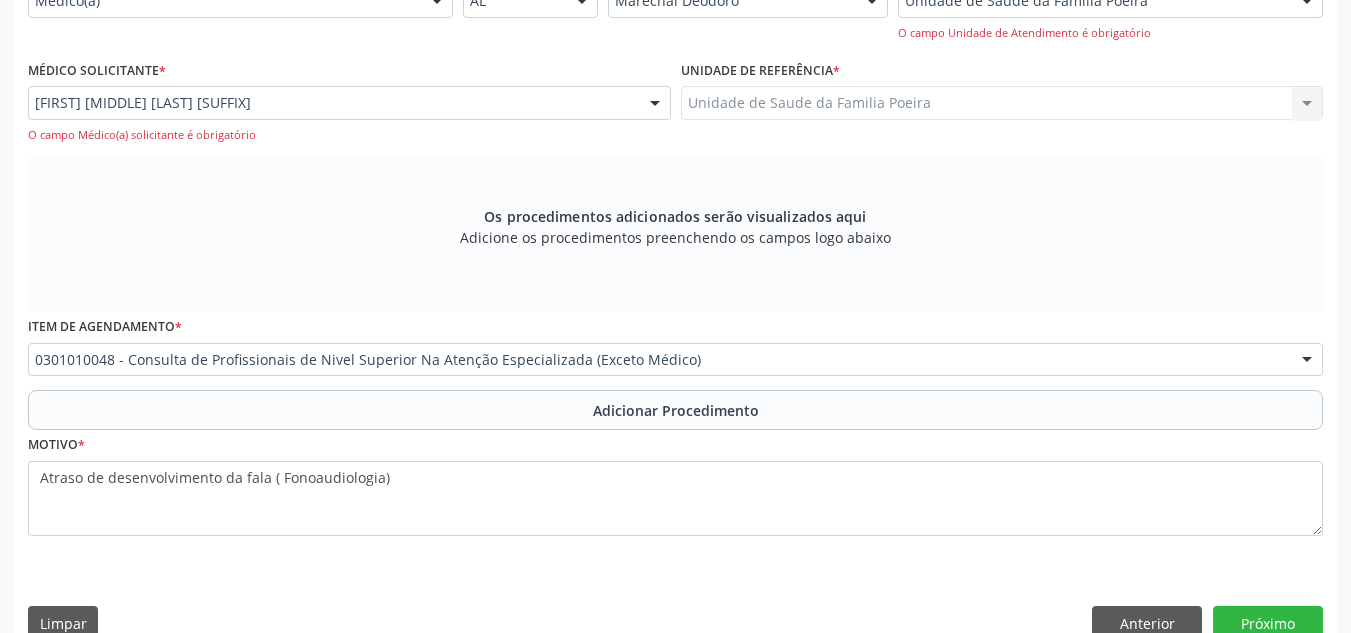 scroll, scrollTop: 544, scrollLeft: 0, axis: vertical 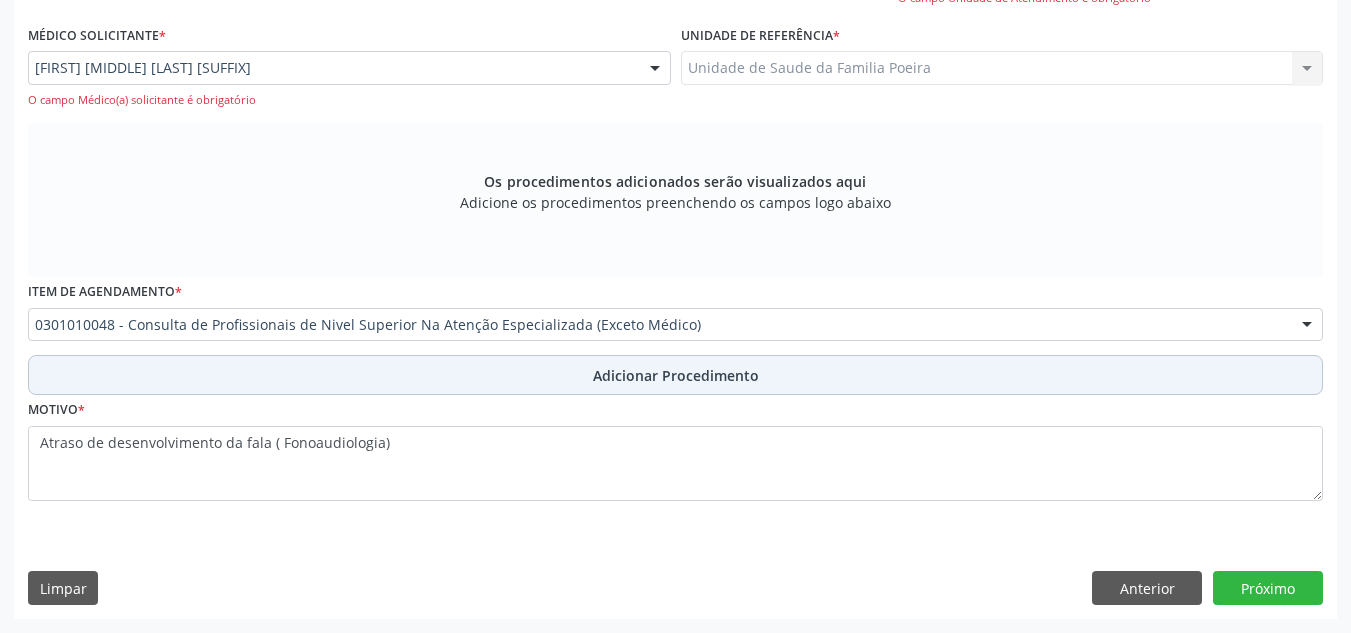 click on "Adicionar Procedimento" at bounding box center (676, 375) 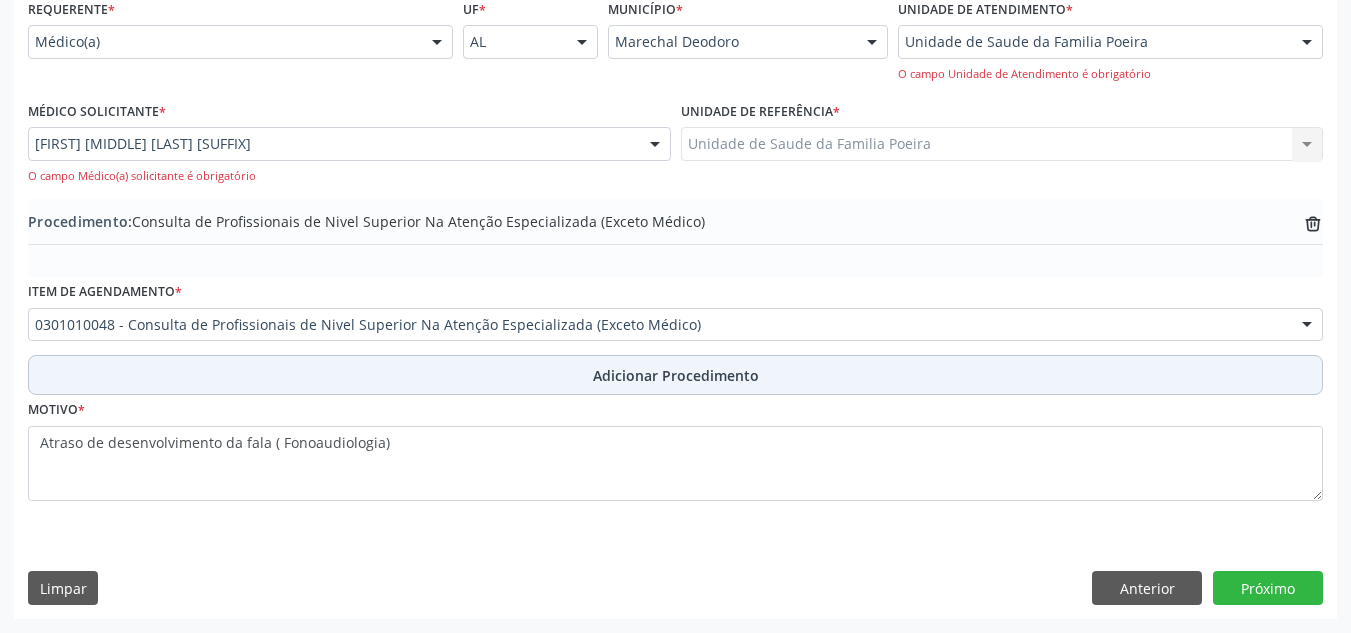 scroll, scrollTop: 468, scrollLeft: 0, axis: vertical 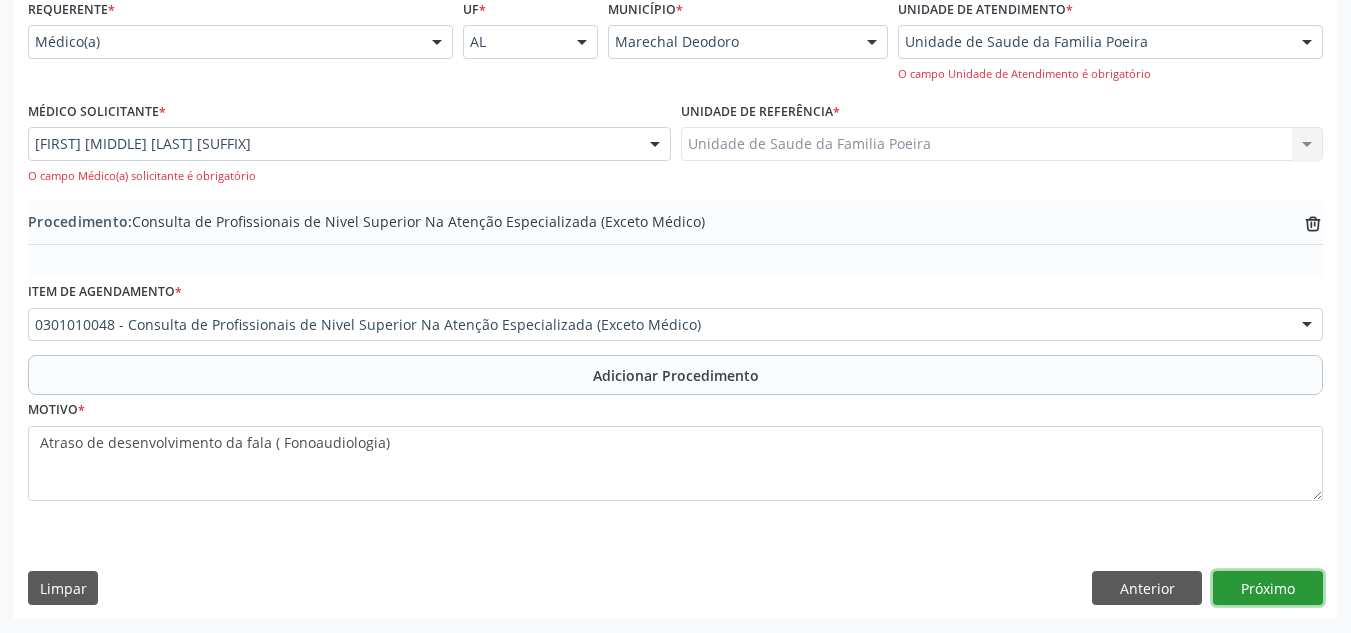 click on "Próximo" at bounding box center (1268, 588) 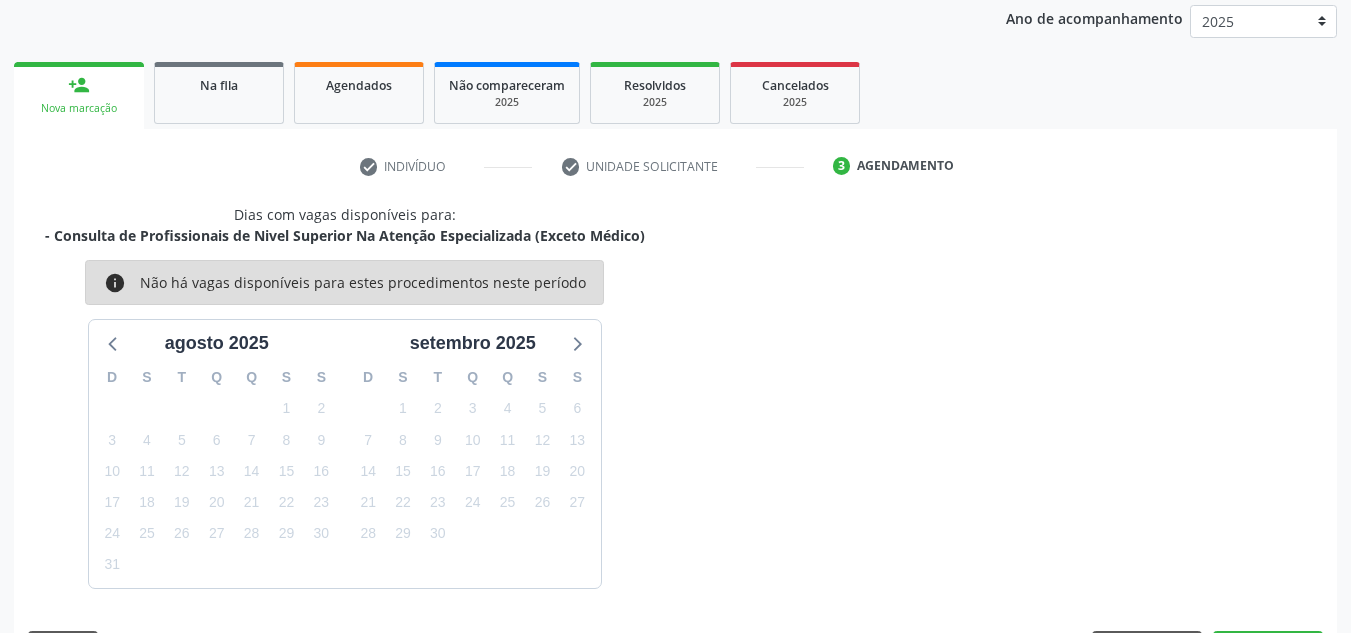 scroll, scrollTop: 324, scrollLeft: 0, axis: vertical 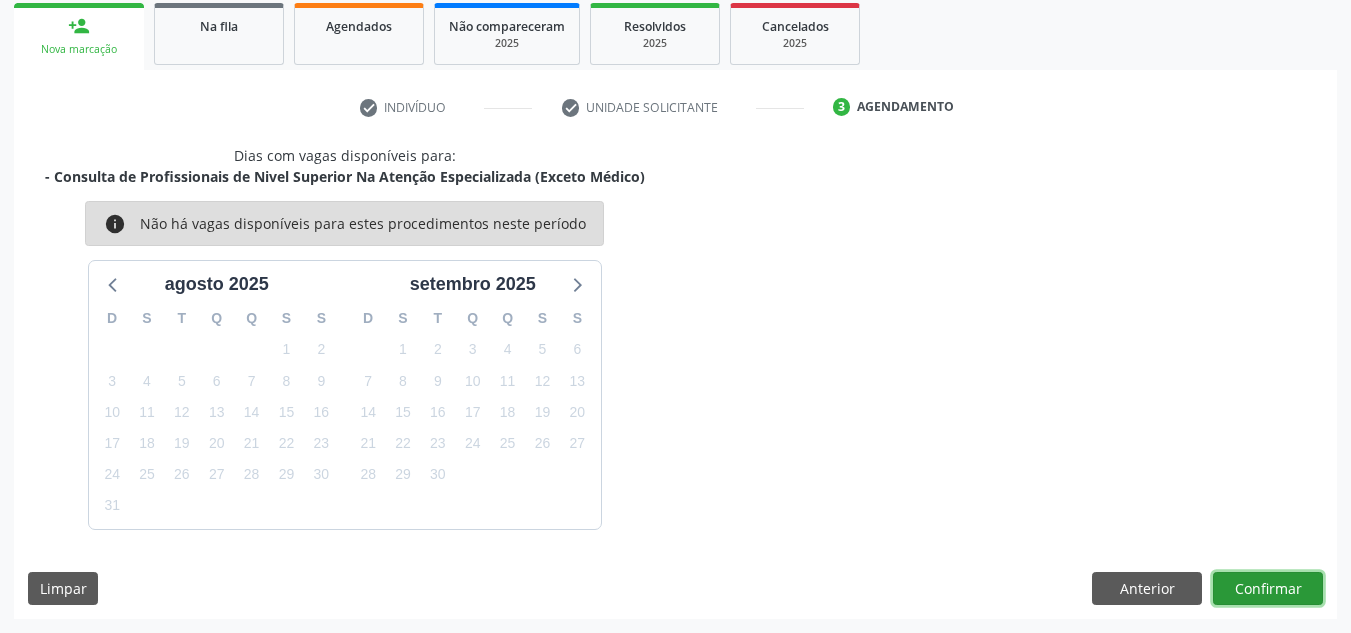 click on "Confirmar" at bounding box center [1268, 589] 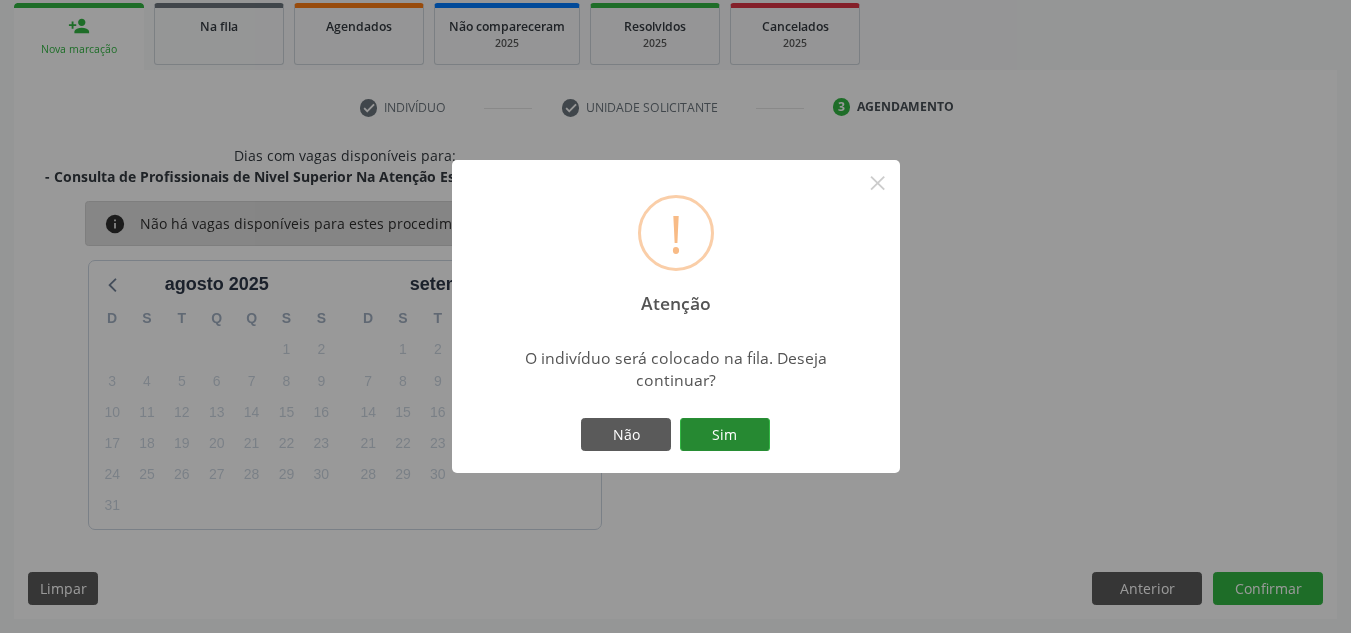 click on "Sim" at bounding box center (725, 435) 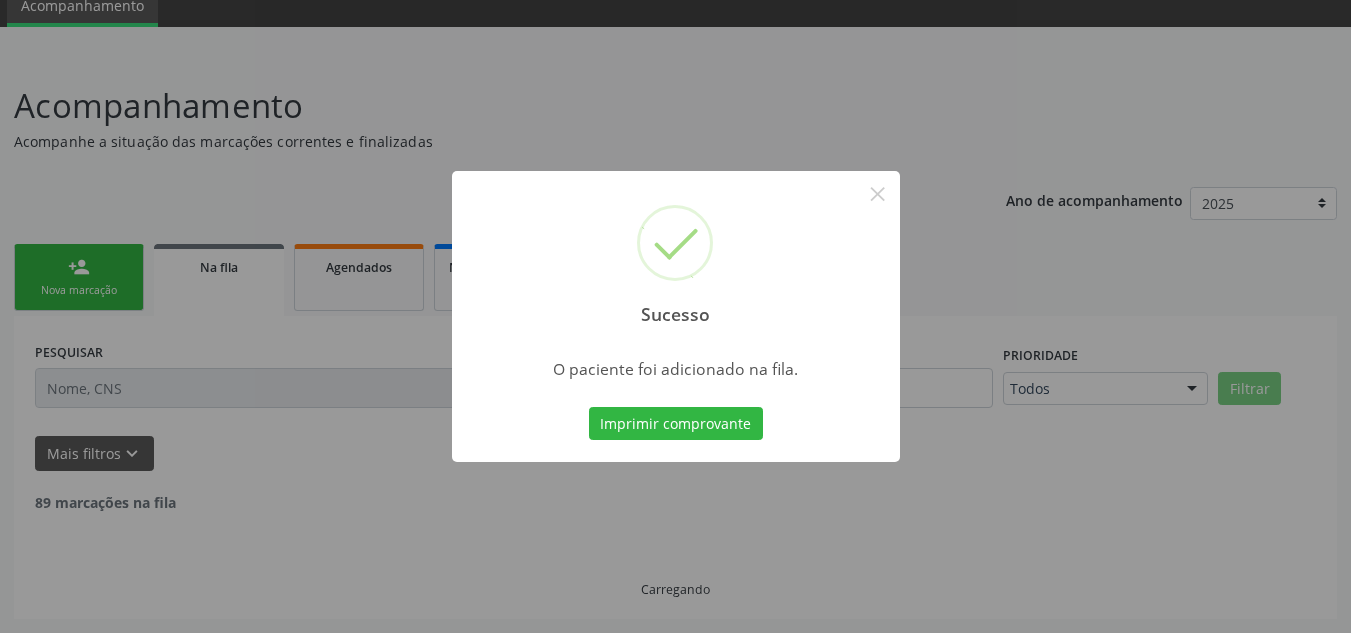 scroll, scrollTop: 62, scrollLeft: 0, axis: vertical 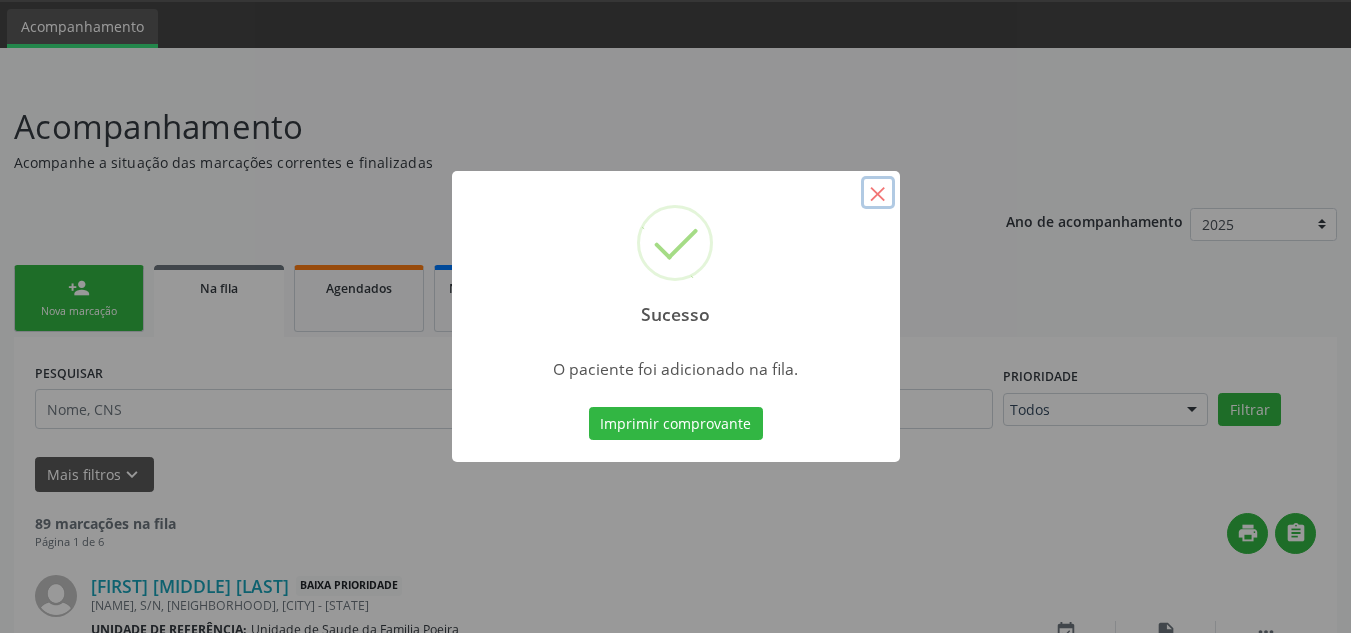 click on "×" at bounding box center [878, 193] 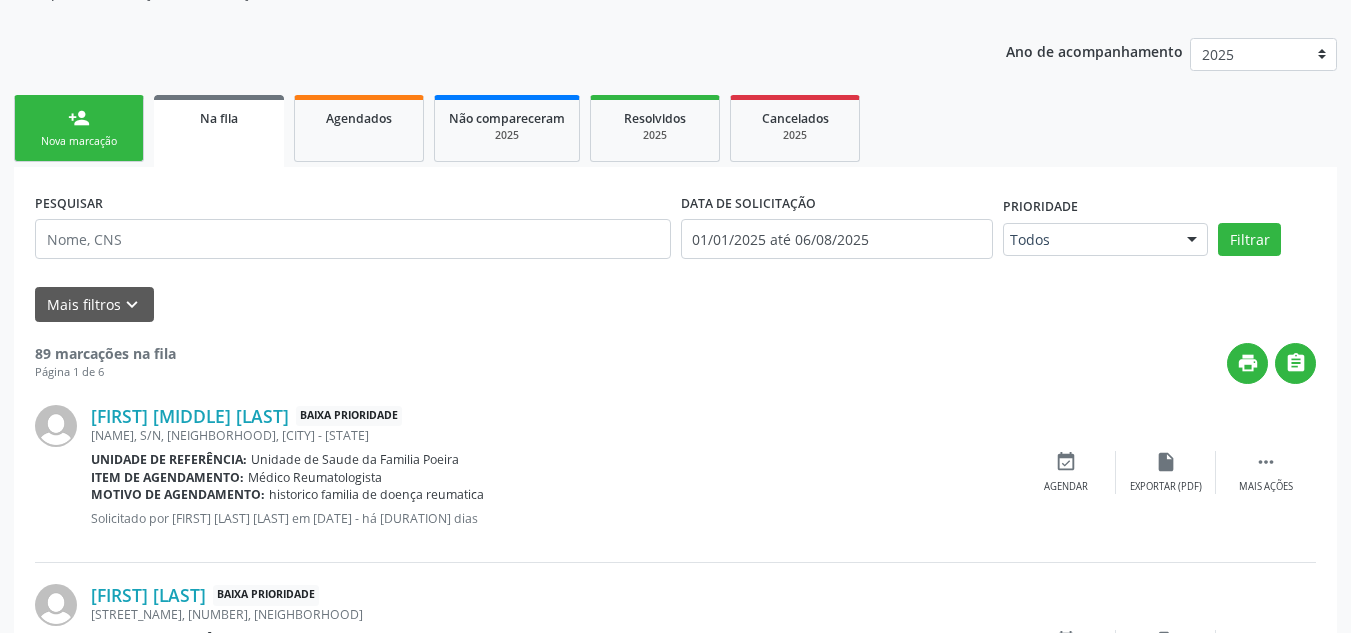 scroll, scrollTop: 262, scrollLeft: 0, axis: vertical 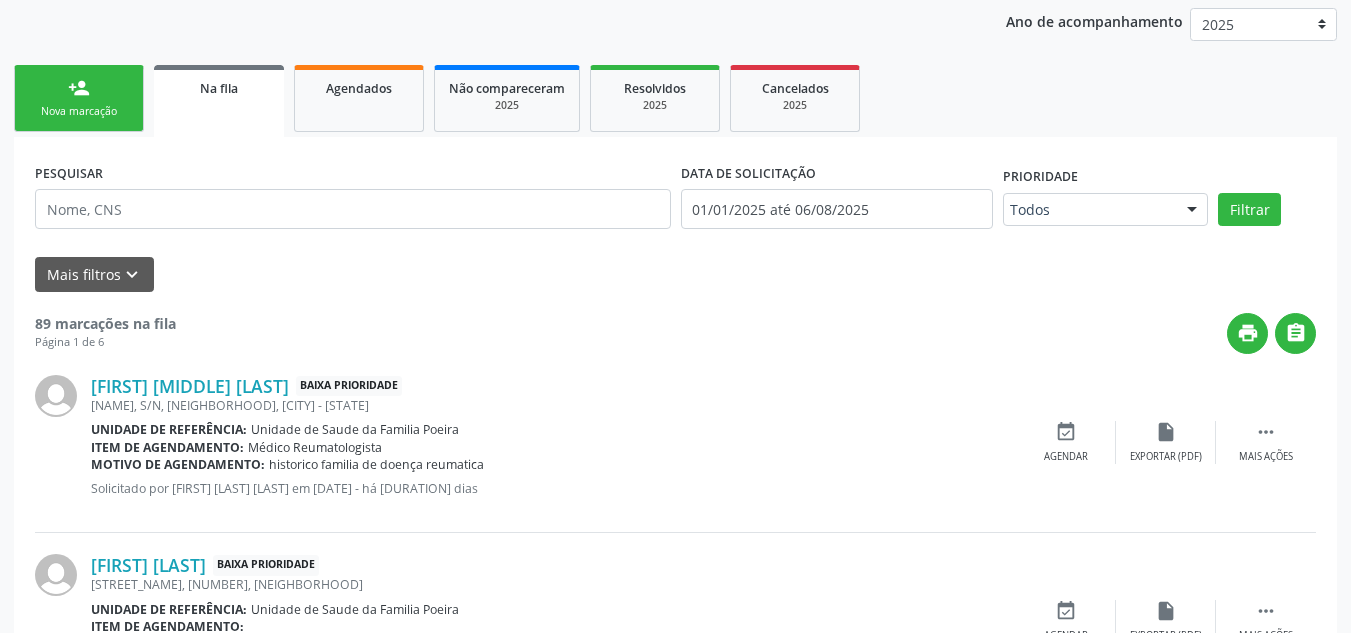 click on "Na fila" at bounding box center [219, 101] 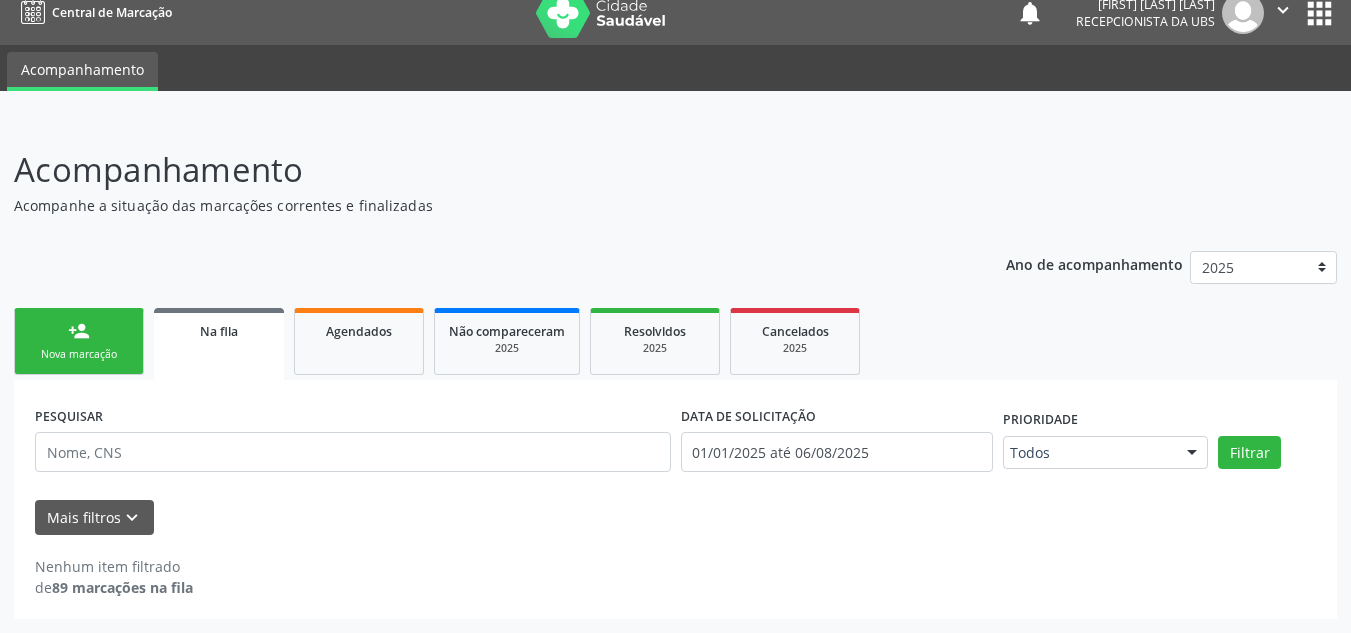 scroll, scrollTop: 19, scrollLeft: 0, axis: vertical 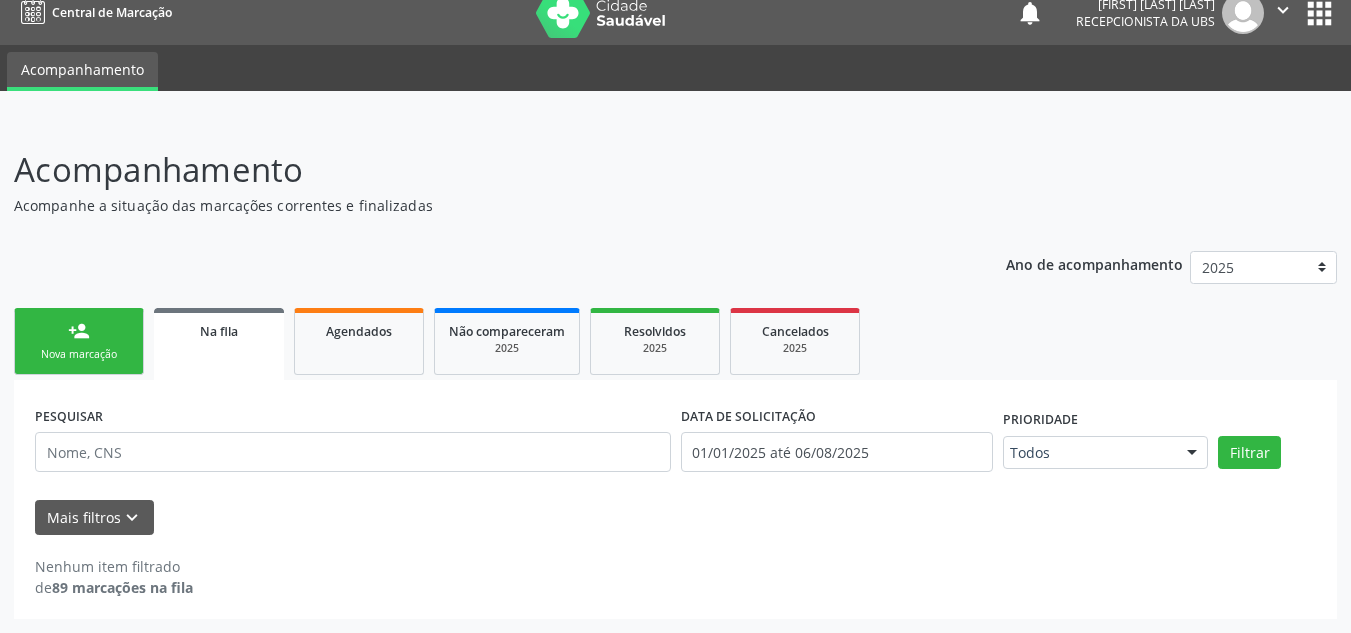 click on "Nova marcação" at bounding box center (79, 354) 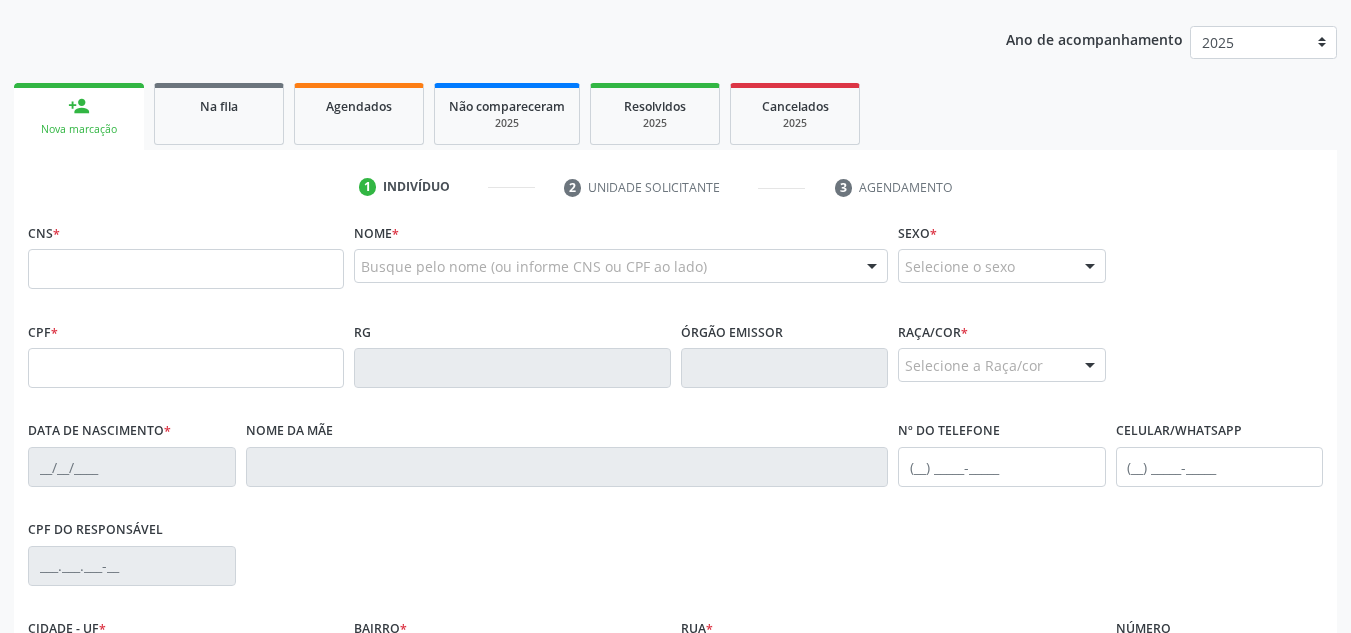 scroll, scrollTop: 119, scrollLeft: 0, axis: vertical 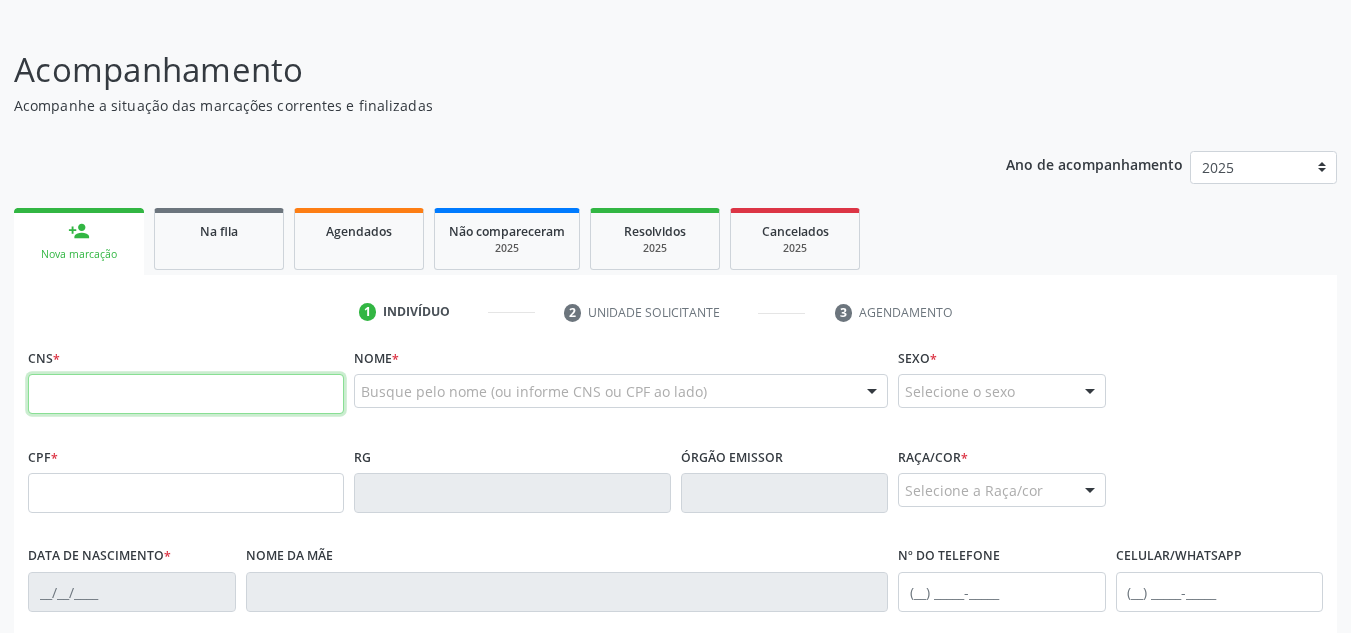 paste on "[CARD_NUMBER]" 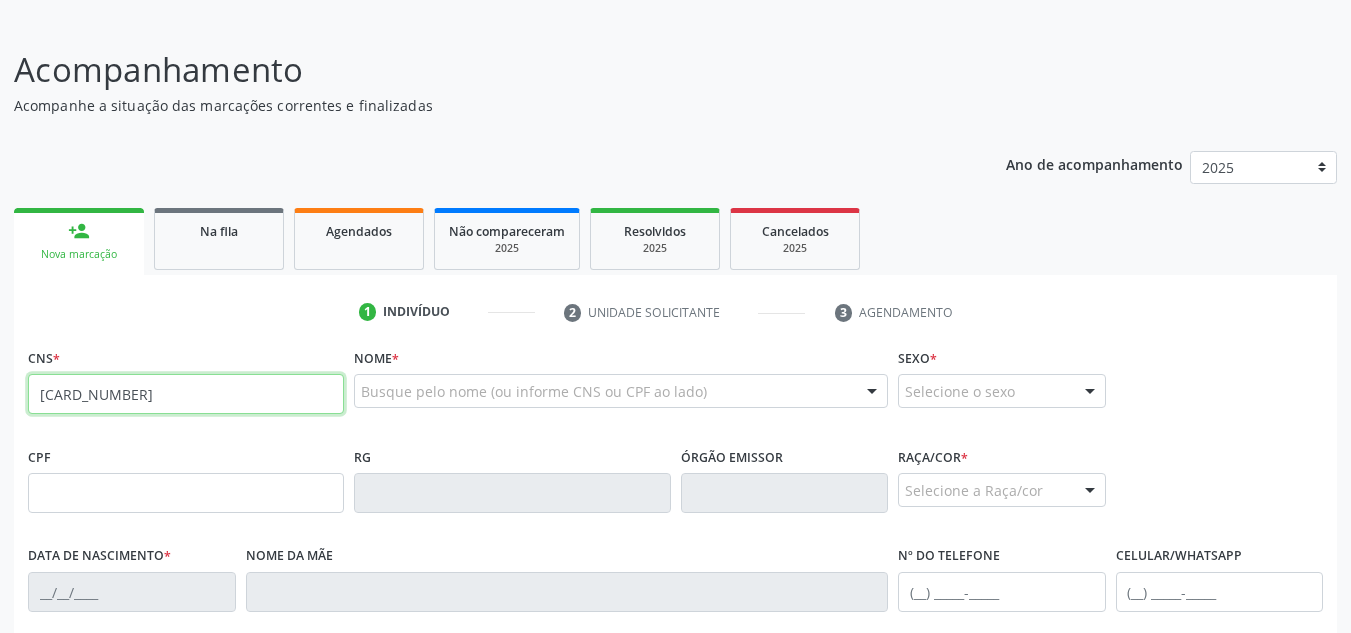 type on "[CARD_NUMBER]" 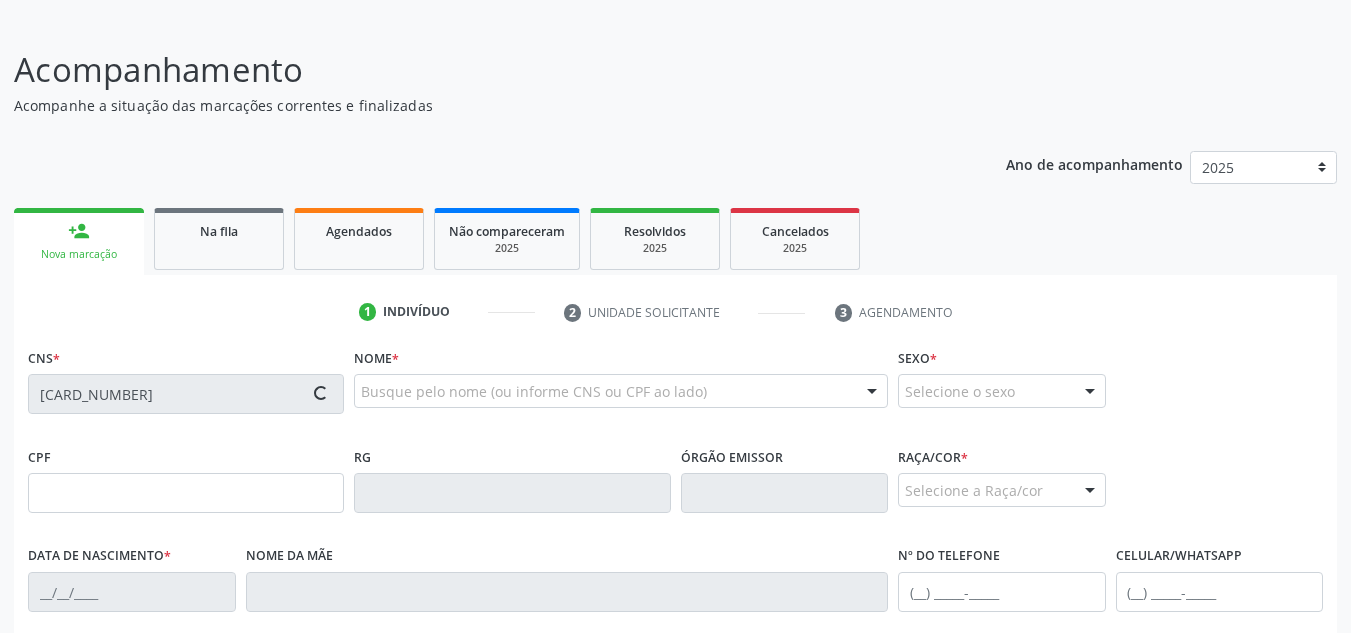 type on "[CPF]" 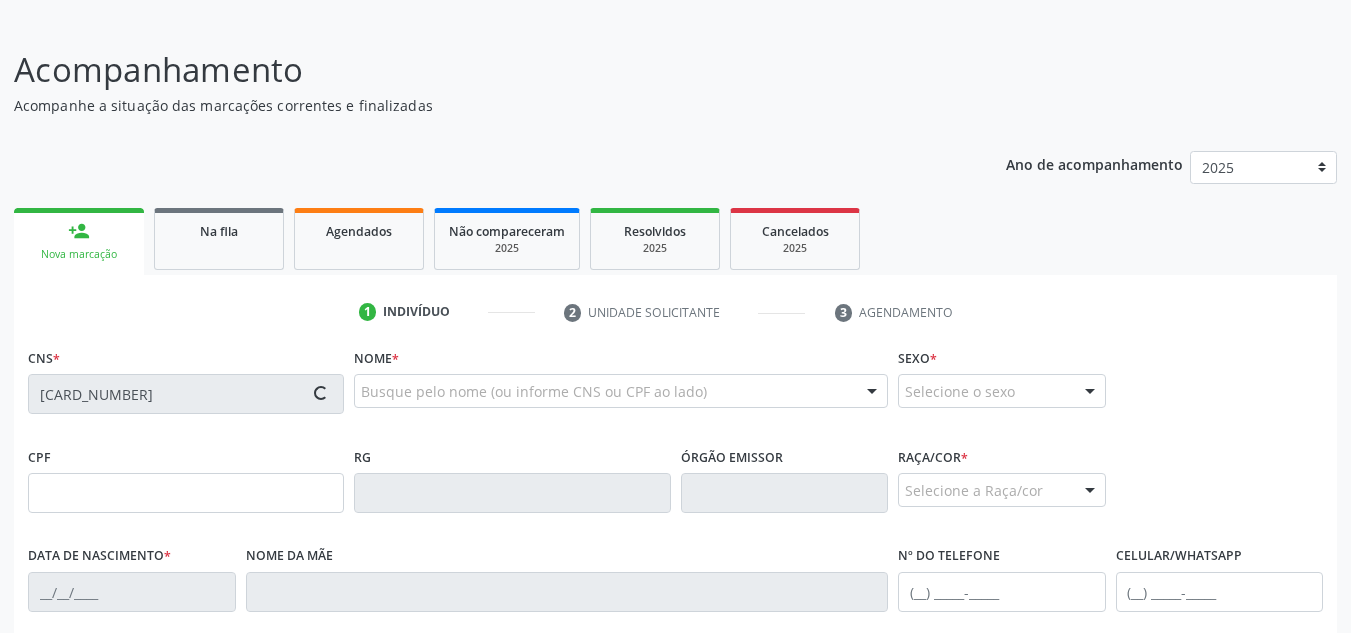 type on "[DATE]" 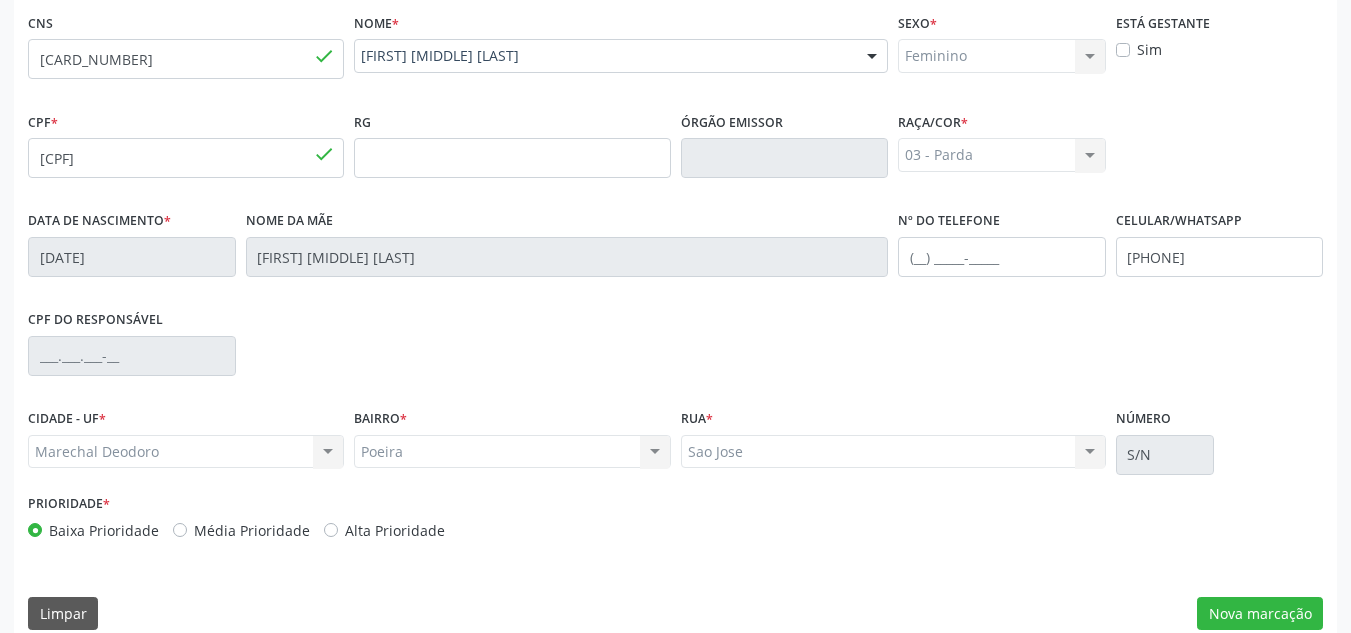 scroll, scrollTop: 479, scrollLeft: 0, axis: vertical 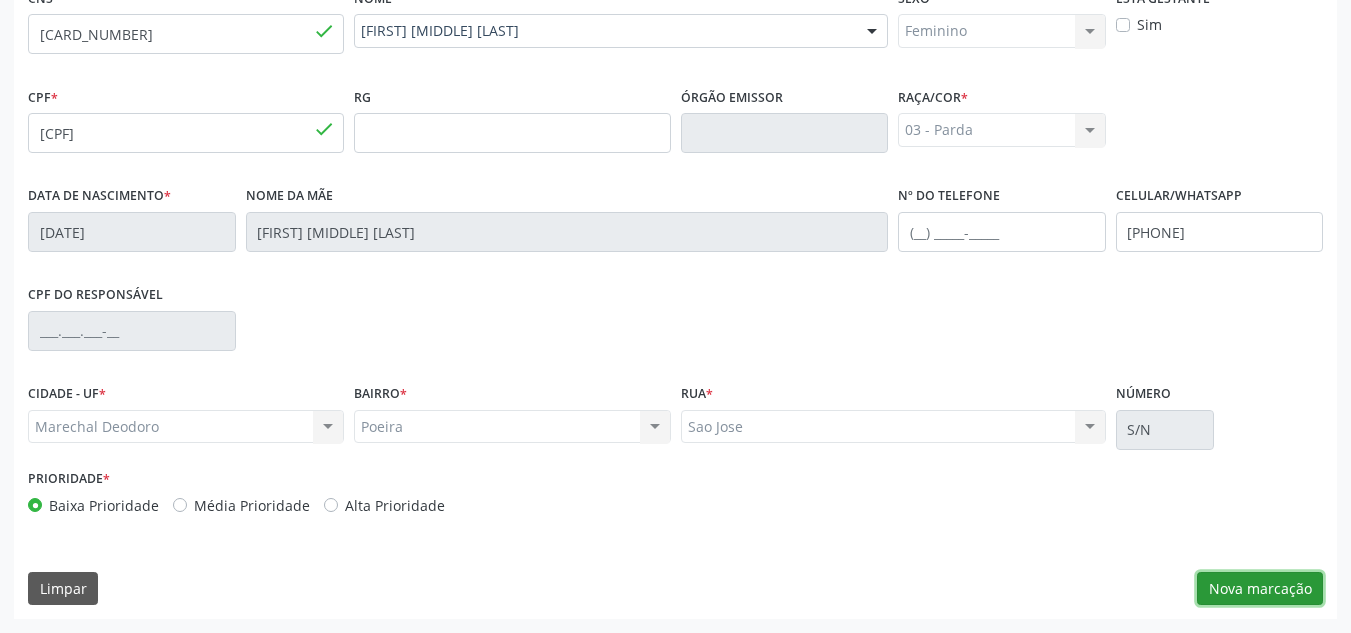 click on "Nova marcação" at bounding box center (1260, 589) 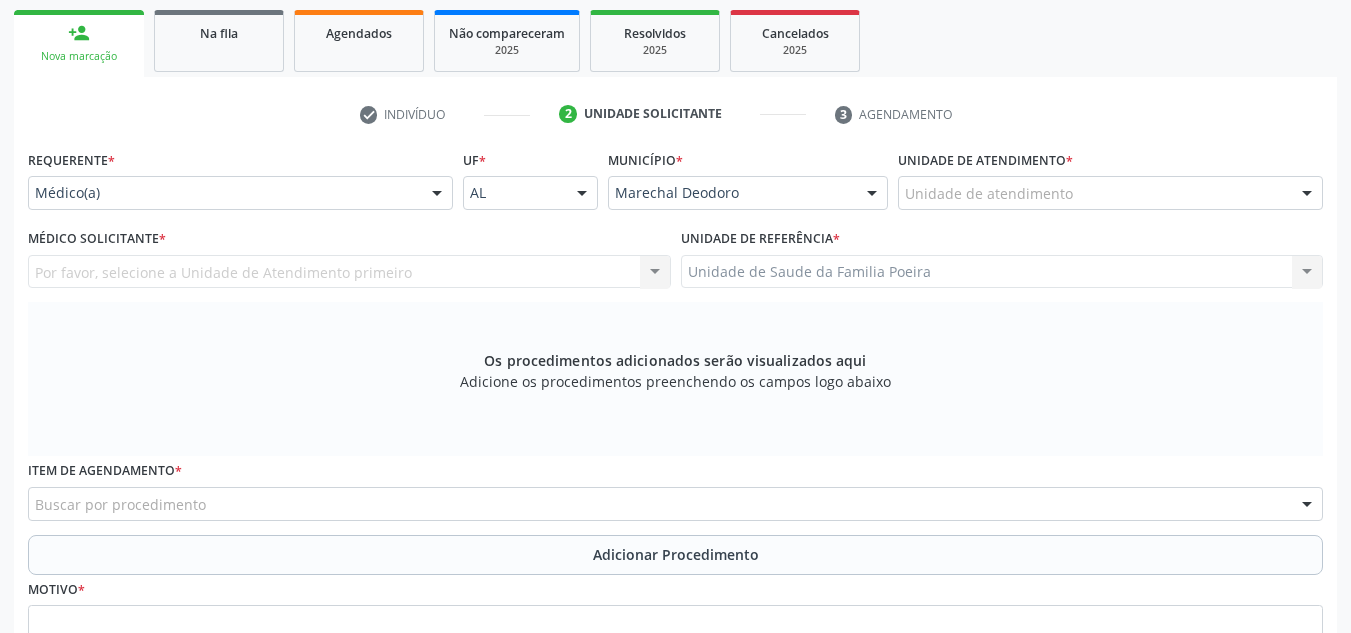 scroll, scrollTop: 279, scrollLeft: 0, axis: vertical 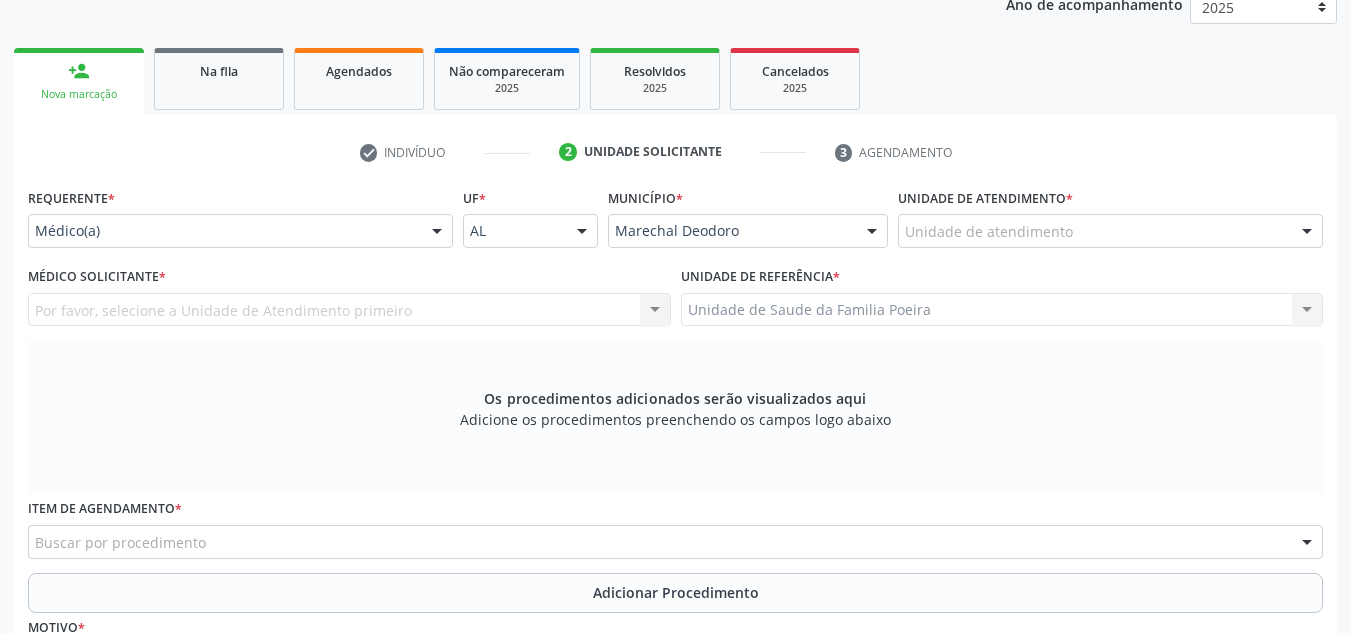 click on "Unidade de atendimento" at bounding box center (1110, 231) 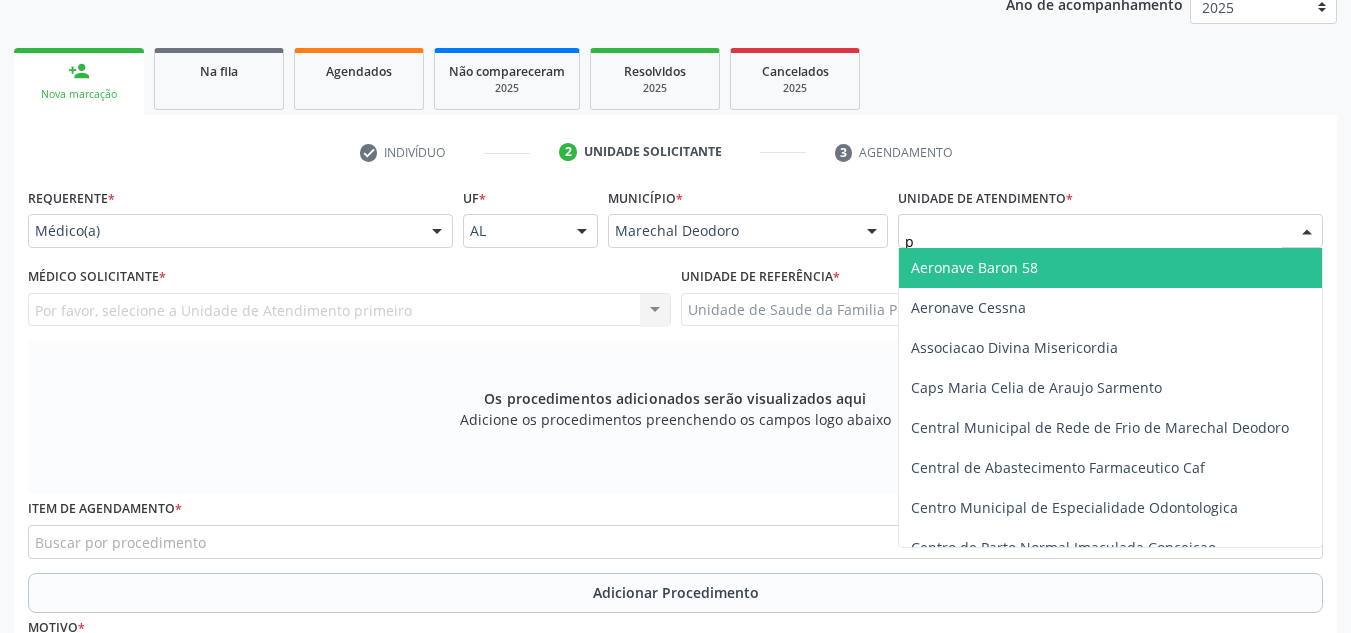 type on "po" 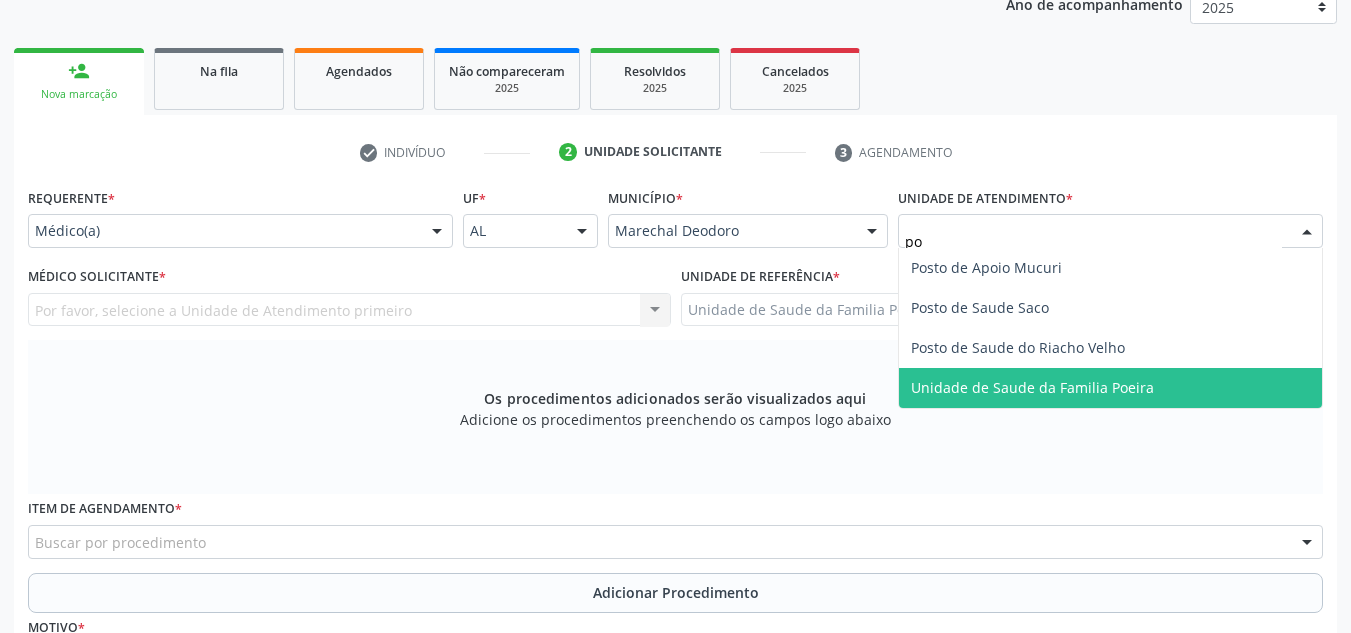 click on "Unidade de Saude da Familia Poeira" at bounding box center [1032, 387] 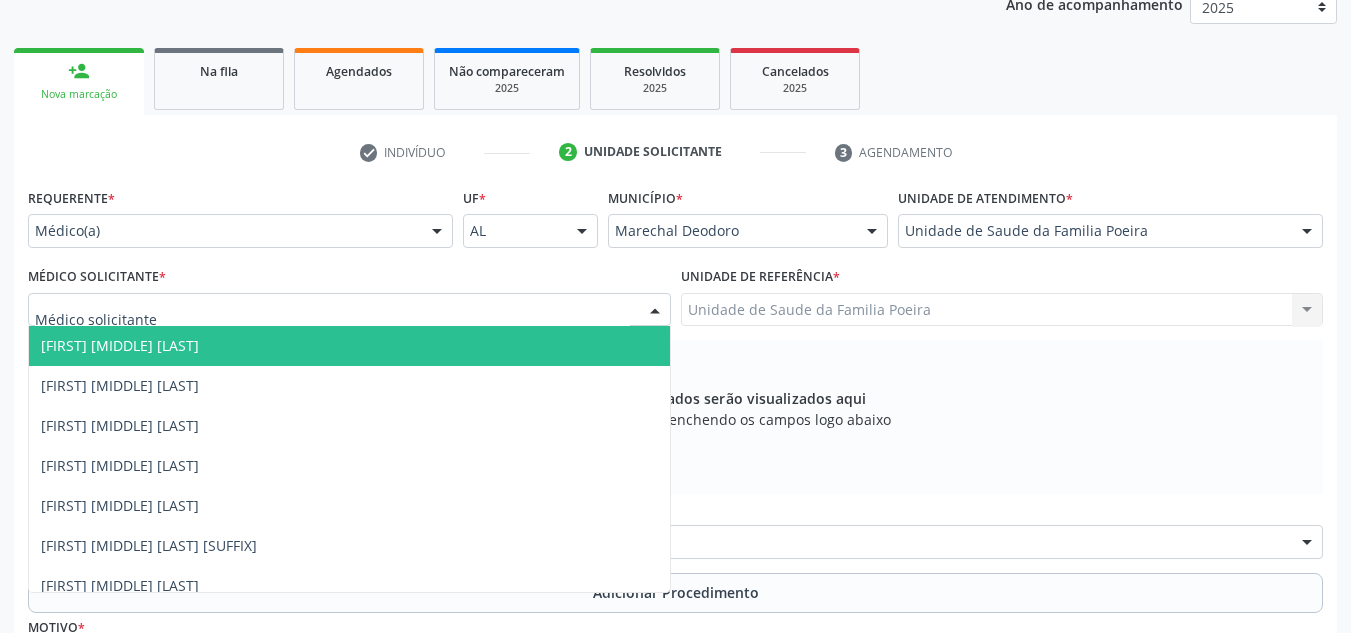 click at bounding box center [349, 310] 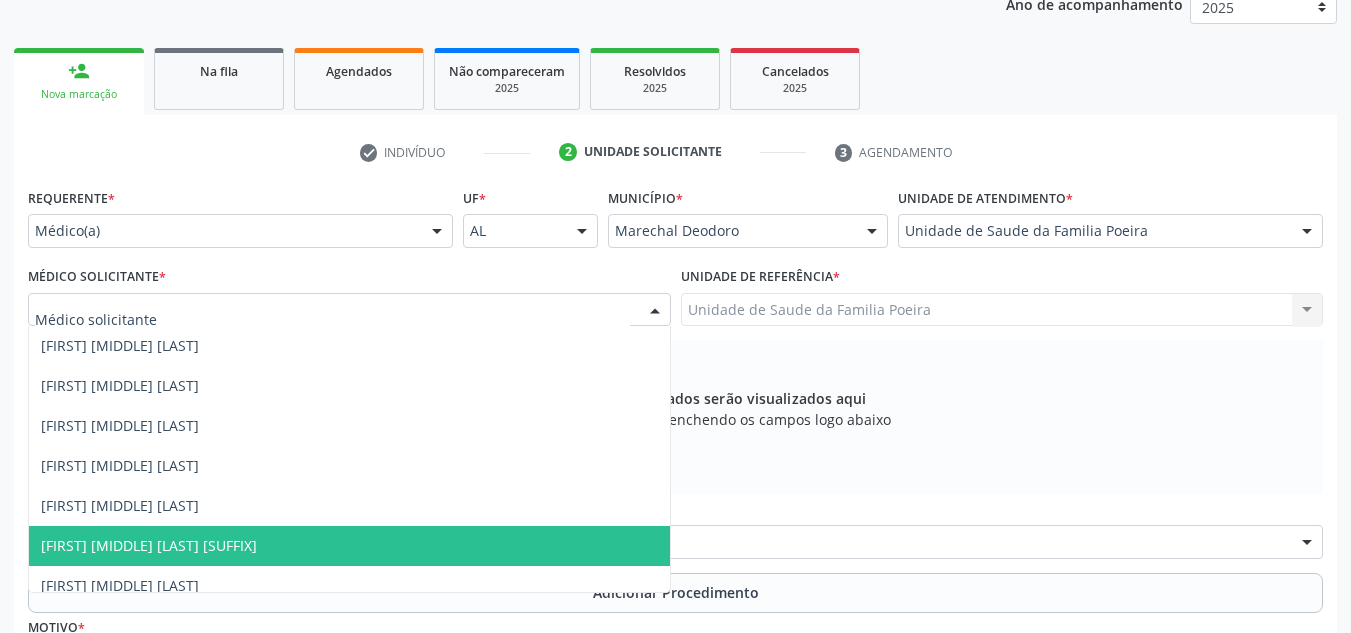 click on "[FIRST] [MIDDLE] [LAST] [SUFFIX]" at bounding box center [149, 545] 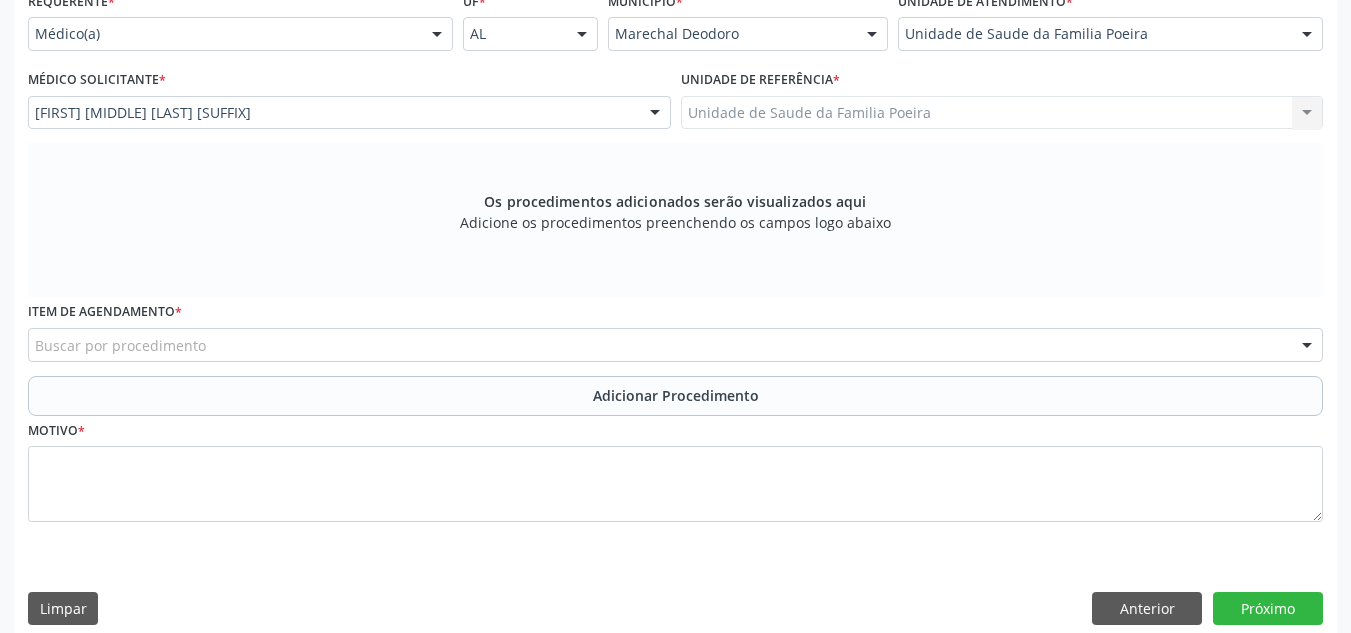 scroll, scrollTop: 479, scrollLeft: 0, axis: vertical 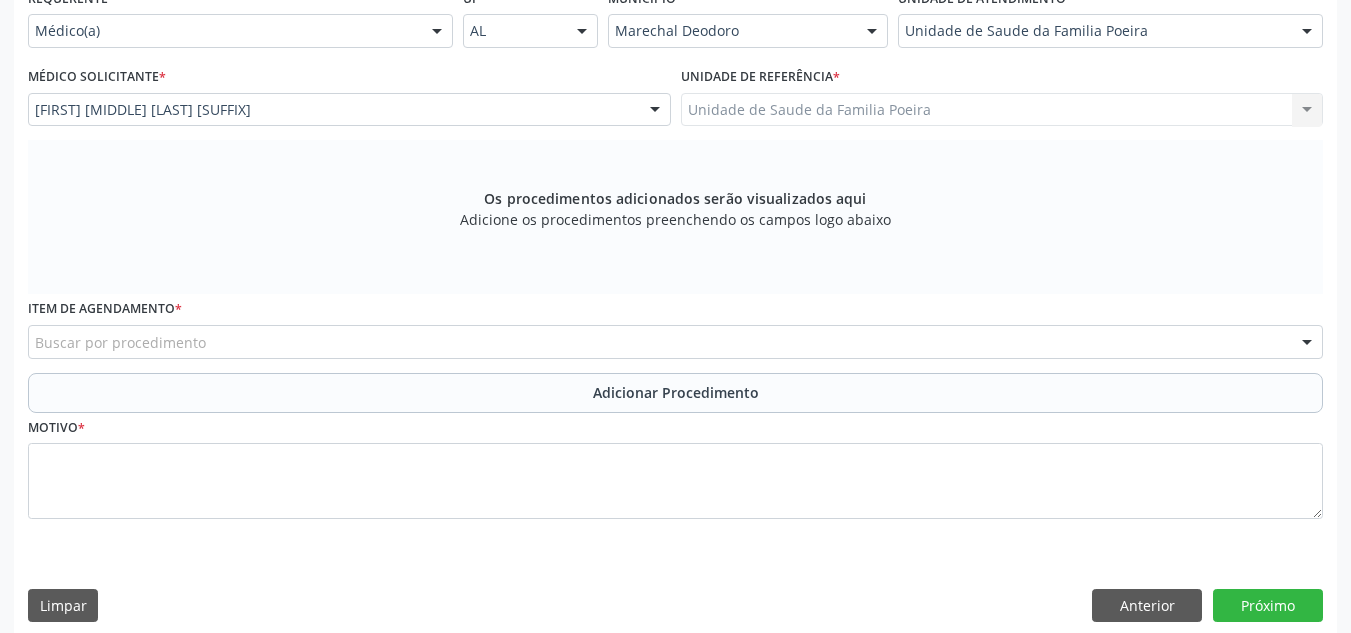 click on "Buscar por procedimento" at bounding box center (675, 342) 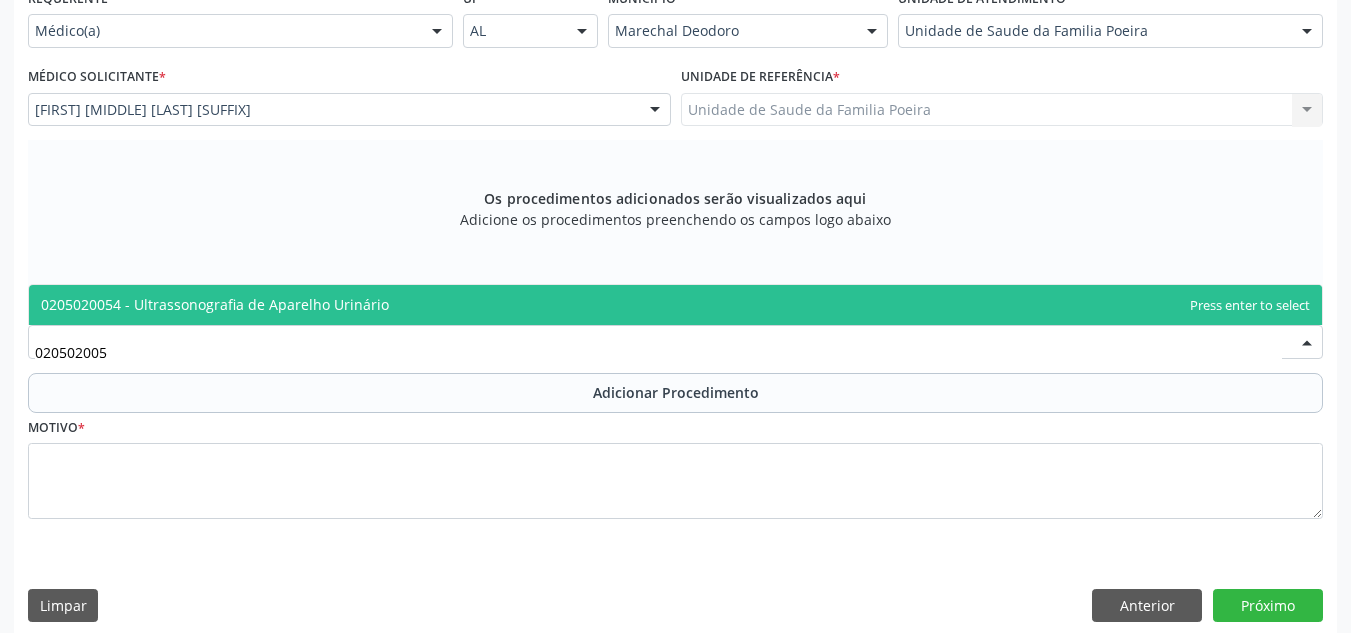 type on "[DOCUMENT_ID]" 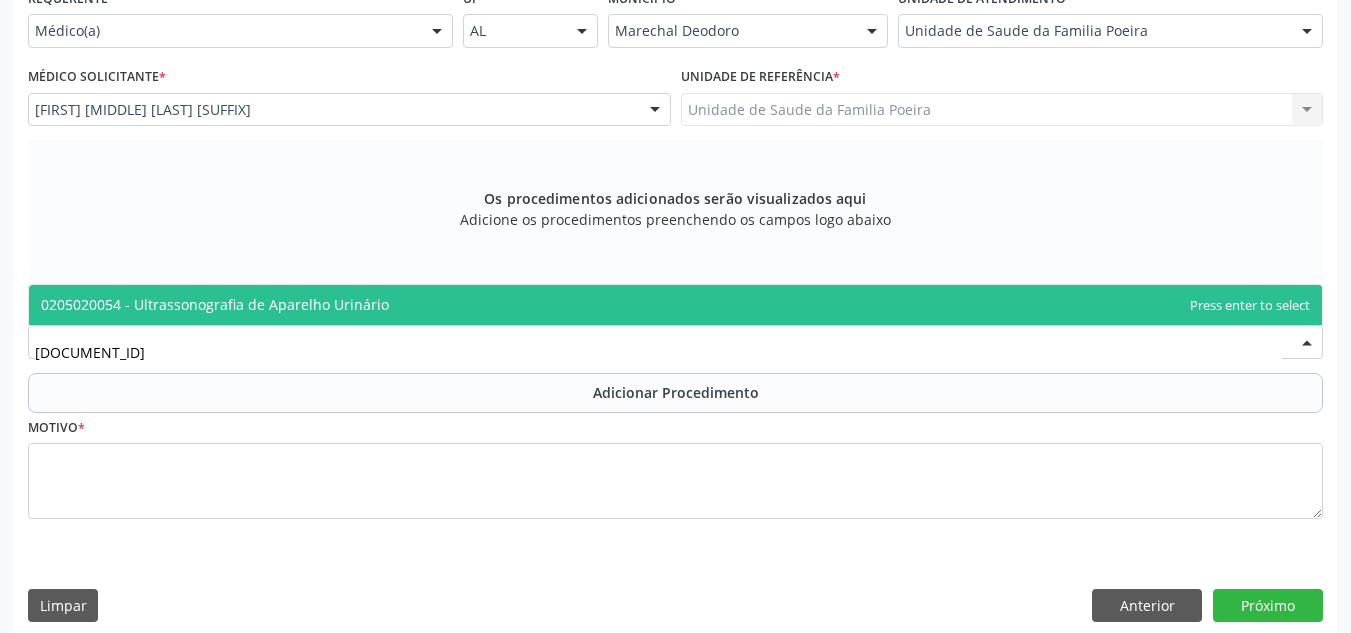 click on "0205020054 - Ultrassonografia de Aparelho Urinário" at bounding box center (215, 304) 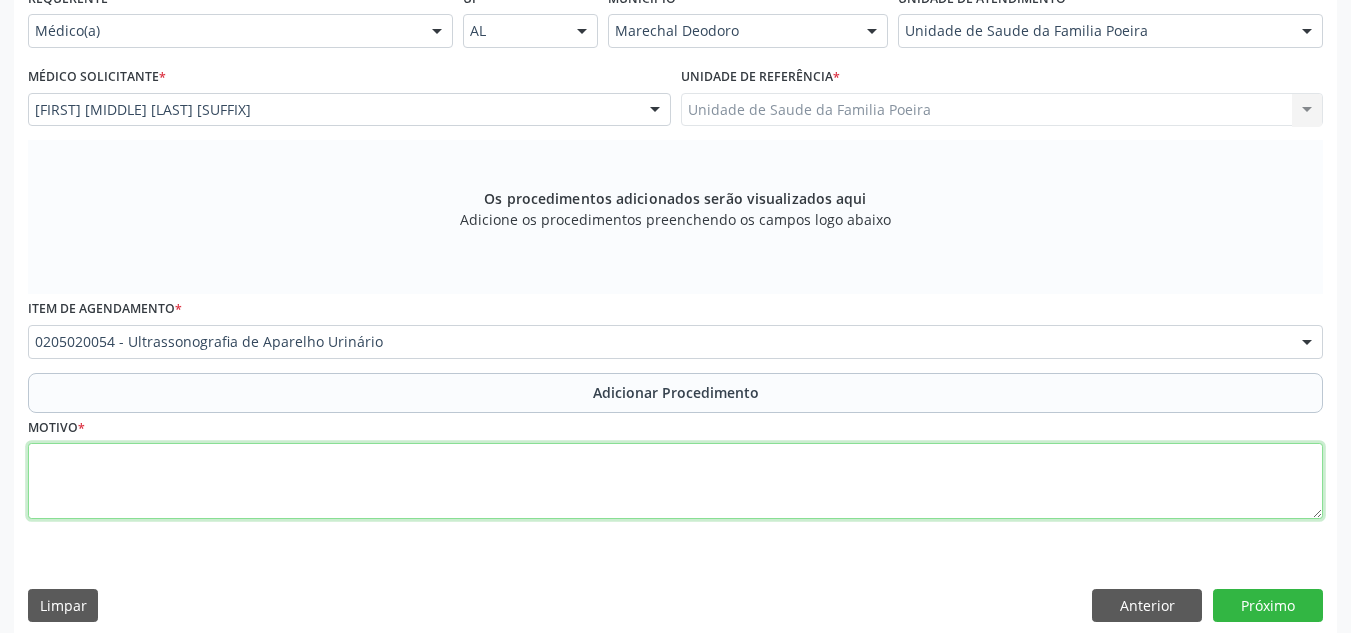click at bounding box center [675, 481] 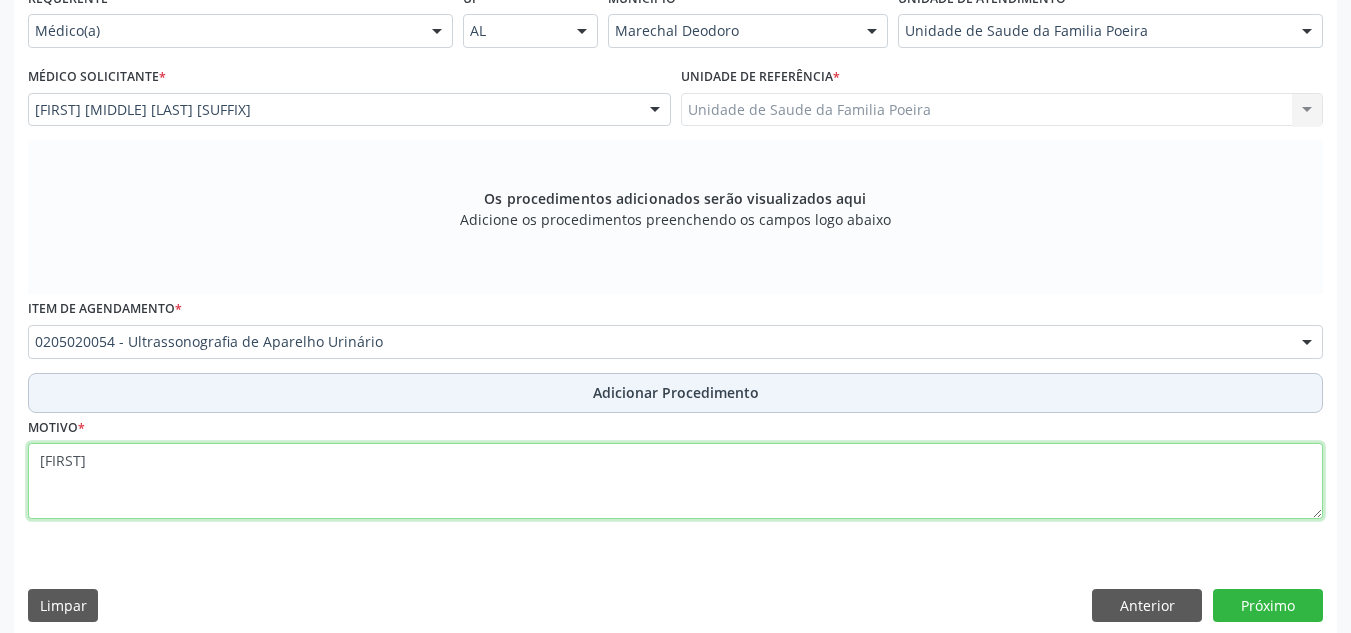 type on "[FIRST]" 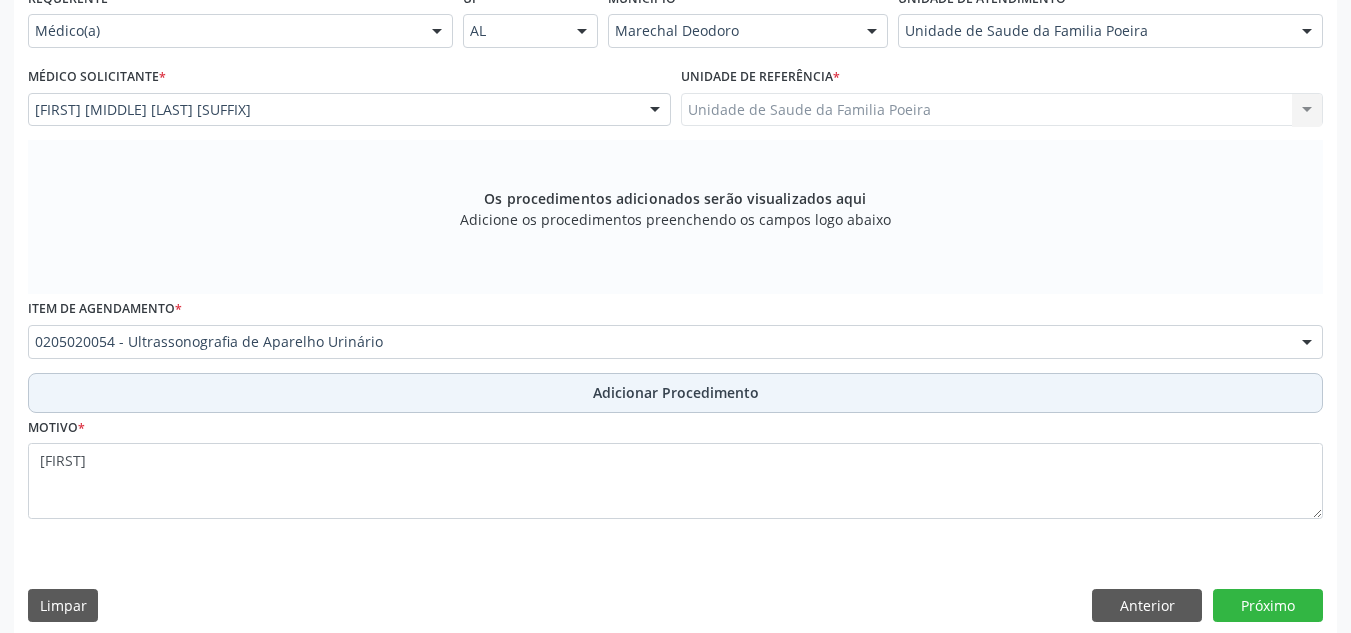 click on "Adicionar Procedimento" at bounding box center [676, 392] 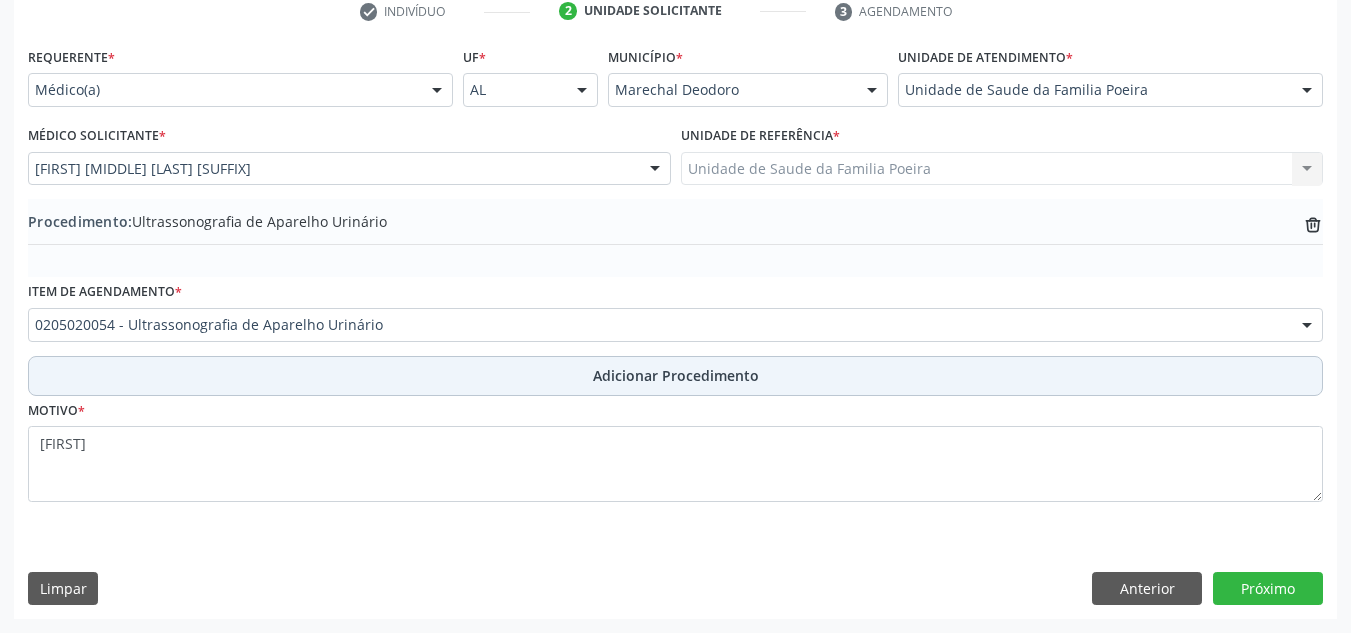 scroll, scrollTop: 420, scrollLeft: 0, axis: vertical 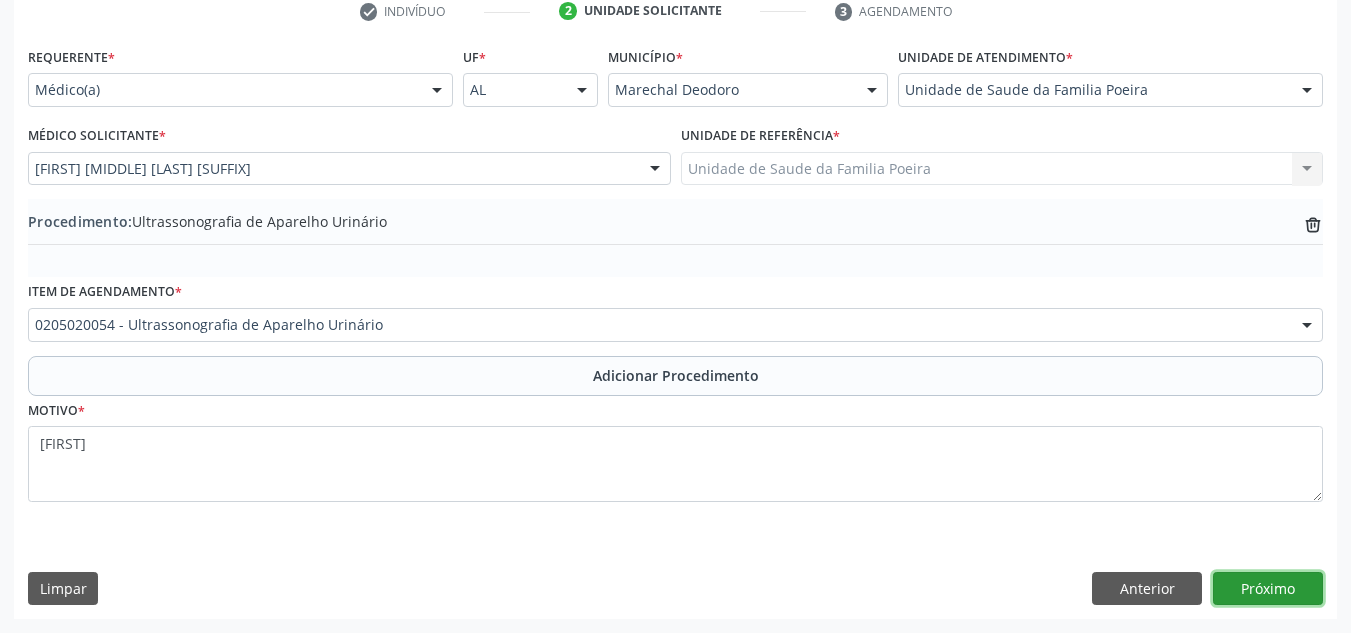 click on "Próximo" at bounding box center (1268, 589) 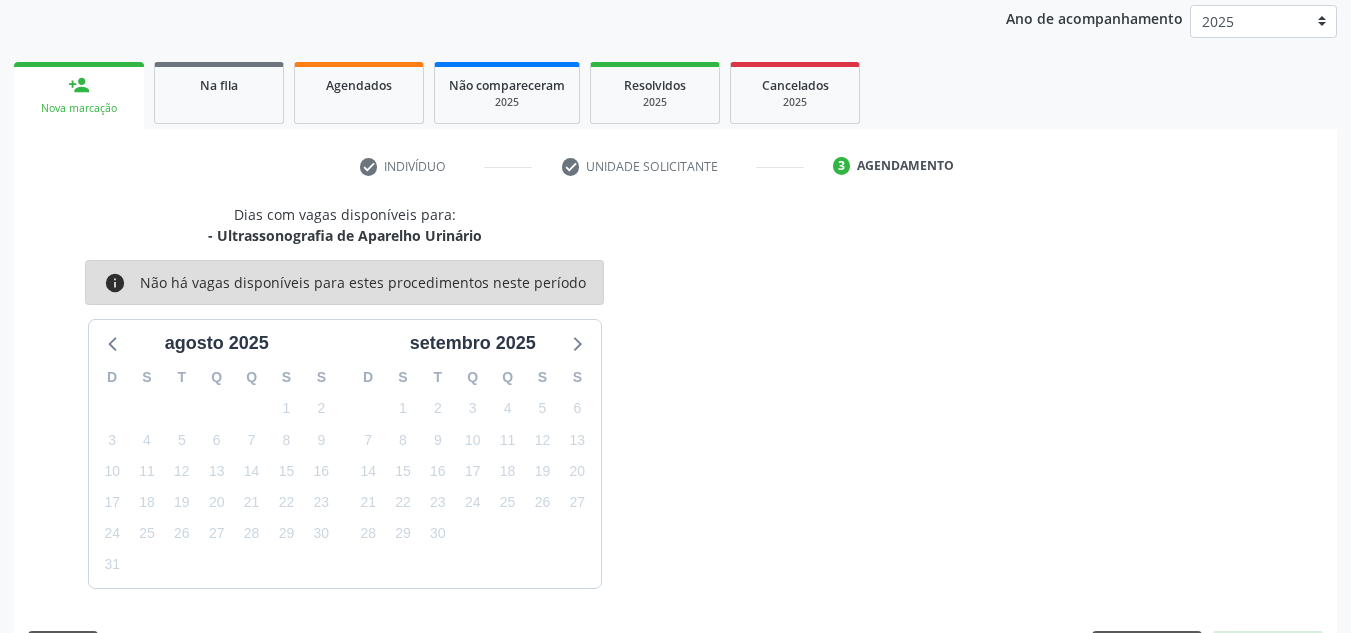 scroll, scrollTop: 324, scrollLeft: 0, axis: vertical 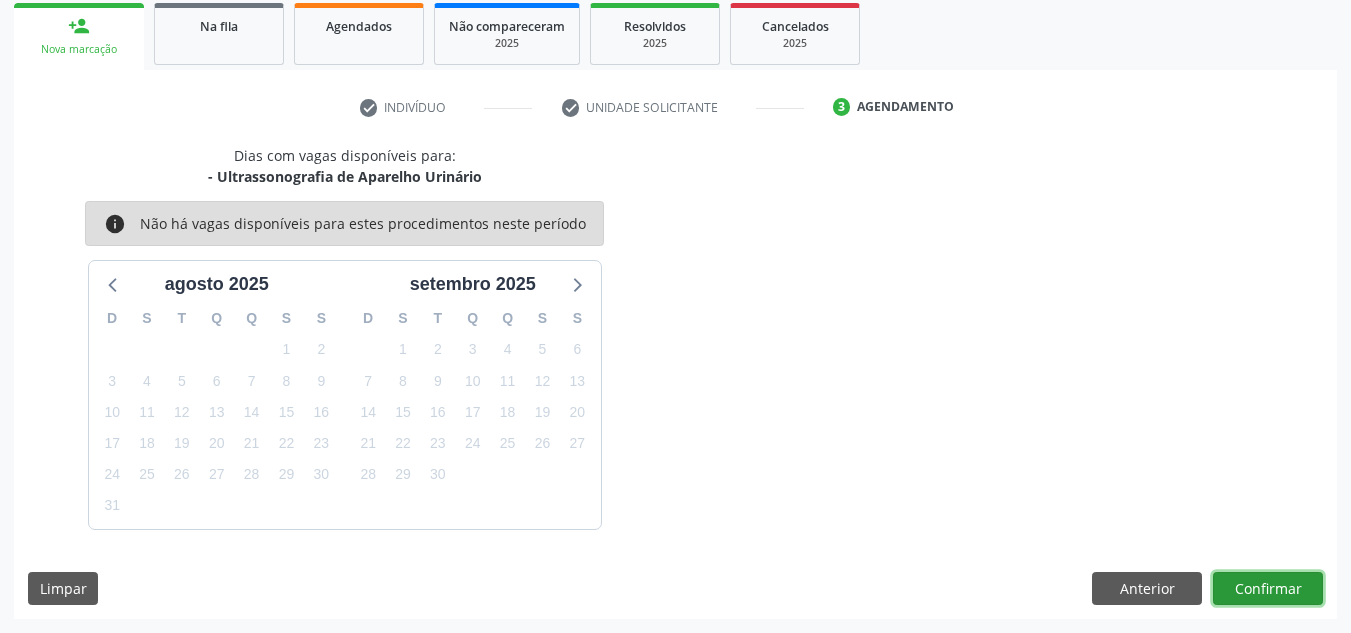click on "Confirmar" at bounding box center [1268, 589] 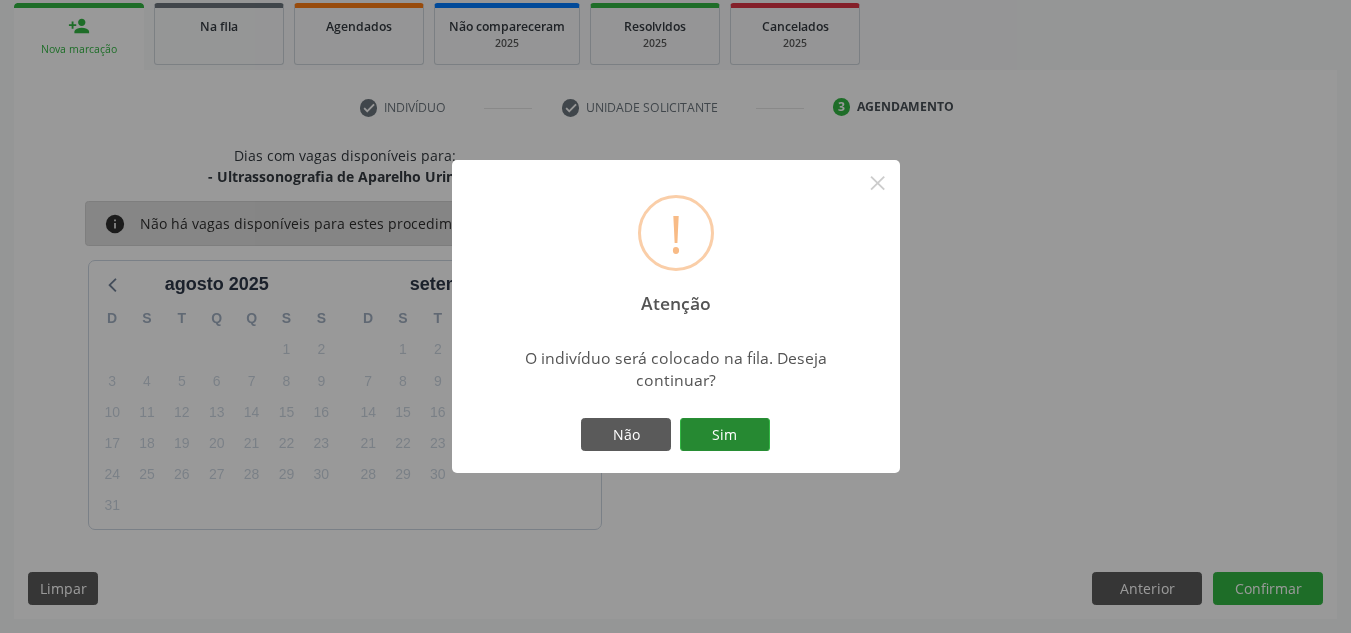 click on "Sim" at bounding box center (725, 435) 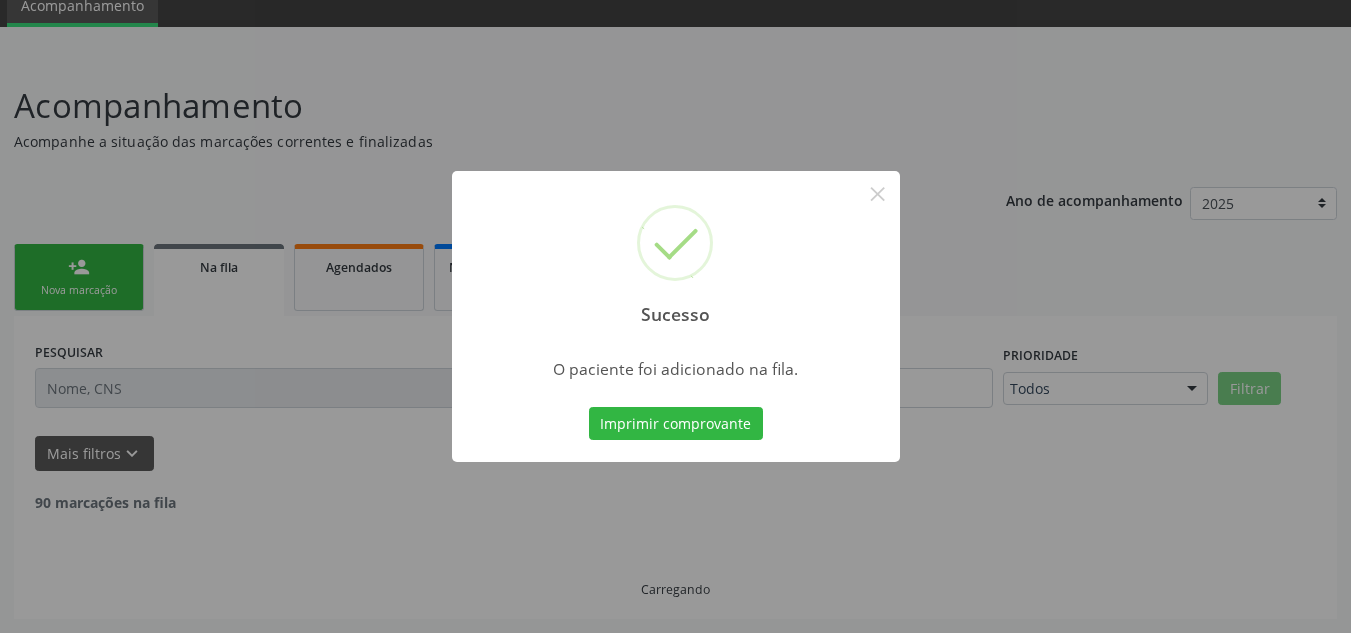 scroll, scrollTop: 62, scrollLeft: 0, axis: vertical 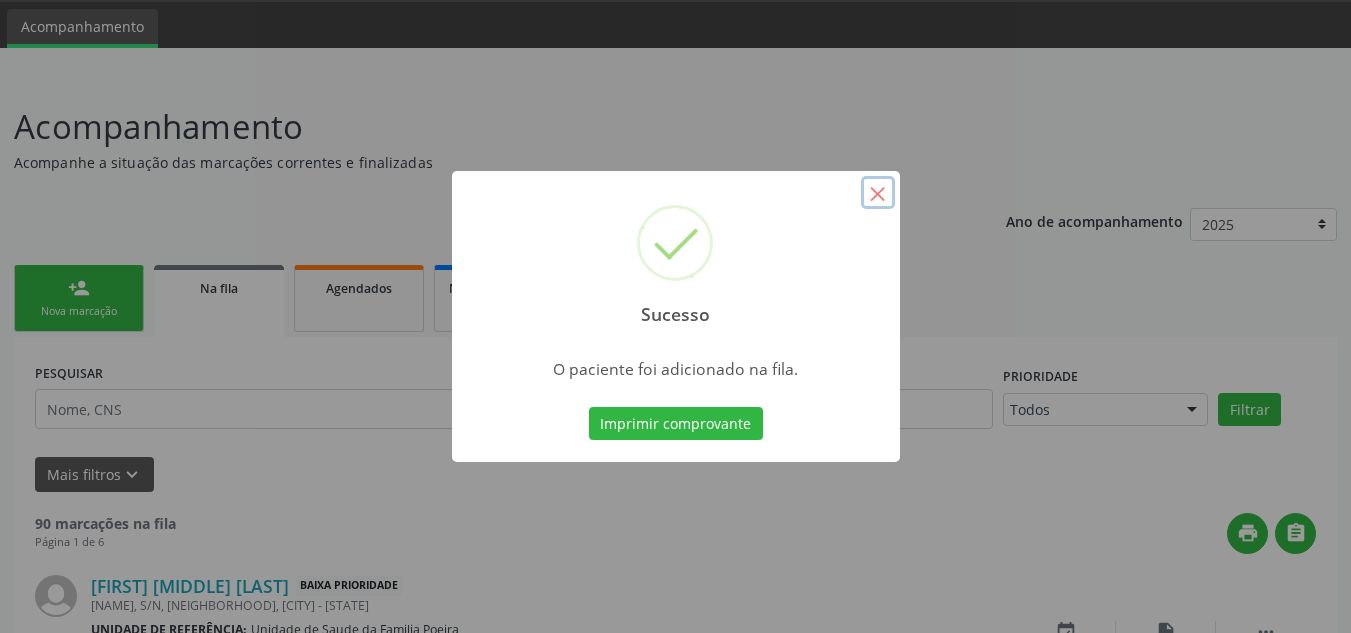 click on "×" at bounding box center (878, 193) 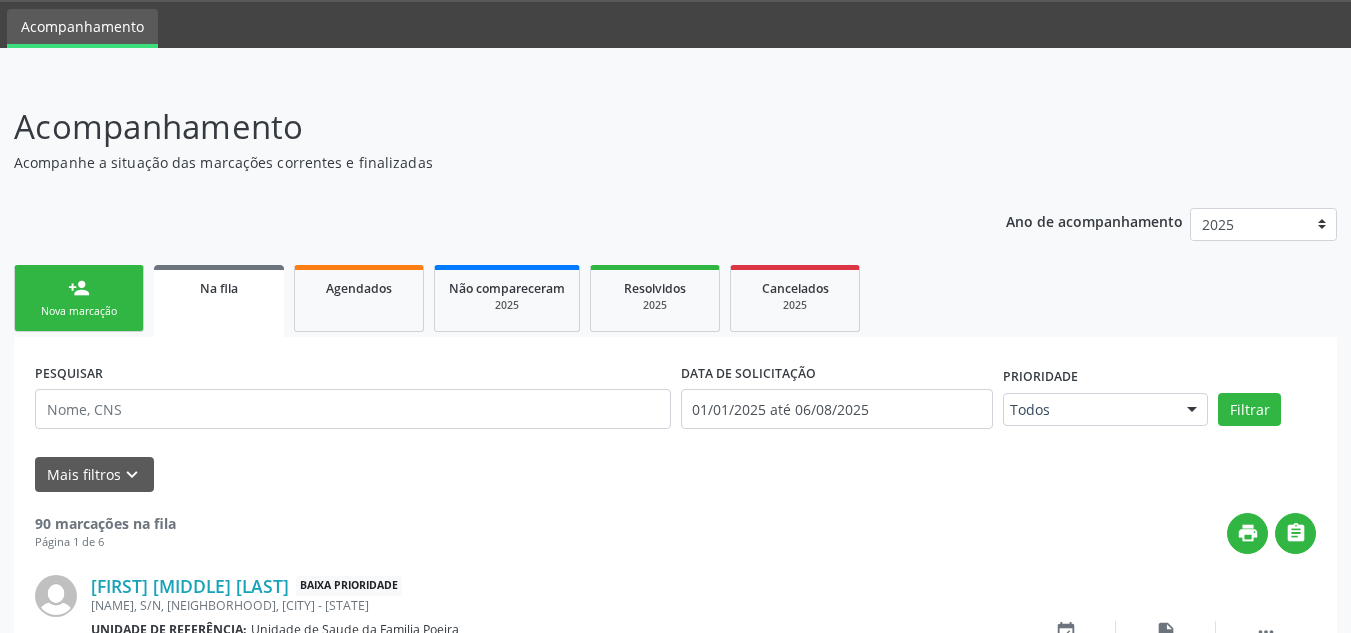 click on "Nova marcação" at bounding box center [79, 311] 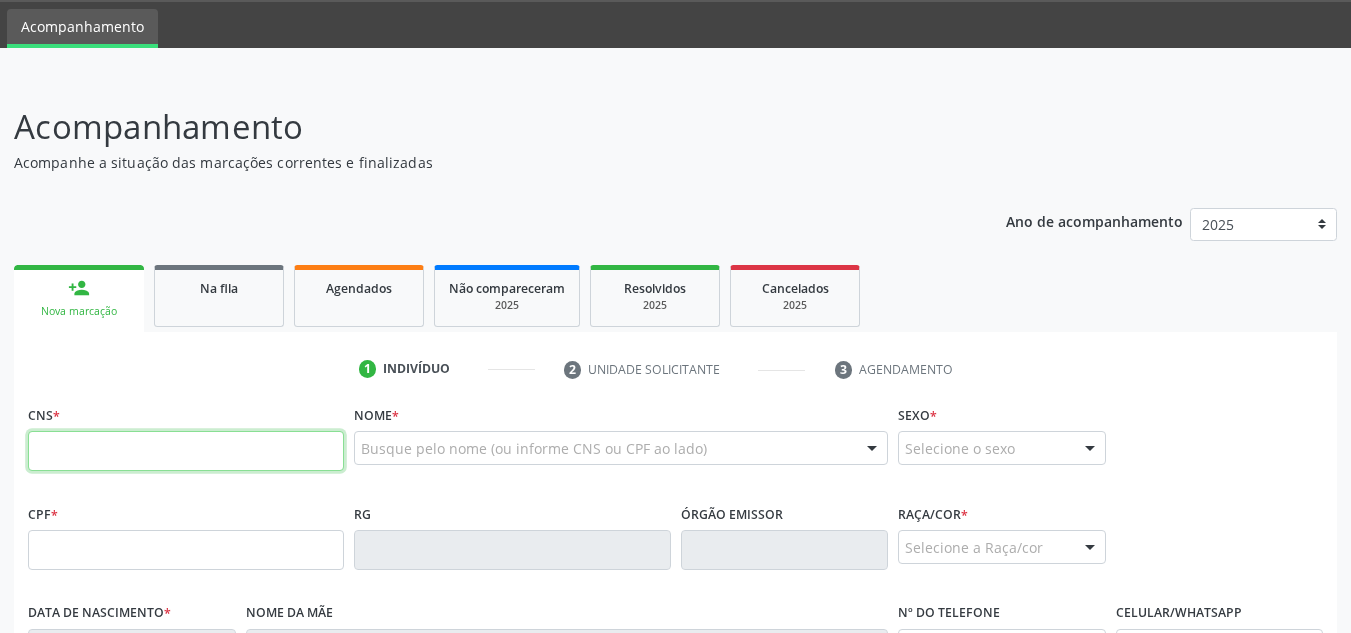 paste on "[CARD_NUMBER]" 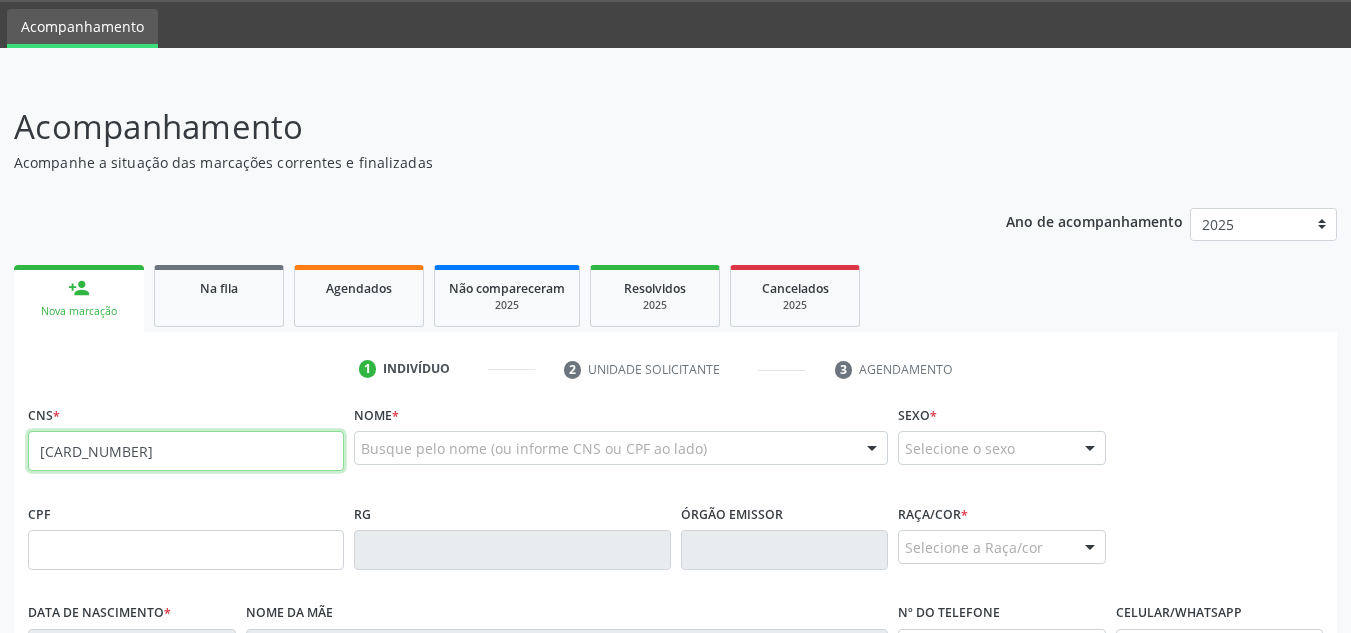 type on "[CARD_NUMBER]" 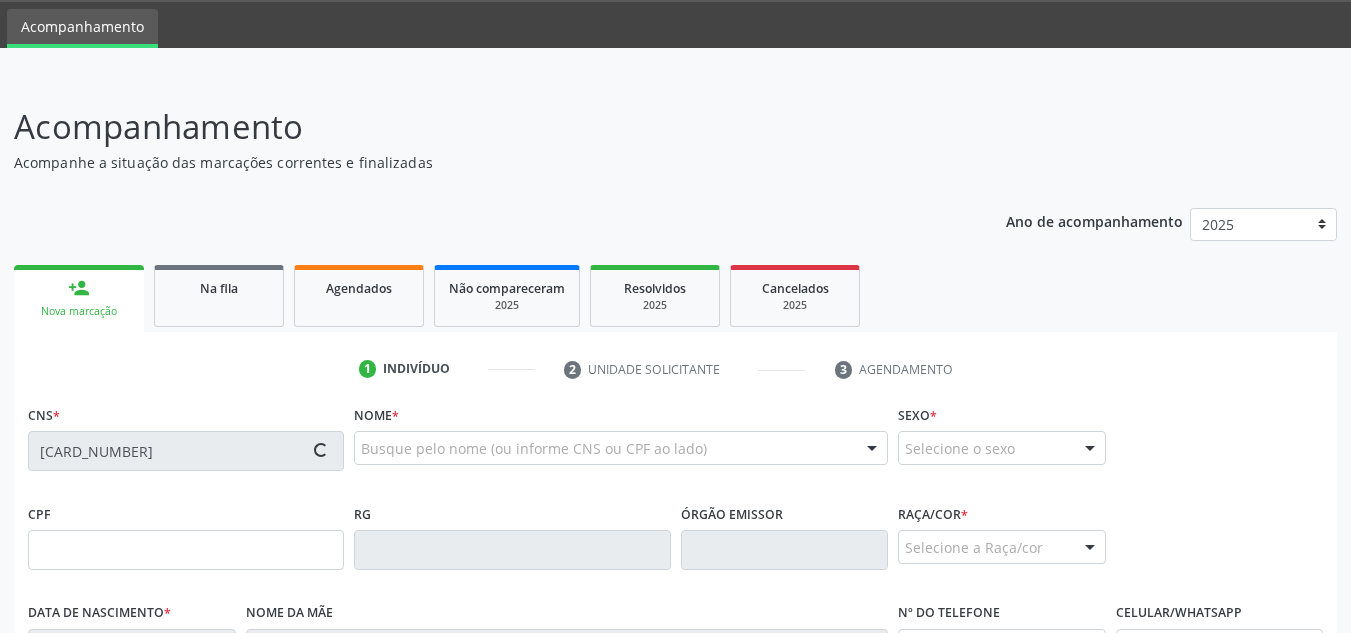 type on "[CPF]" 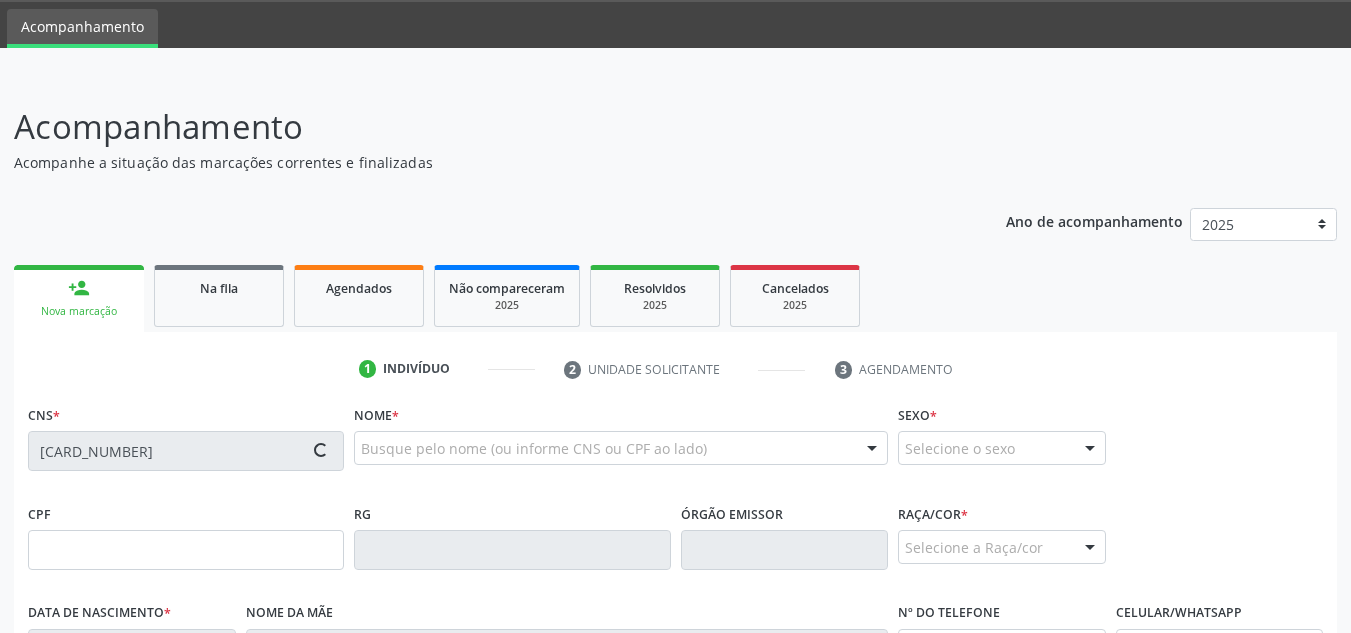 type on "[DATE]" 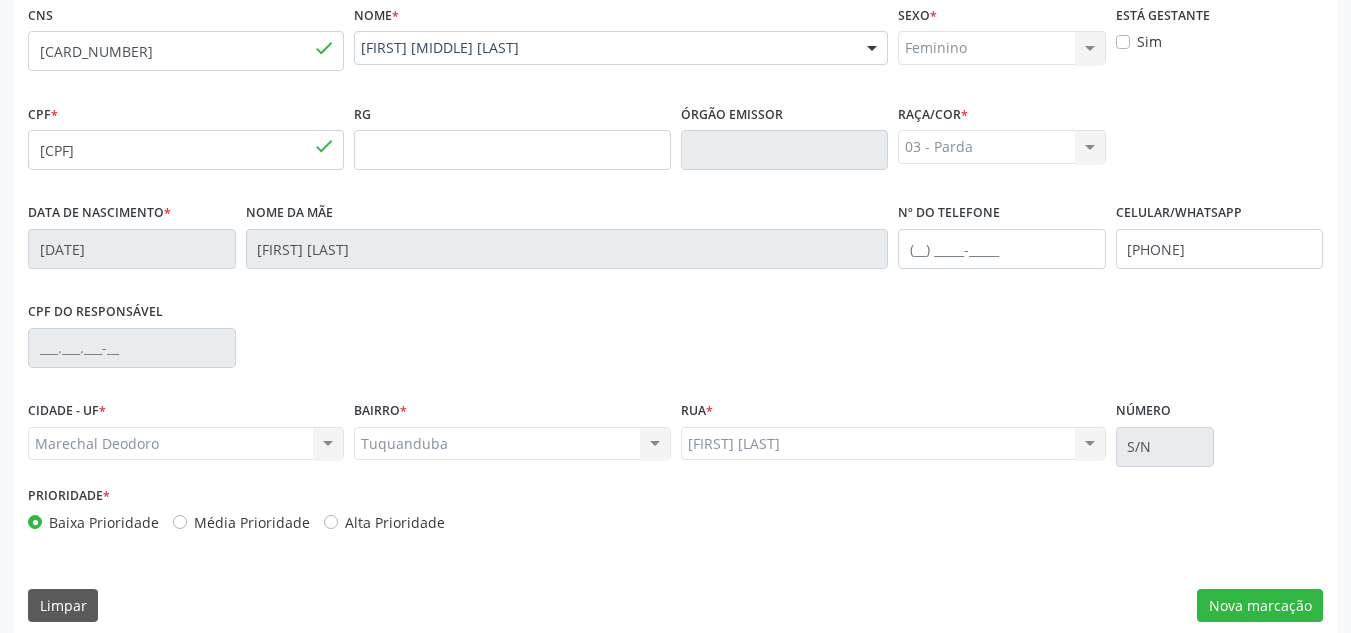 scroll, scrollTop: 479, scrollLeft: 0, axis: vertical 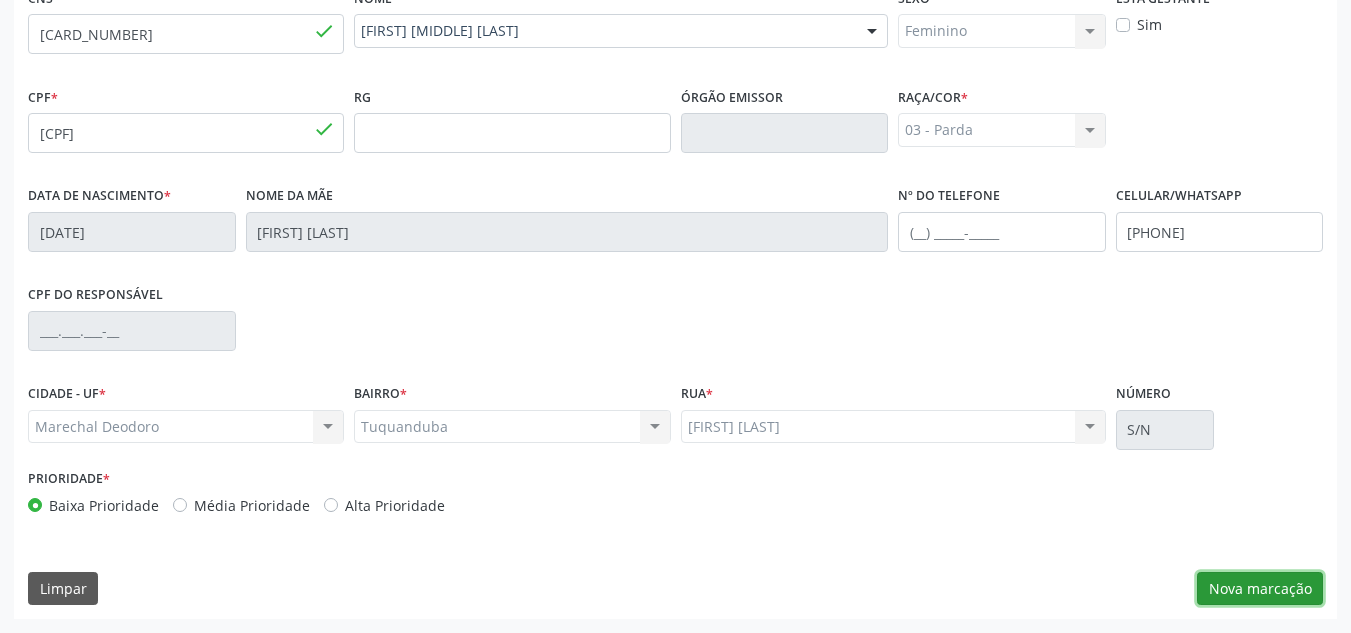 click on "Nova marcação" at bounding box center [1260, 589] 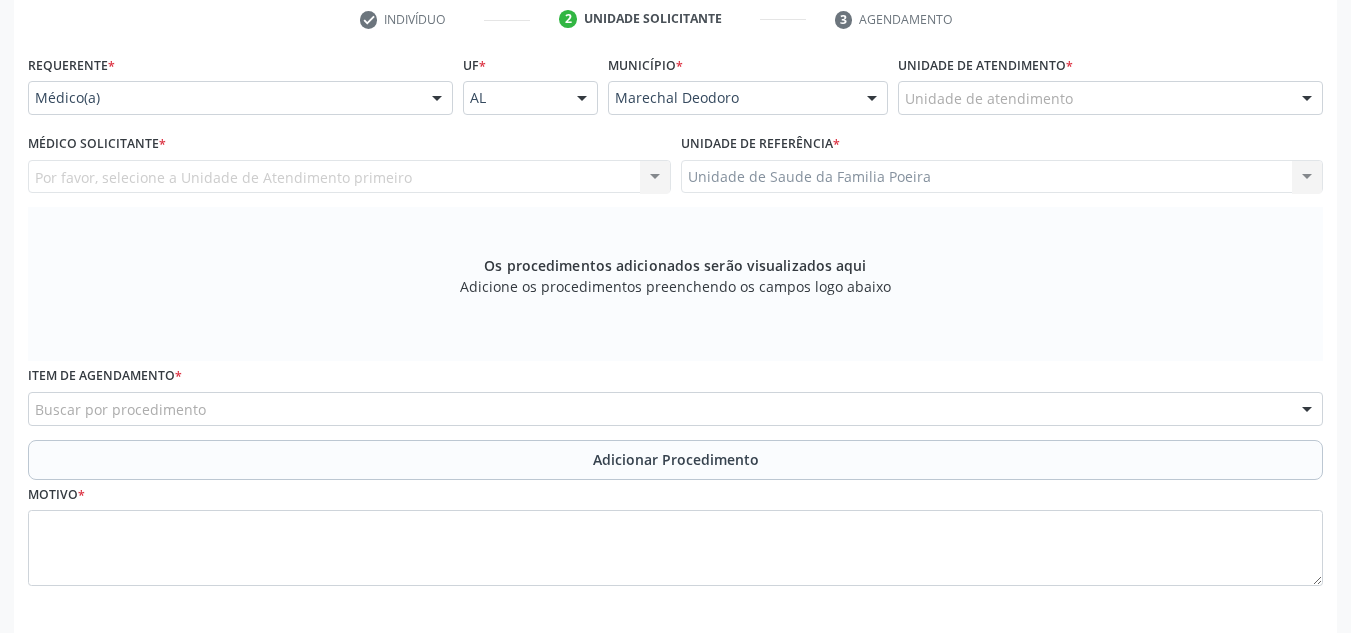 scroll, scrollTop: 379, scrollLeft: 0, axis: vertical 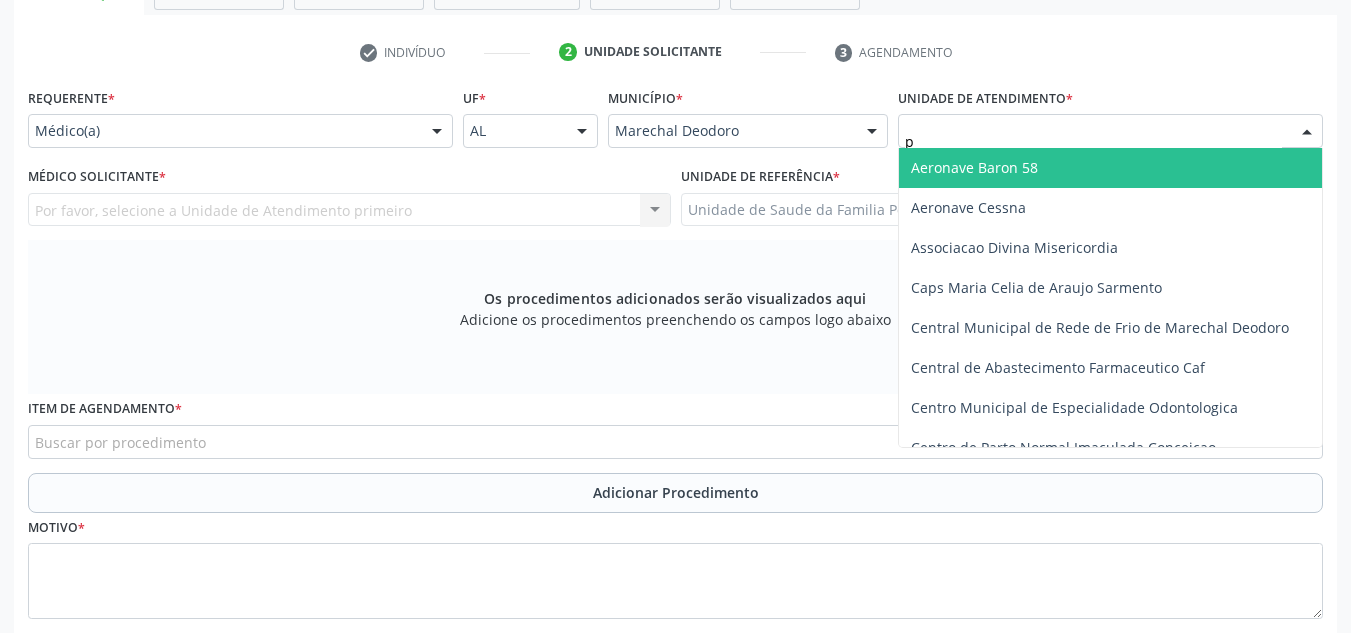 type on "po" 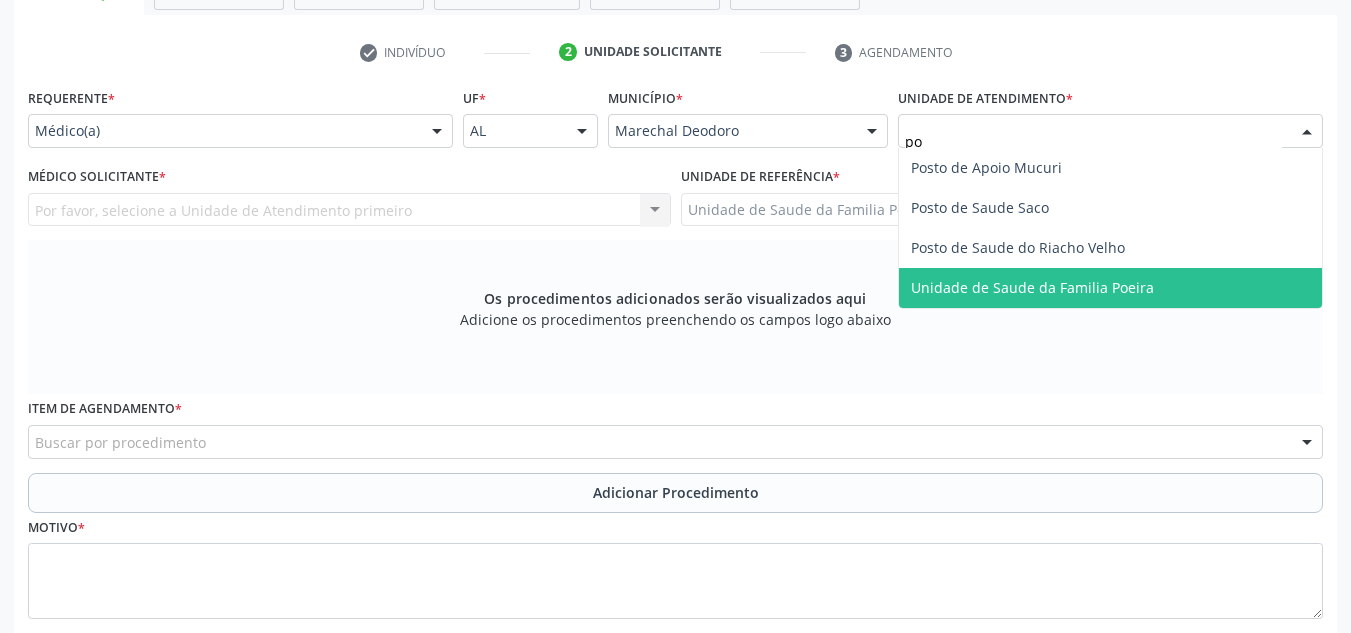 click on "Unidade de Saude da Familia Poeira" at bounding box center (1032, 287) 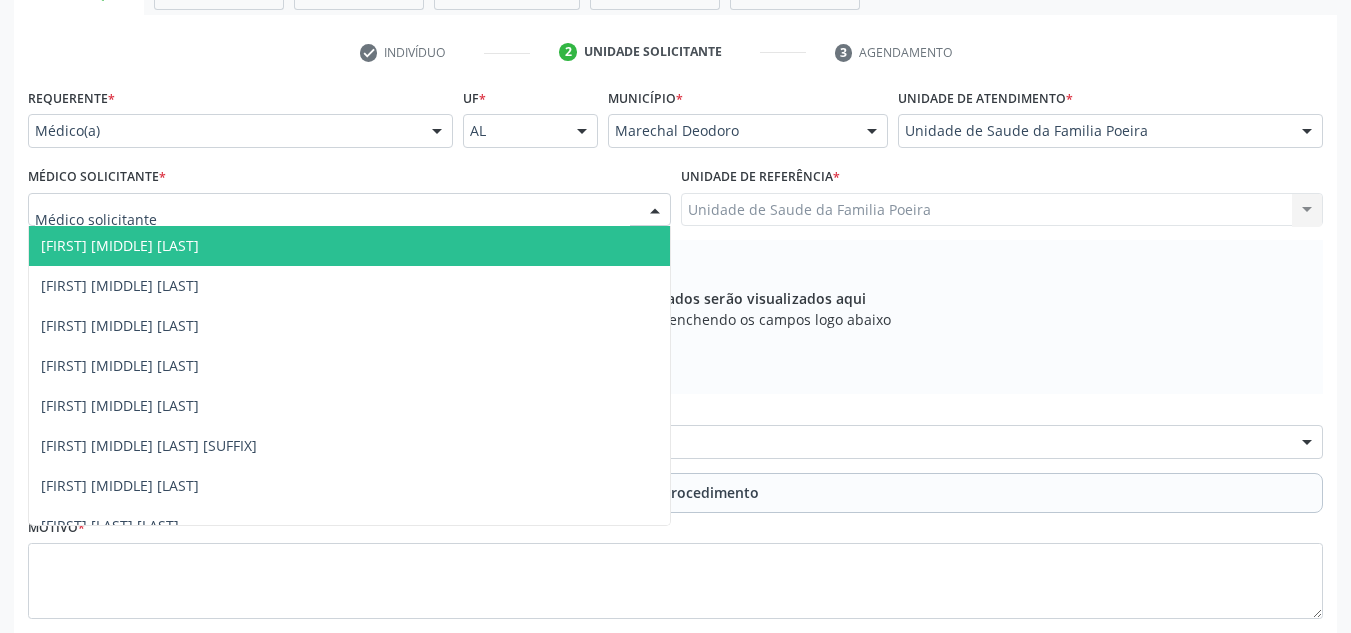 click at bounding box center (349, 210) 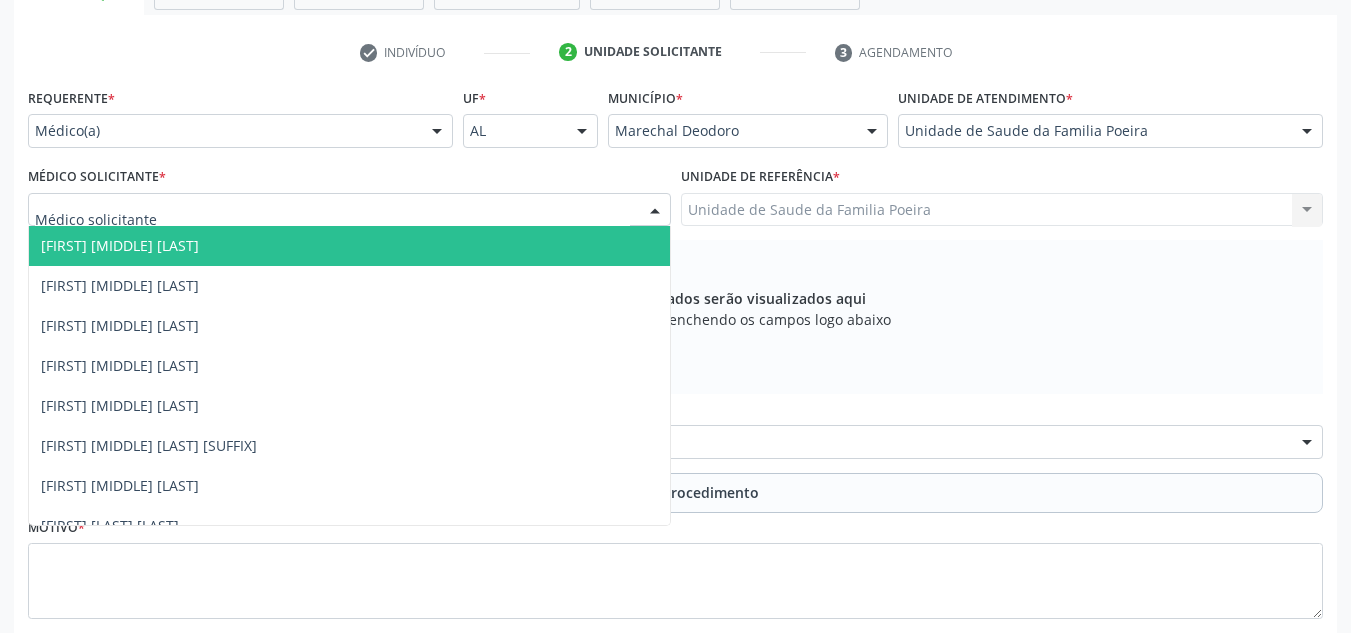 click at bounding box center (332, 220) 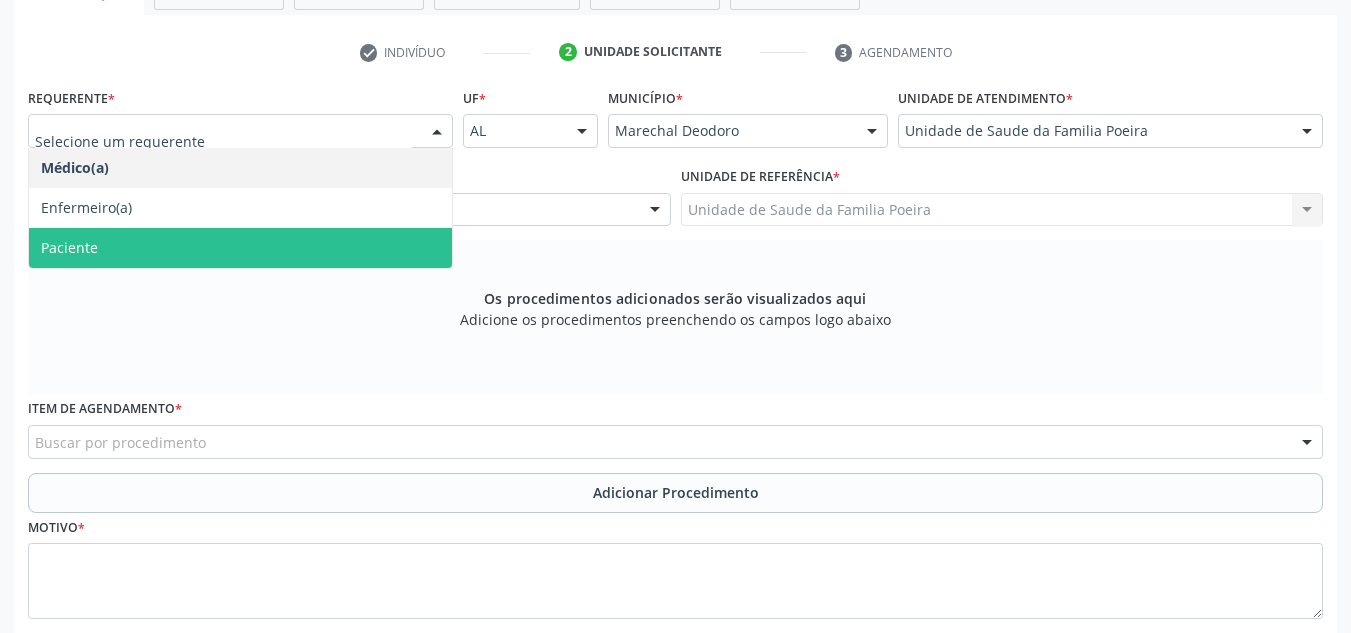click on "Paciente" at bounding box center (240, 248) 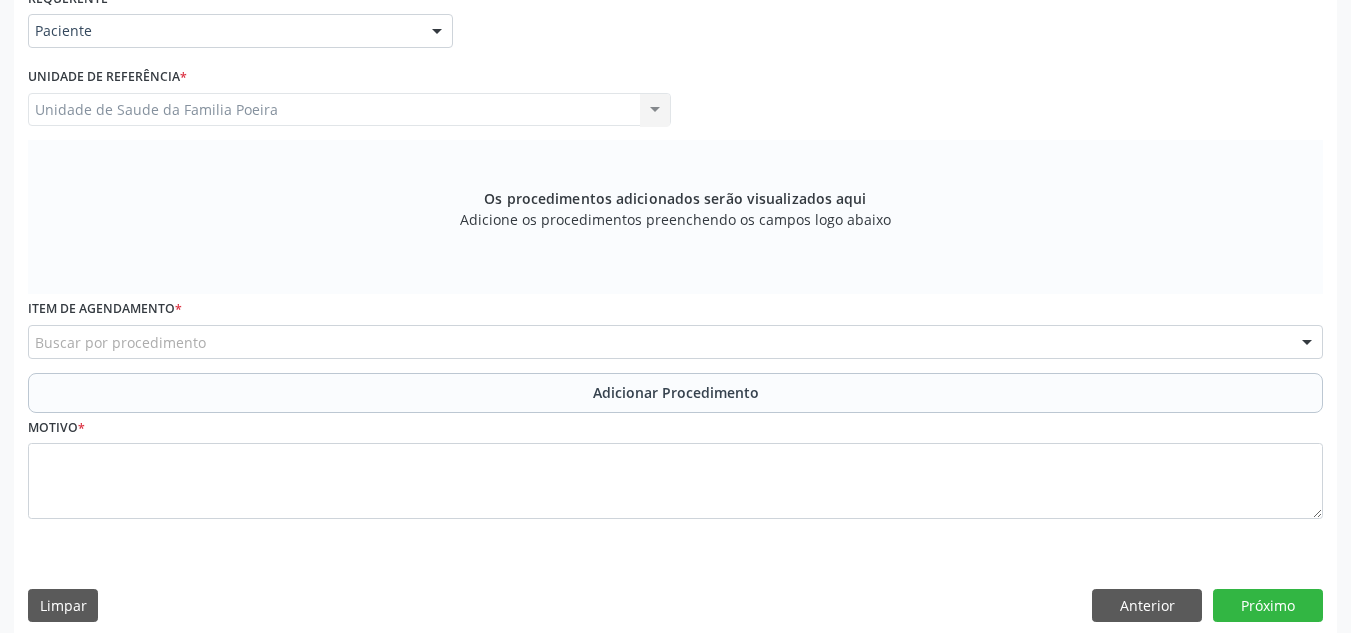 scroll, scrollTop: 496, scrollLeft: 0, axis: vertical 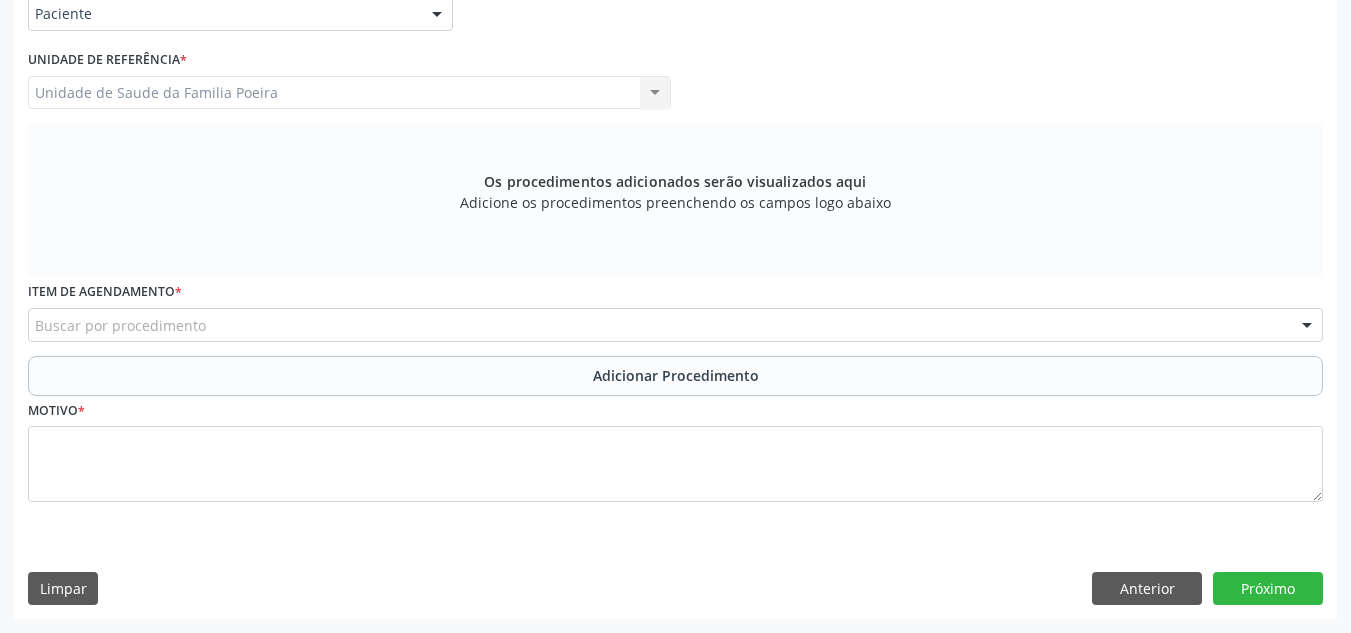 click on "Buscar por procedimento" at bounding box center (675, 325) 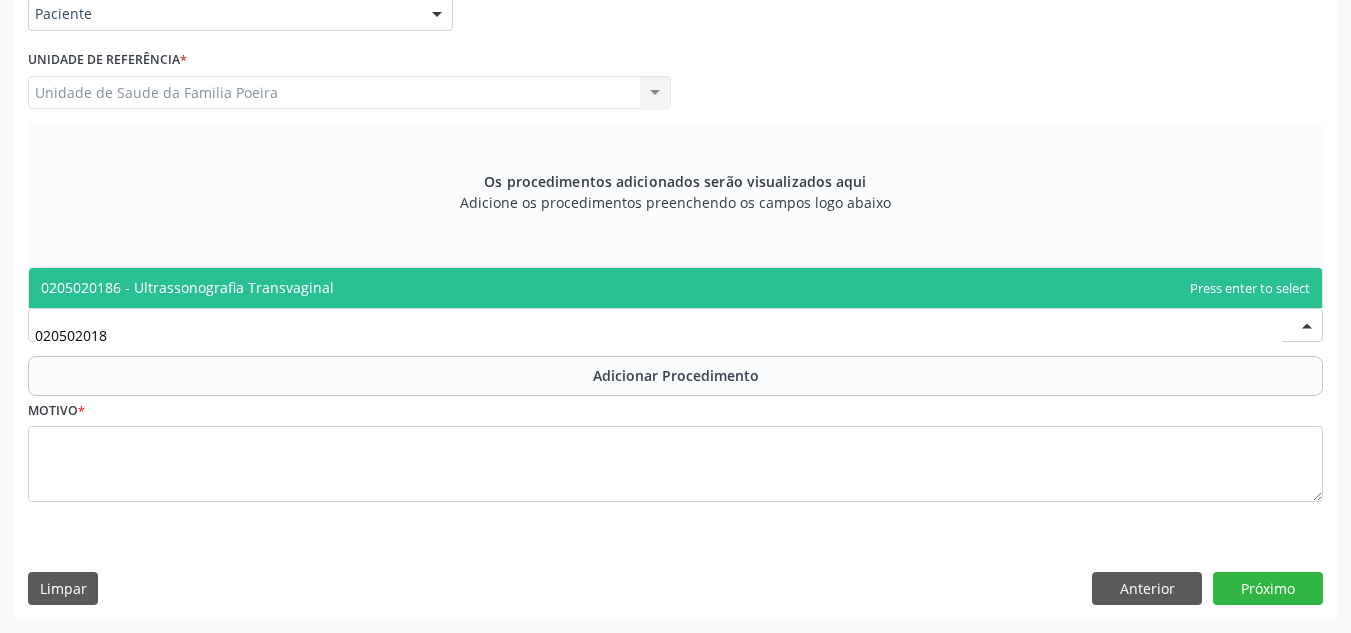type on "0205020186" 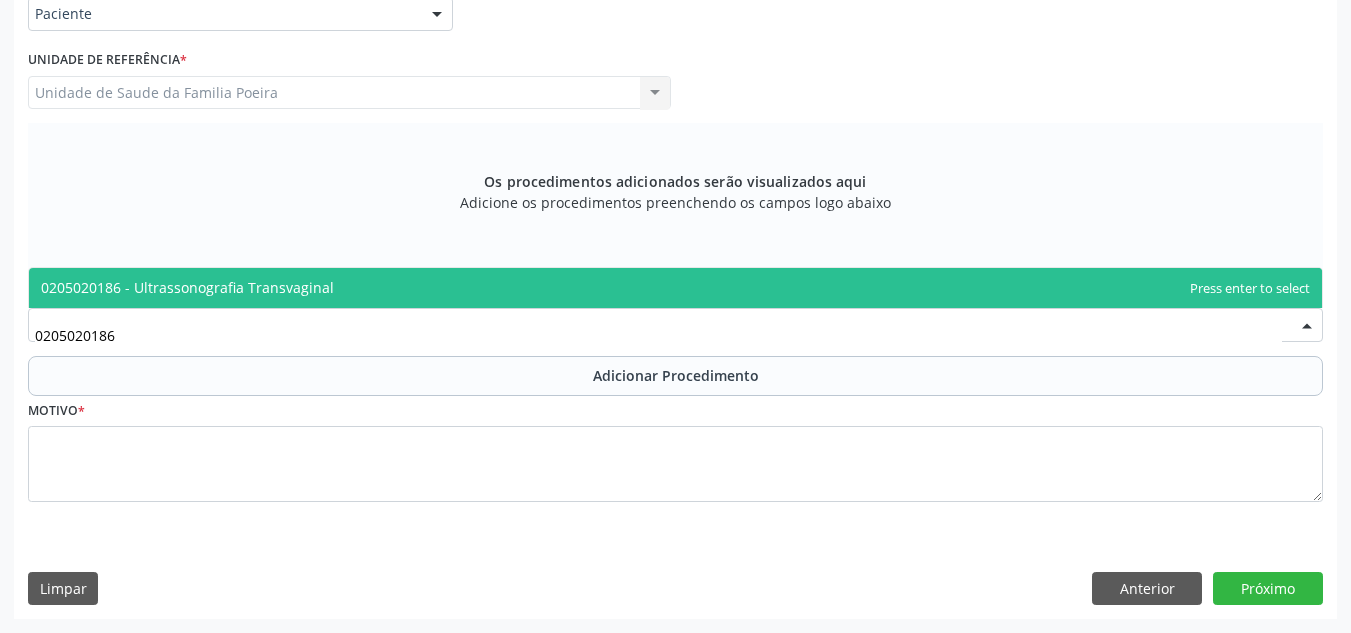 click on "0205020186 - Ultrassonografia Transvaginal" at bounding box center (675, 288) 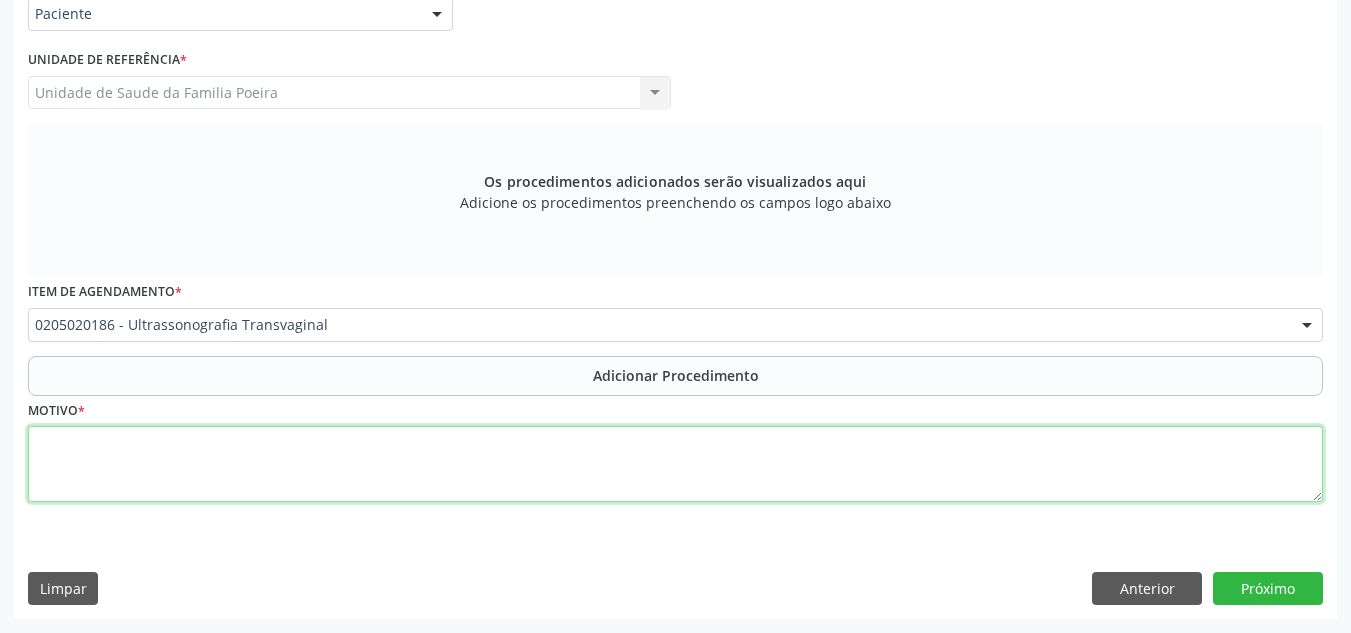 click at bounding box center (675, 464) 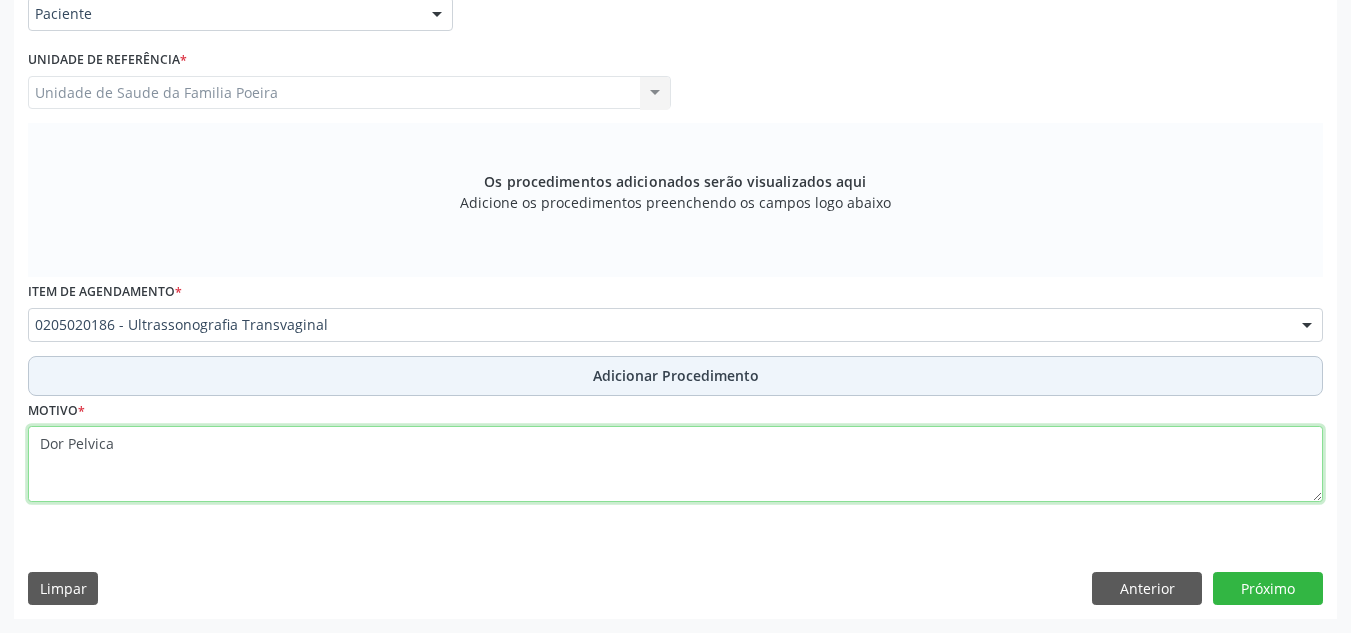 type on "Dor Pelvica" 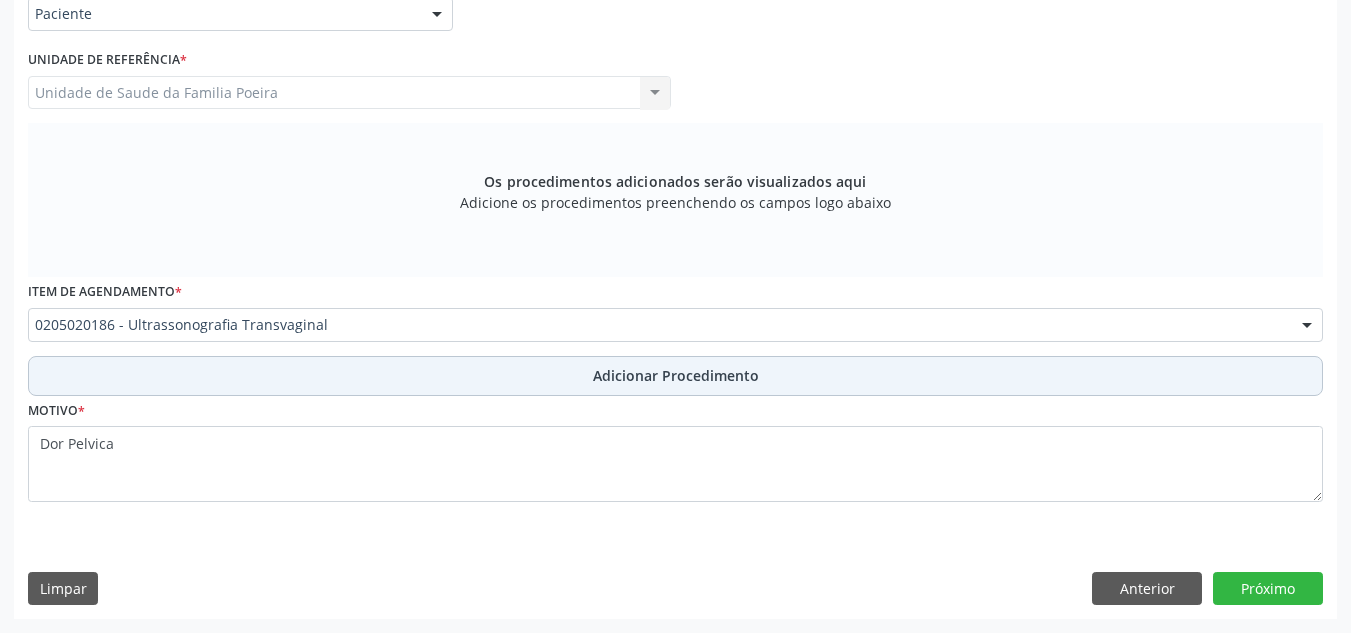 click on "Adicionar Procedimento" at bounding box center [675, 376] 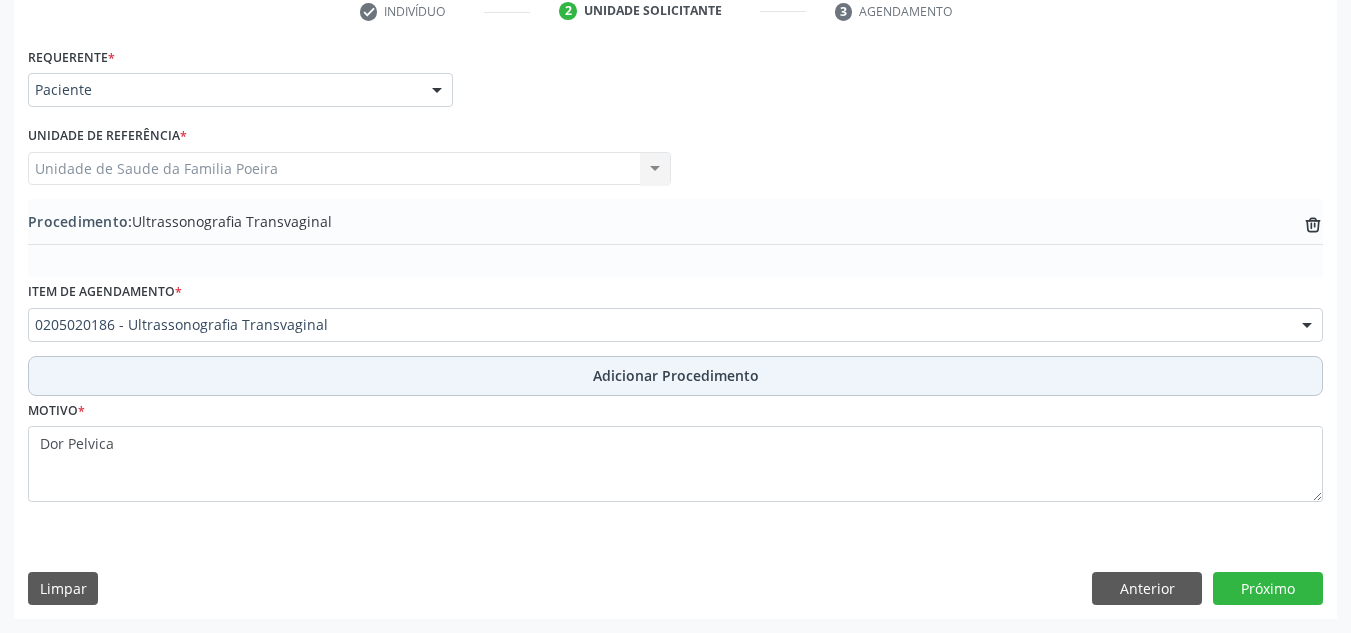 scroll, scrollTop: 420, scrollLeft: 0, axis: vertical 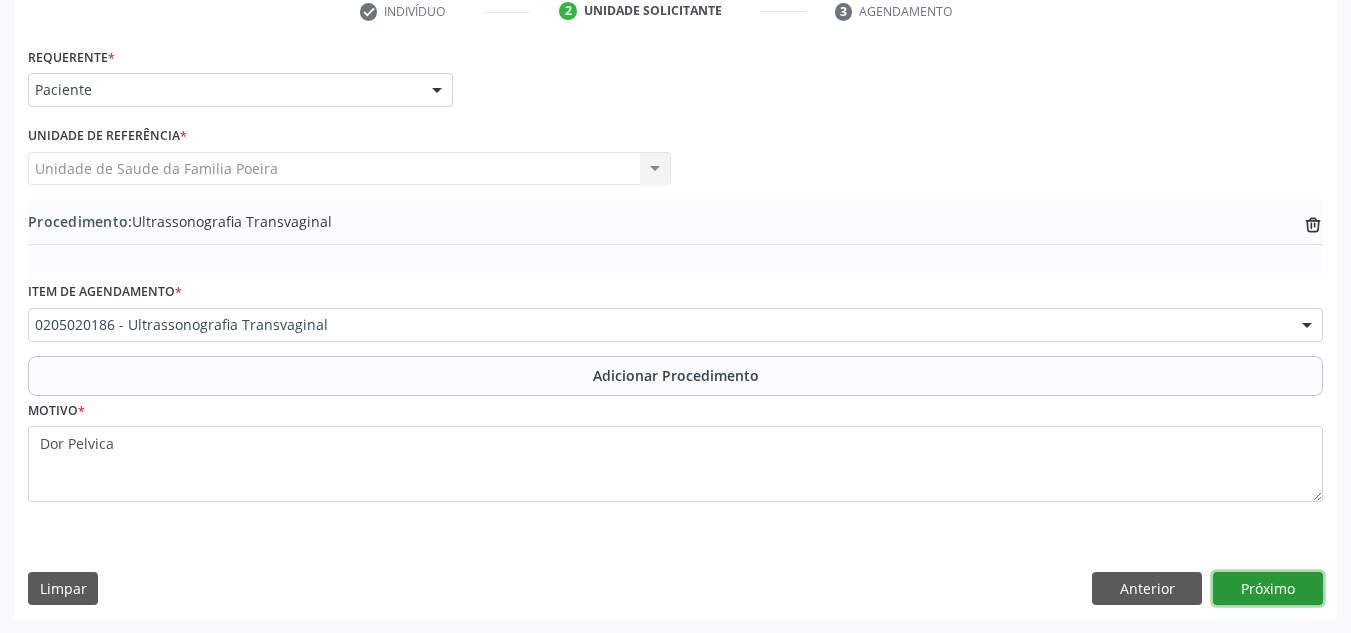 click on "Próximo" at bounding box center (1268, 589) 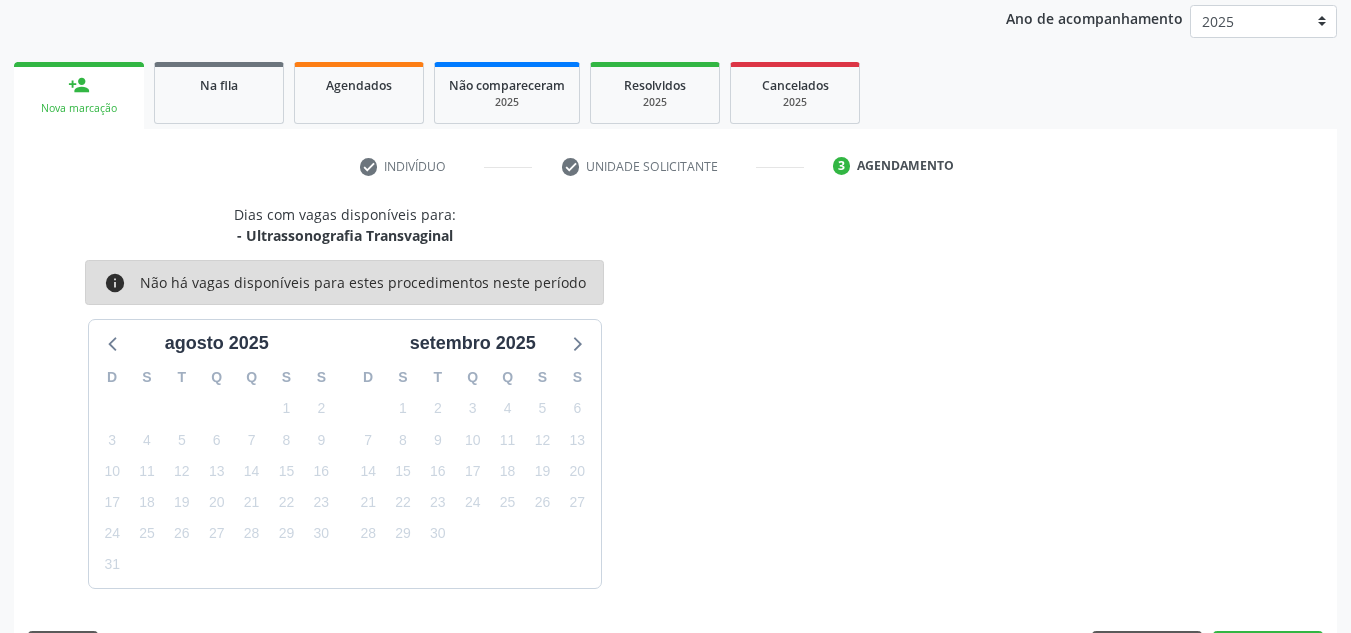scroll, scrollTop: 324, scrollLeft: 0, axis: vertical 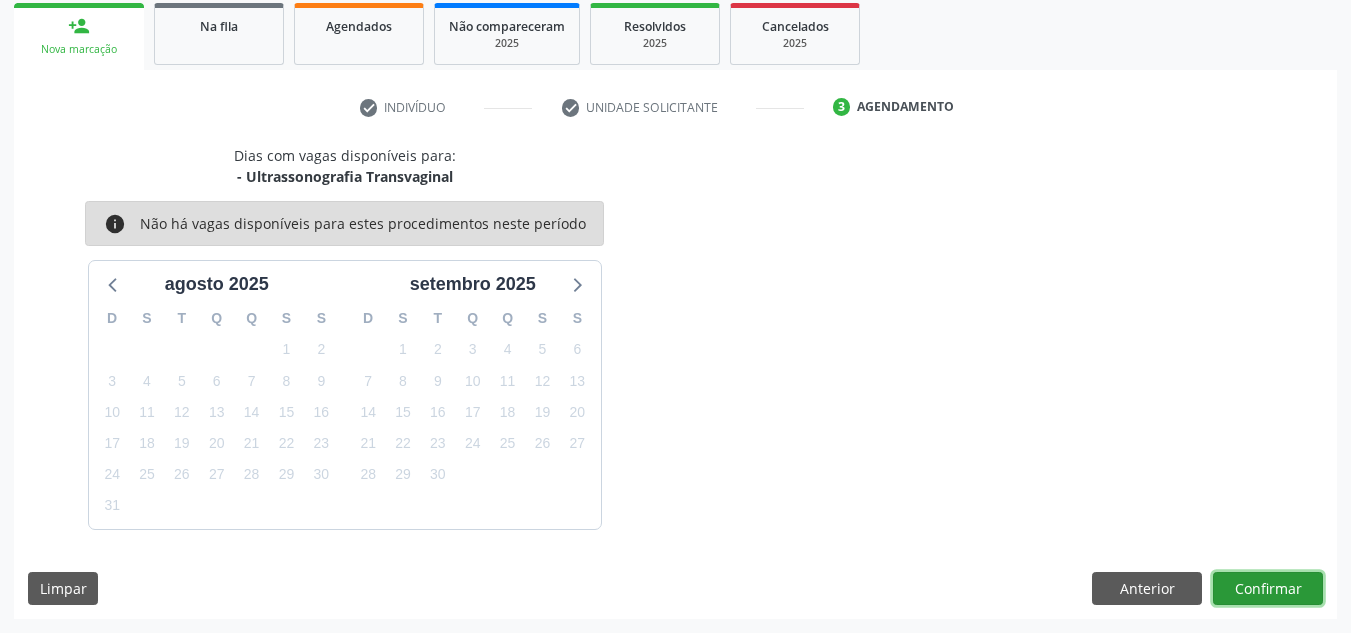 click on "Confirmar" at bounding box center (1268, 589) 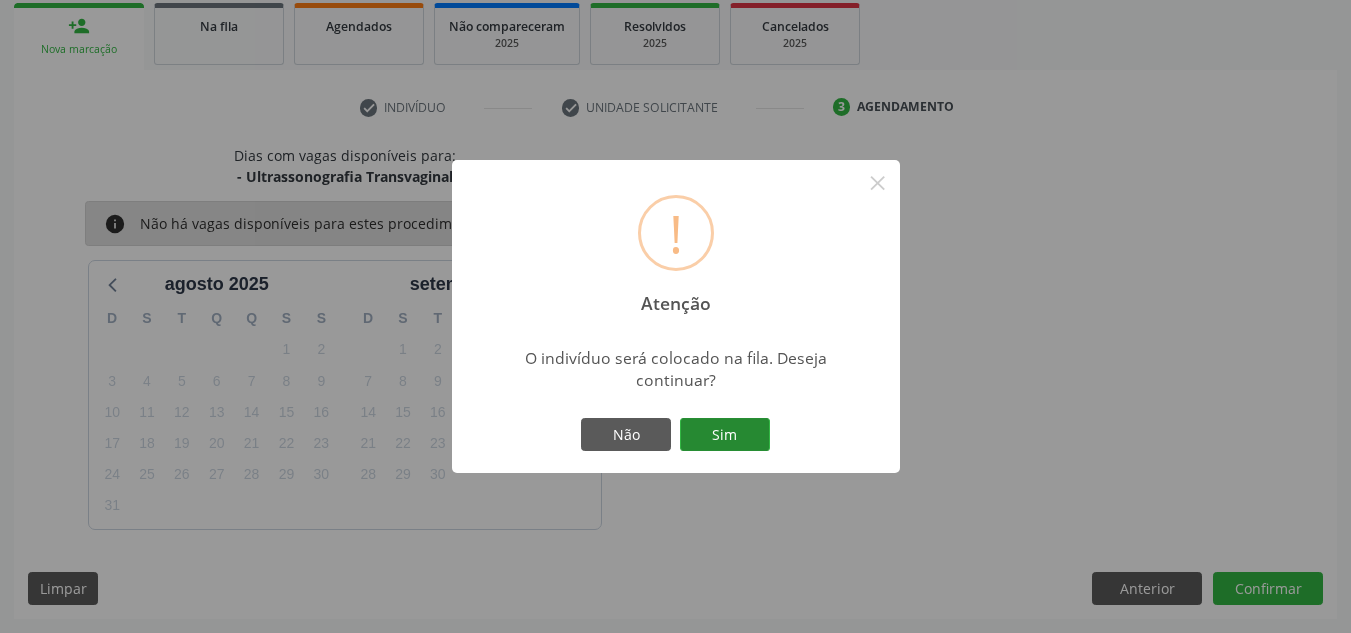click on "Sim" at bounding box center (725, 435) 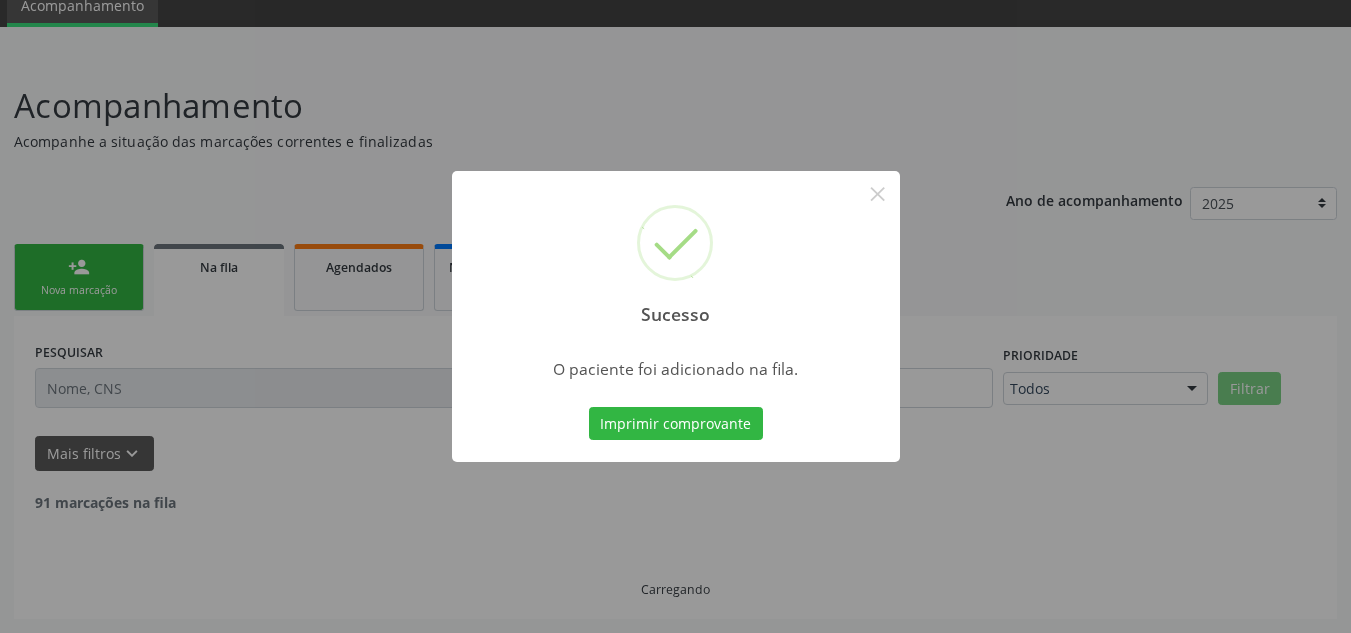 scroll, scrollTop: 62, scrollLeft: 0, axis: vertical 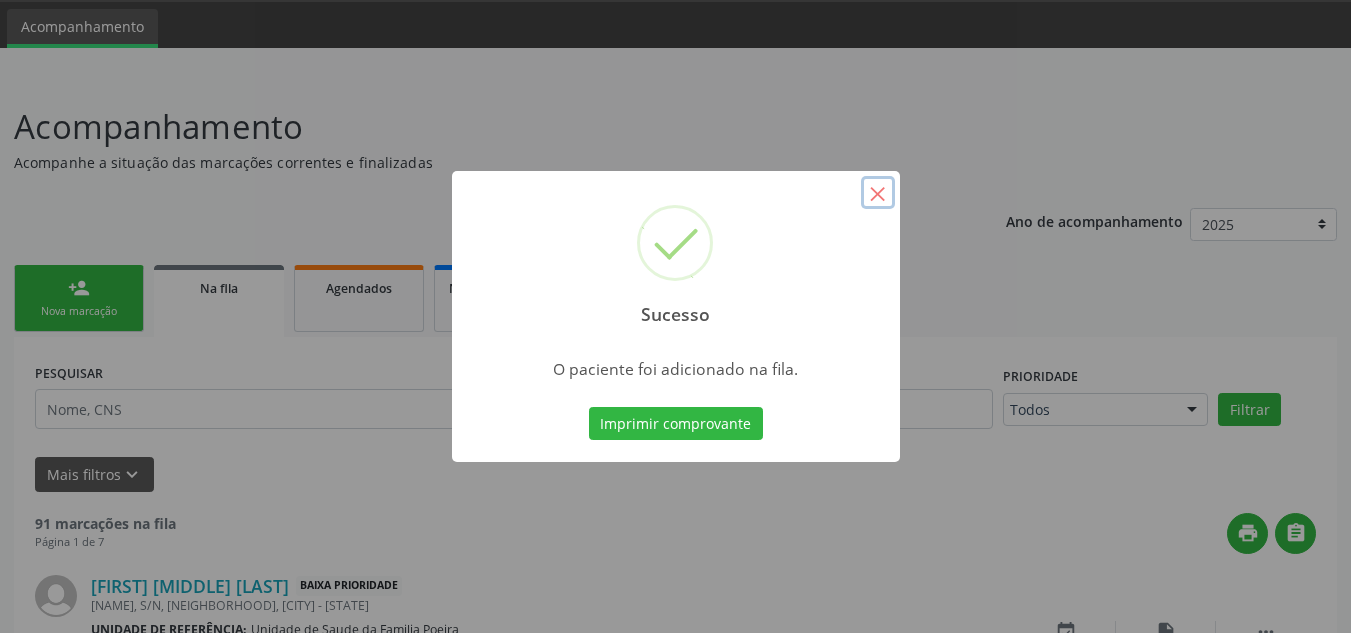 click on "×" at bounding box center (878, 193) 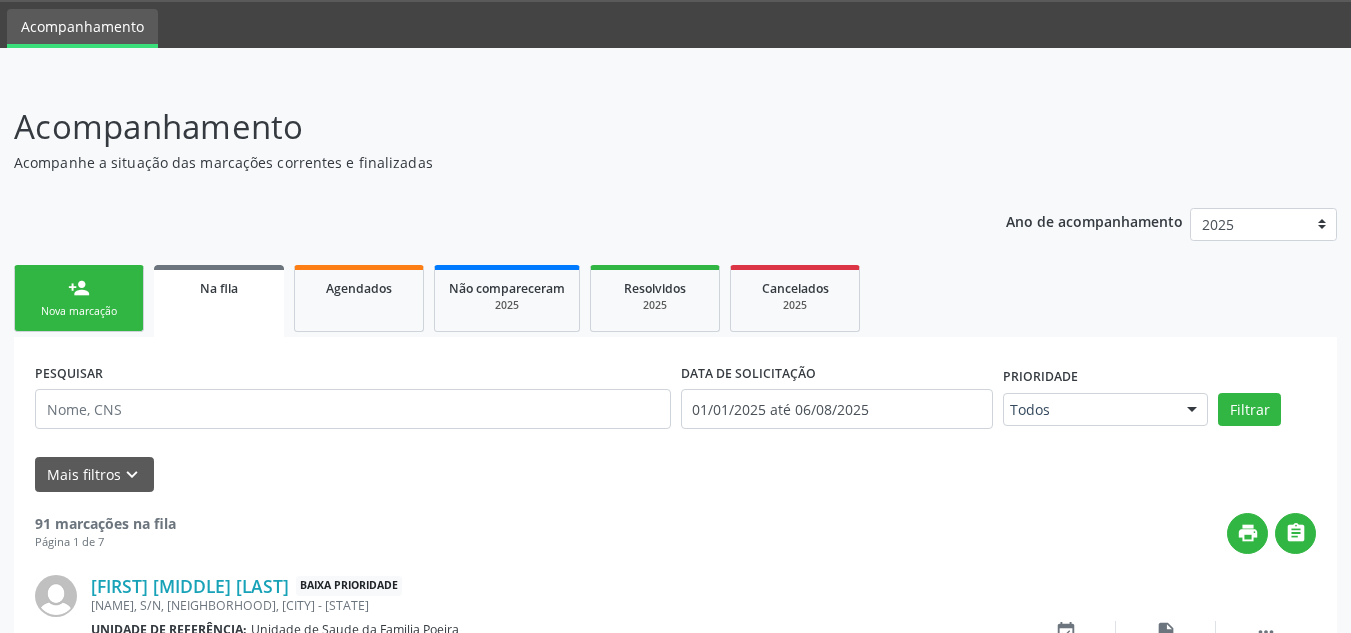 click on "person_add
Nova marcação" at bounding box center [79, 298] 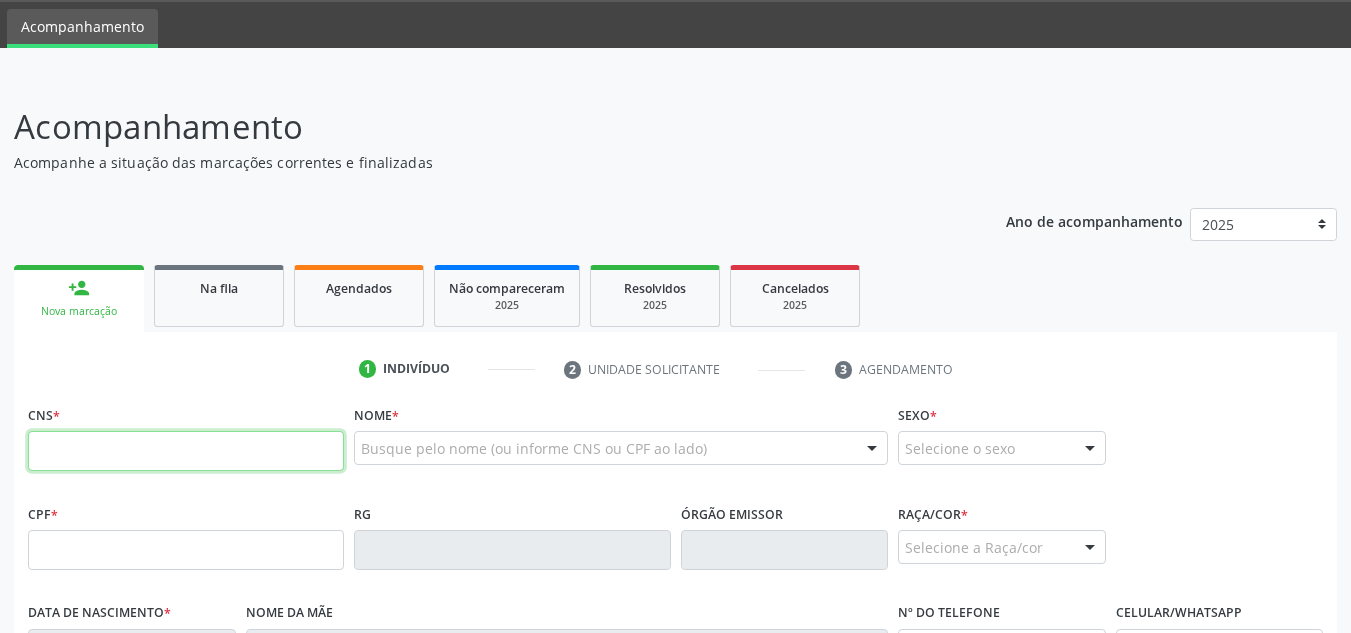 paste on "[CARD_NUMBER]" 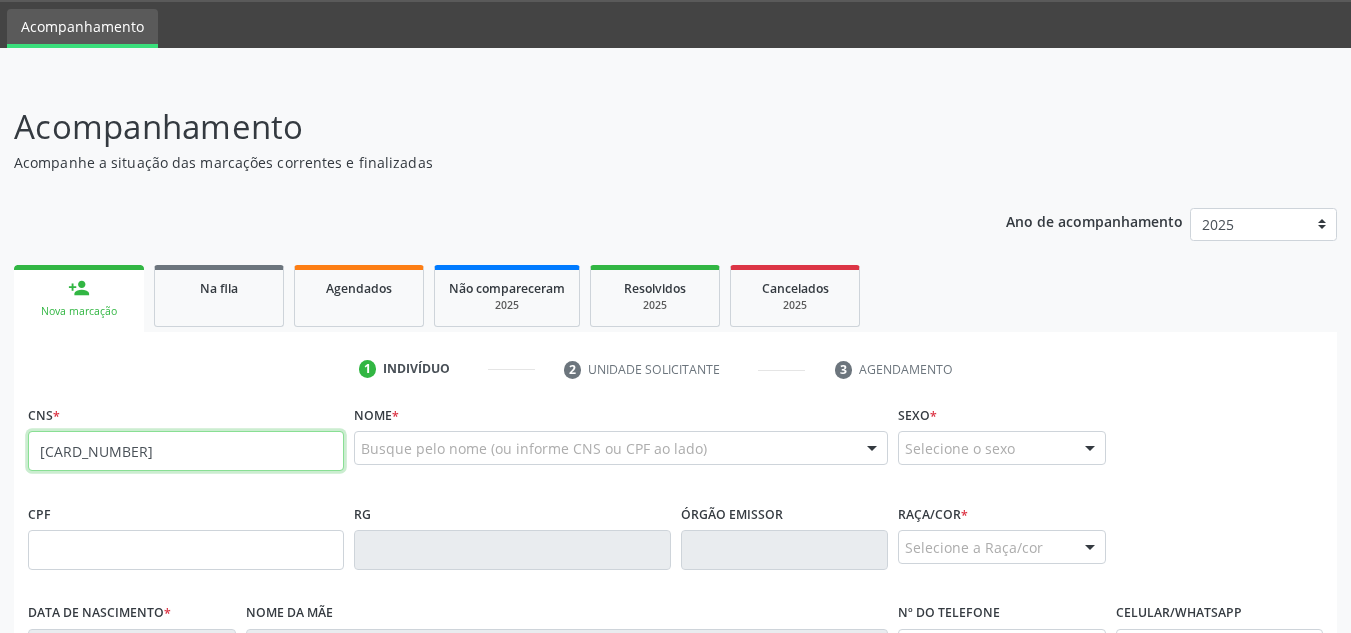 type on "[CARD_NUMBER]" 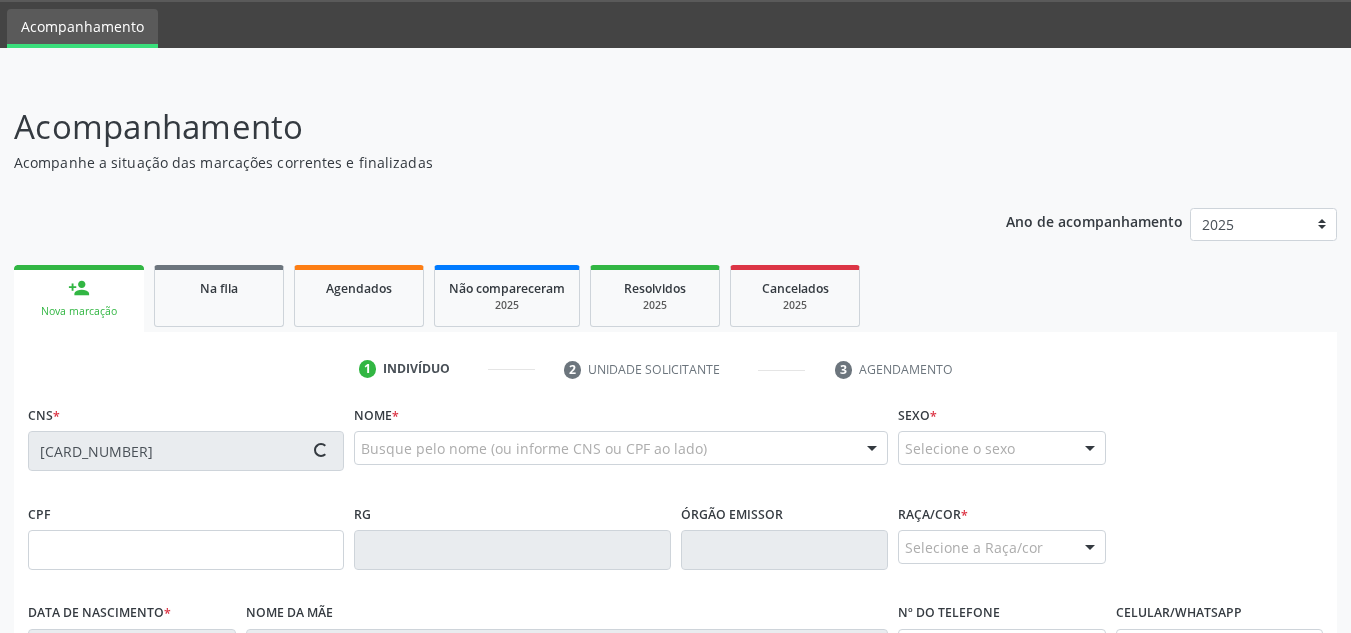 type on "[CPF]" 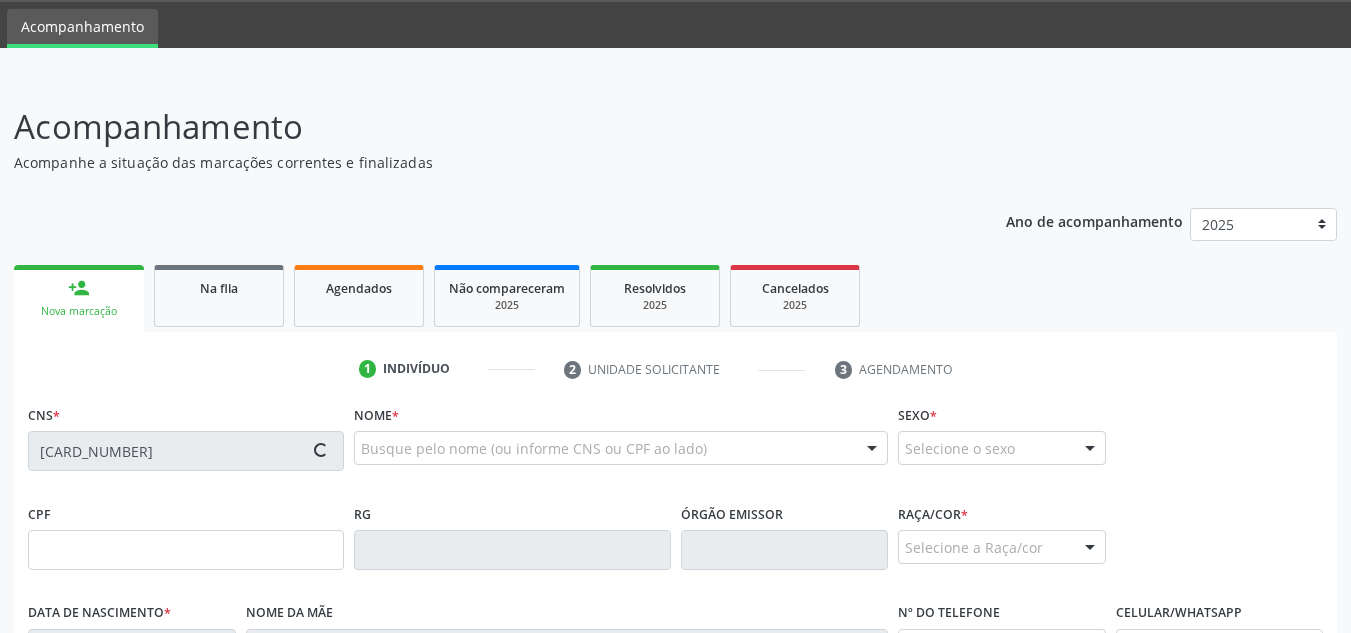 type on "[DATE]" 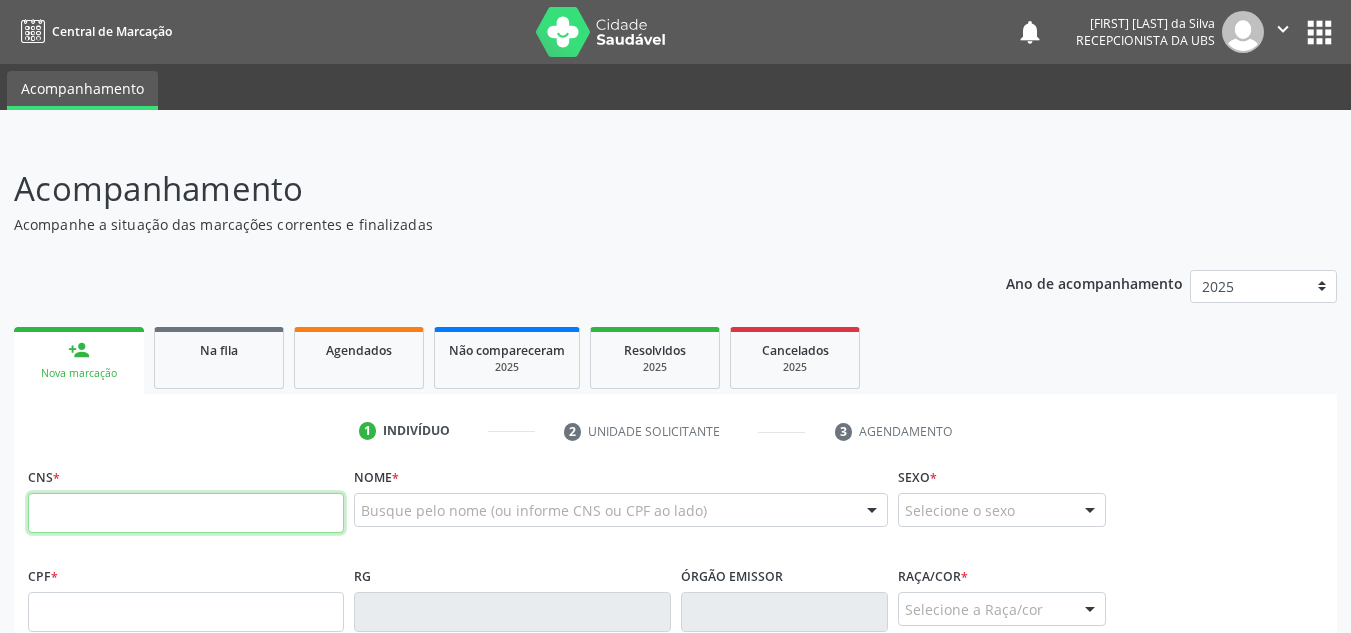 scroll, scrollTop: 62, scrollLeft: 0, axis: vertical 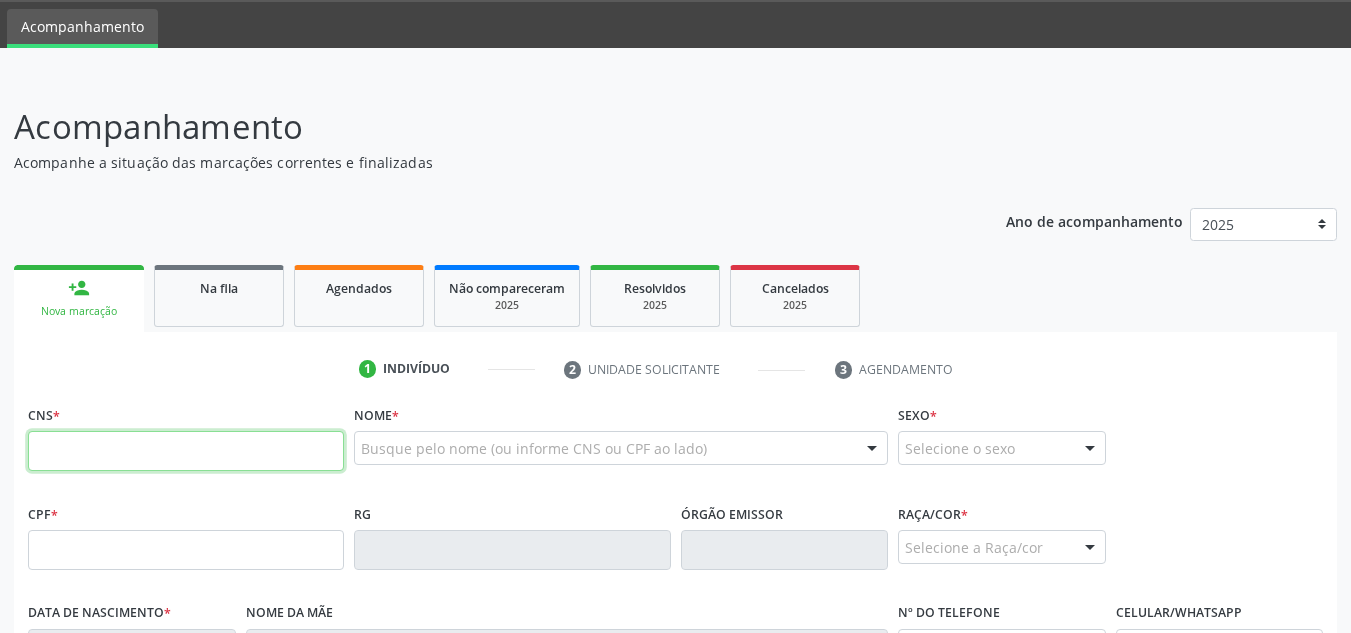 paste on "705 0002 7292 4453" 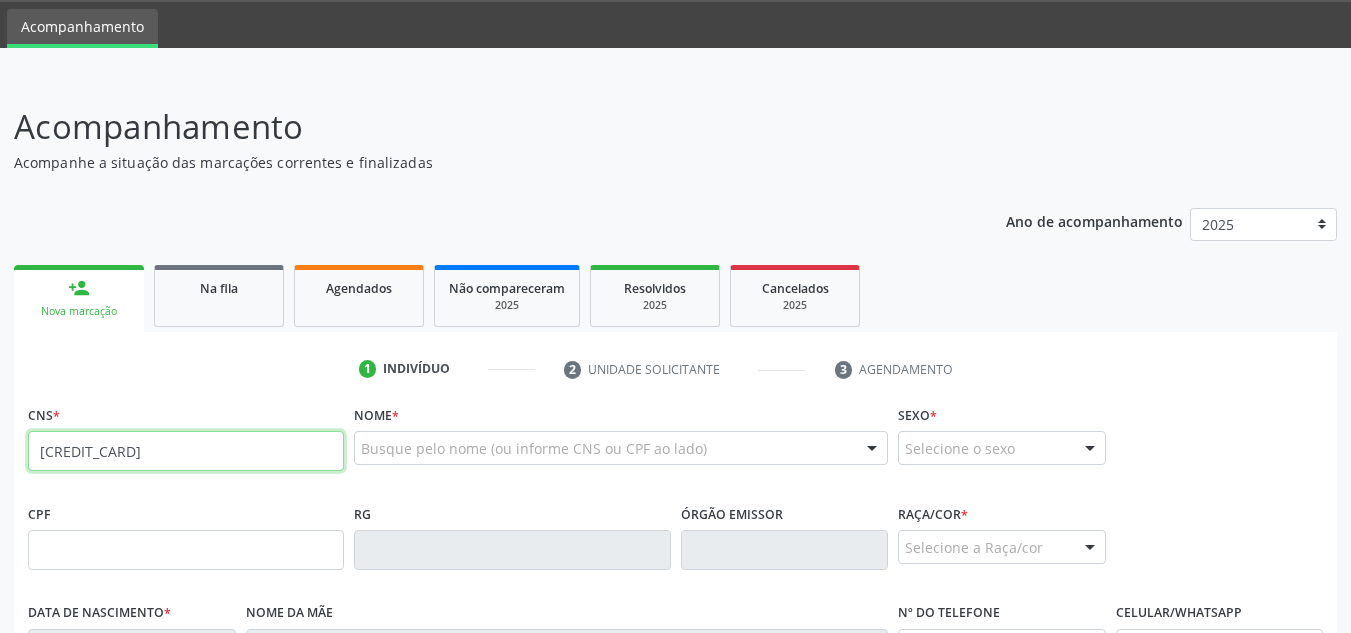 type on "705 0002 7292 4453" 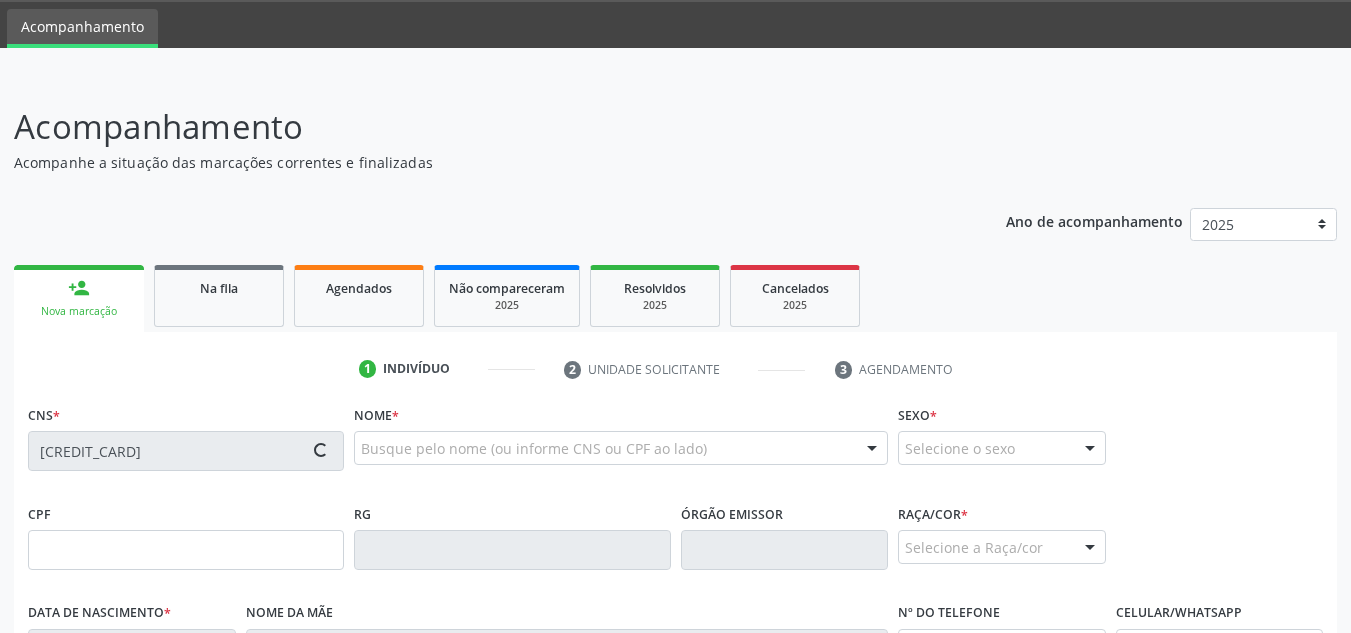 type on "725.437.014-00" 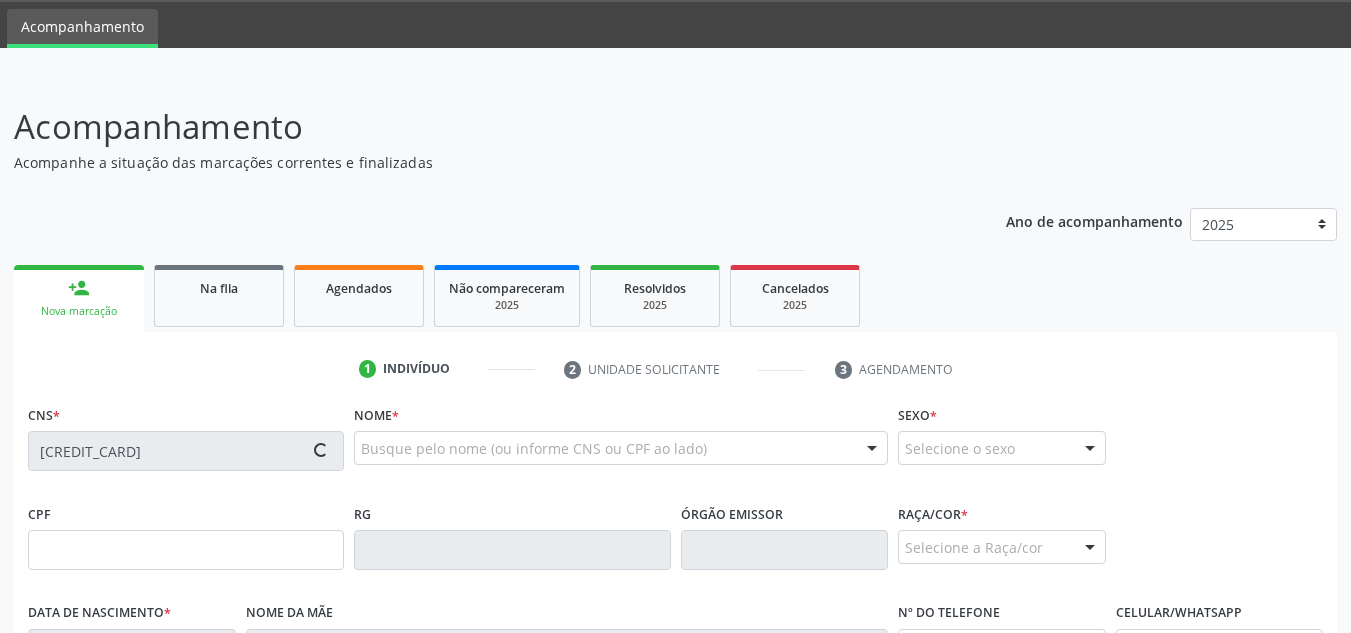 type on "02/11/1969" 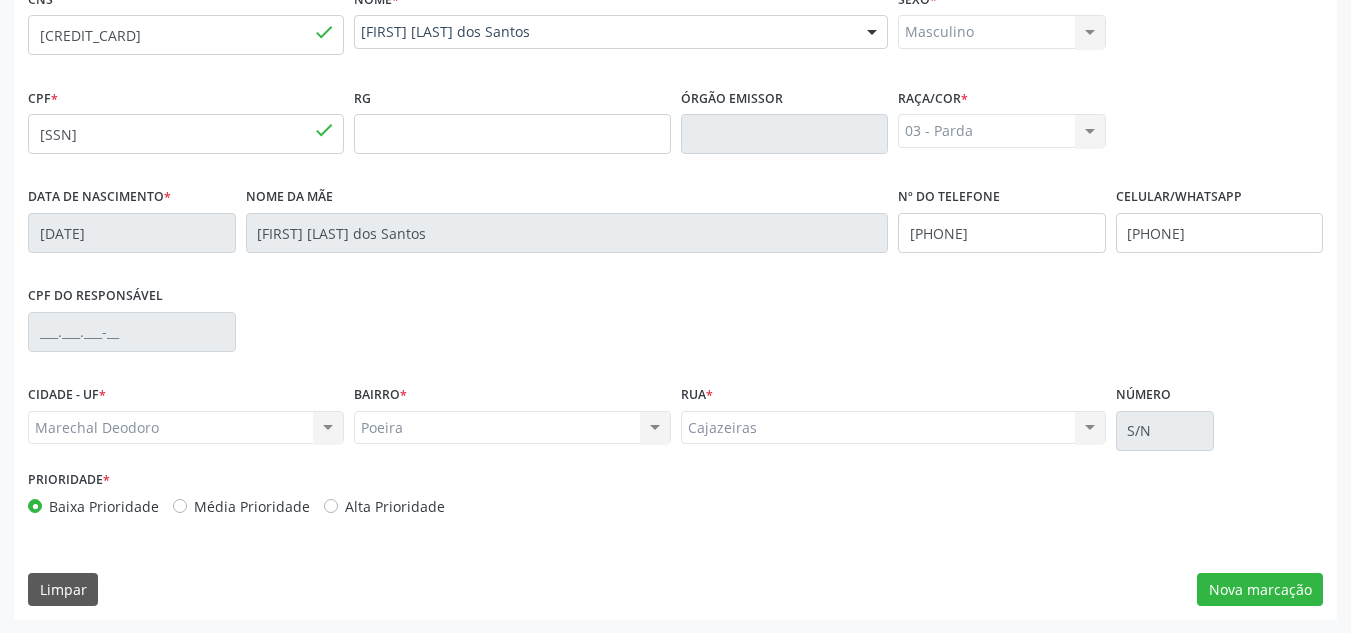 scroll, scrollTop: 479, scrollLeft: 0, axis: vertical 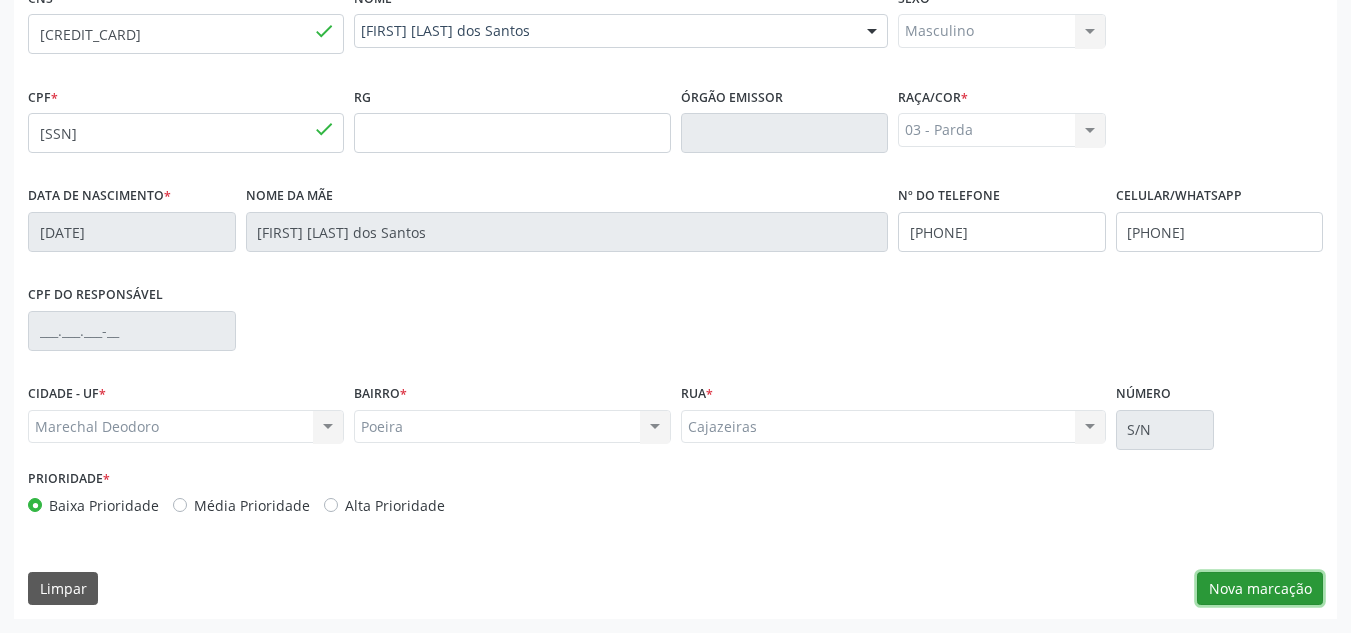 click on "Nova marcação" at bounding box center [1260, 589] 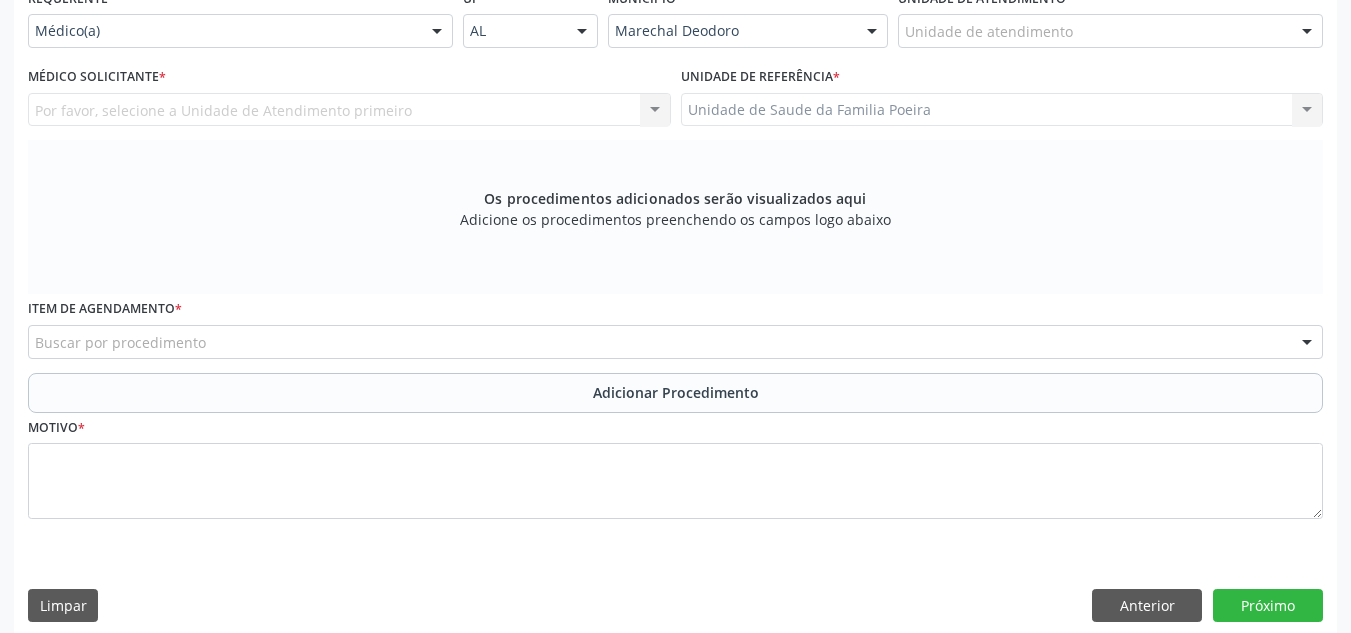 scroll, scrollTop: 379, scrollLeft: 0, axis: vertical 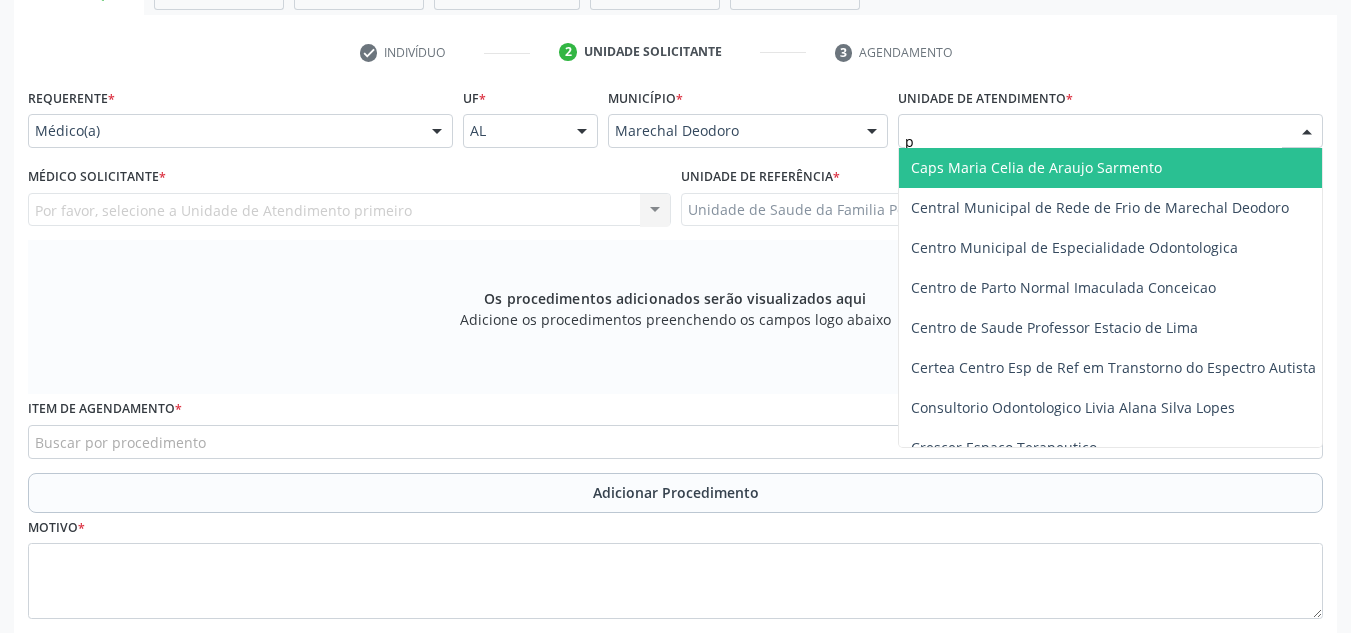type on "po" 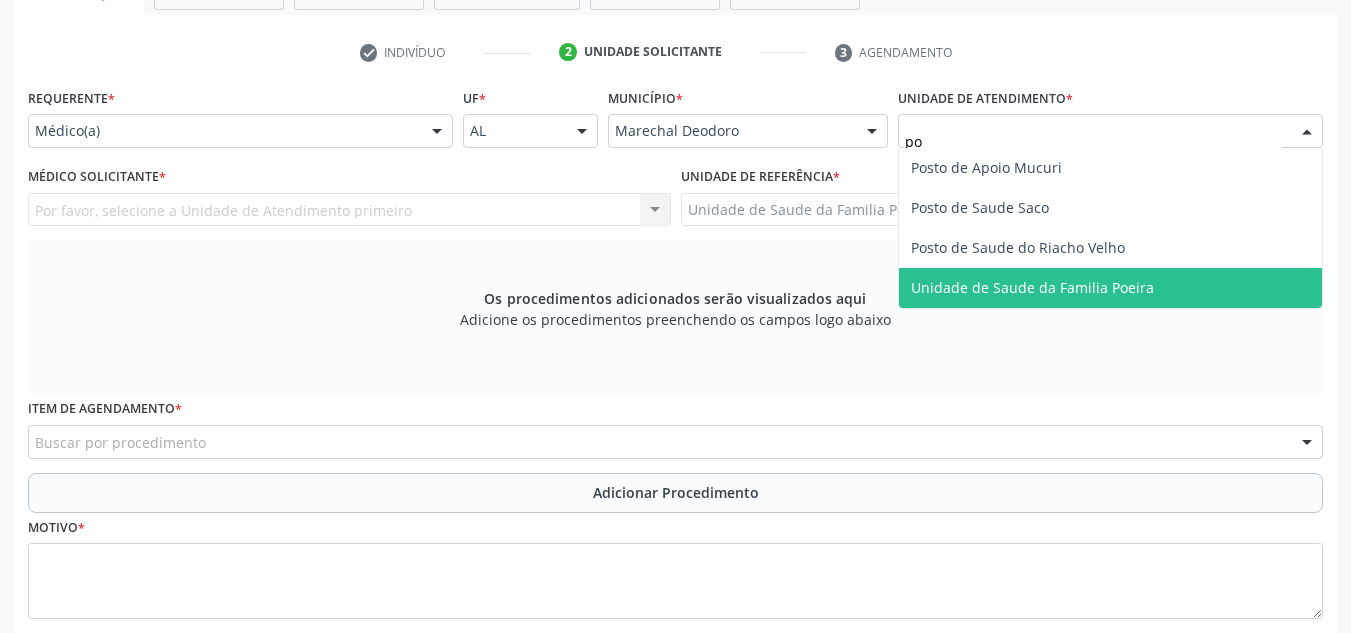 click on "Unidade de Saude da Familia Poeira" at bounding box center (1032, 287) 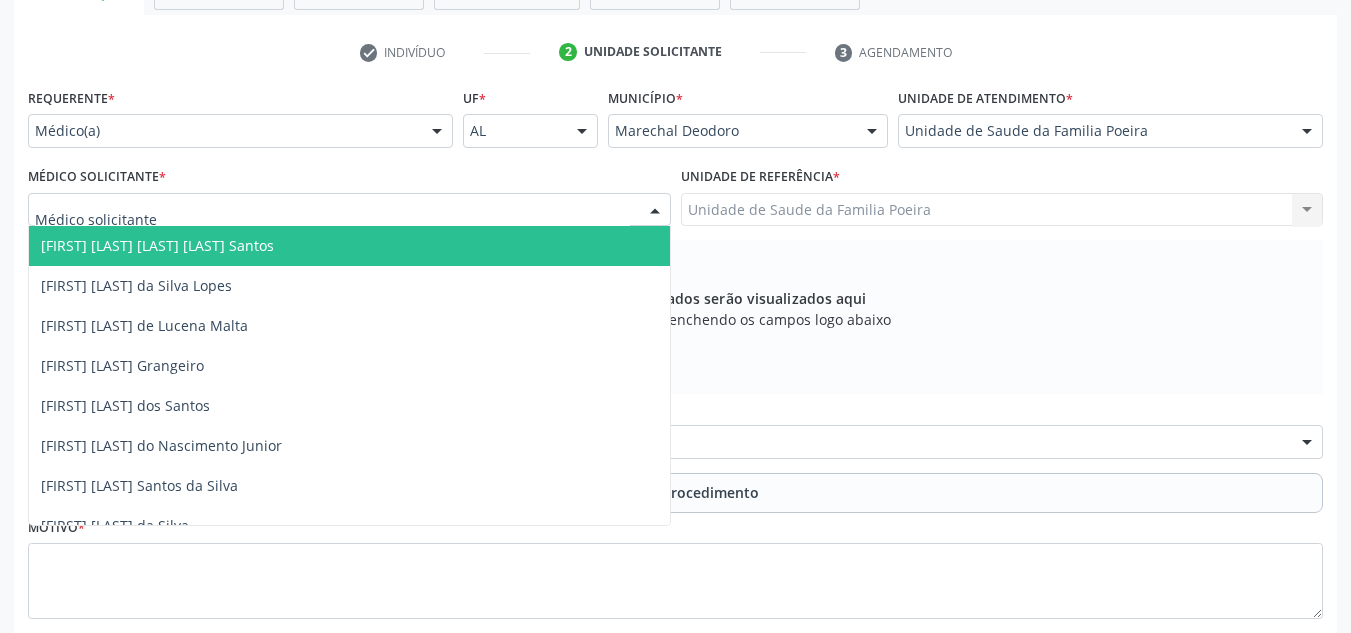 click at bounding box center (349, 210) 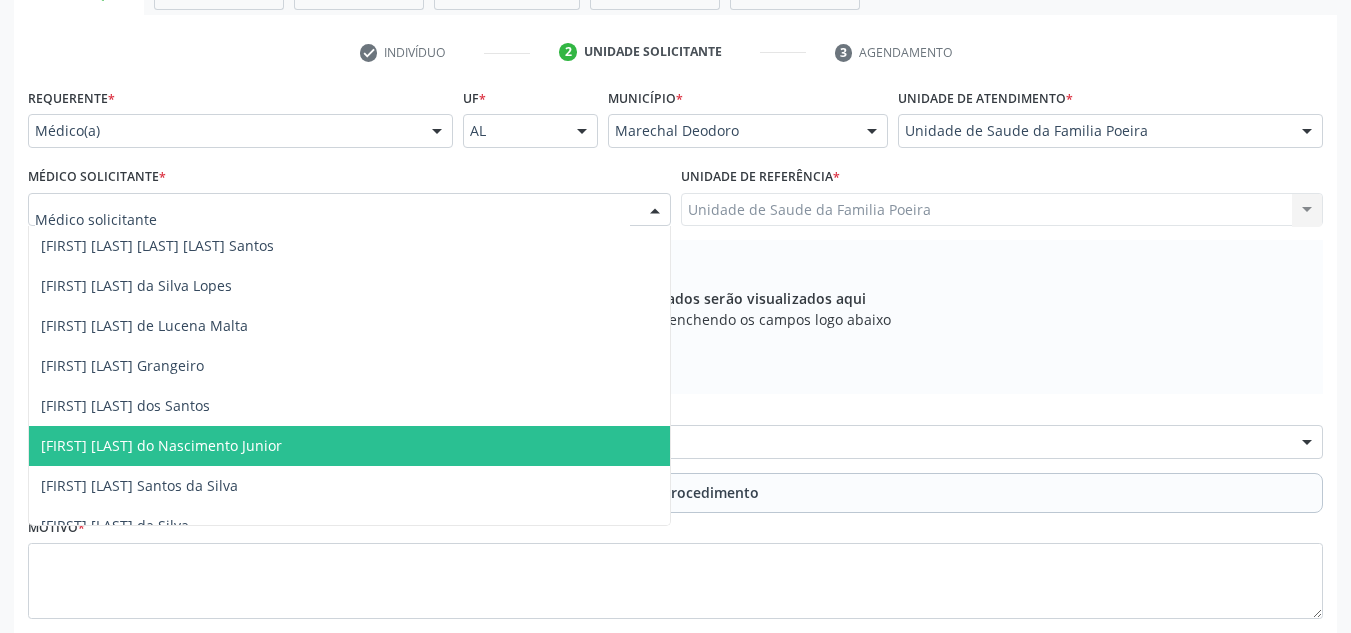 click on "[FIRST] [MIDDLE] [LAST] [SUFFIX]" at bounding box center (349, 446) 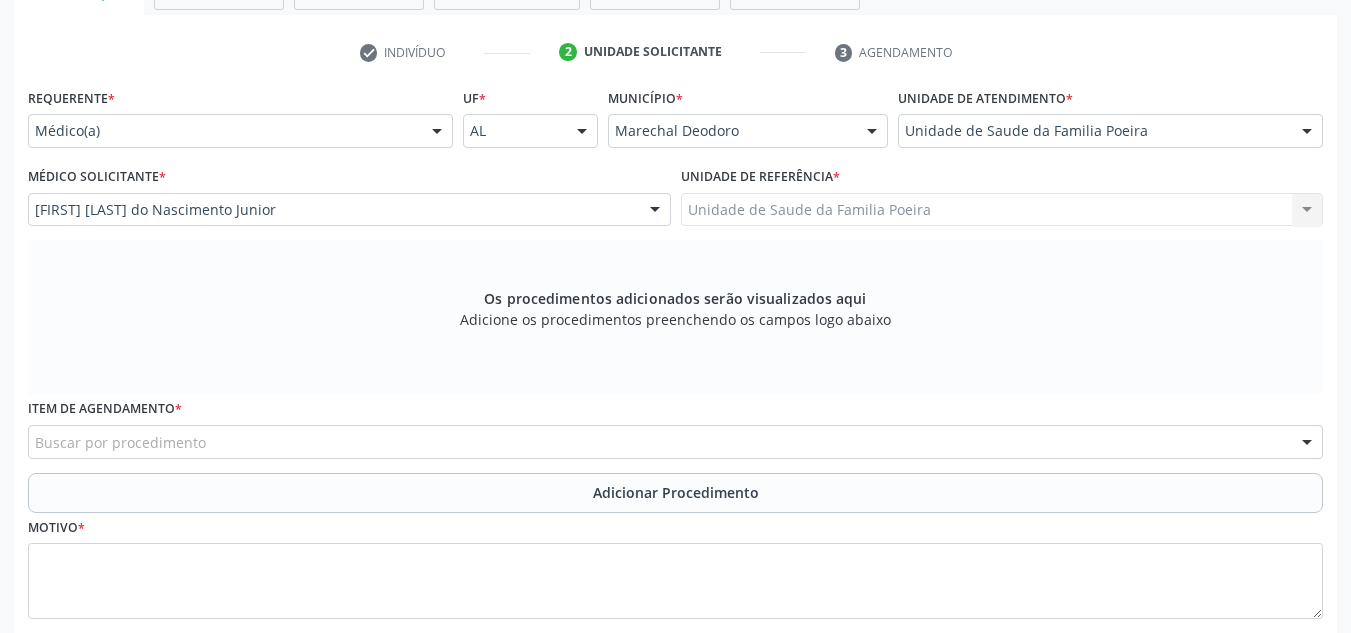 click on "Buscar por procedimento" at bounding box center [675, 442] 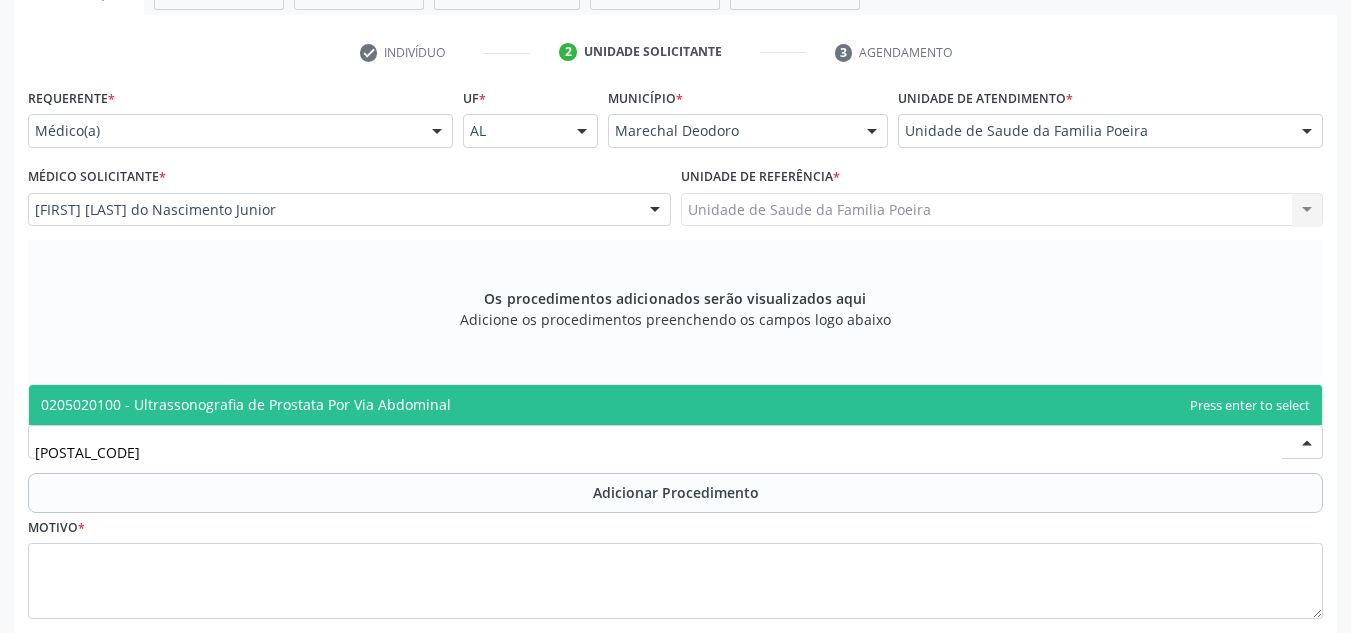 click on "0205020100 - Ultrassonografia de Prostata Por Via Abdominal" at bounding box center (246, 404) 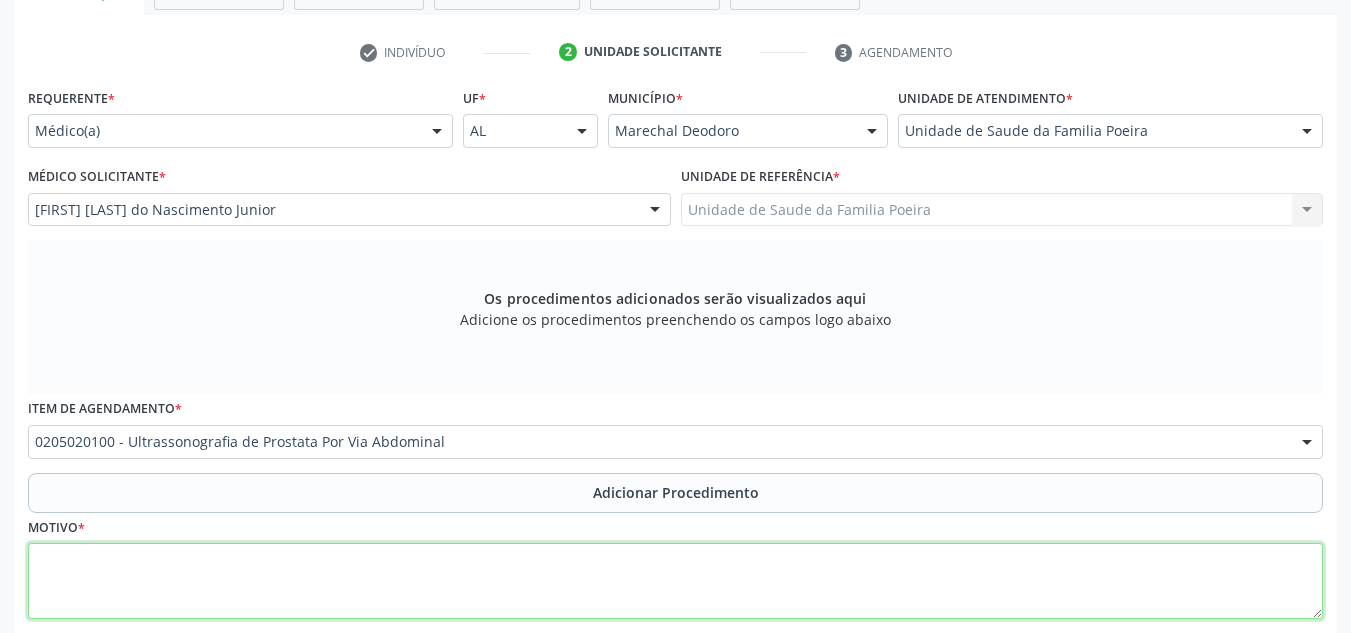 click at bounding box center (675, 581) 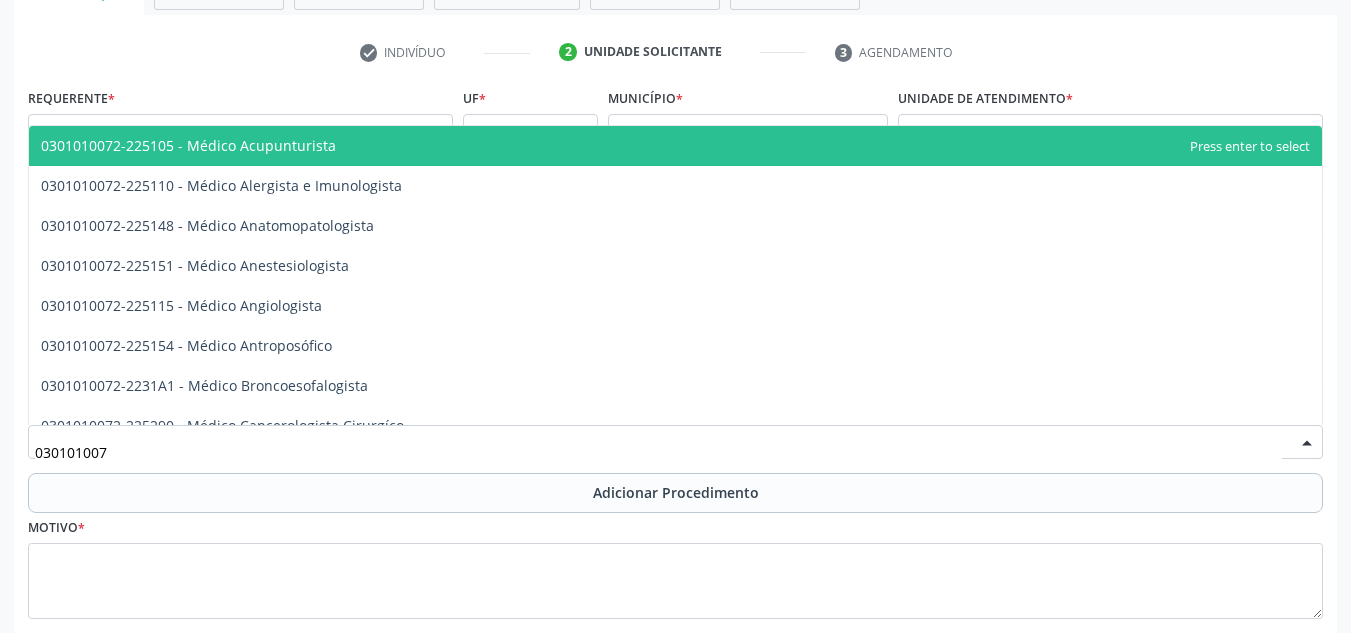 type on "0301010072" 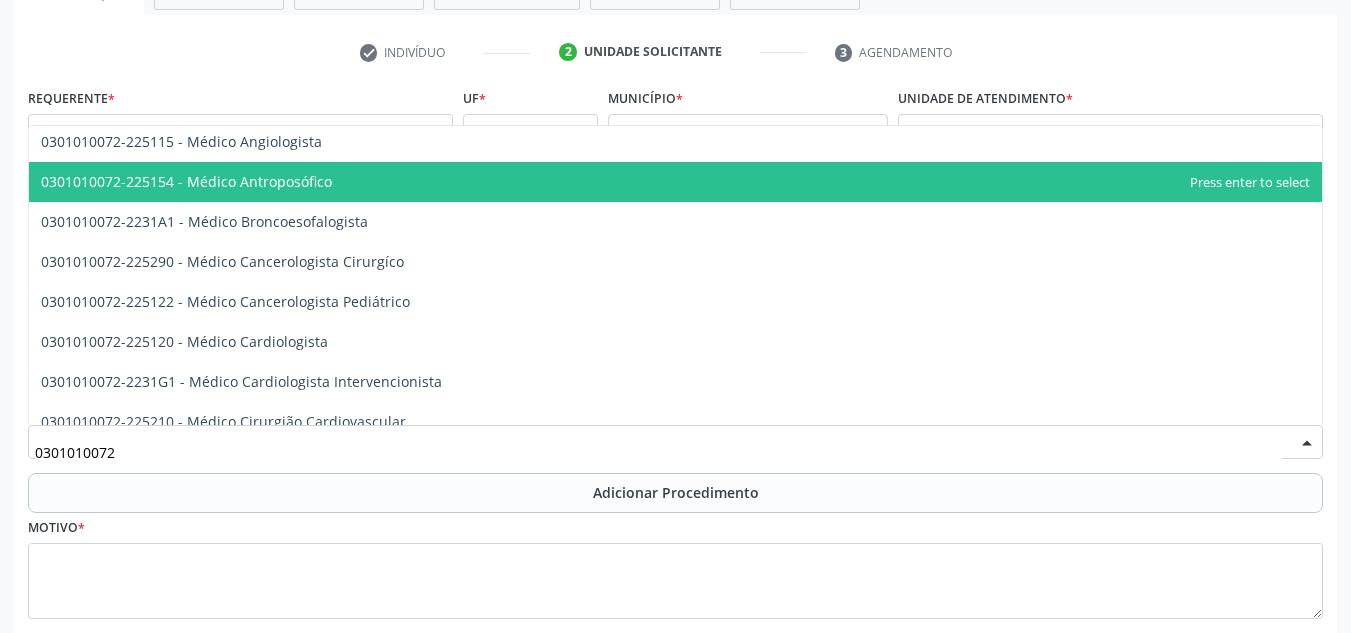 scroll, scrollTop: 200, scrollLeft: 0, axis: vertical 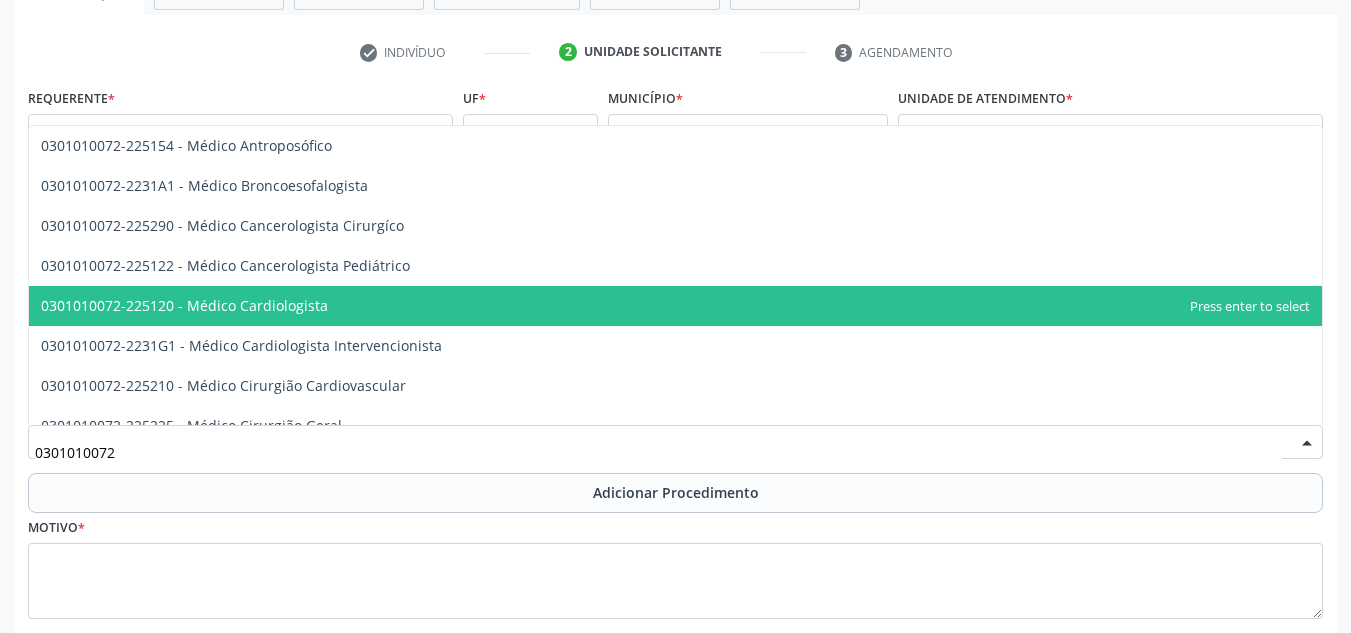 click on "0301010072-225120 - Médico Cardiologista" at bounding box center [675, 306] 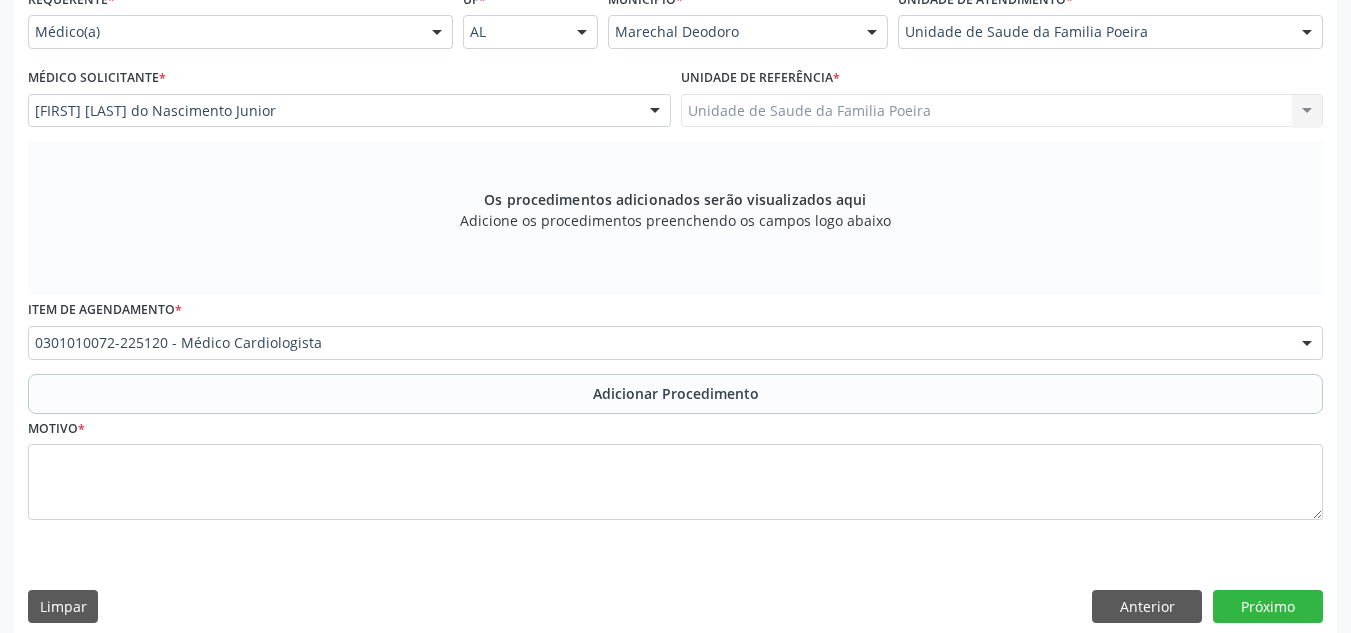 scroll, scrollTop: 496, scrollLeft: 0, axis: vertical 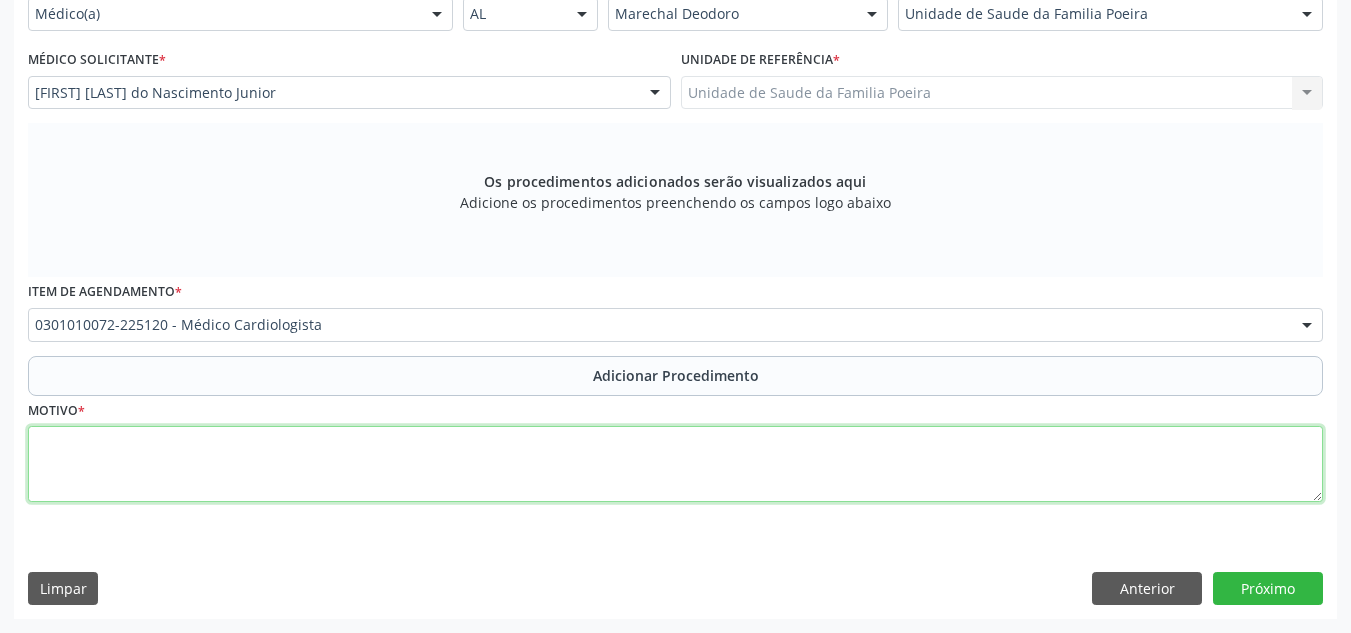 click at bounding box center [675, 464] 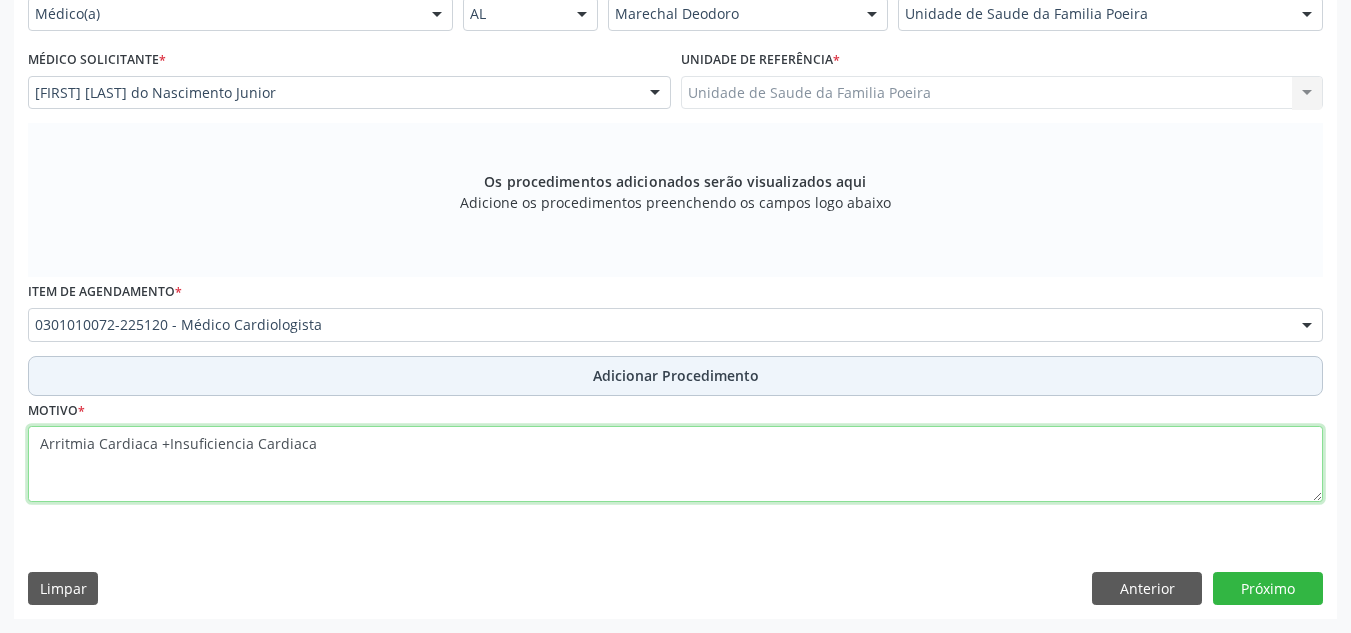 type on "Arritmia Cardiaca +Insuficiencia Cardiaca" 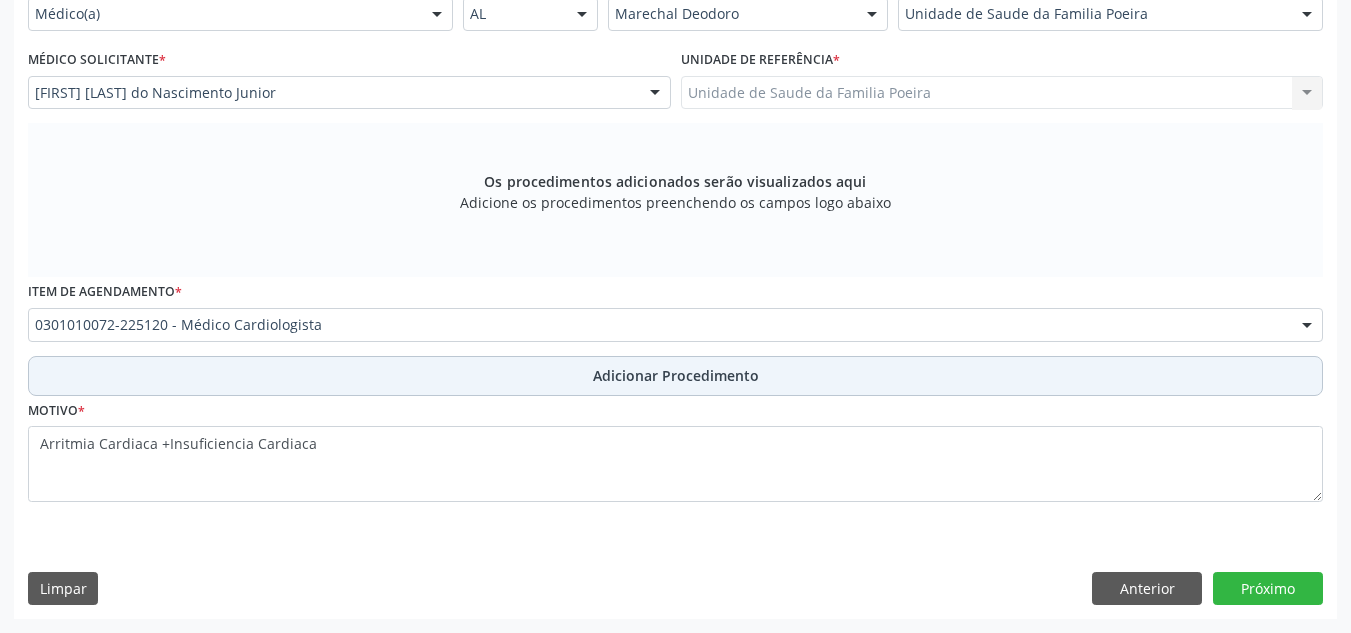click on "Adicionar Procedimento" at bounding box center [675, 376] 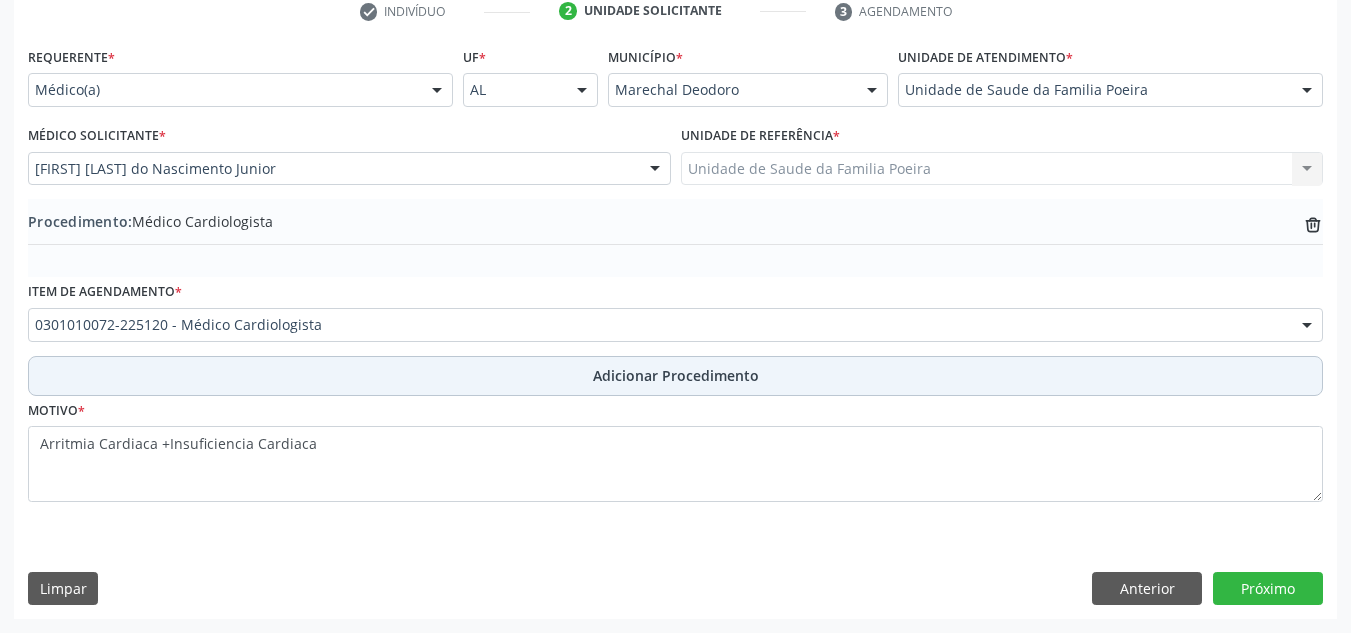 scroll, scrollTop: 420, scrollLeft: 0, axis: vertical 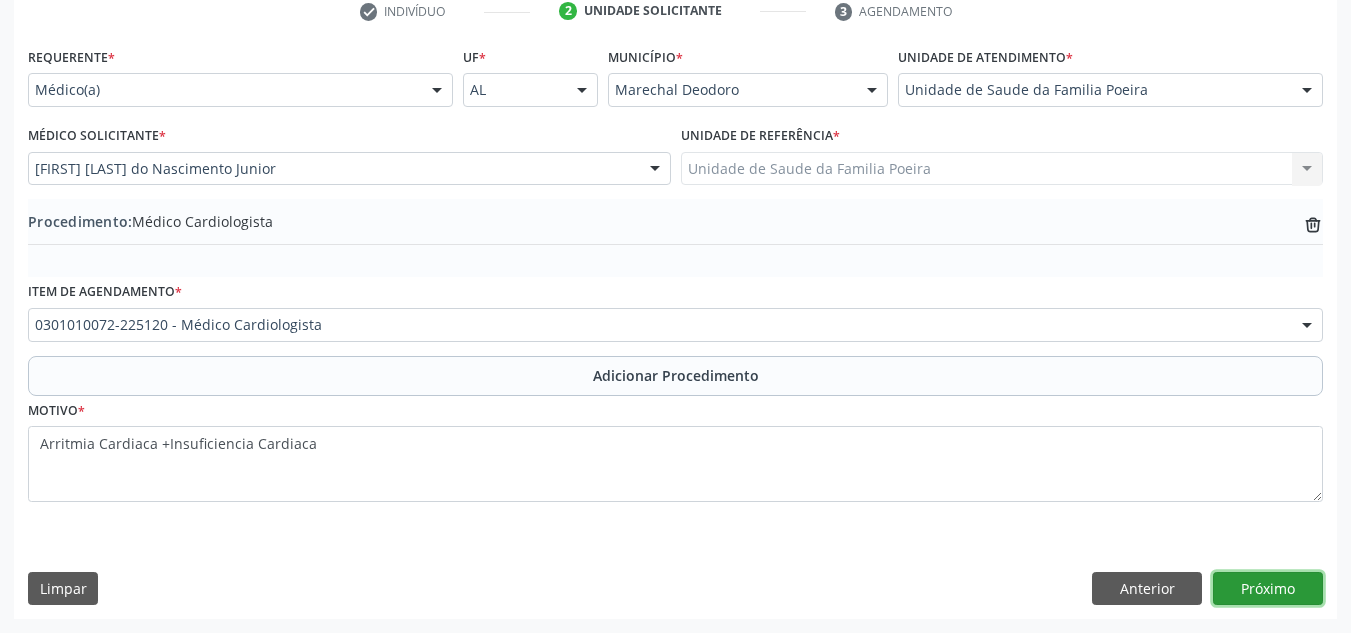 click on "Próximo" at bounding box center (1268, 589) 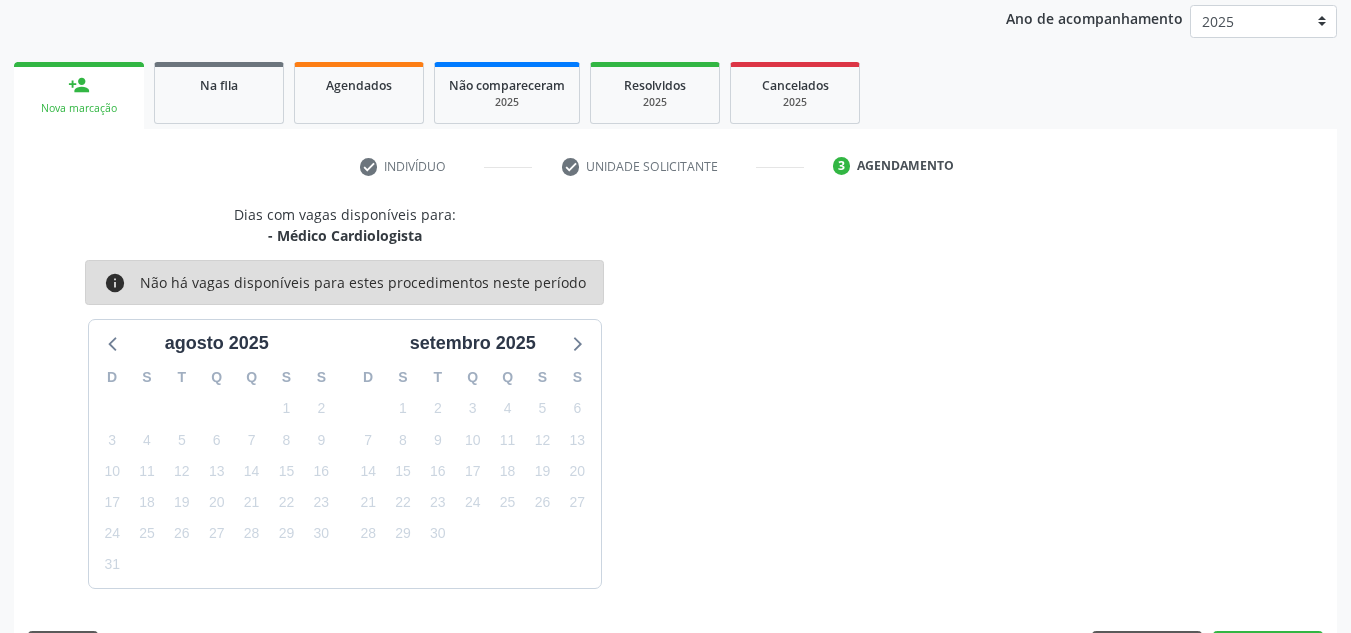 scroll, scrollTop: 324, scrollLeft: 0, axis: vertical 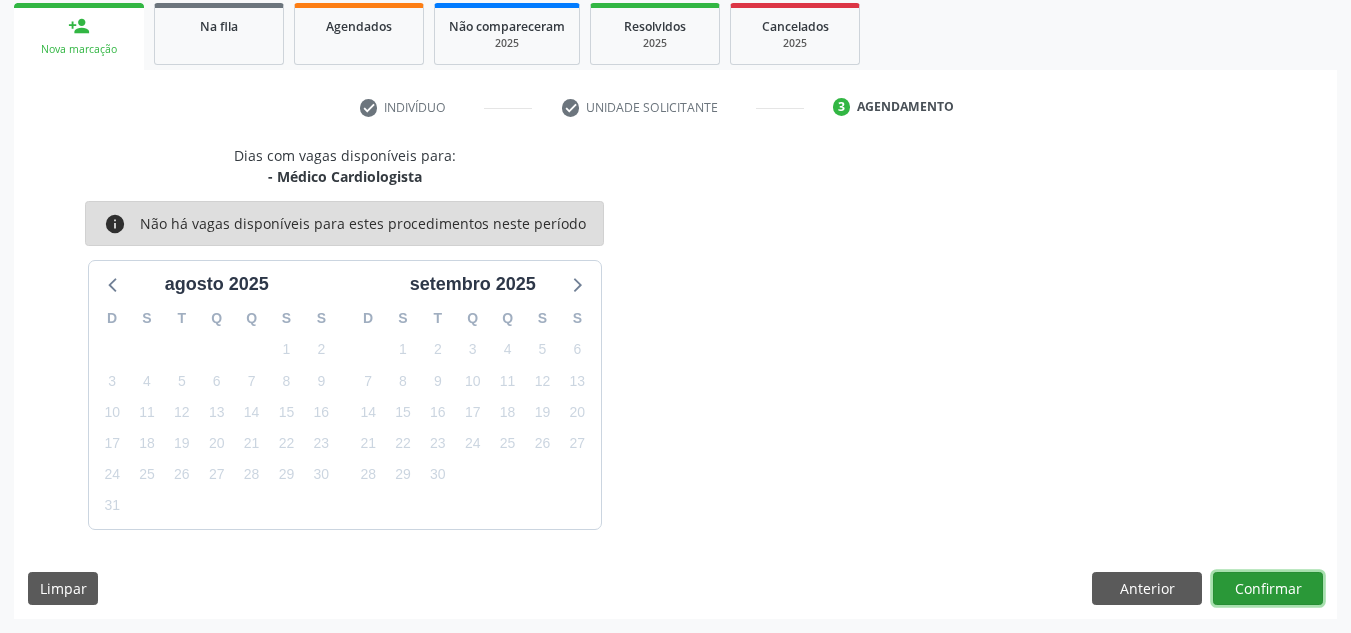 click on "Confirmar" at bounding box center [1268, 589] 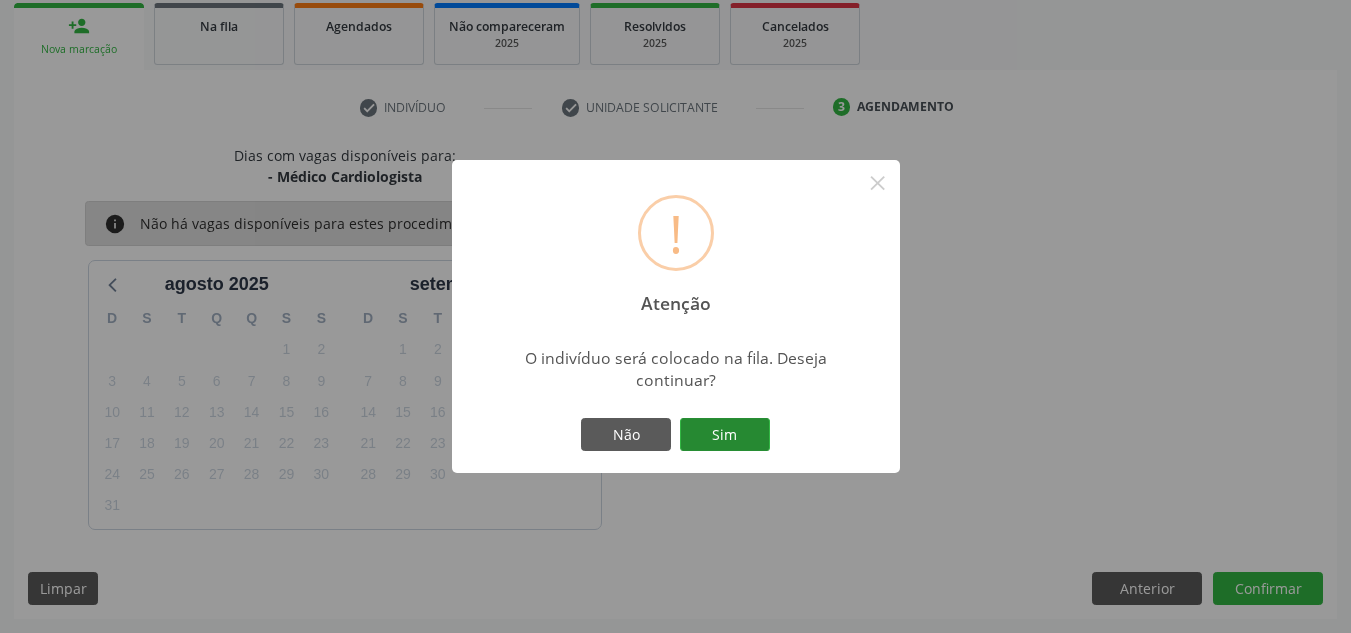 click on "Sim" at bounding box center (725, 435) 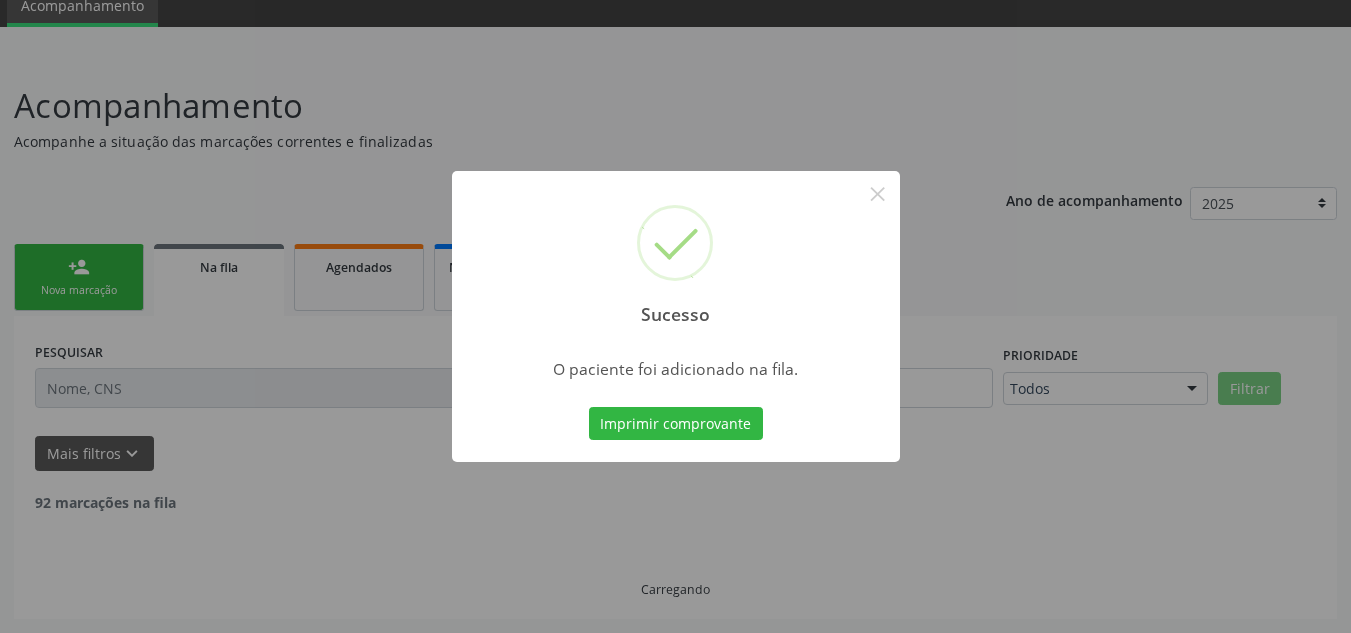 scroll, scrollTop: 62, scrollLeft: 0, axis: vertical 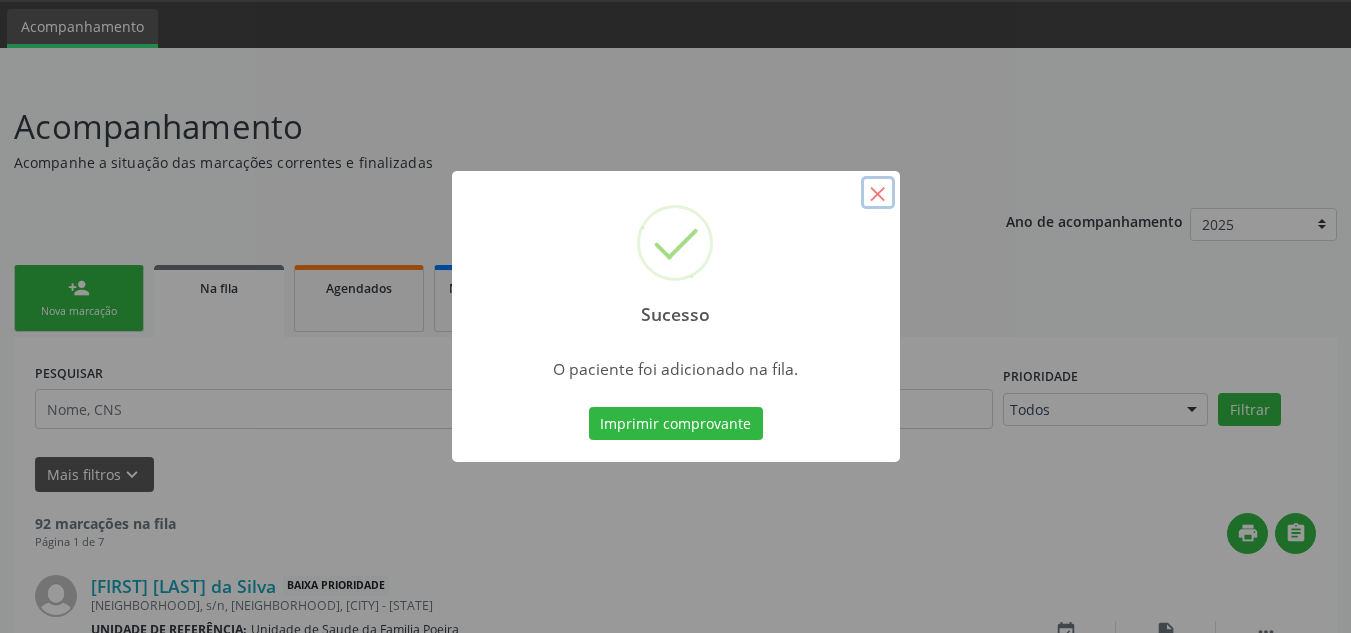 click on "×" at bounding box center (878, 193) 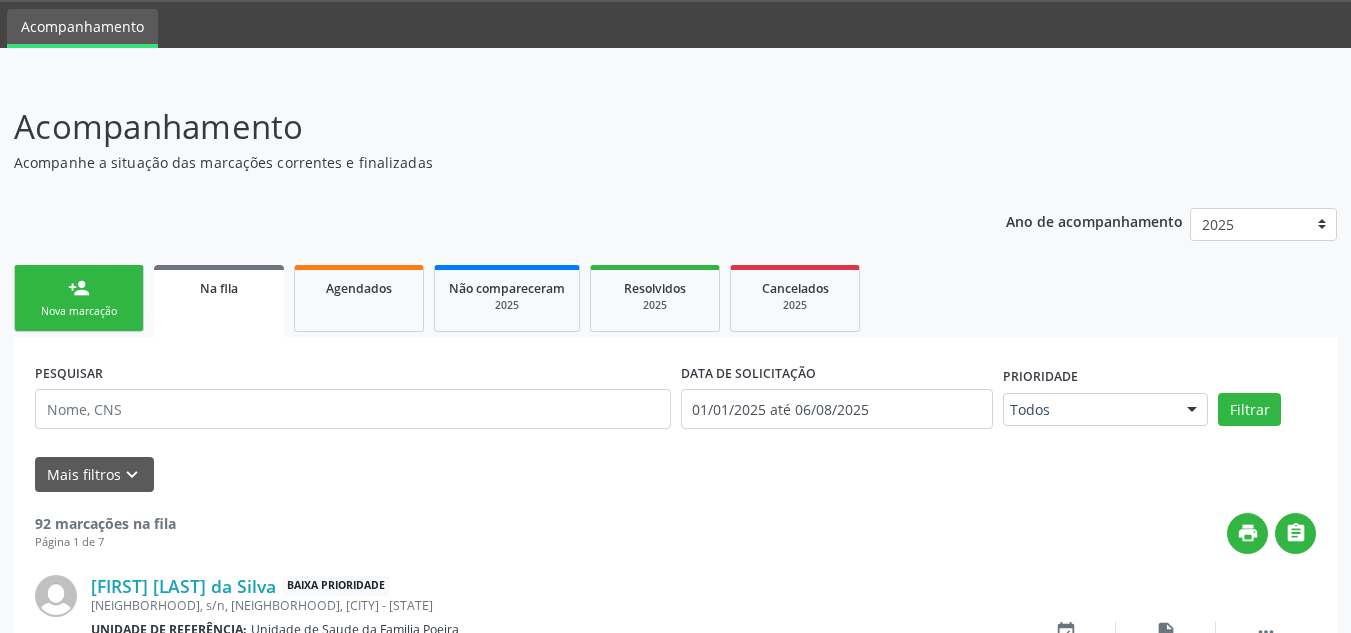 click on "person_add
Nova marcação" at bounding box center [79, 298] 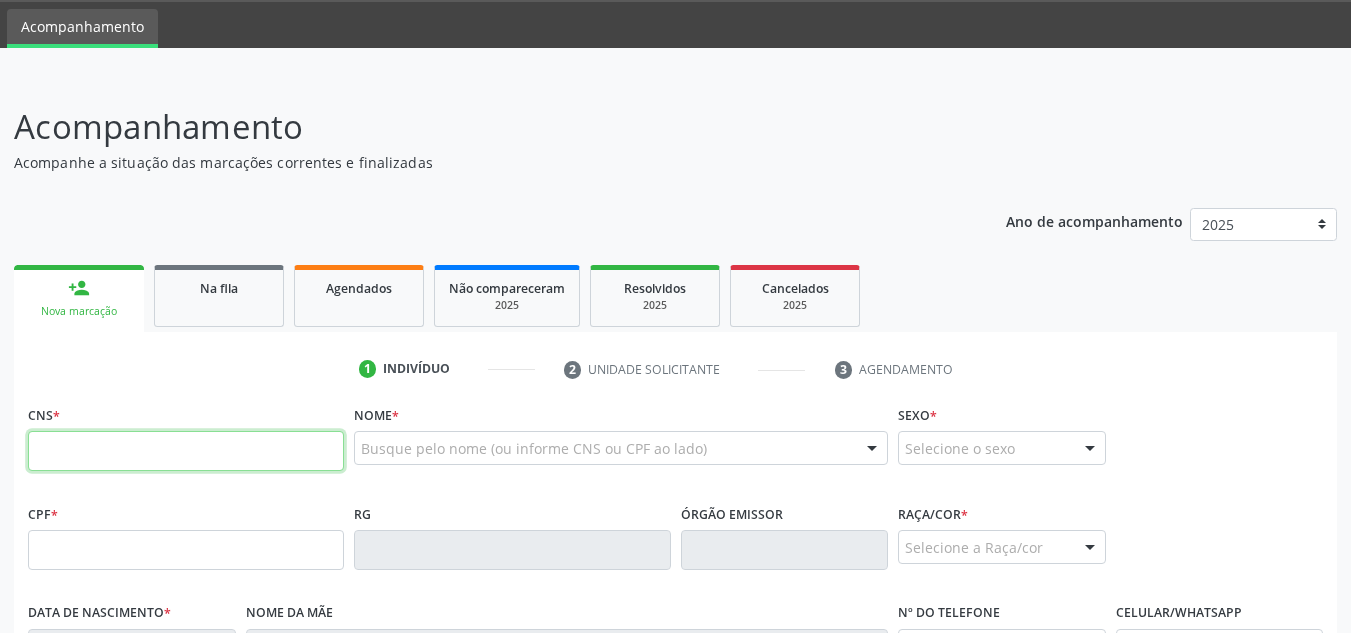paste on "702 3011 0284 6110" 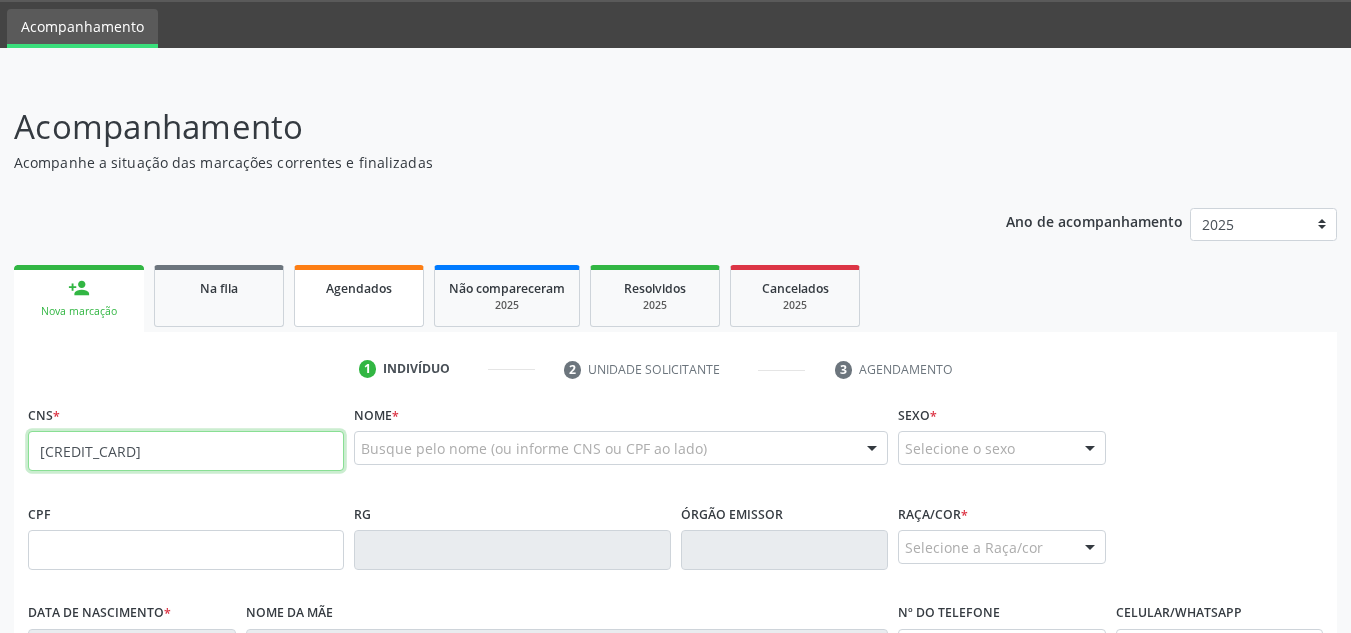 type on "702 3011 0284 6110" 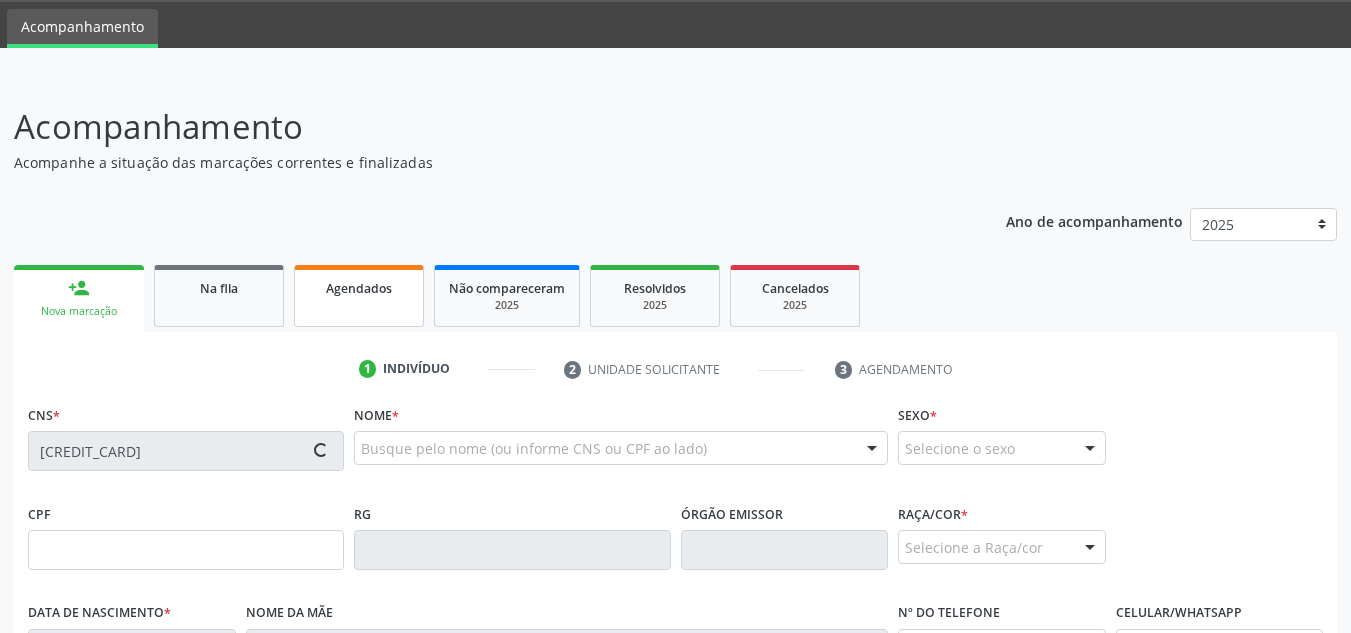 type on "410.787.484-20" 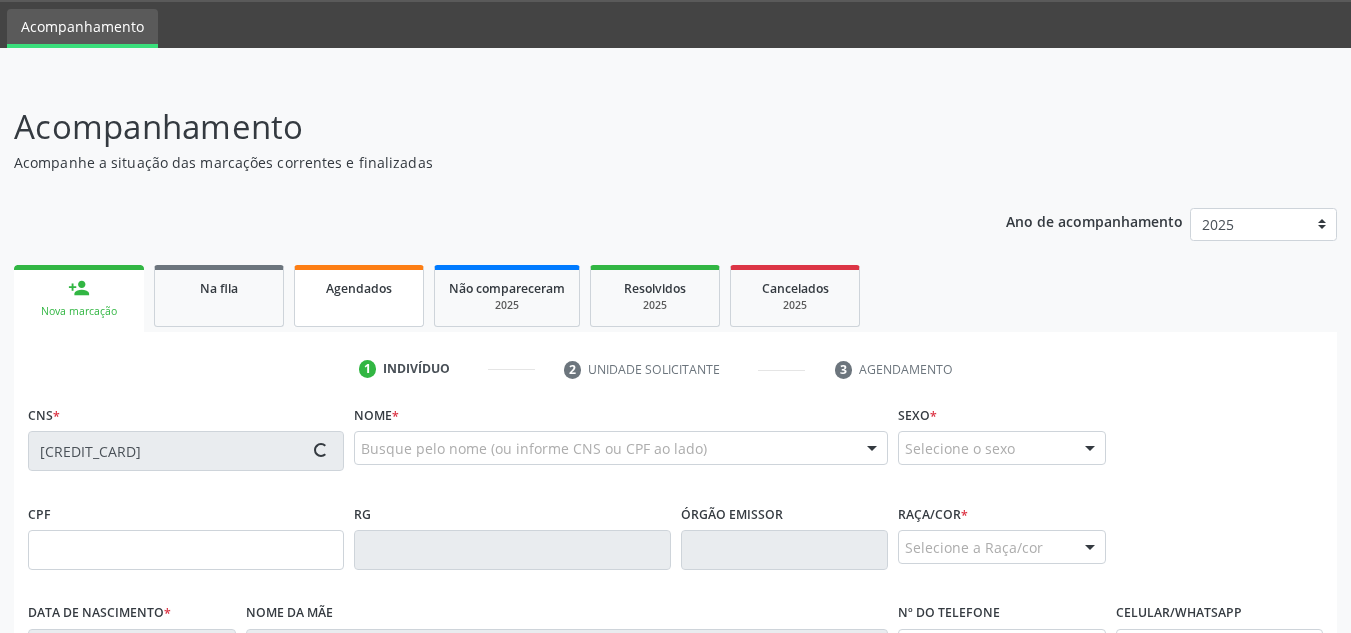 type on "06/09/1963" 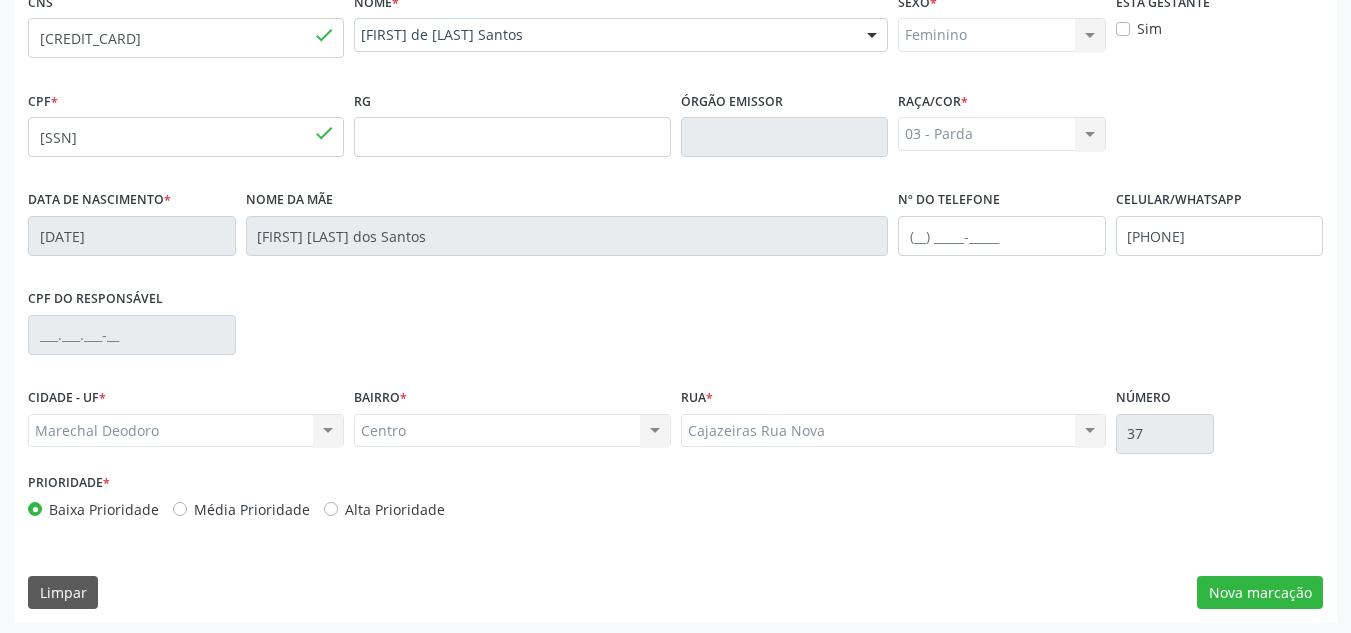 scroll, scrollTop: 479, scrollLeft: 0, axis: vertical 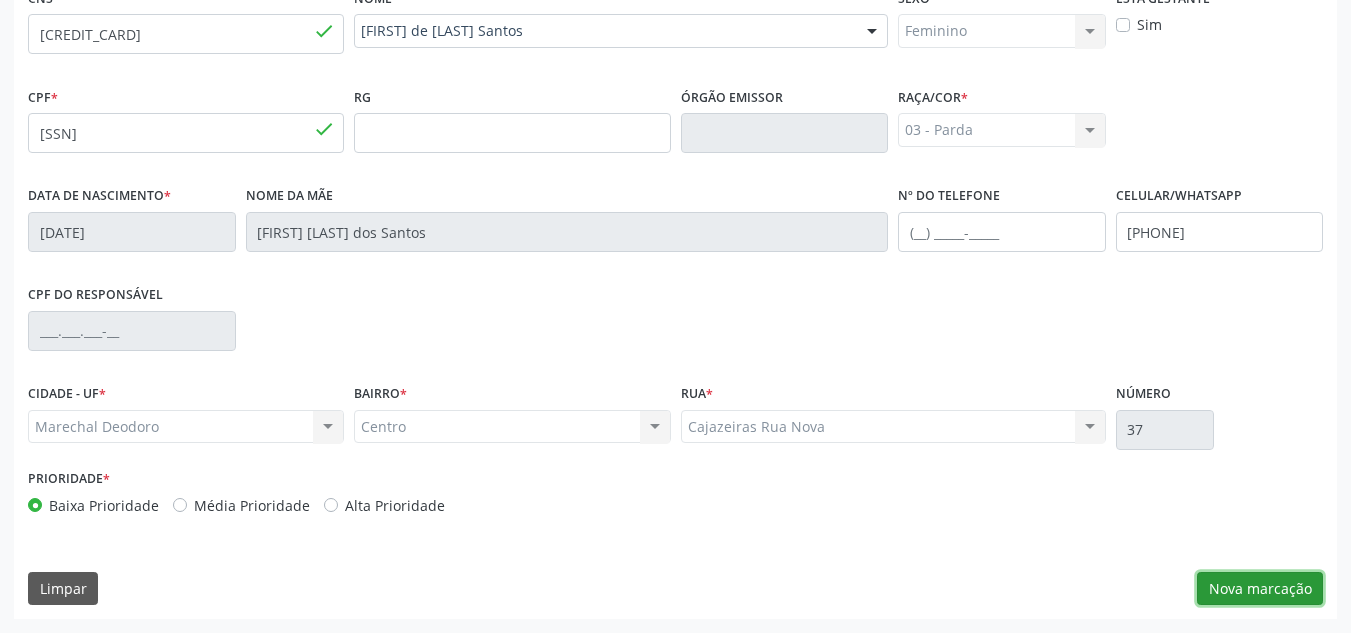 click on "Nova marcação" at bounding box center [1260, 589] 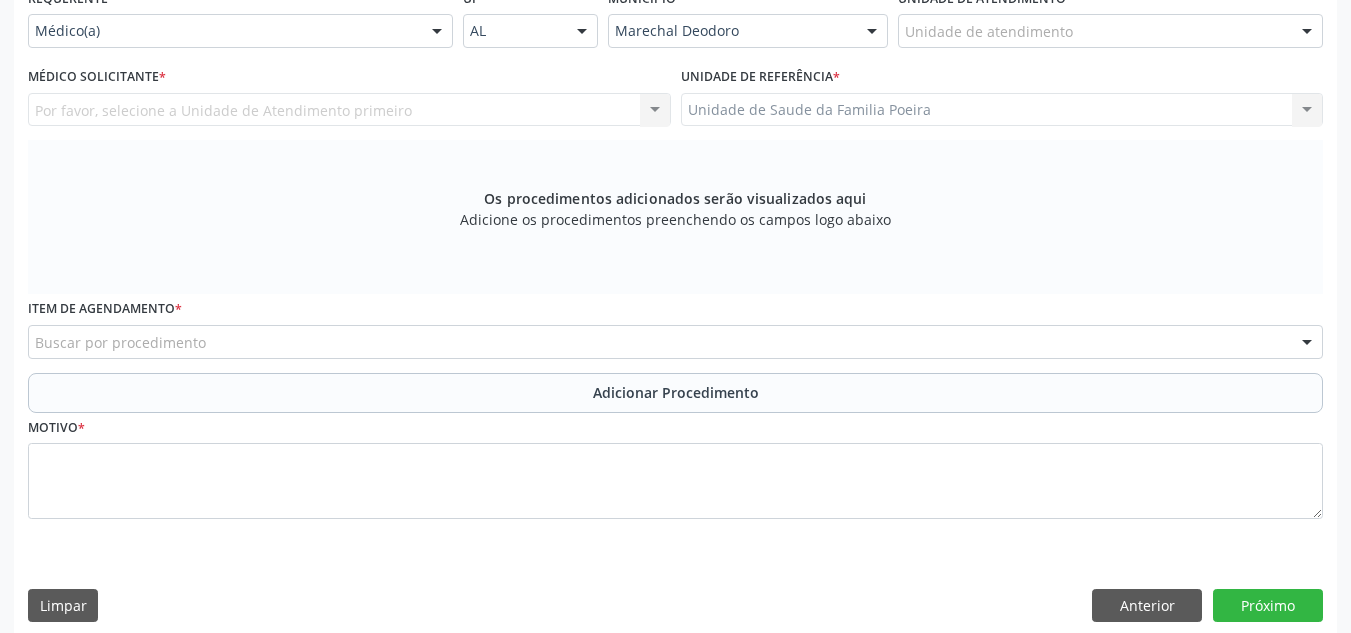 click on "Buscar por procedimento" at bounding box center (675, 342) 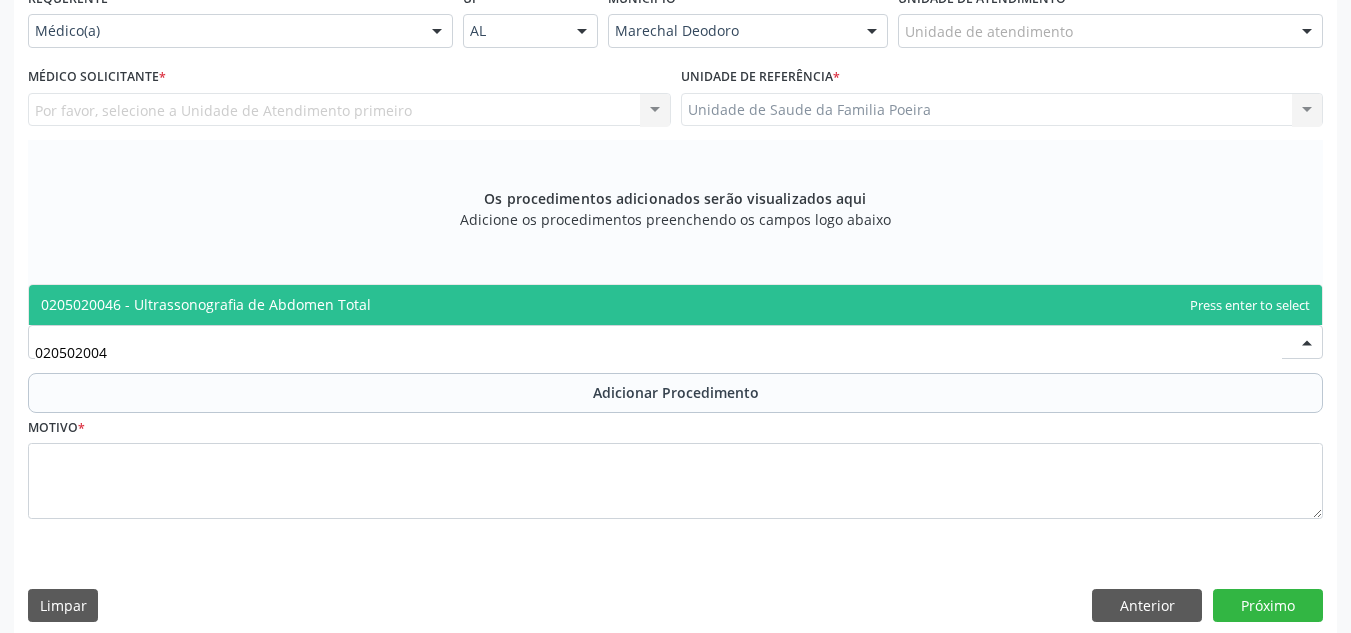 type on "0205020046" 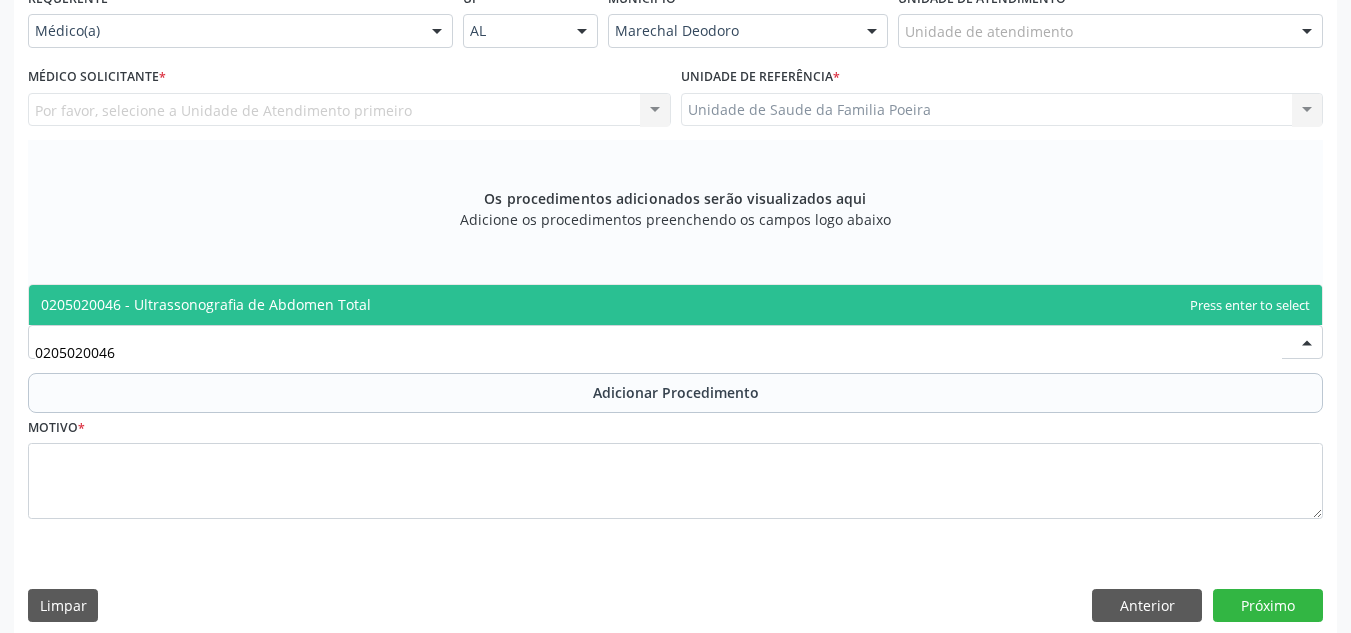 click on "0205020046 - Ultrassonografia de Abdomen Total" at bounding box center (675, 305) 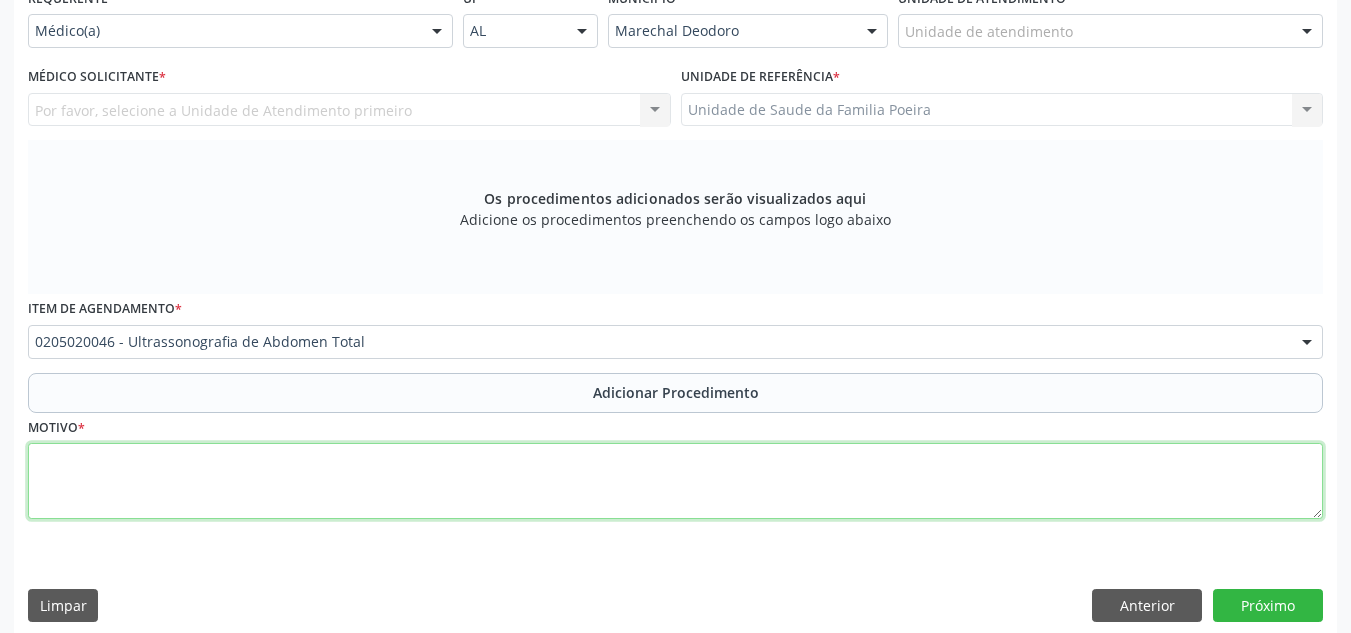 click at bounding box center [675, 481] 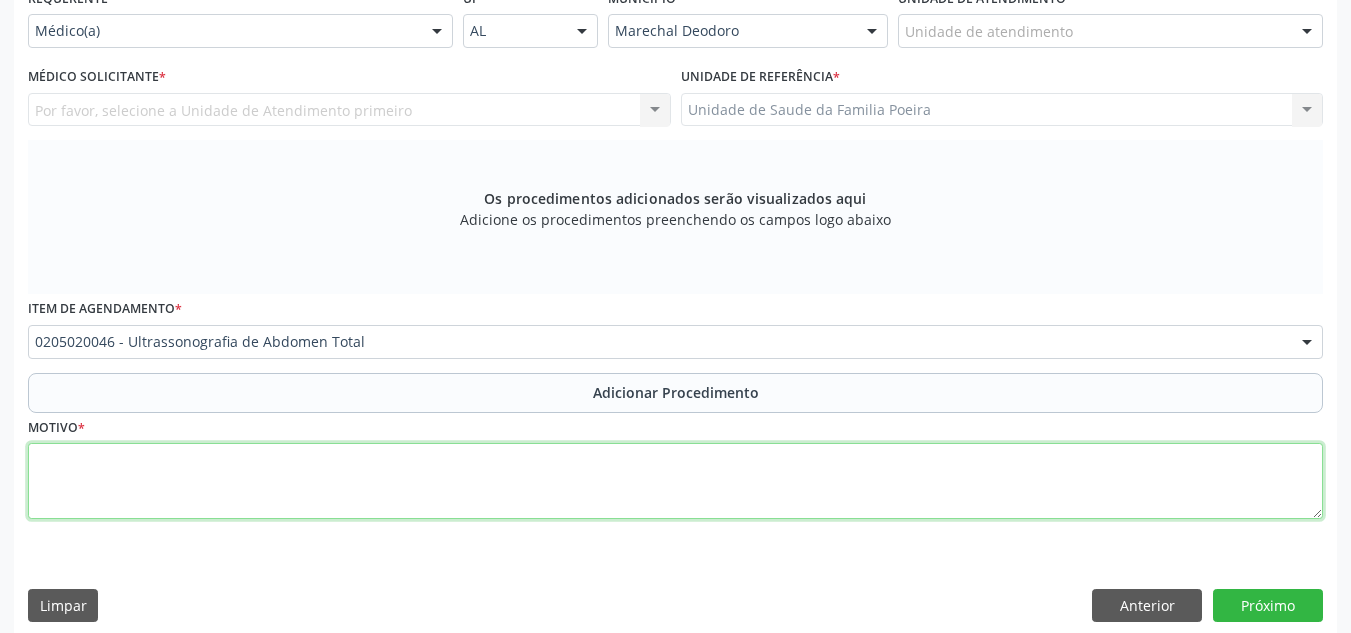 type on "G" 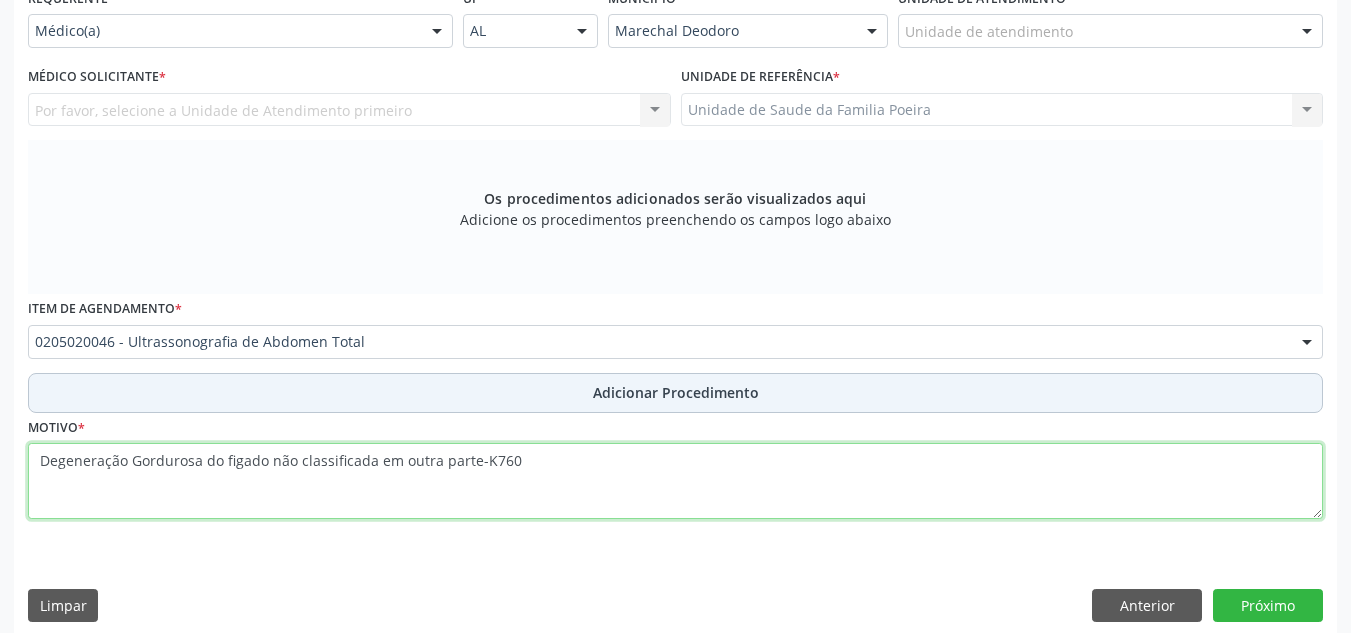 type on "Degeneração Gordurosa do figado não classificada em outra parte-K760" 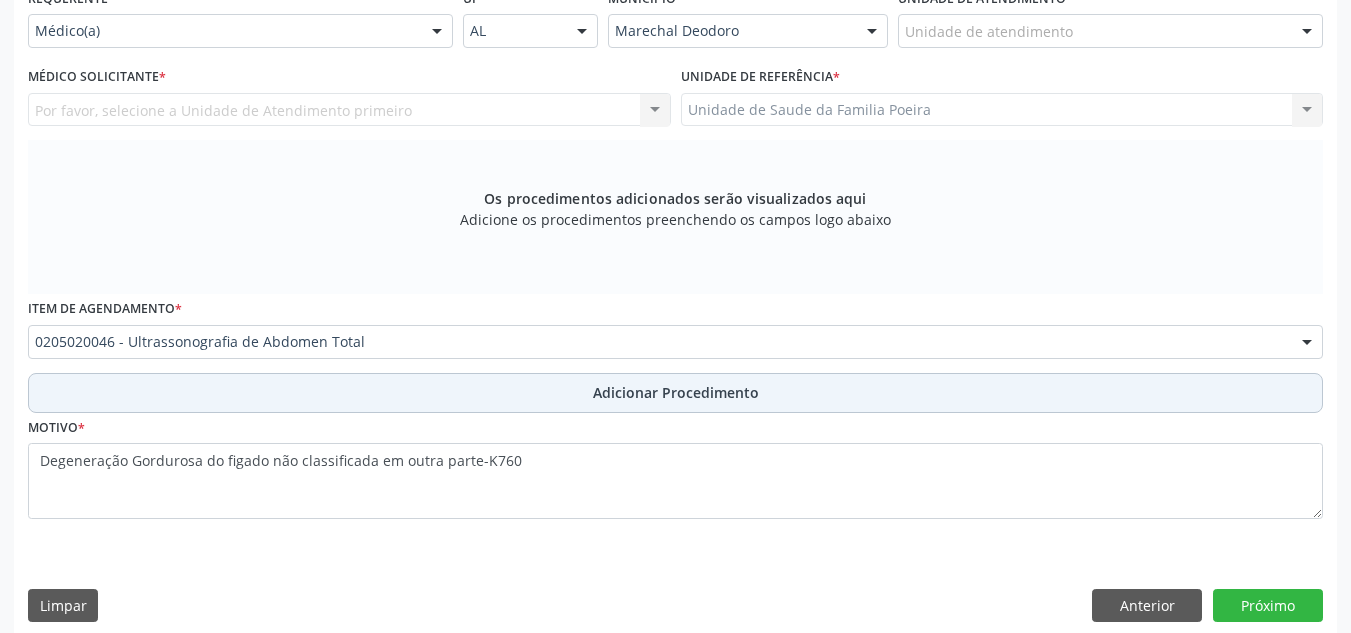 click on "Adicionar Procedimento" at bounding box center (676, 392) 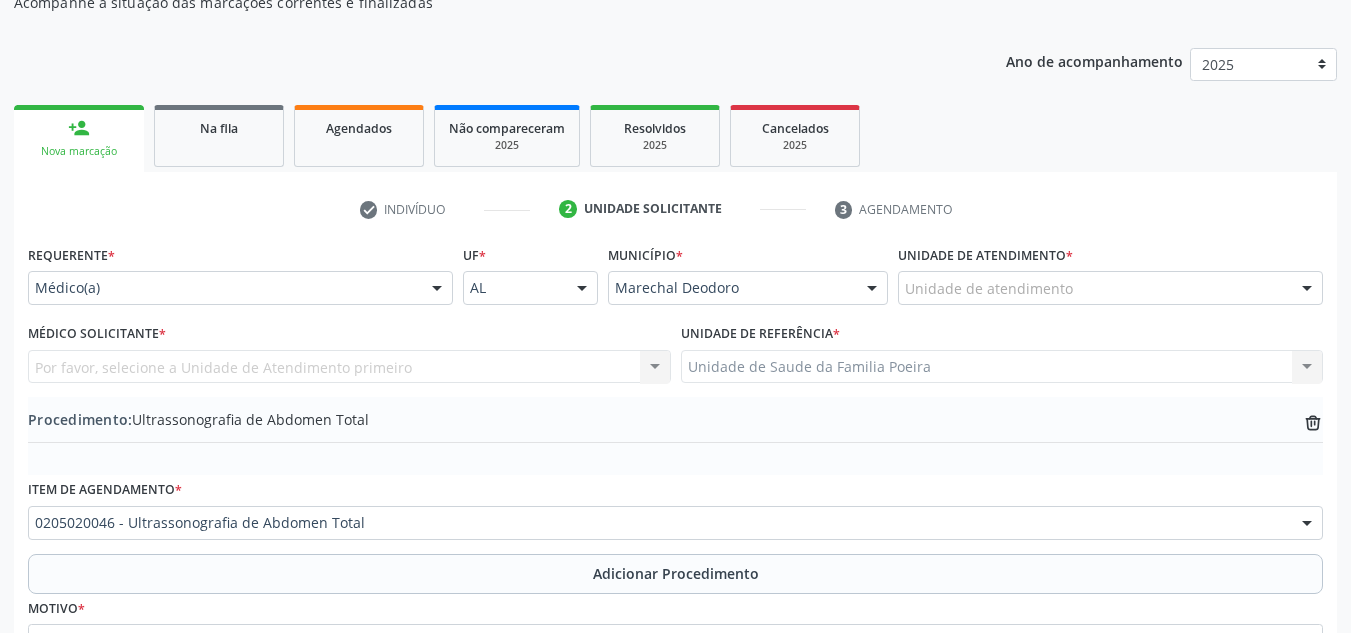 scroll, scrollTop: 220, scrollLeft: 0, axis: vertical 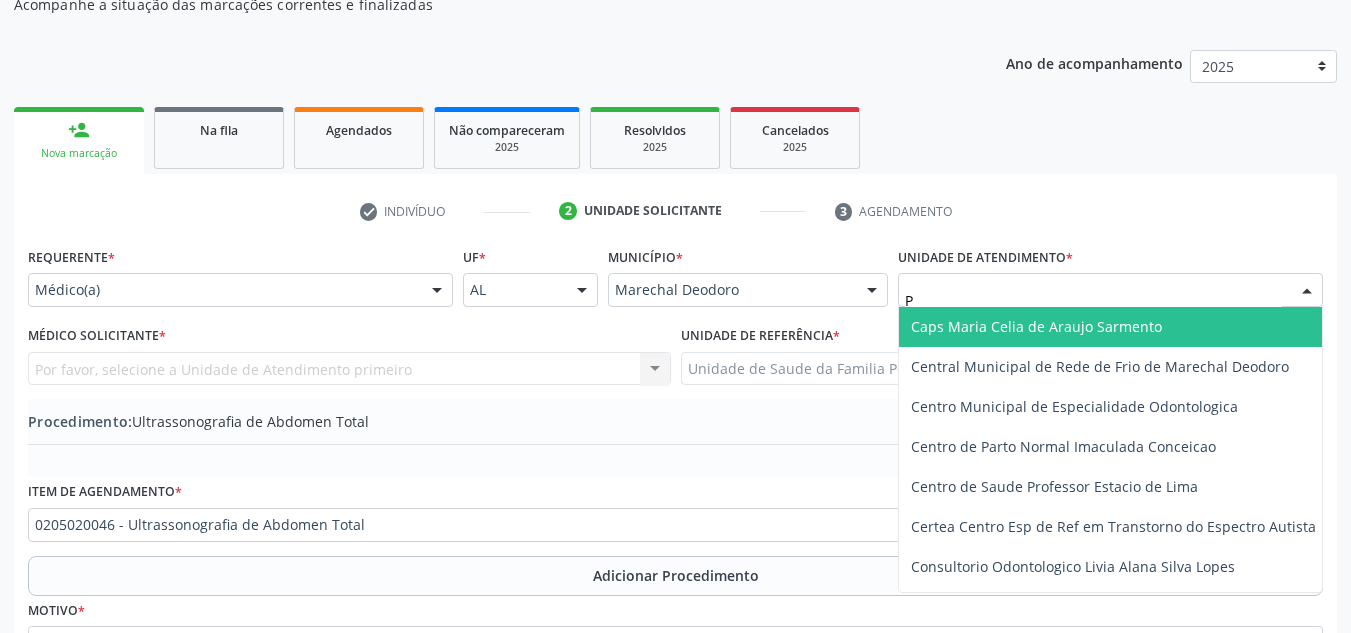 type on "PO" 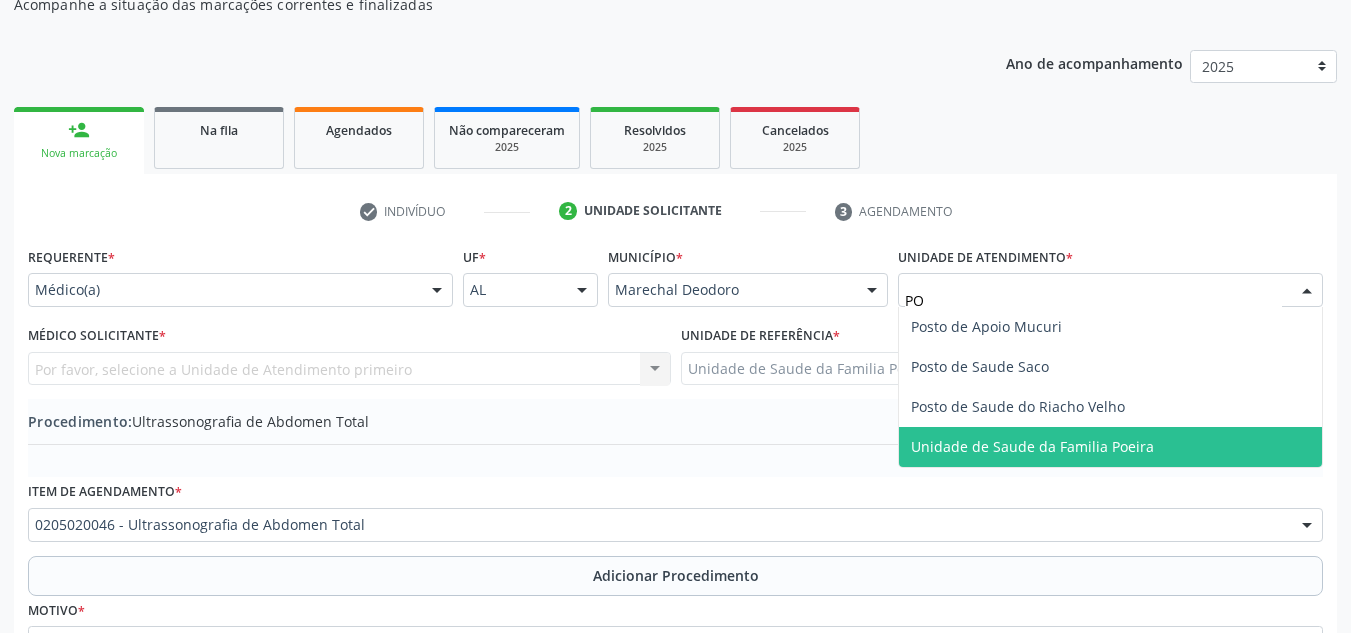 click on "Unidade de Saude da Familia Poeira" at bounding box center (1032, 446) 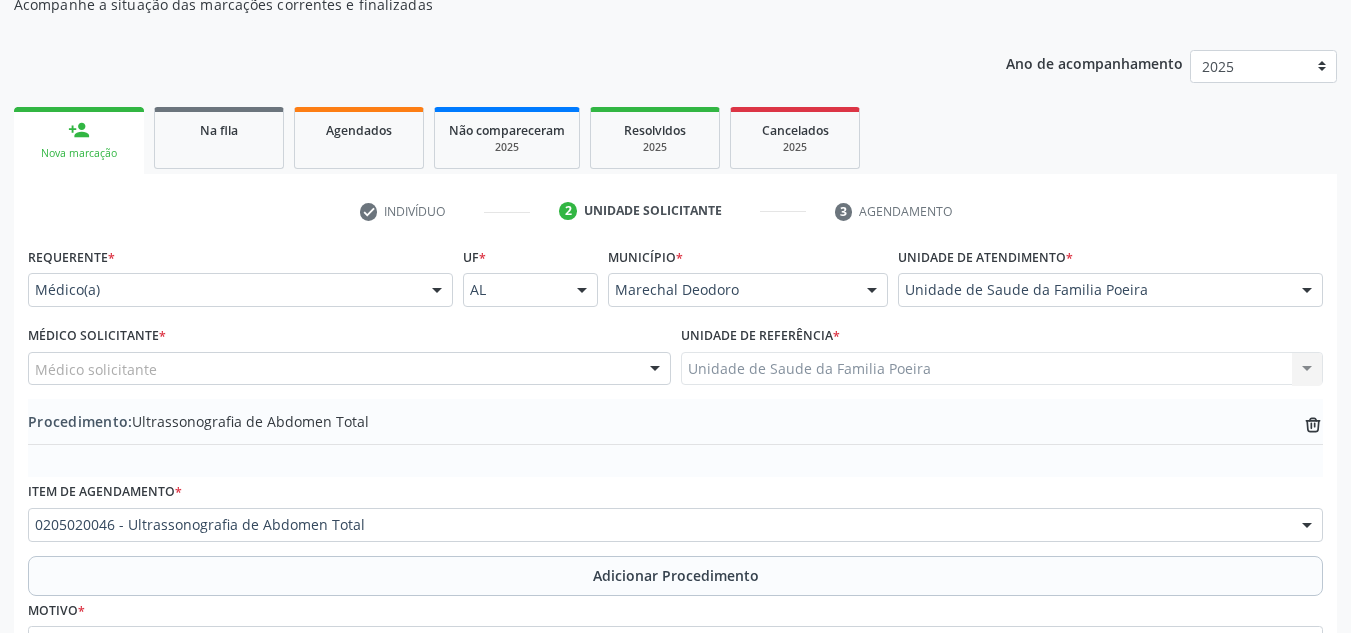 click on "Médico solicitante" at bounding box center [349, 369] 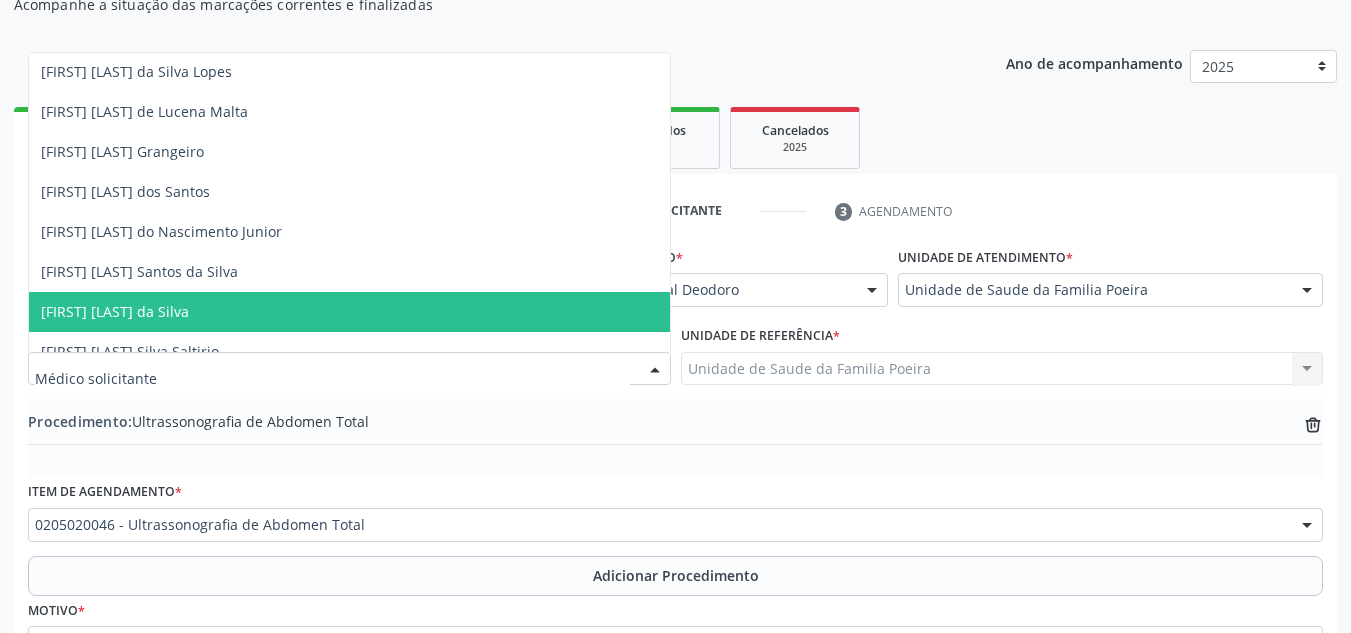 scroll, scrollTop: 0, scrollLeft: 0, axis: both 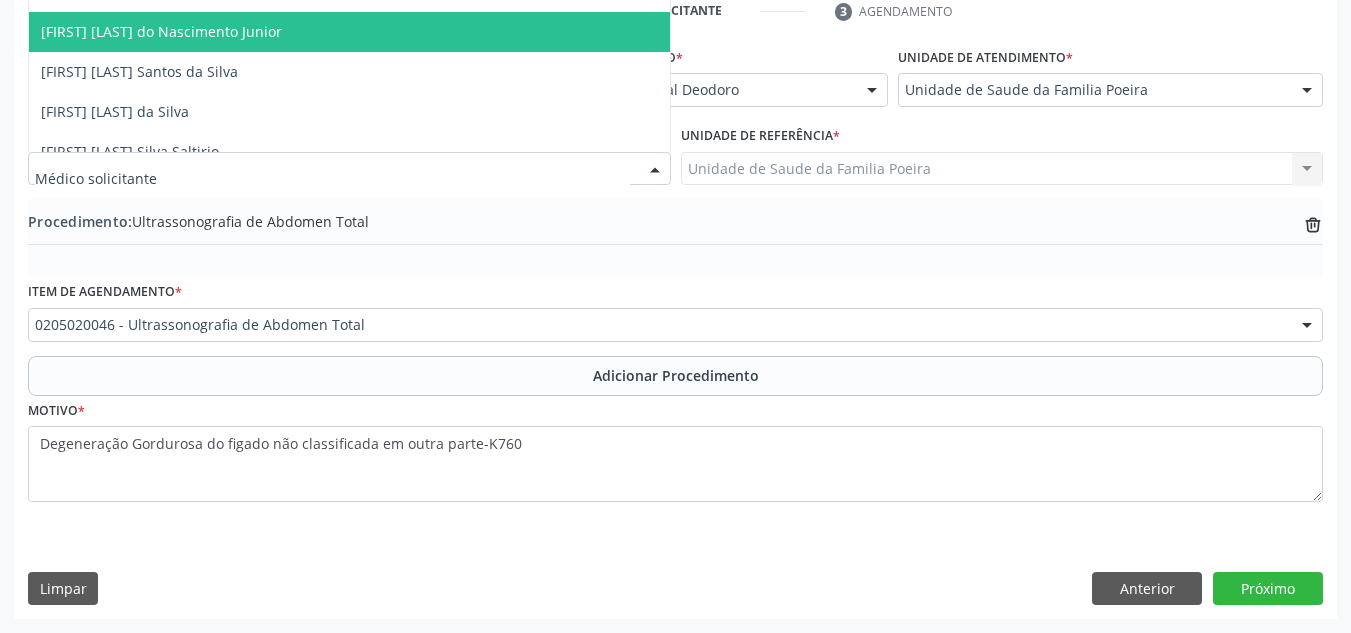 click on "[FIRST] [MIDDLE] [LAST] [SUFFIX]" at bounding box center [161, 31] 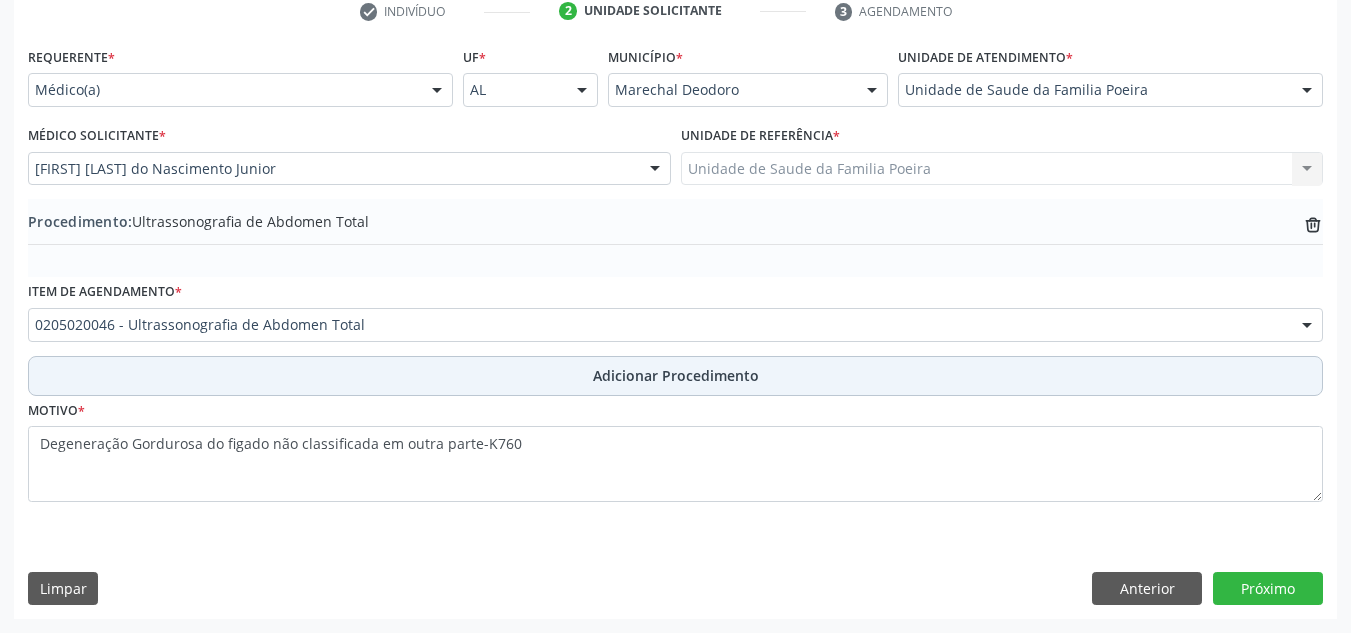 click on "Adicionar Procedimento" at bounding box center [676, 375] 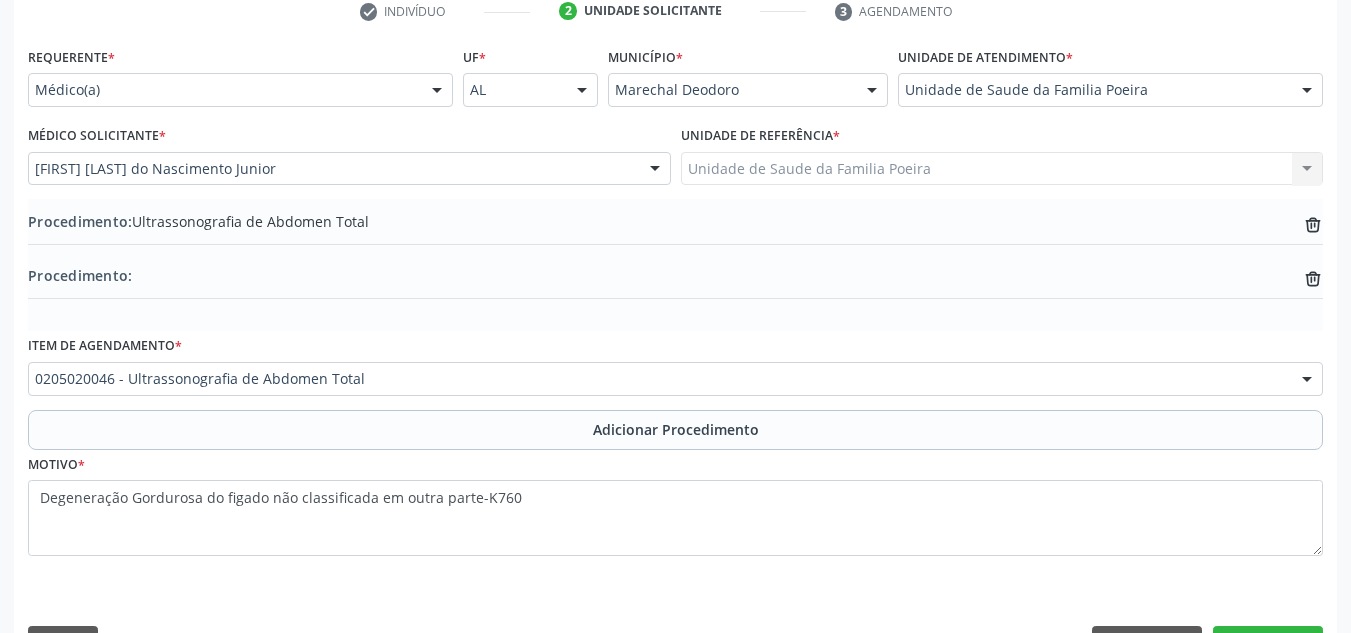 scroll, scrollTop: 474, scrollLeft: 0, axis: vertical 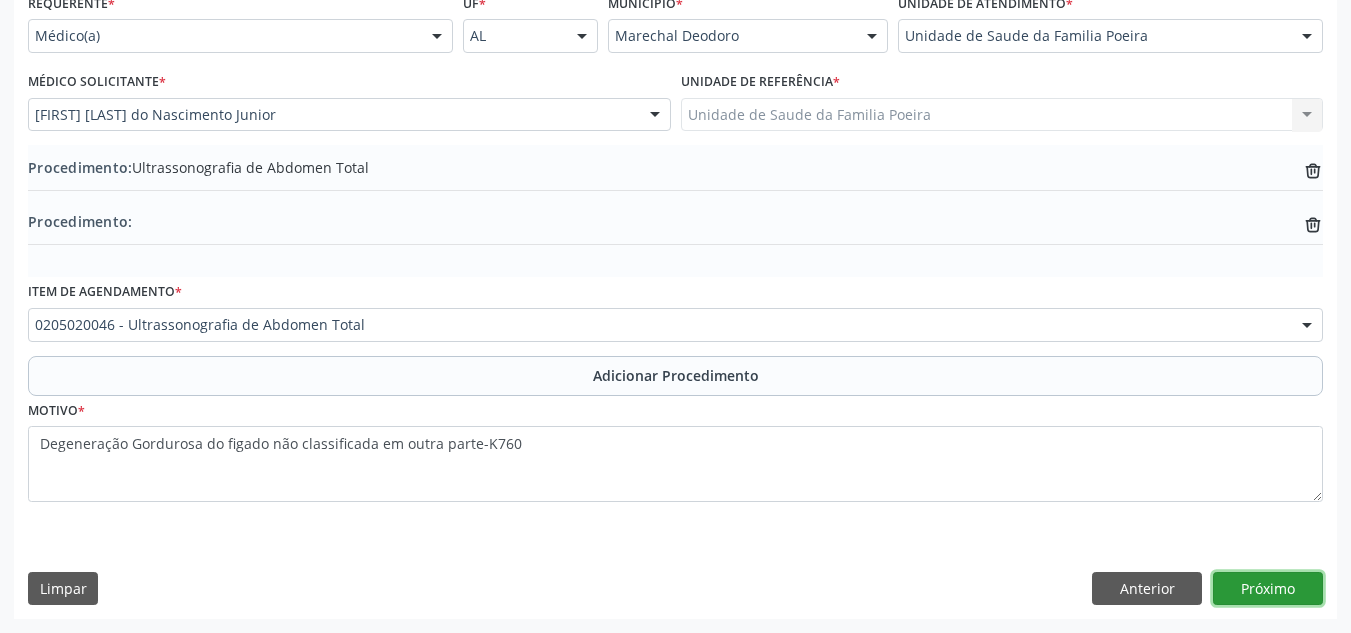 click on "Próximo" at bounding box center (1268, 589) 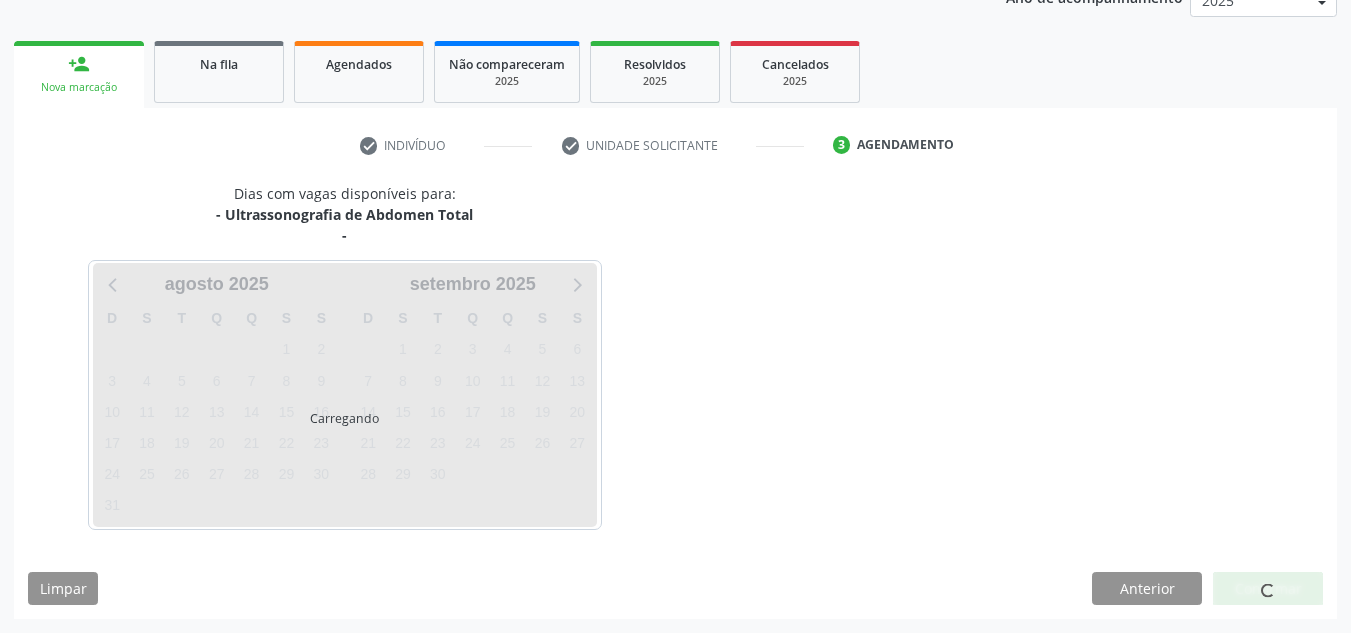 scroll, scrollTop: 345, scrollLeft: 0, axis: vertical 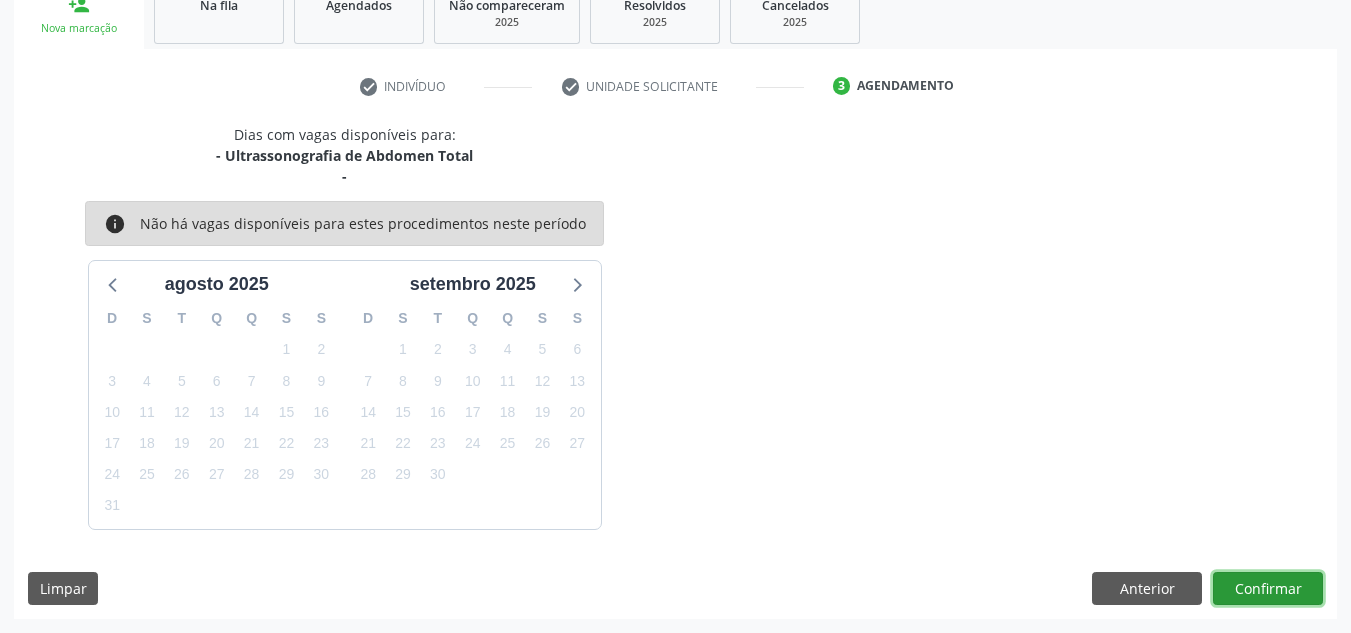 click on "Confirmar" at bounding box center (1268, 589) 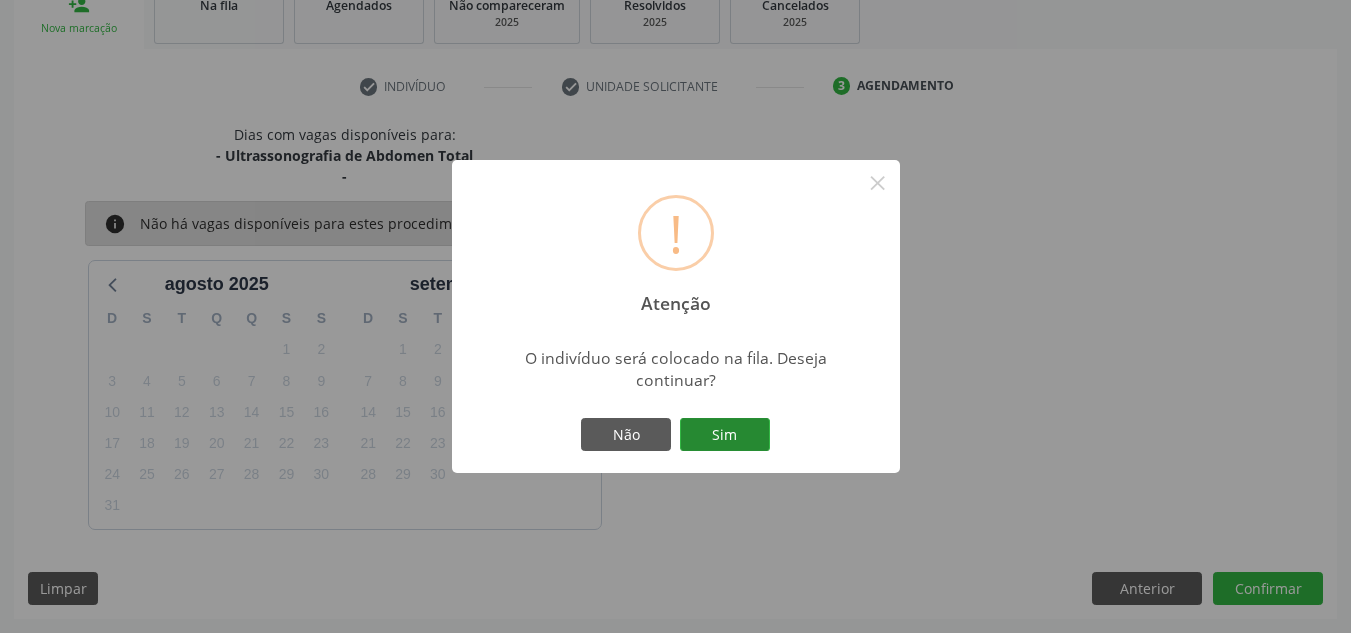 click on "Sim" at bounding box center [725, 435] 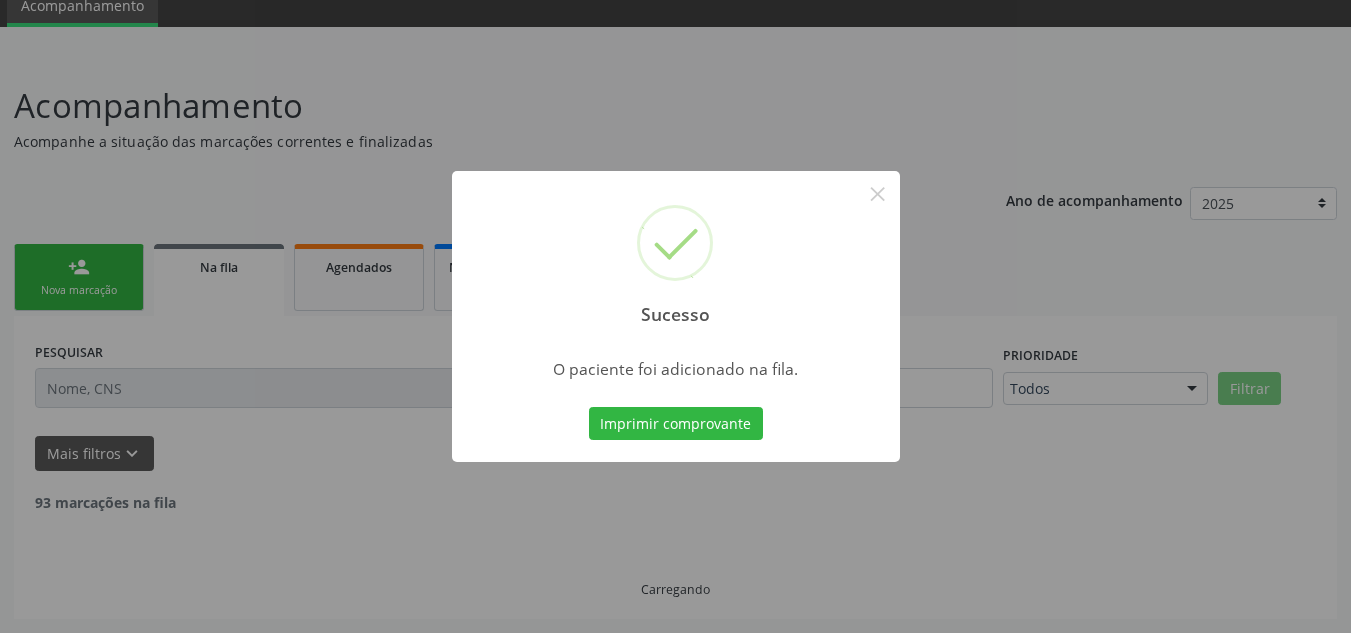 scroll, scrollTop: 62, scrollLeft: 0, axis: vertical 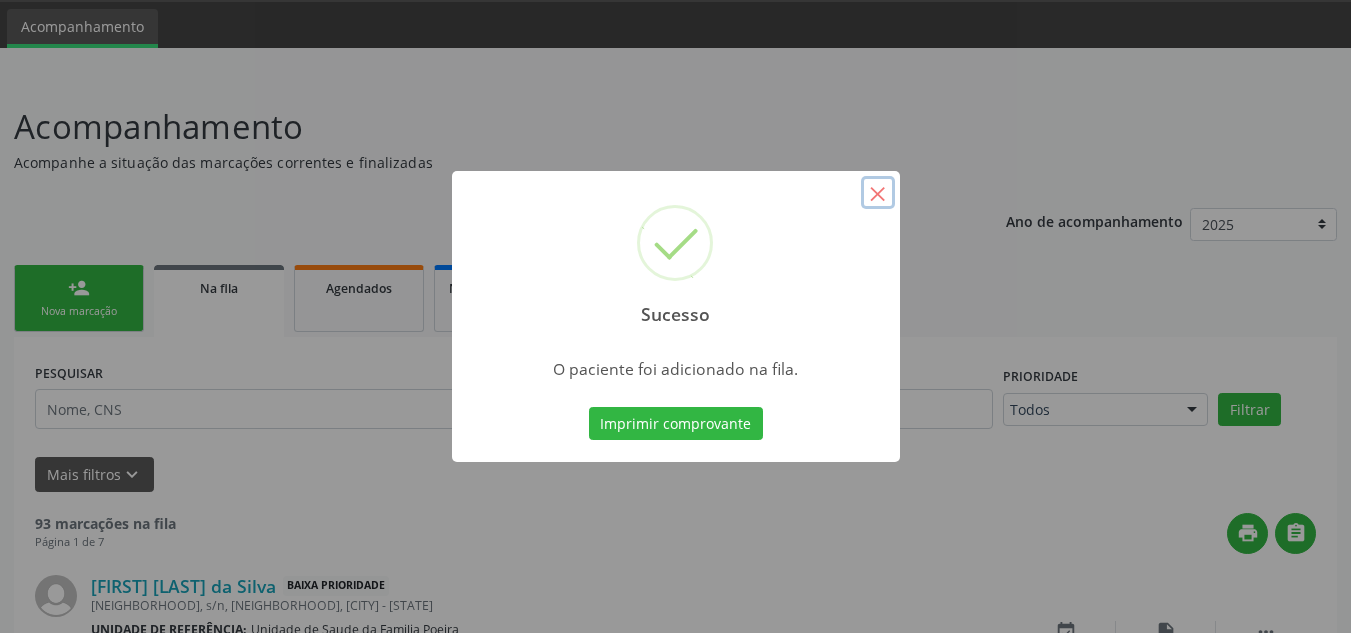 click on "×" at bounding box center [878, 193] 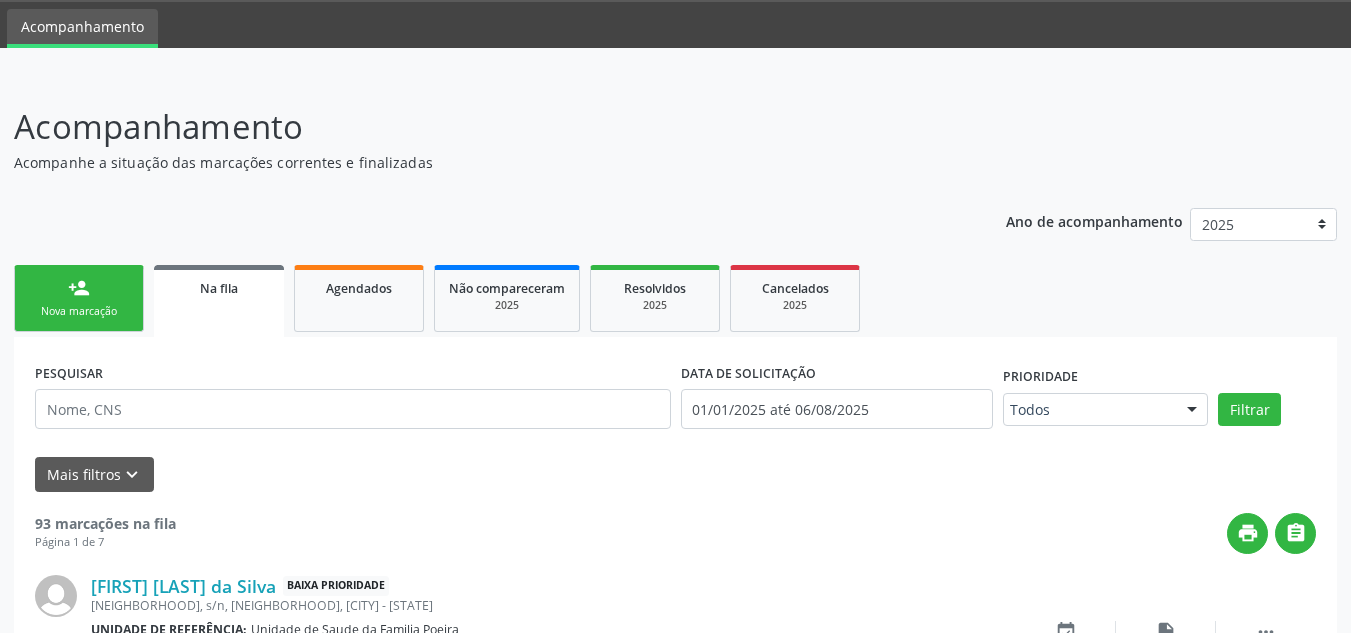 click on "person_add
Nova marcação" at bounding box center [79, 298] 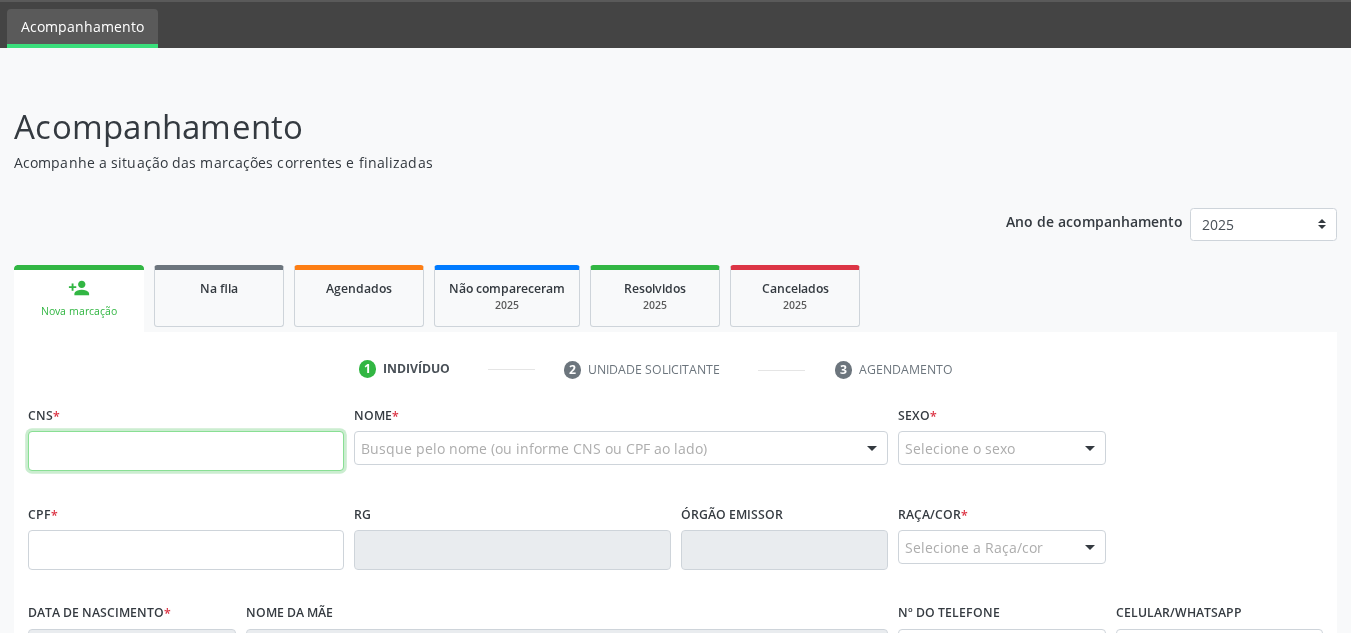 paste on "700 0047 5228 6607" 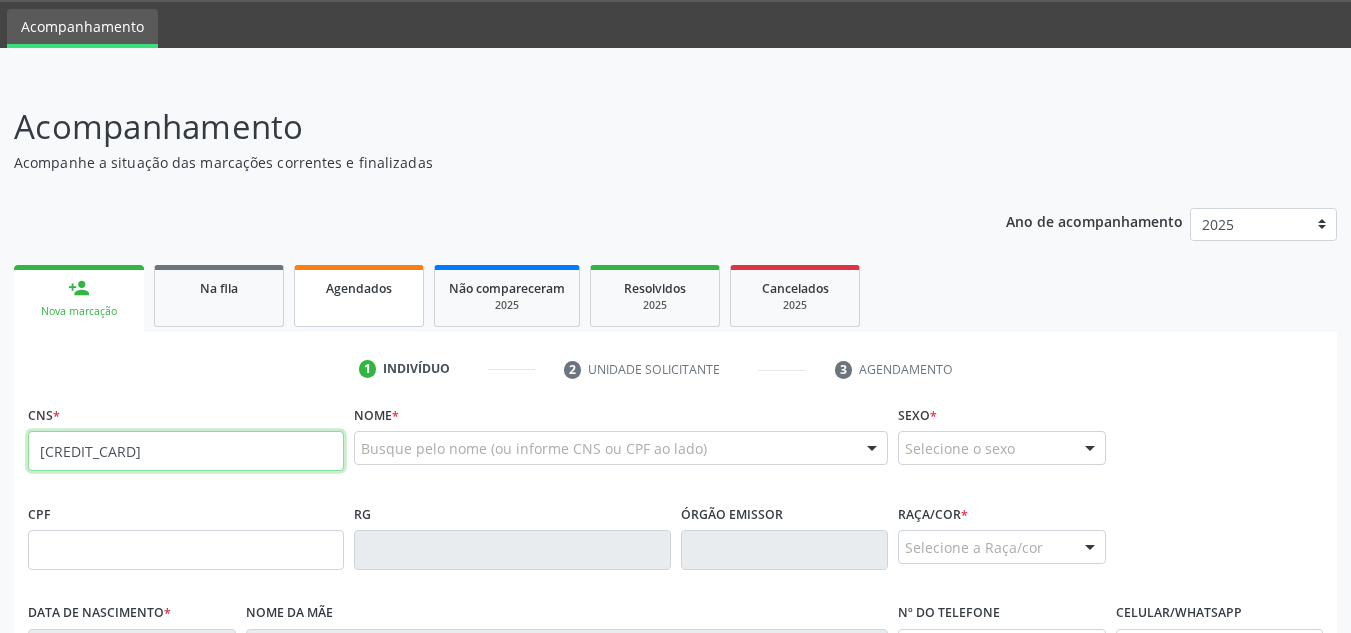 type on "700 0047 5228 6607" 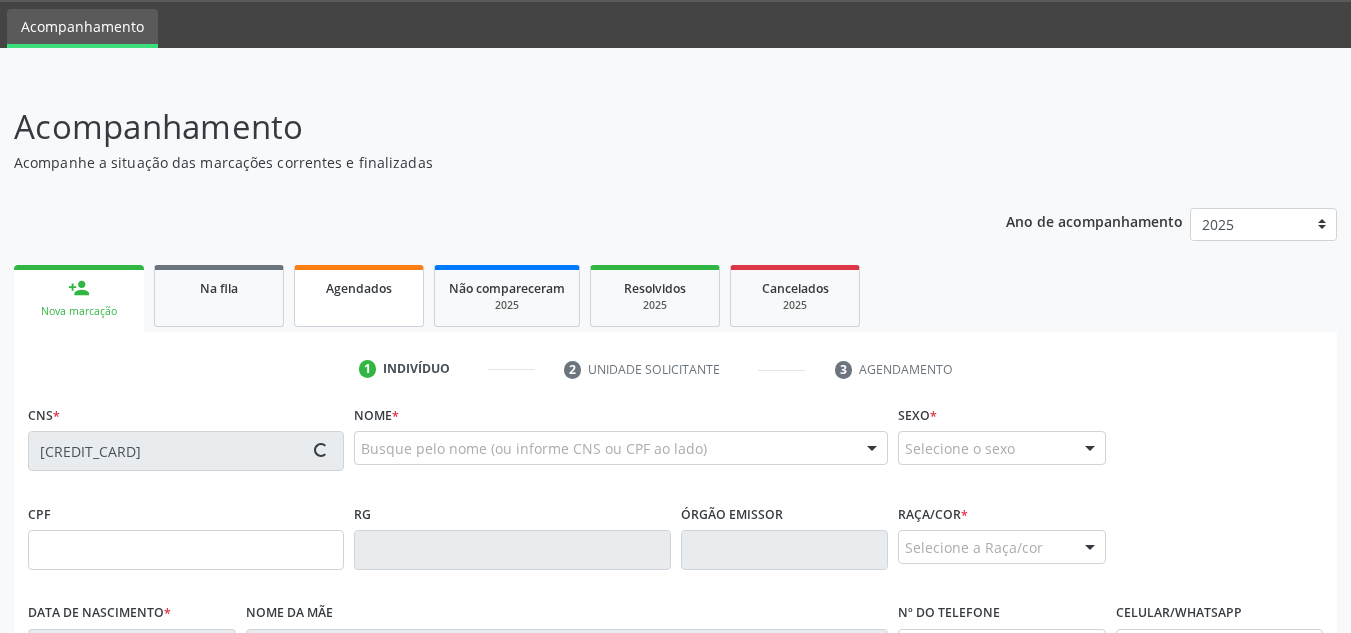 type on "894.882.024-91" 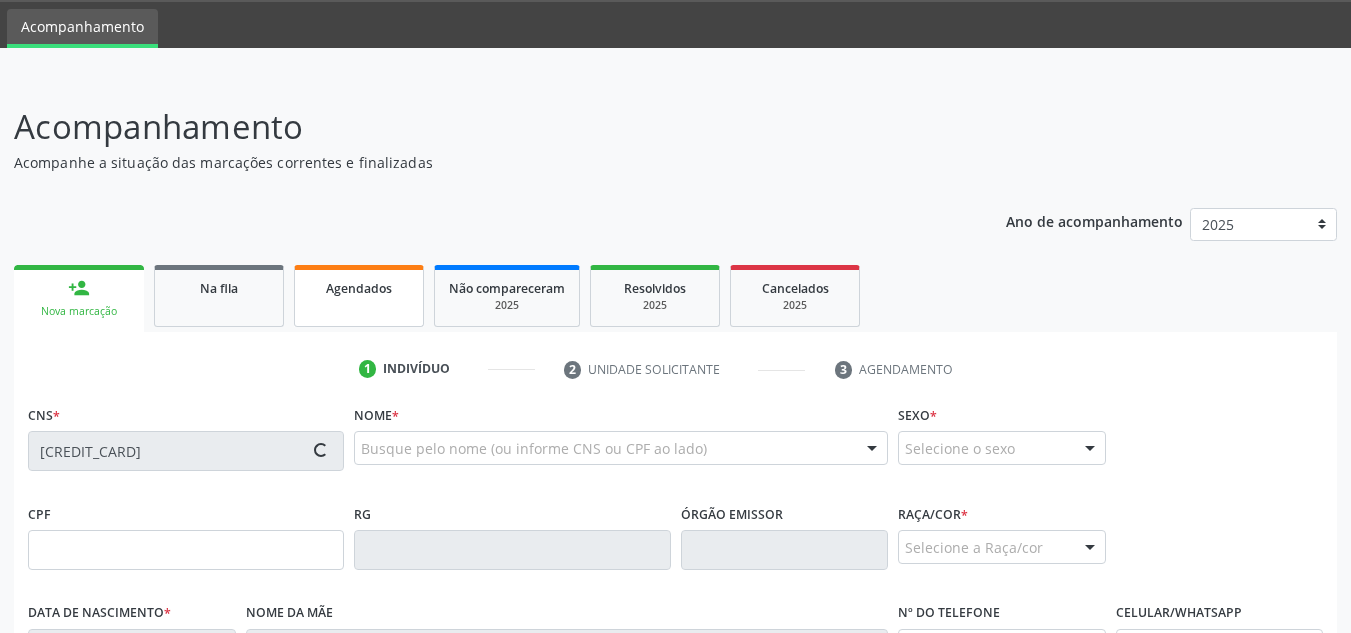 type on "16/03/1953" 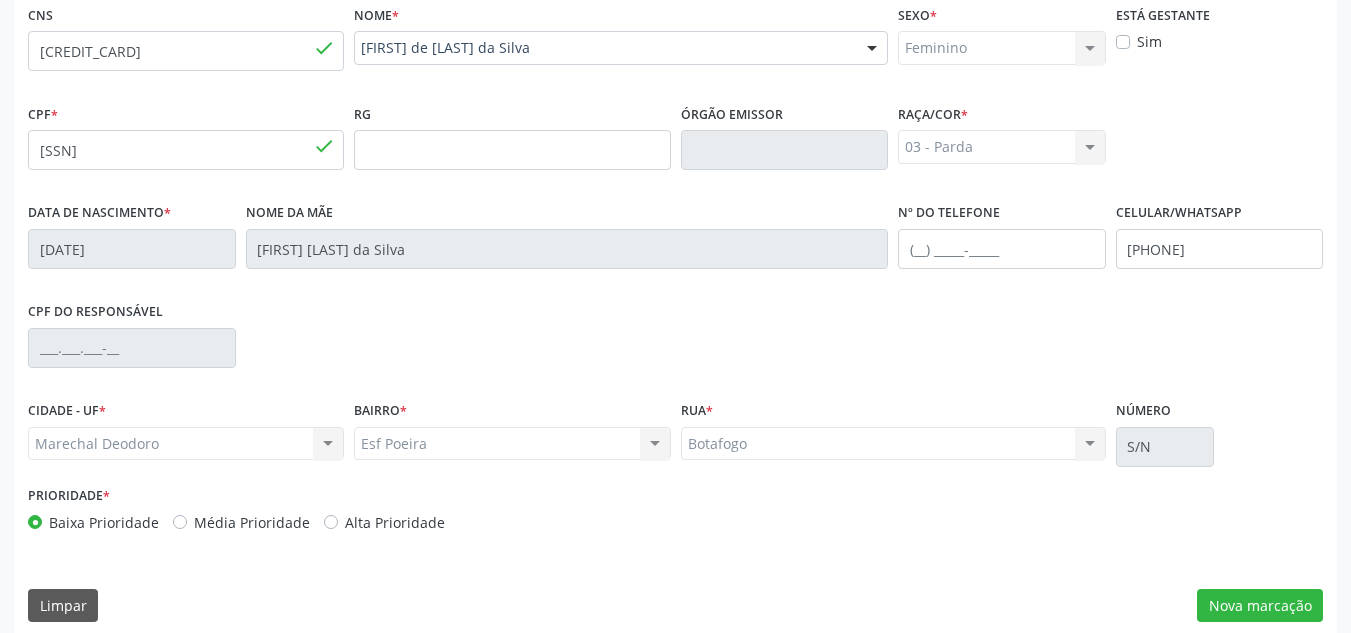 scroll, scrollTop: 479, scrollLeft: 0, axis: vertical 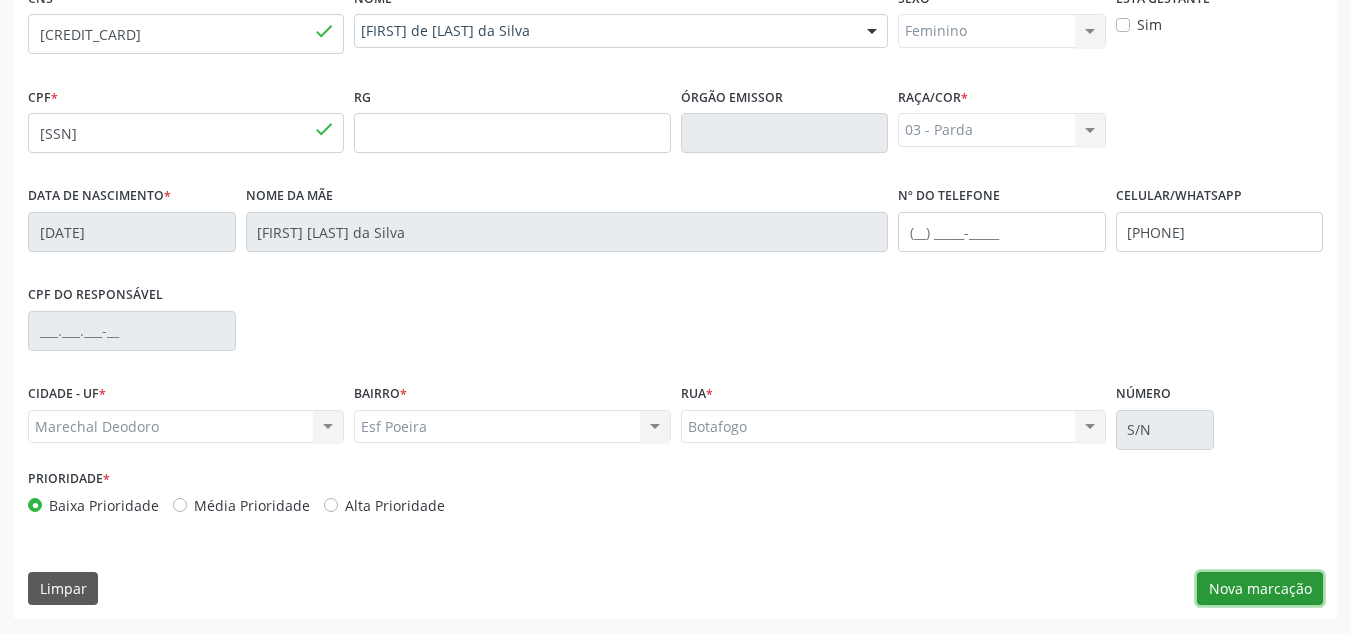 click on "Nova marcação" at bounding box center (1260, 589) 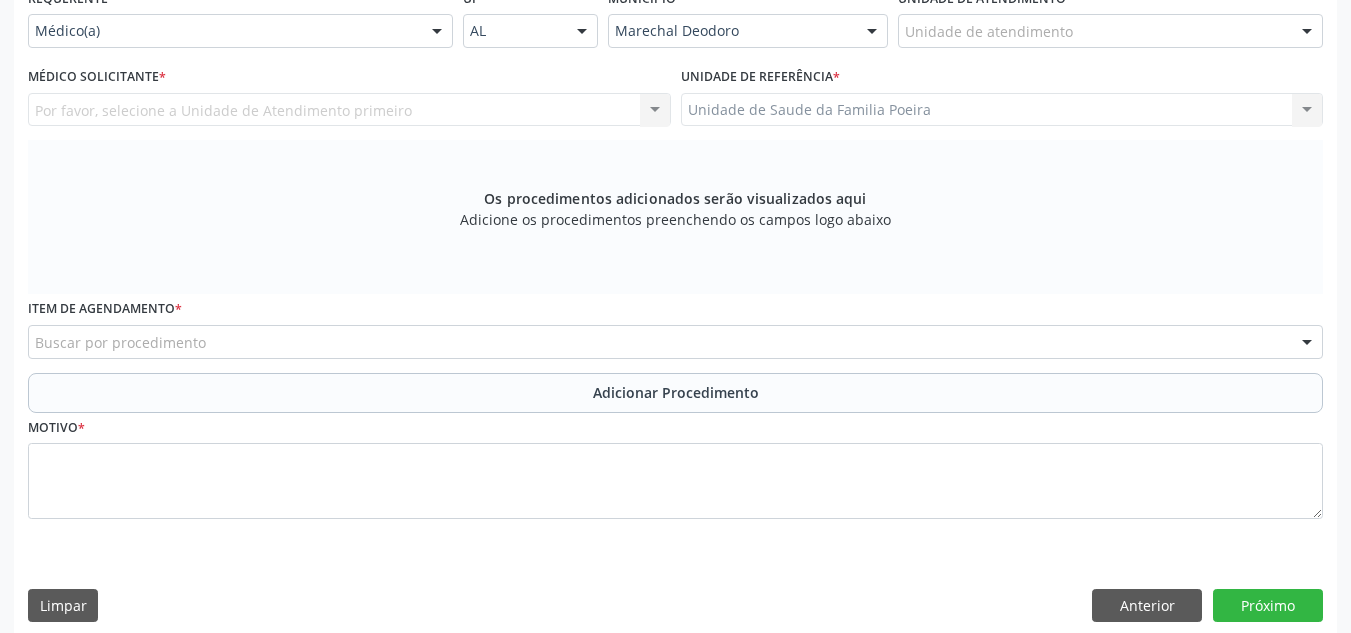 click on "Unidade de atendimento" at bounding box center (1110, 31) 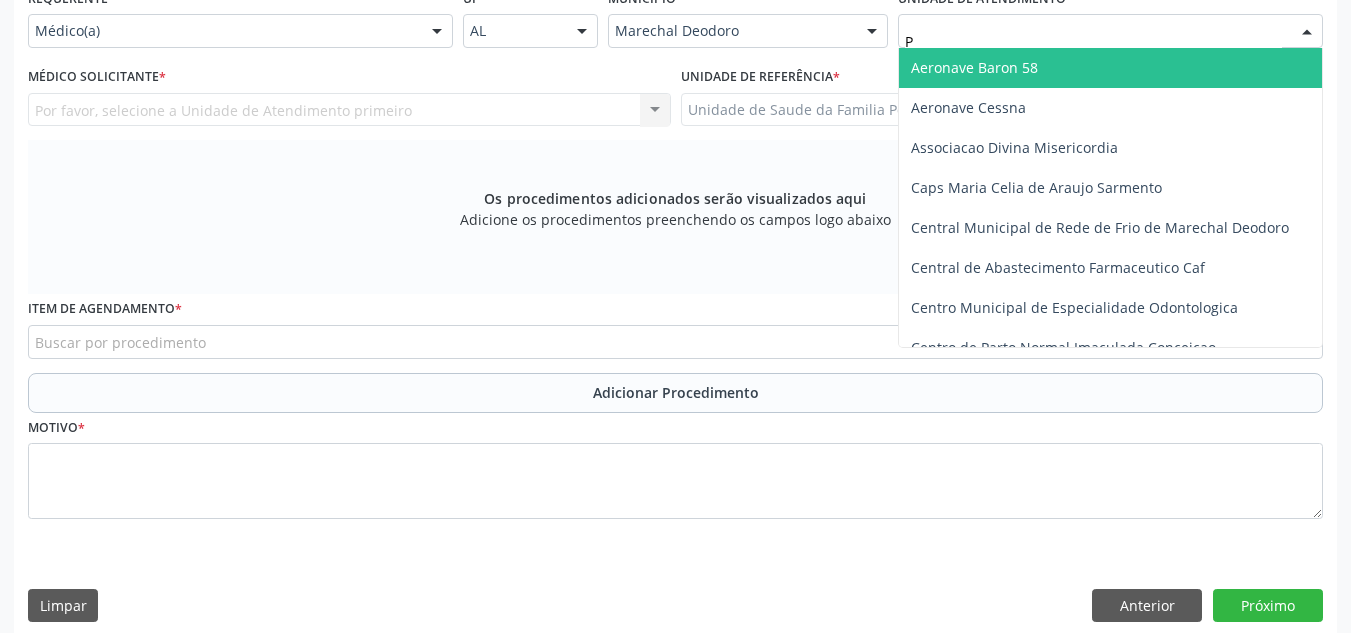 type on "PO" 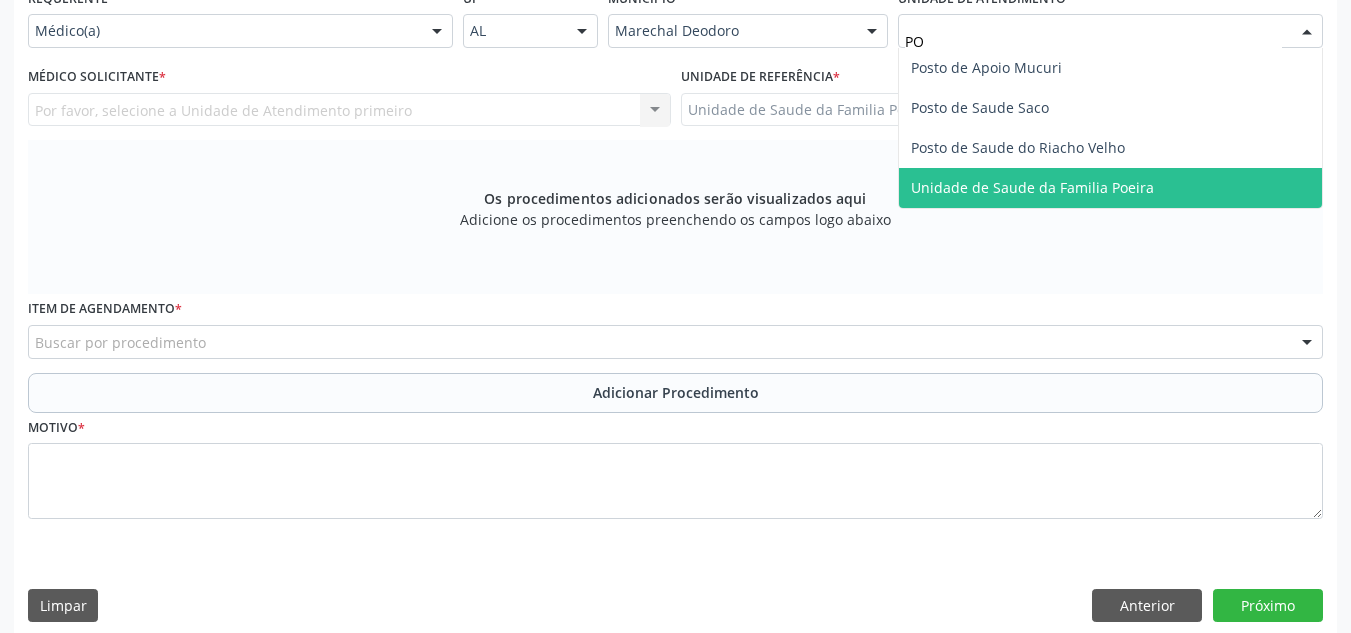 click on "Unidade de Saude da Familia Poeira" at bounding box center [1110, 188] 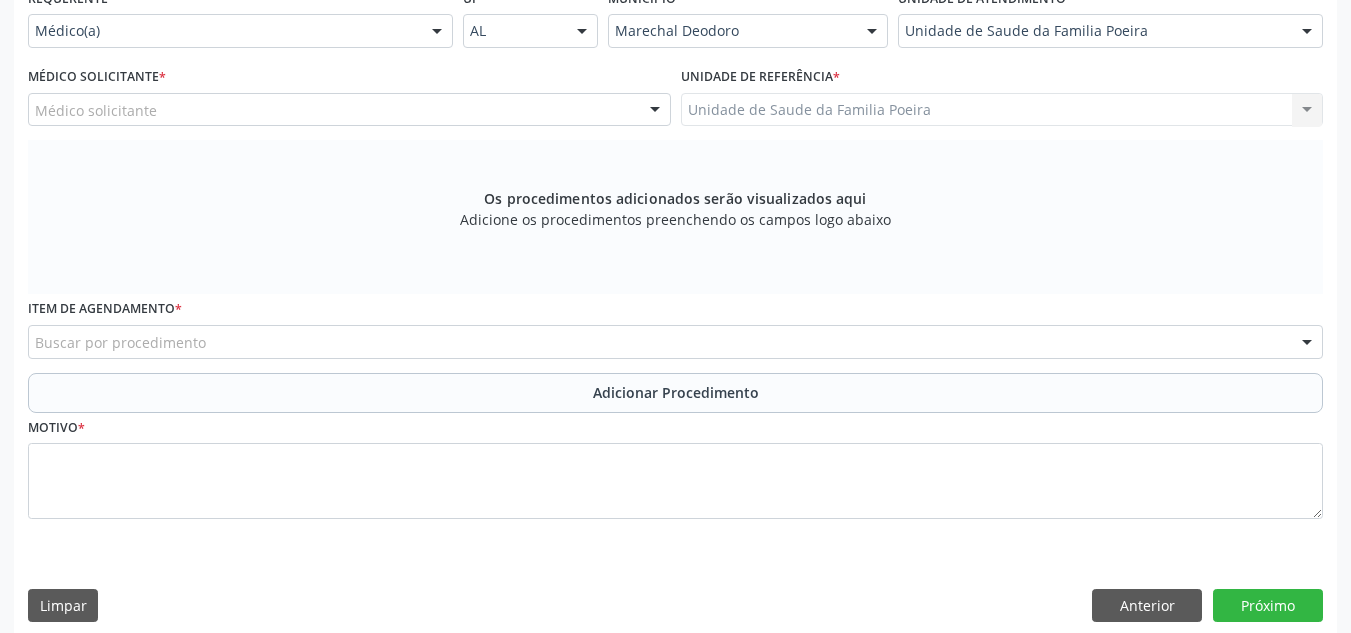 click on "Médico solicitante" at bounding box center (349, 110) 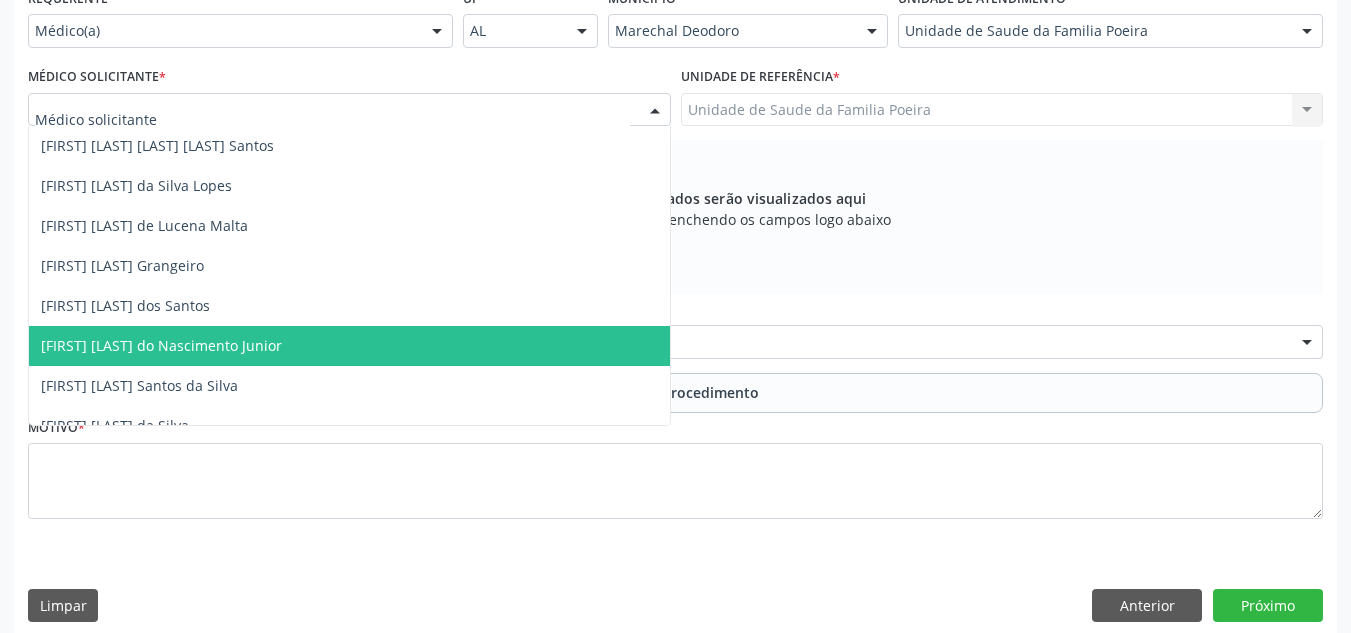 click on "[FIRST] [MIDDLE] [LAST] [SUFFIX]" at bounding box center [349, 346] 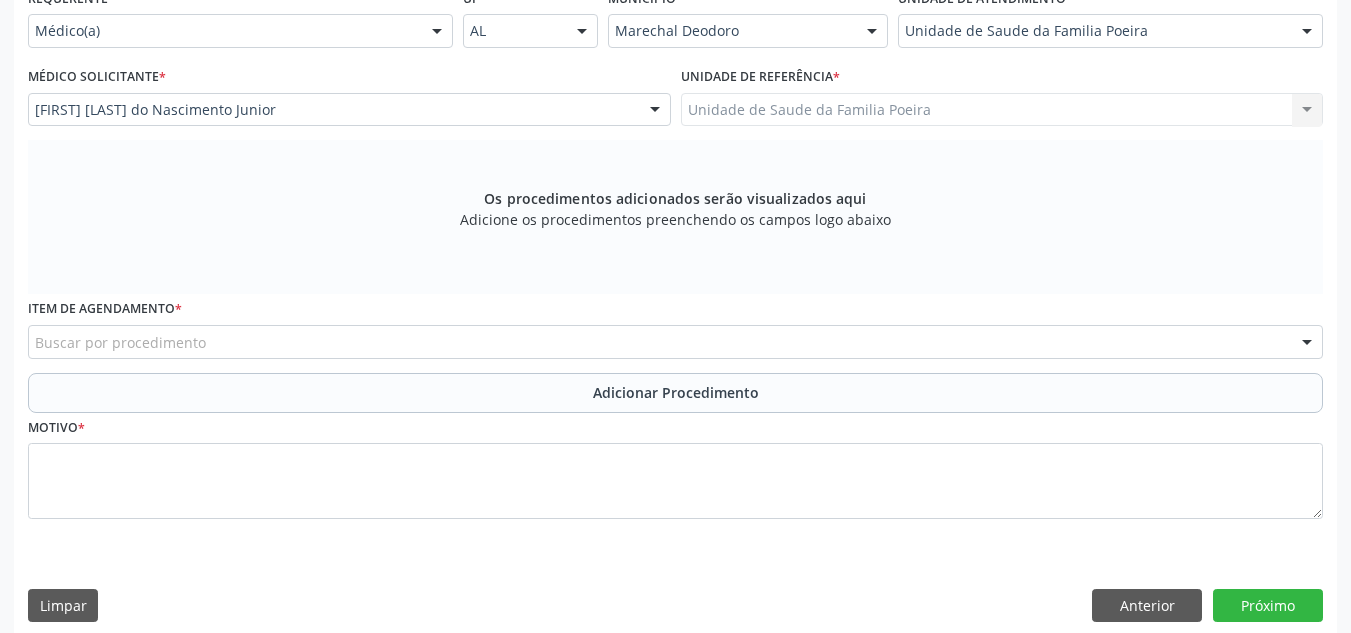 click on "Buscar por procedimento" at bounding box center (675, 342) 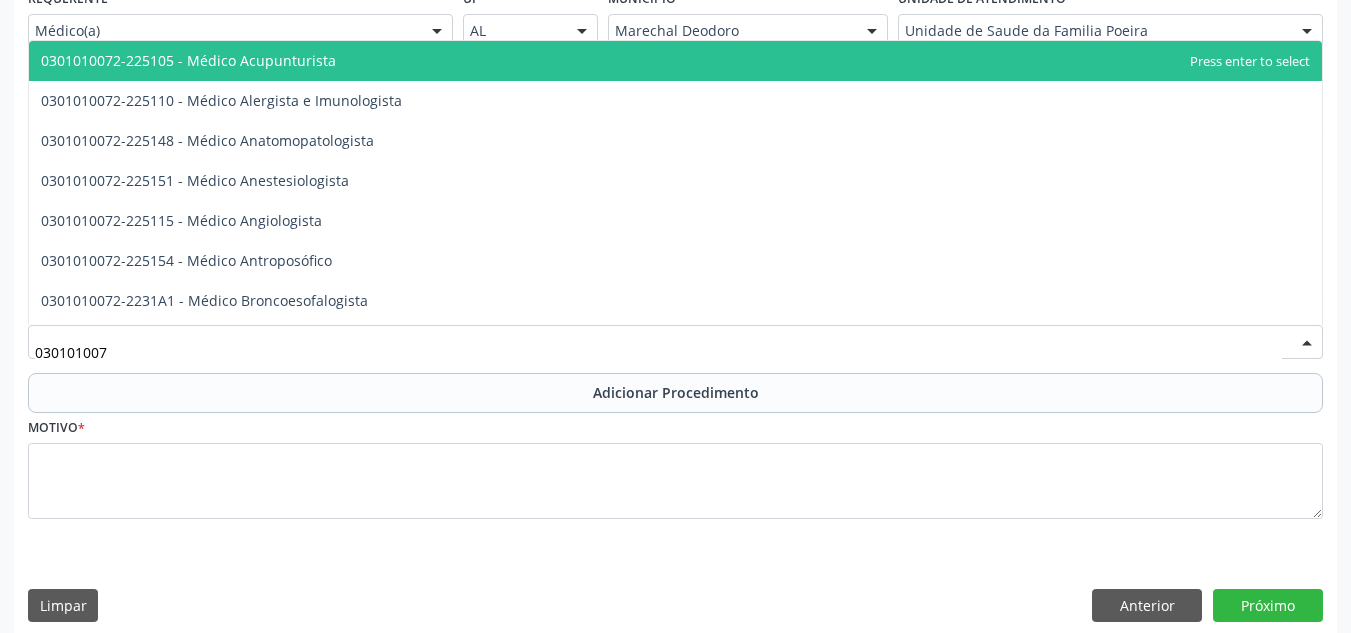 type on "0301010072" 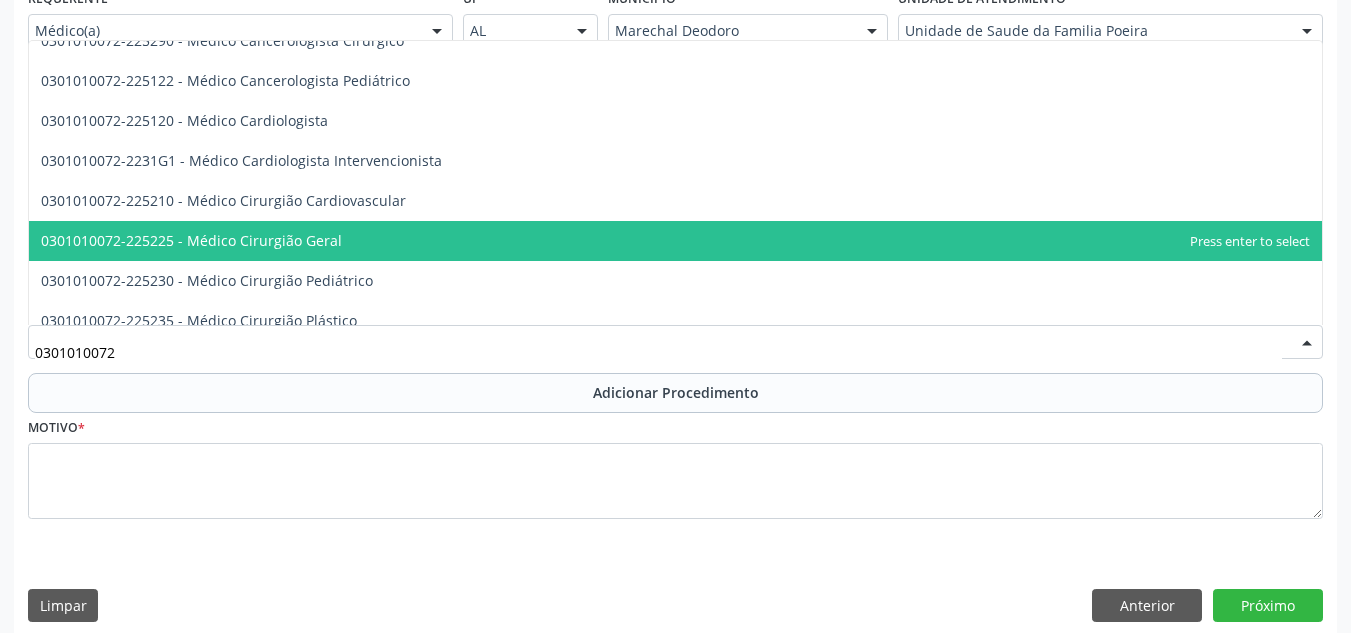 scroll, scrollTop: 400, scrollLeft: 0, axis: vertical 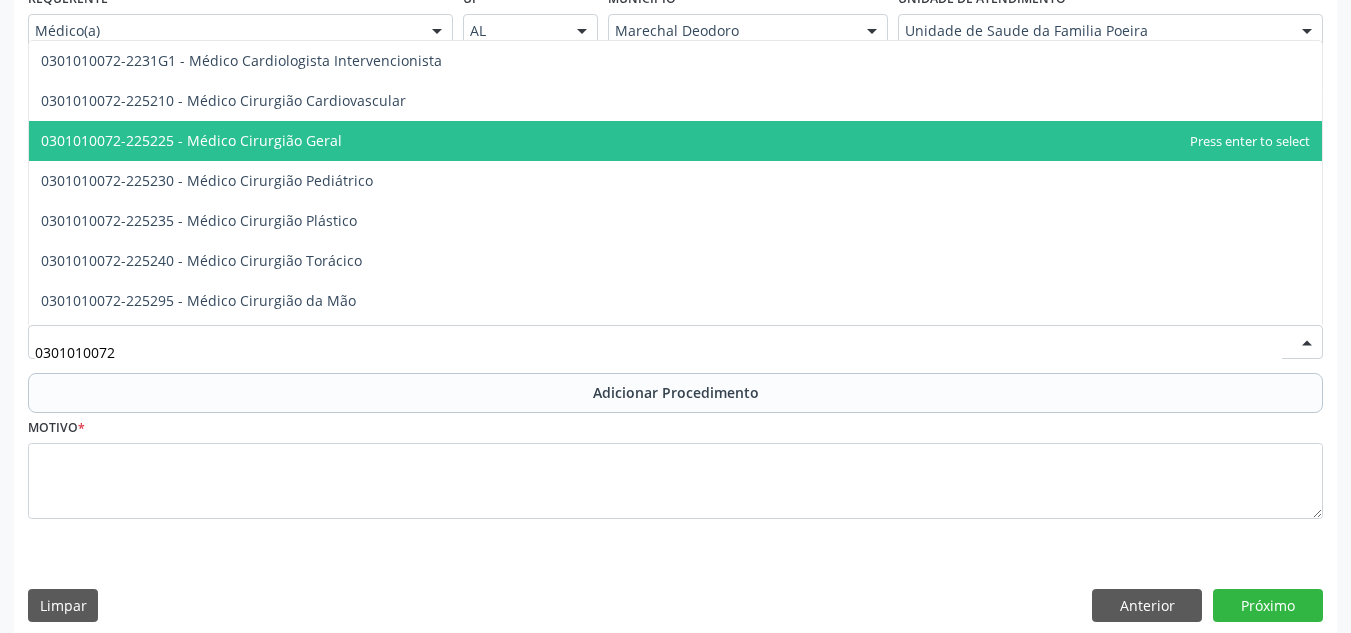 click on "0301010072-225225 - Médico Cirurgião Geral" at bounding box center [675, 141] 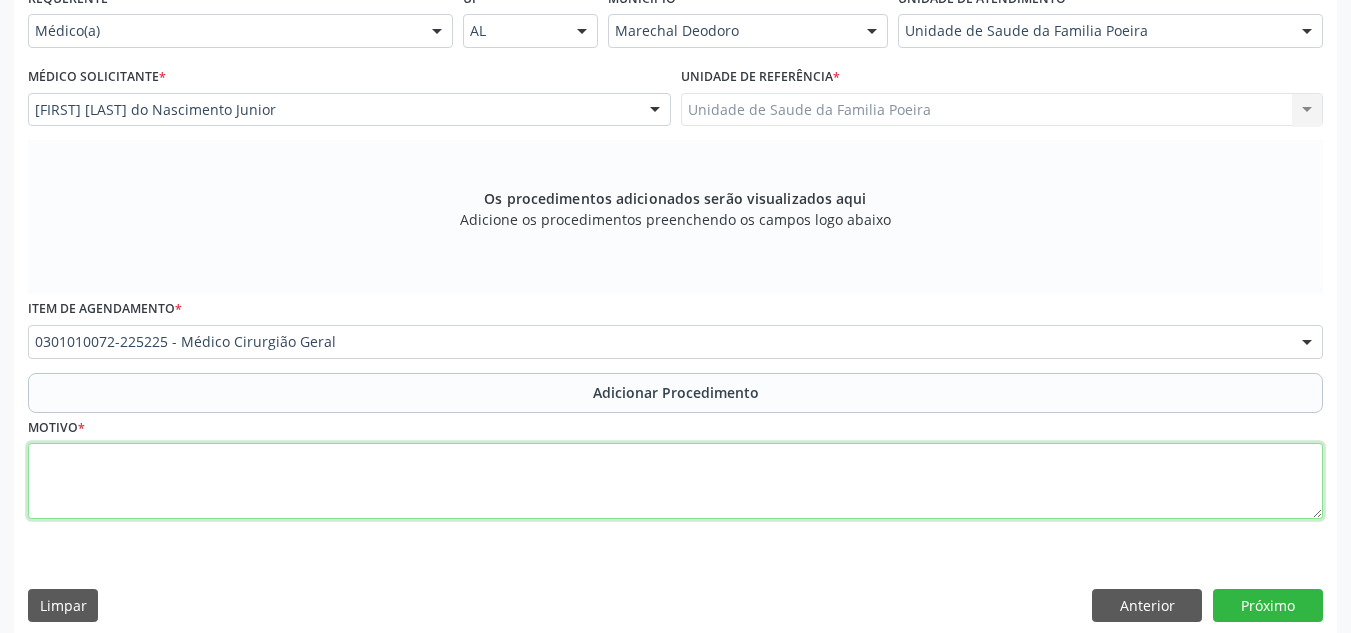 click at bounding box center [675, 481] 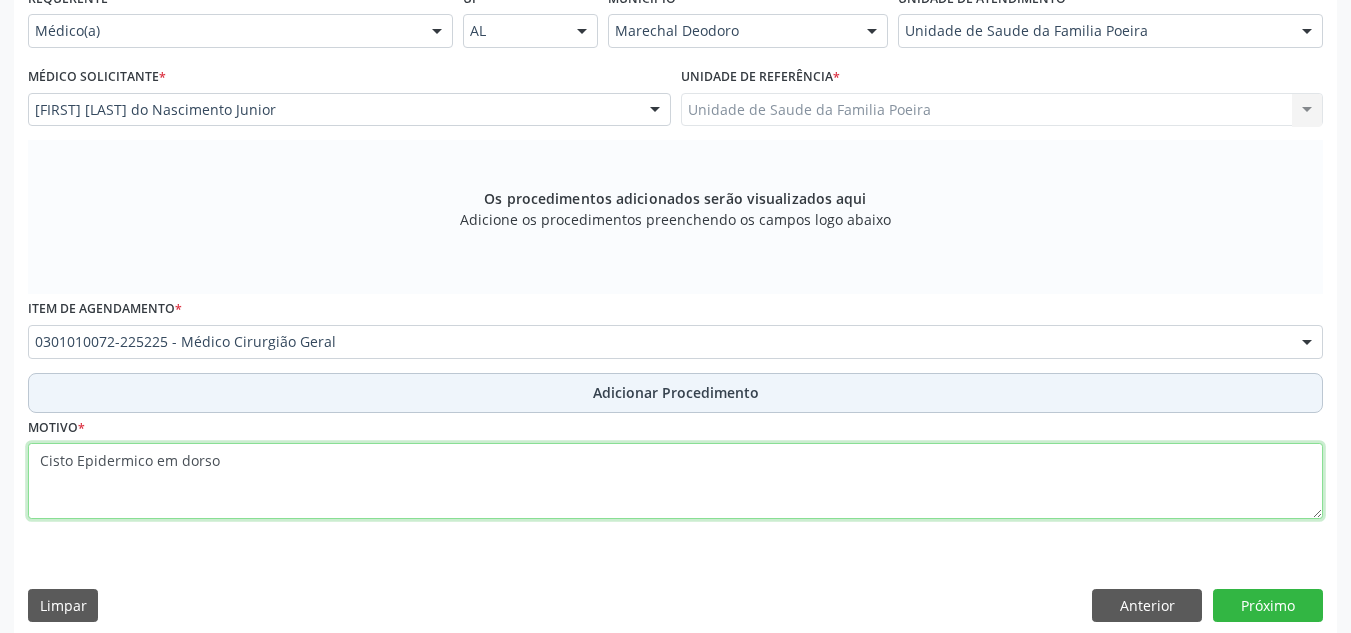 type on "Cisto Epidermico em dorso" 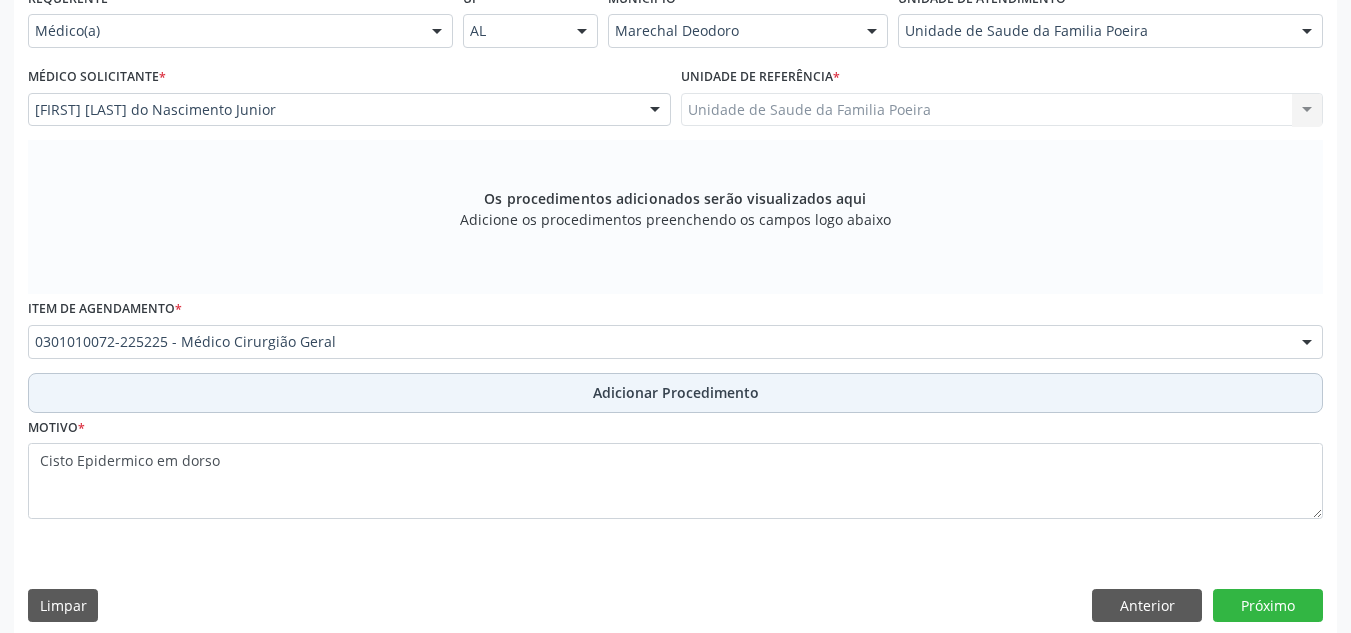 click on "Adicionar Procedimento" at bounding box center (675, 393) 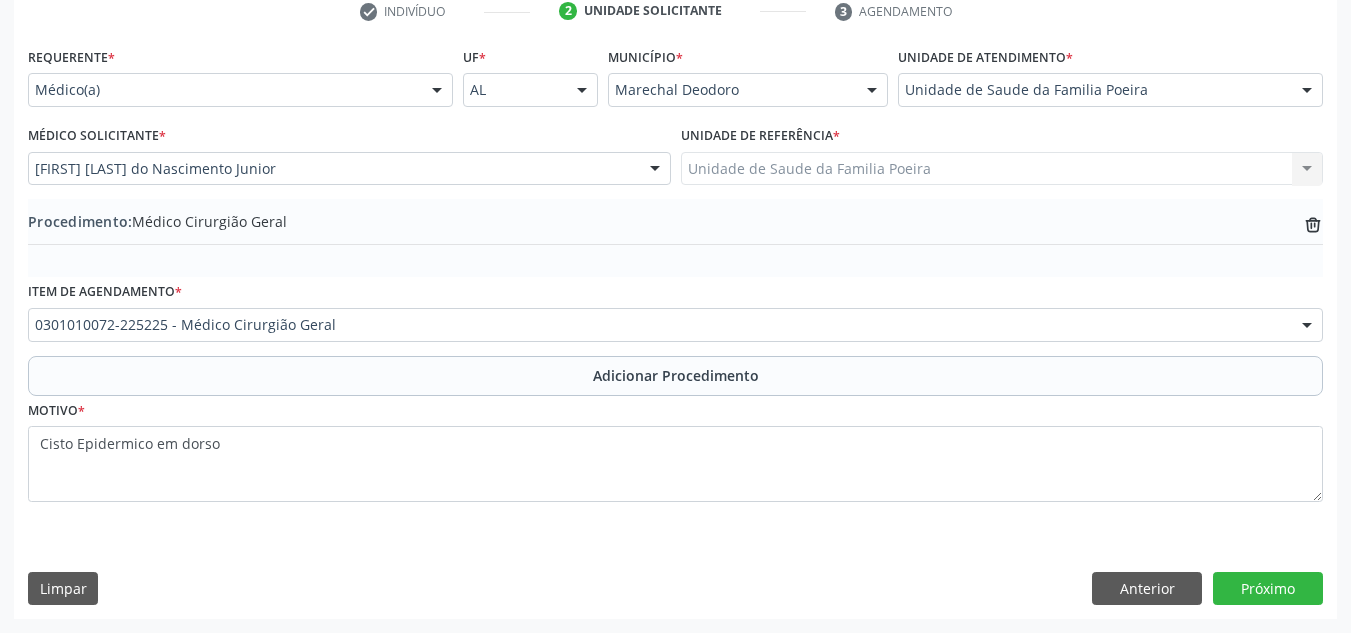 scroll, scrollTop: 420, scrollLeft: 0, axis: vertical 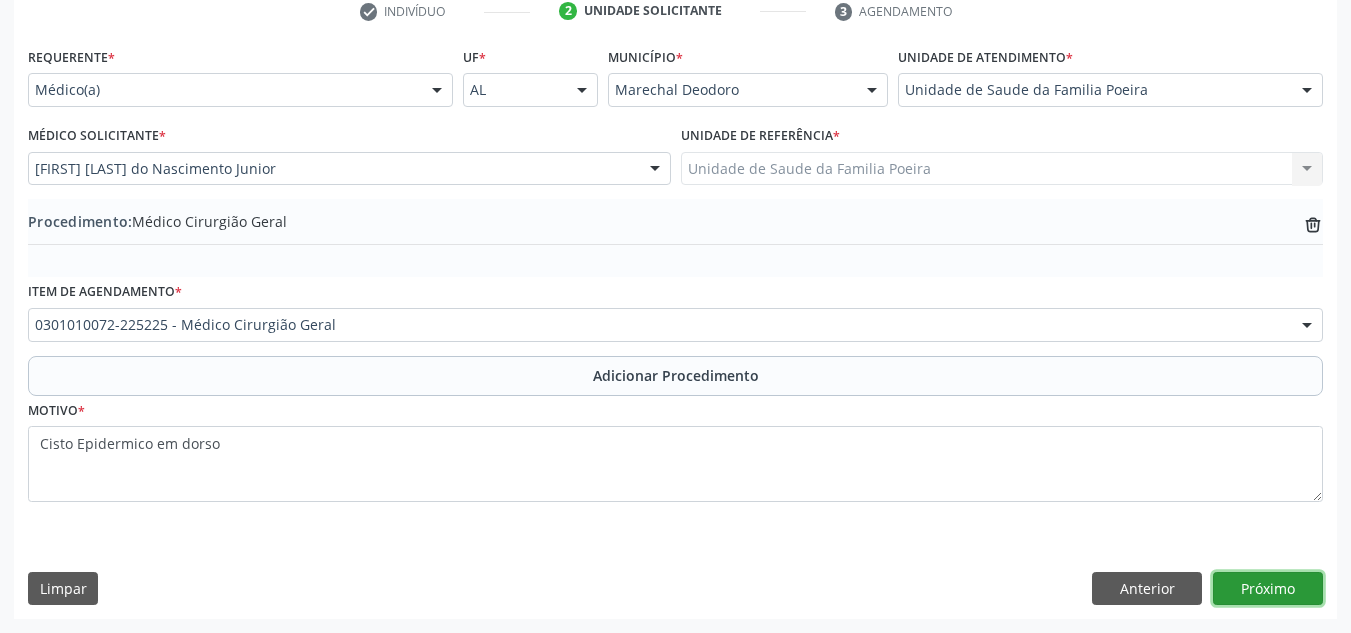 click on "Próximo" at bounding box center (1268, 589) 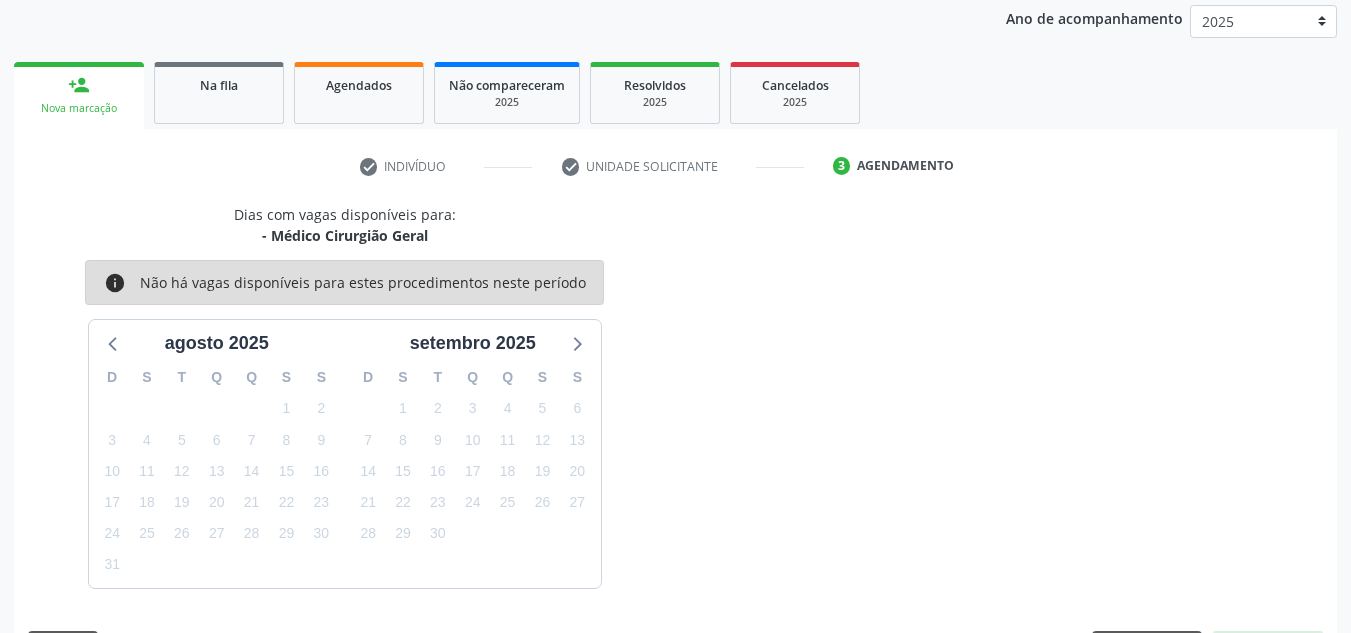 scroll, scrollTop: 324, scrollLeft: 0, axis: vertical 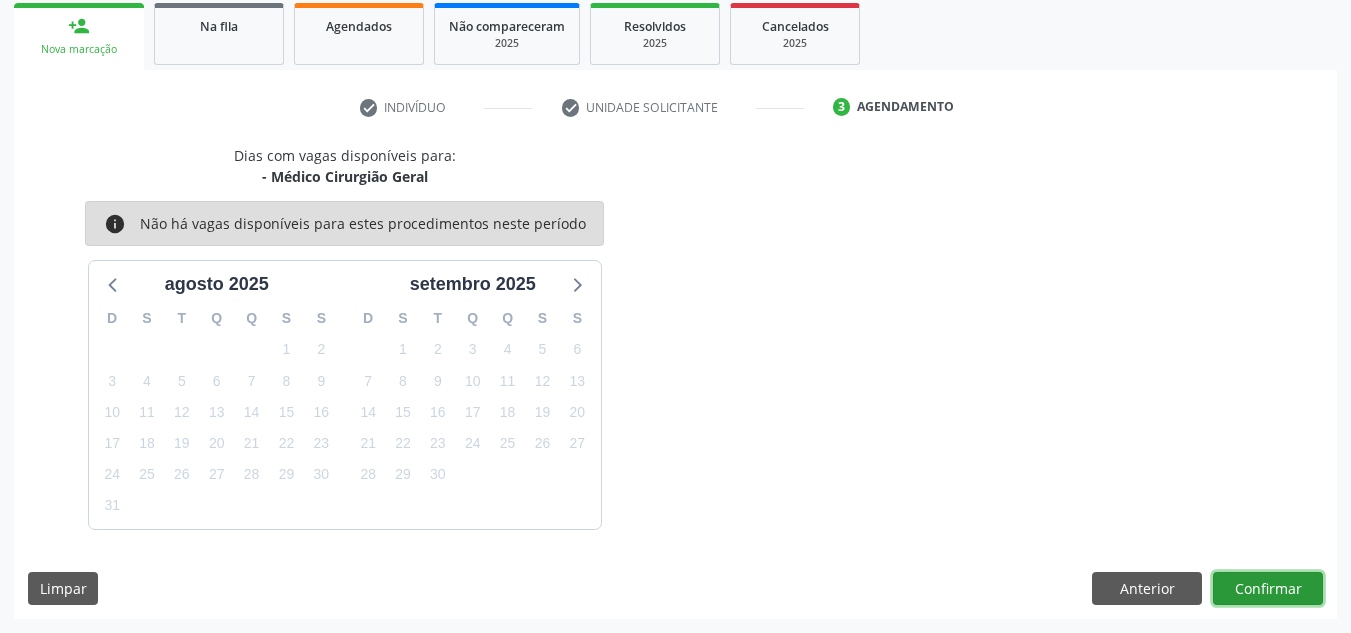 click on "Confirmar" at bounding box center [1268, 589] 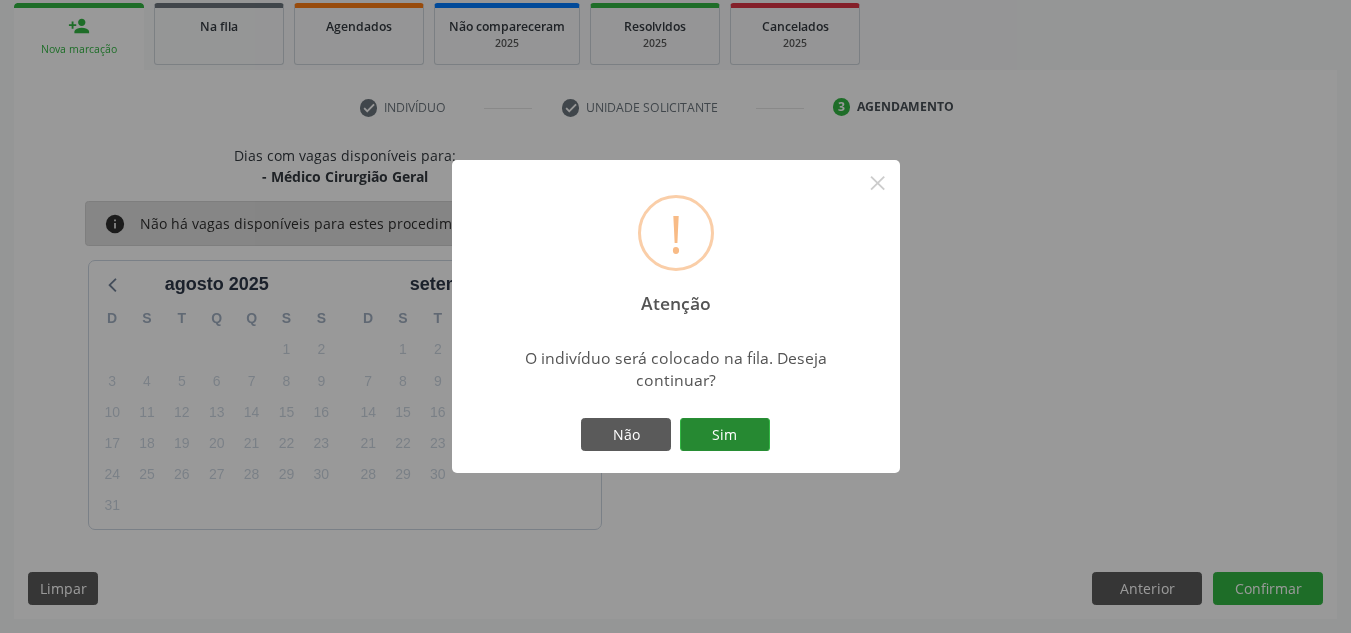 click on "Sim" at bounding box center [725, 435] 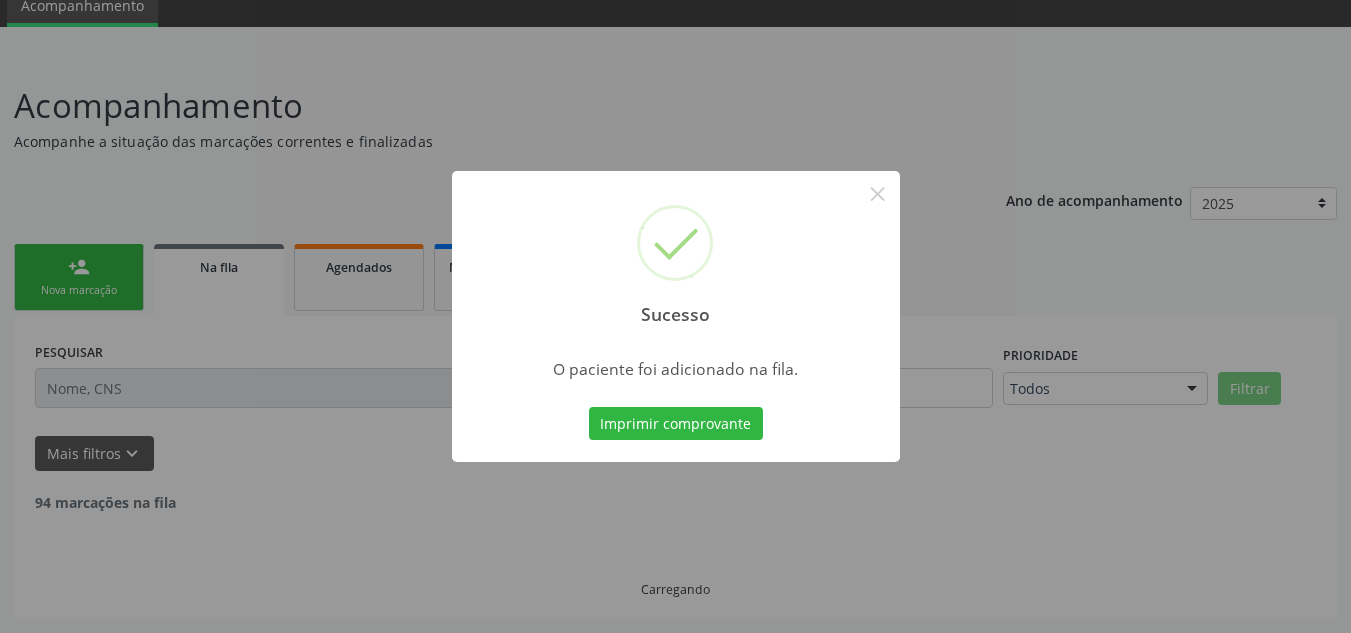 scroll, scrollTop: 62, scrollLeft: 0, axis: vertical 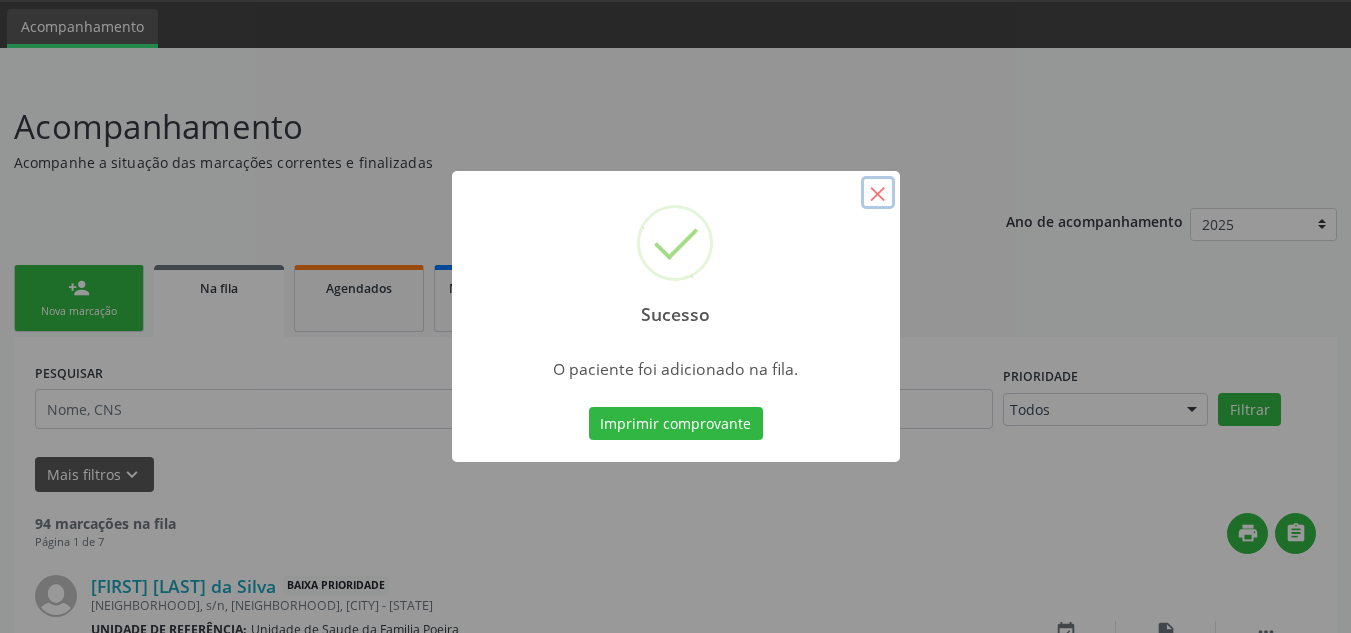 click on "×" at bounding box center (878, 193) 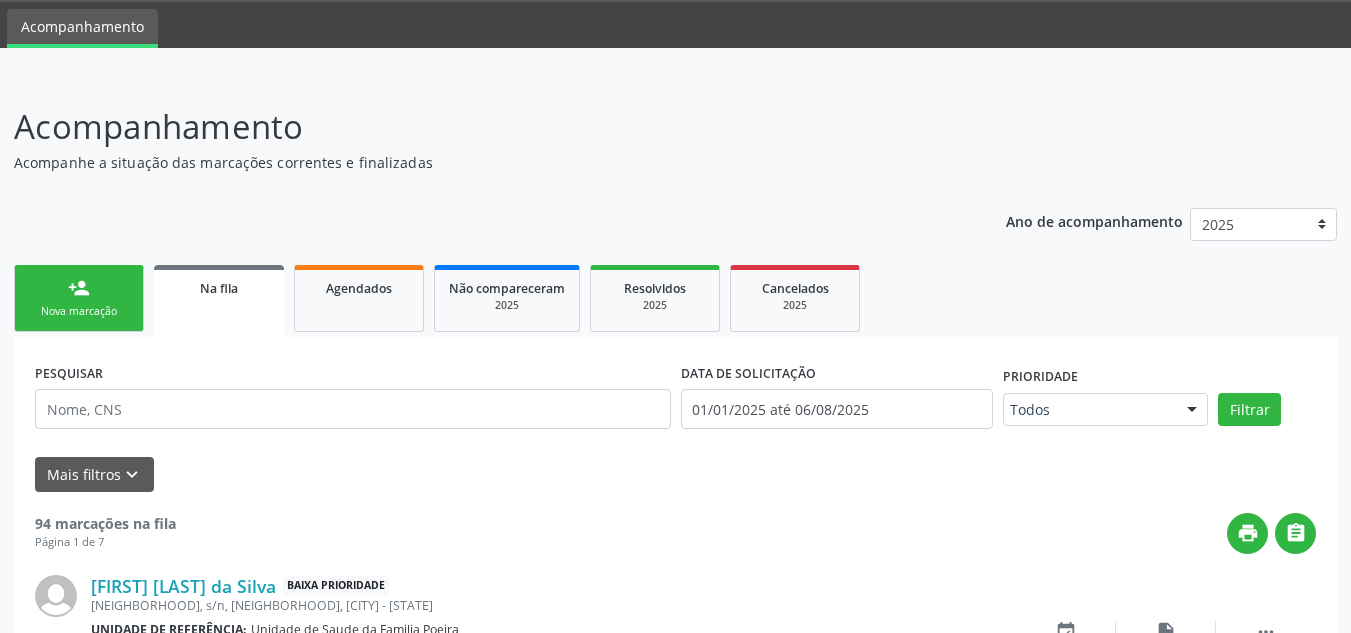 click on "Nova marcação" at bounding box center [79, 311] 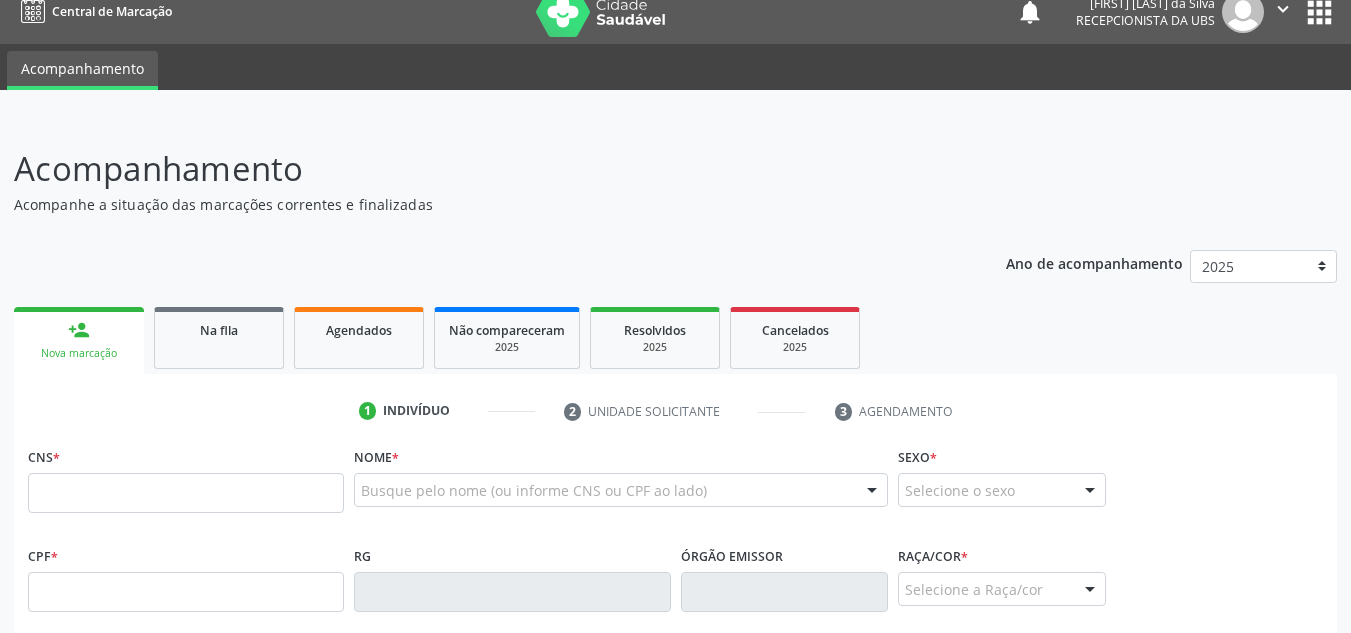 scroll, scrollTop: 0, scrollLeft: 0, axis: both 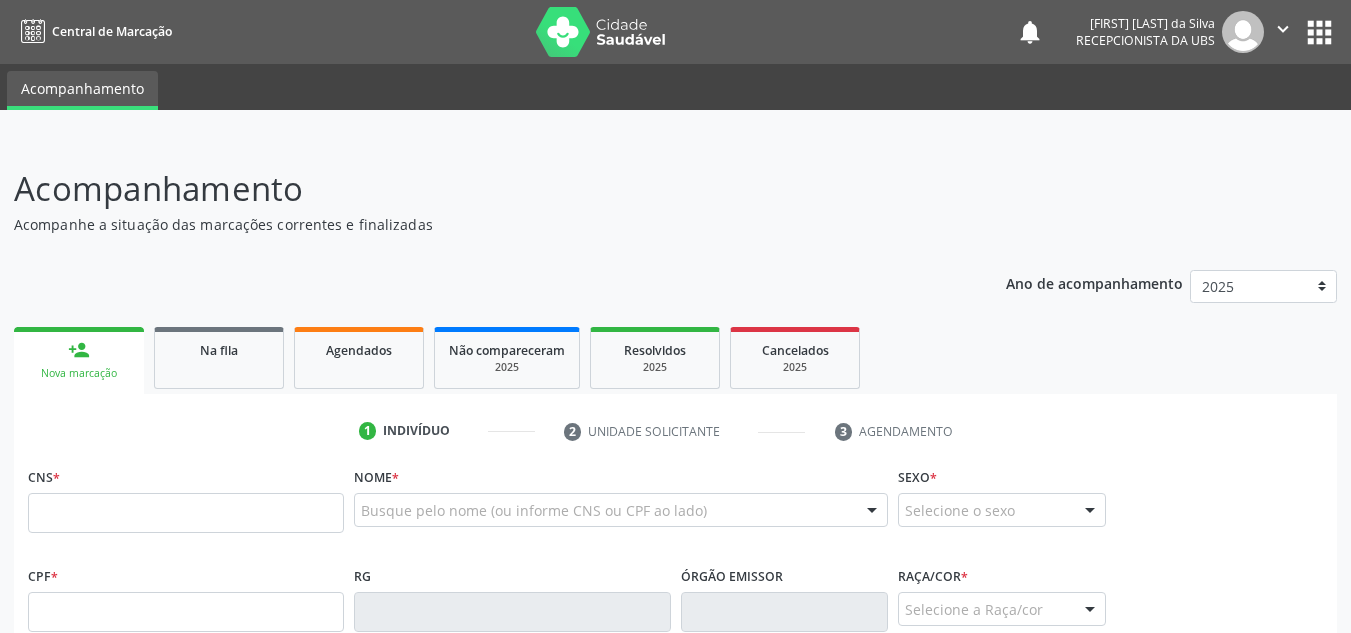 click on "apps" at bounding box center (1319, 32) 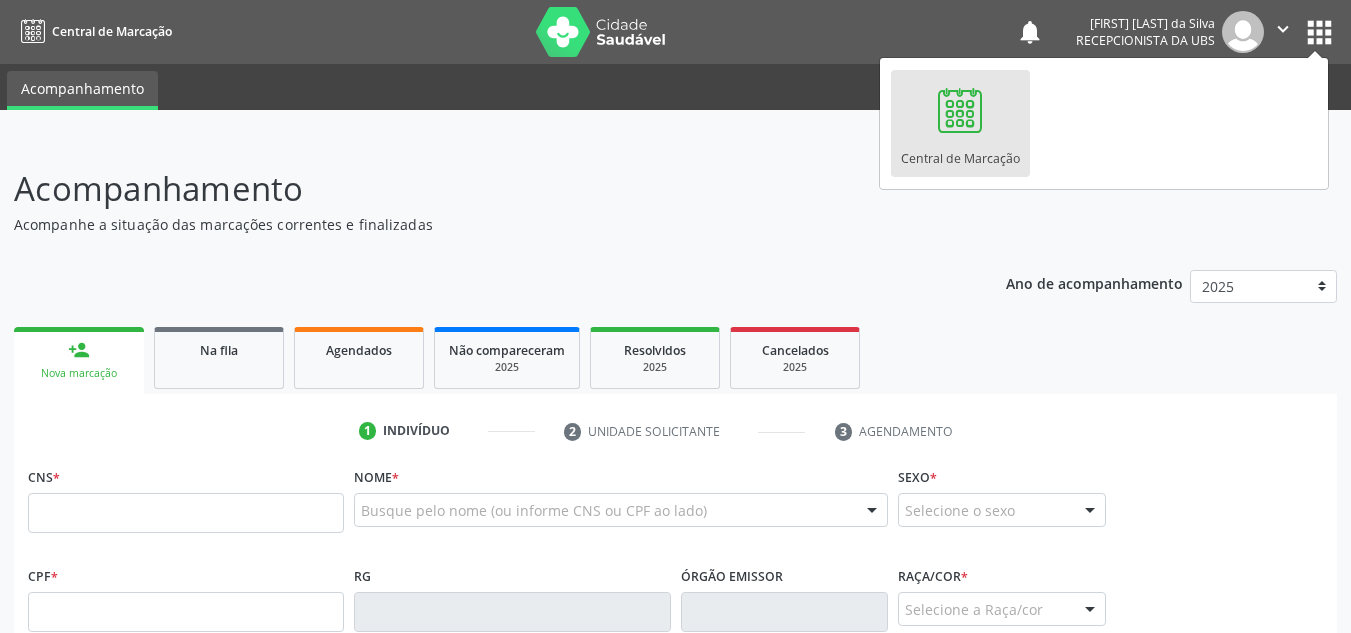 click on "Acompanhamento
Acompanhe a situação das marcações correntes e finalizadas
Relatórios" at bounding box center (675, 199) 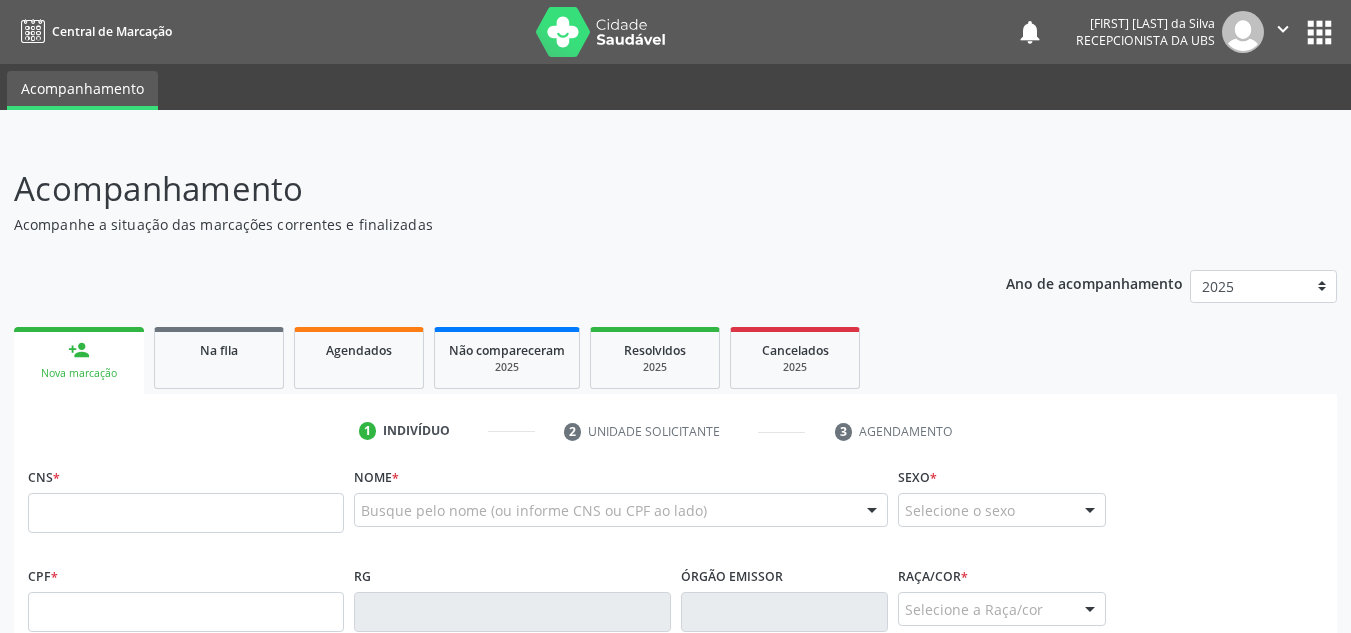 click at bounding box center (1243, 32) 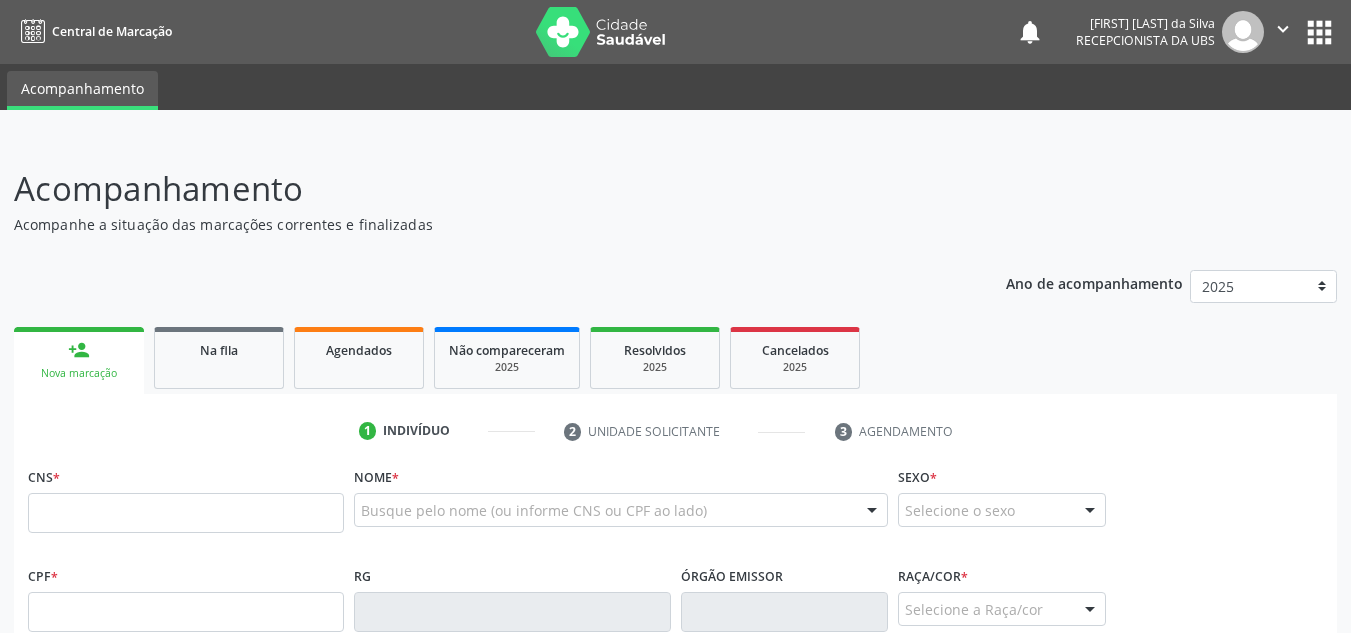 click on "" at bounding box center (1283, 29) 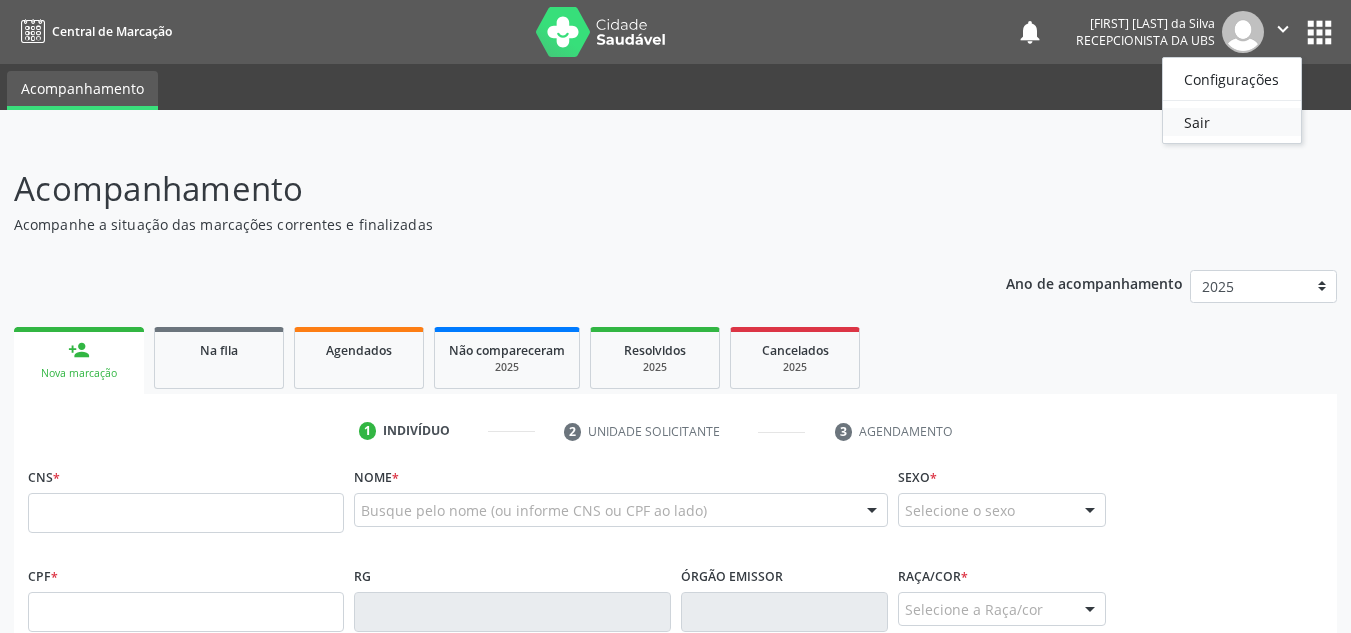 click on "Sair" at bounding box center [1232, 122] 